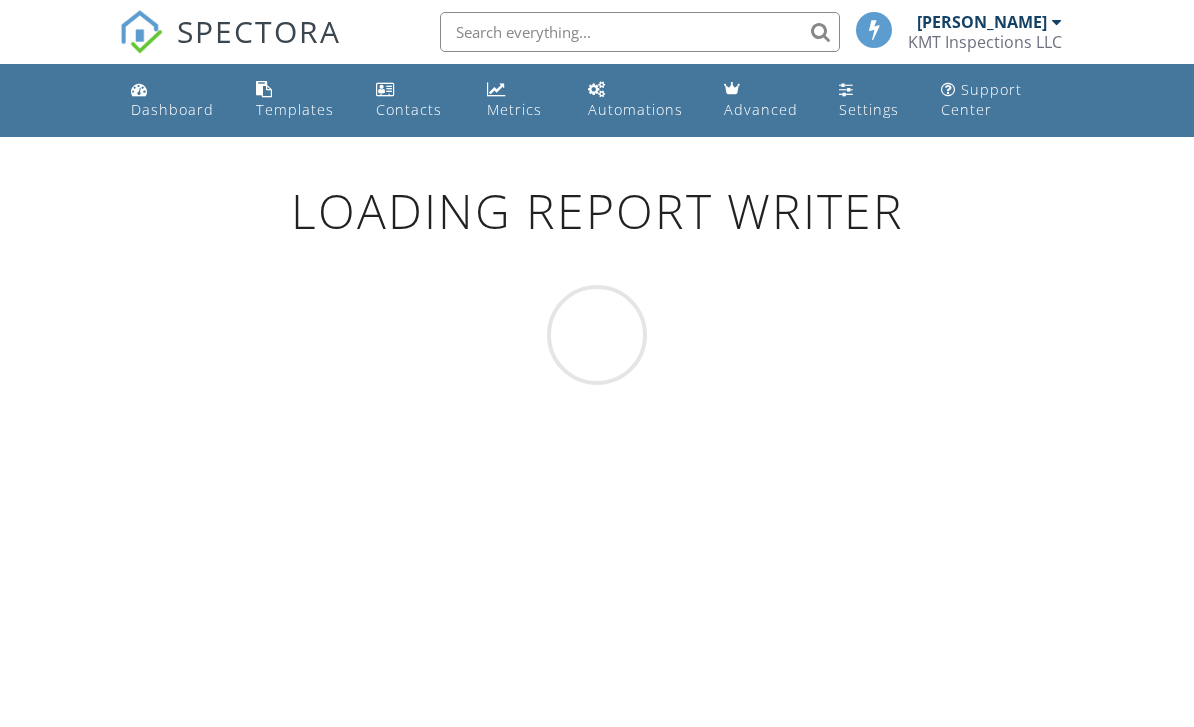 scroll, scrollTop: 0, scrollLeft: 0, axis: both 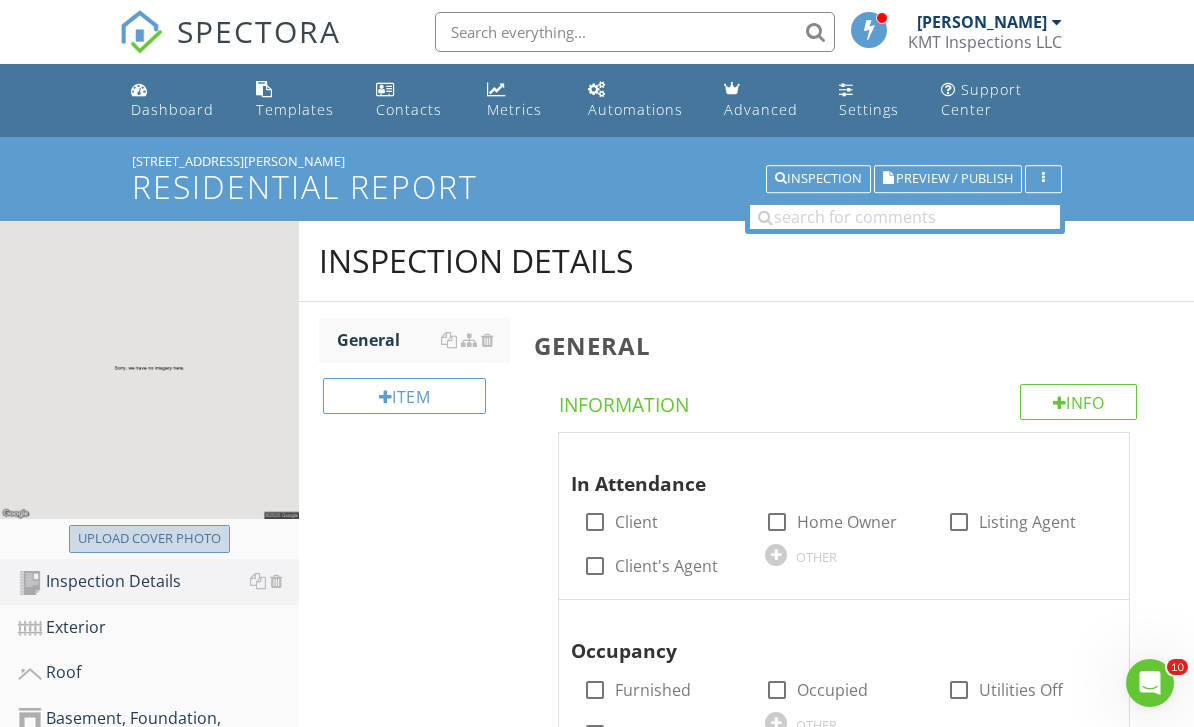 click on "Upload cover photo" at bounding box center [149, 539] 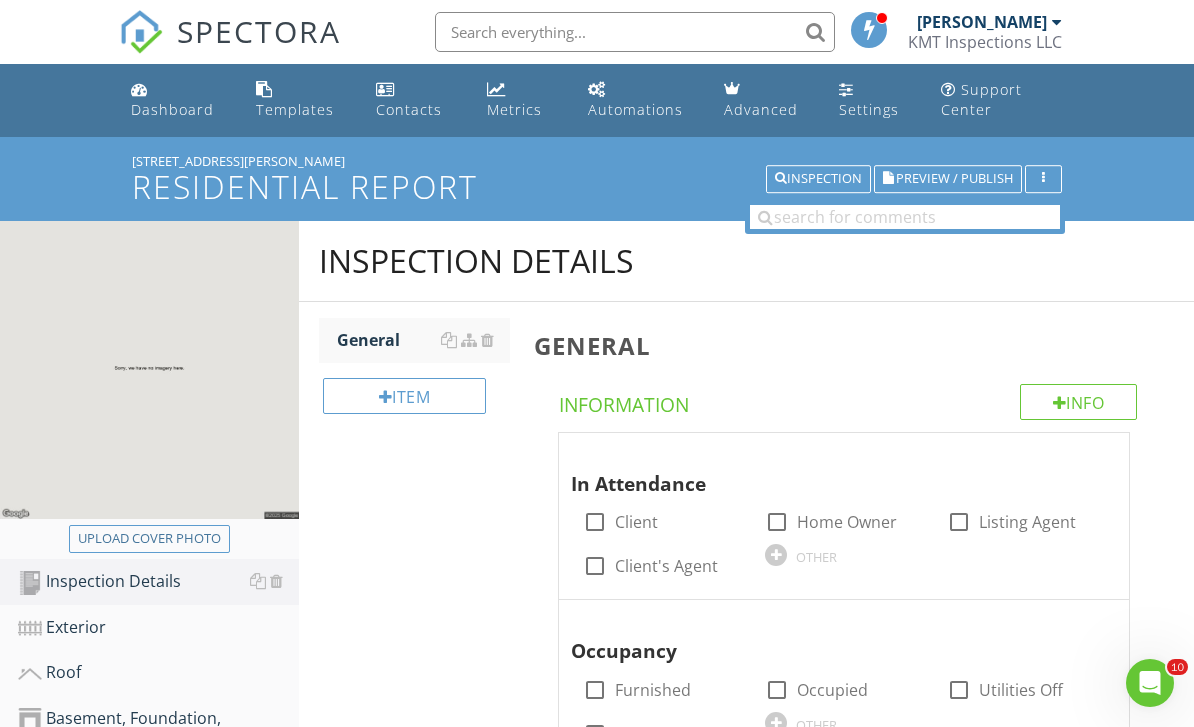type on "C:\fakepath\IMG_9445.jpeg" 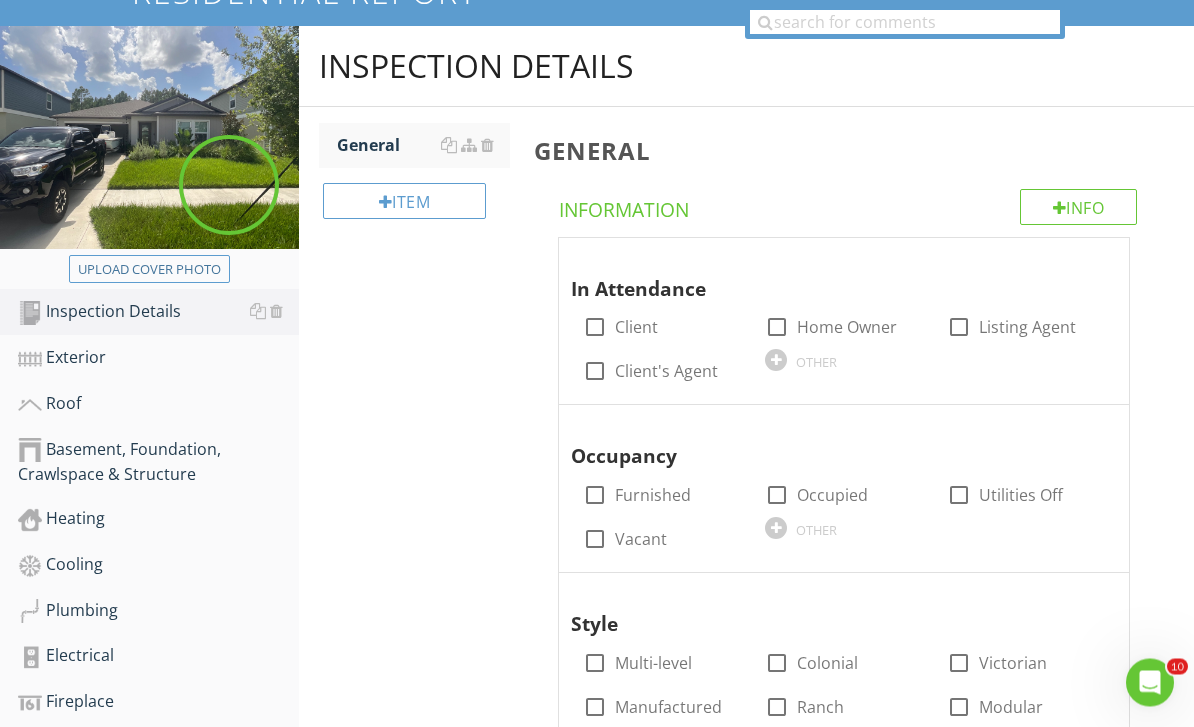 scroll, scrollTop: 195, scrollLeft: 0, axis: vertical 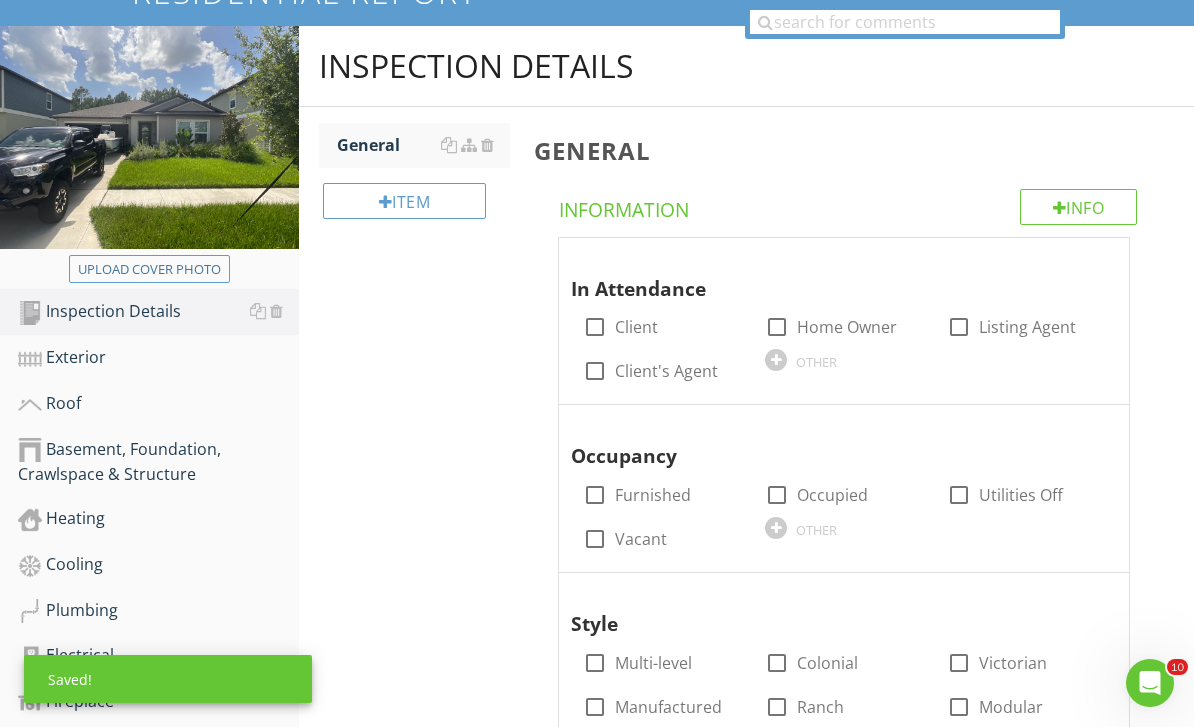 click on "check_box_outline_blank Client" at bounding box center [662, 325] 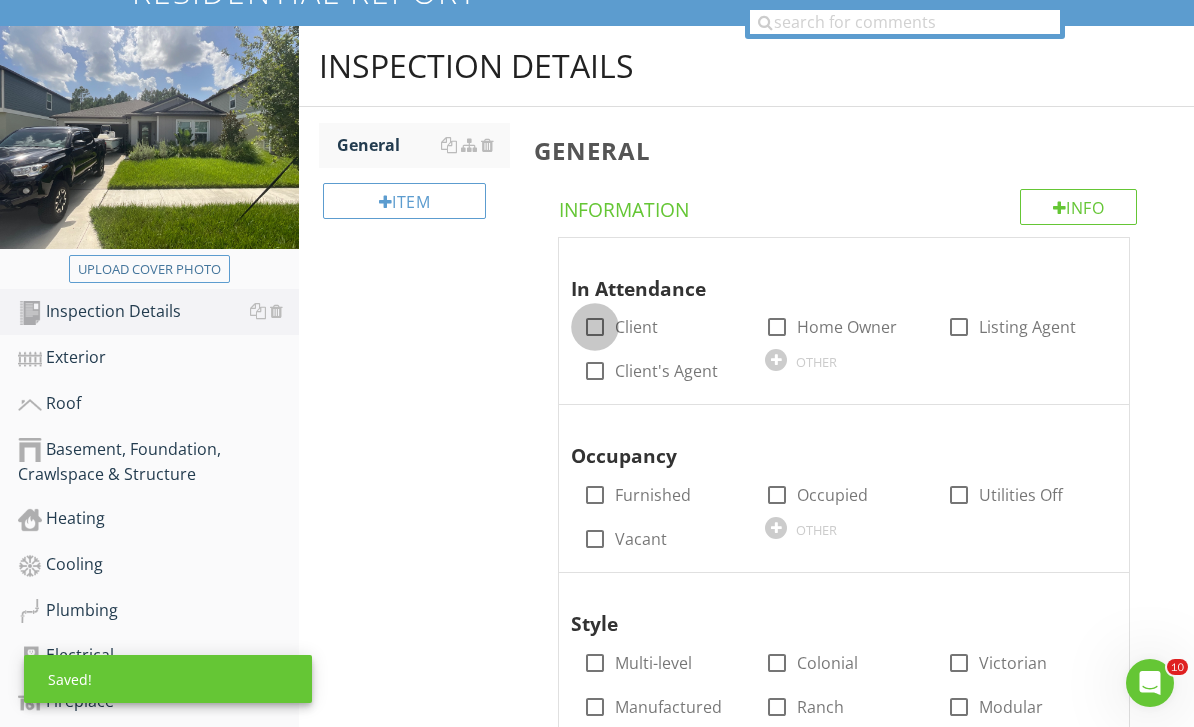 click at bounding box center [595, 327] 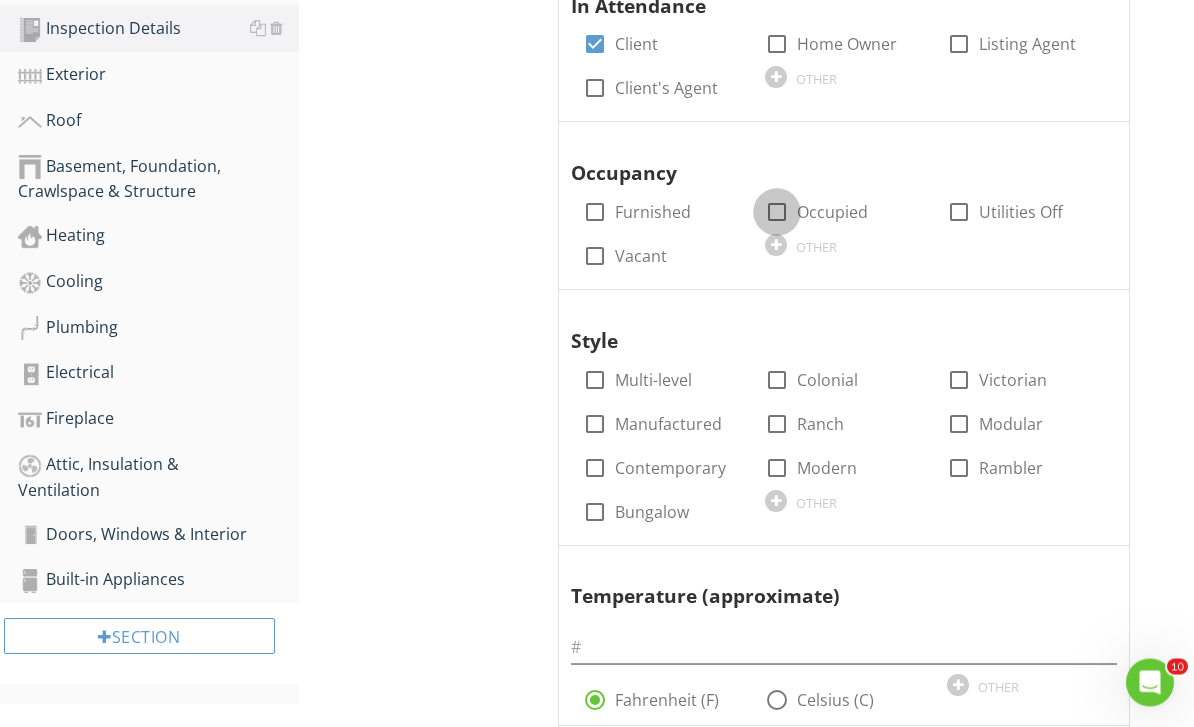 scroll, scrollTop: 478, scrollLeft: 0, axis: vertical 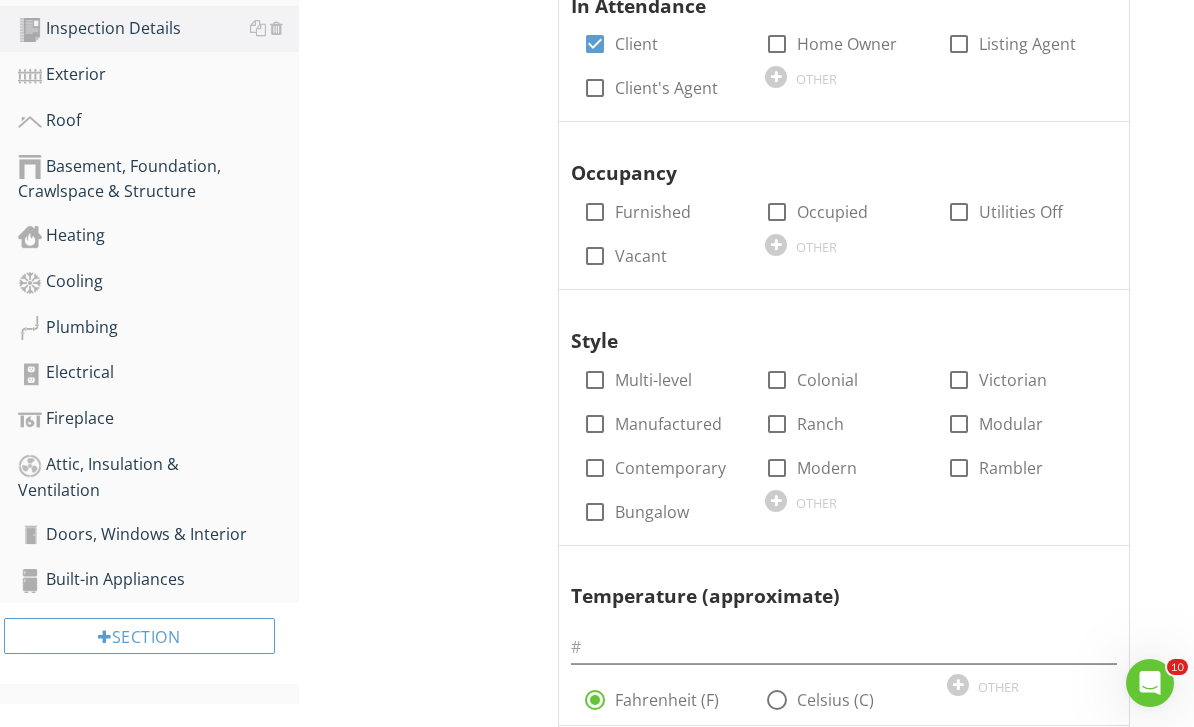 click at bounding box center (777, 212) 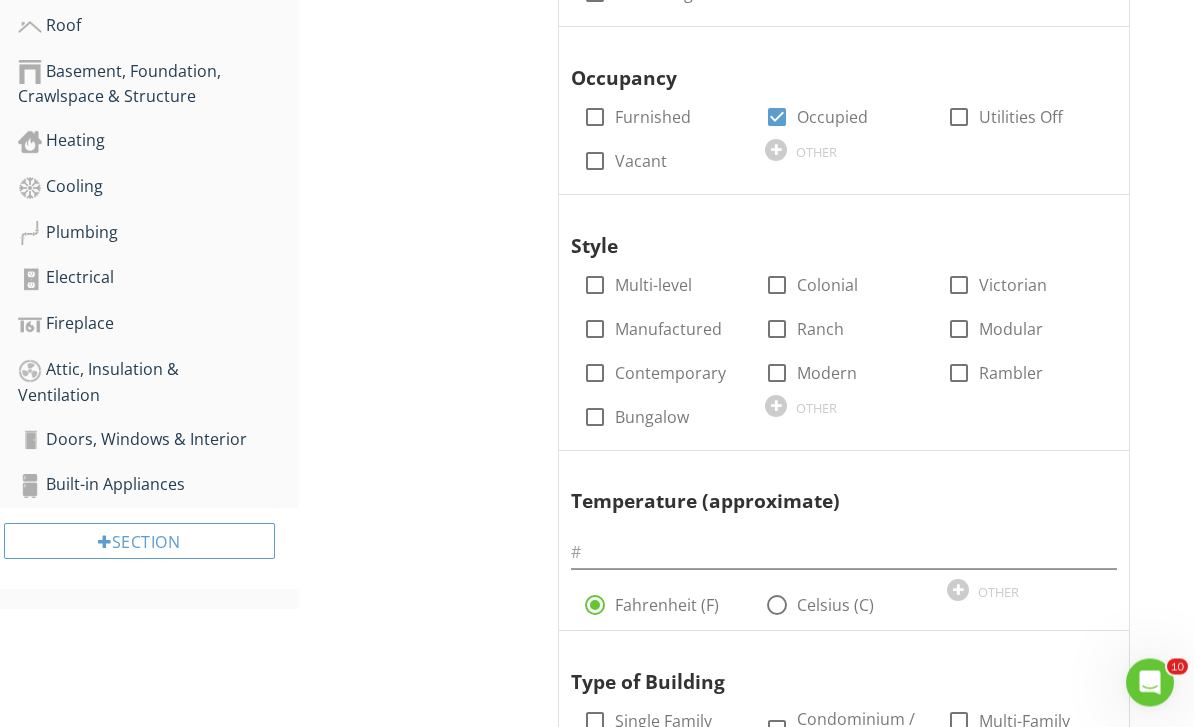 scroll, scrollTop: 573, scrollLeft: 0, axis: vertical 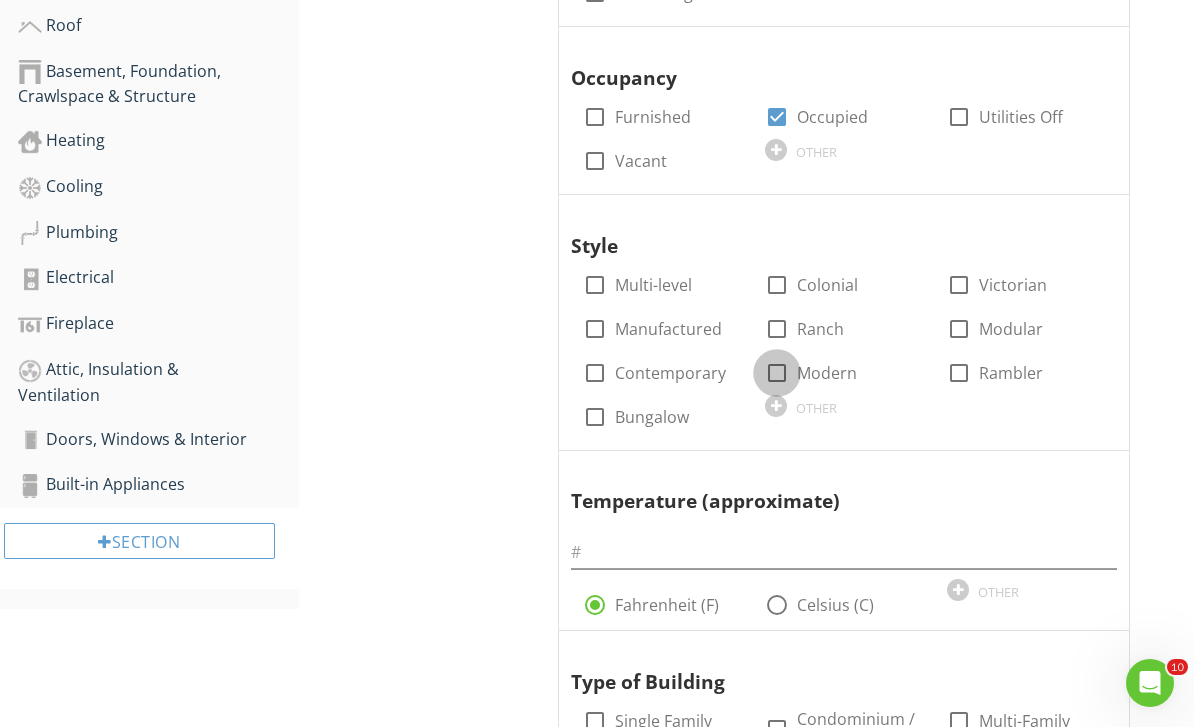 click at bounding box center [777, 373] 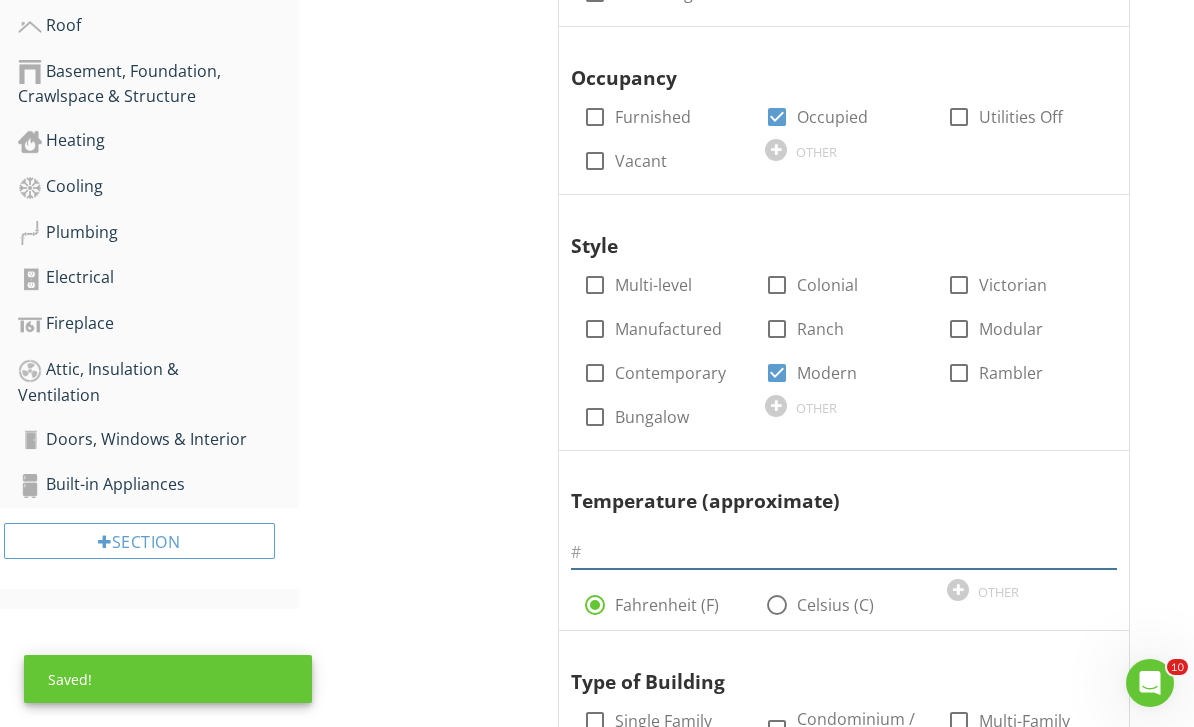 click at bounding box center (844, 552) 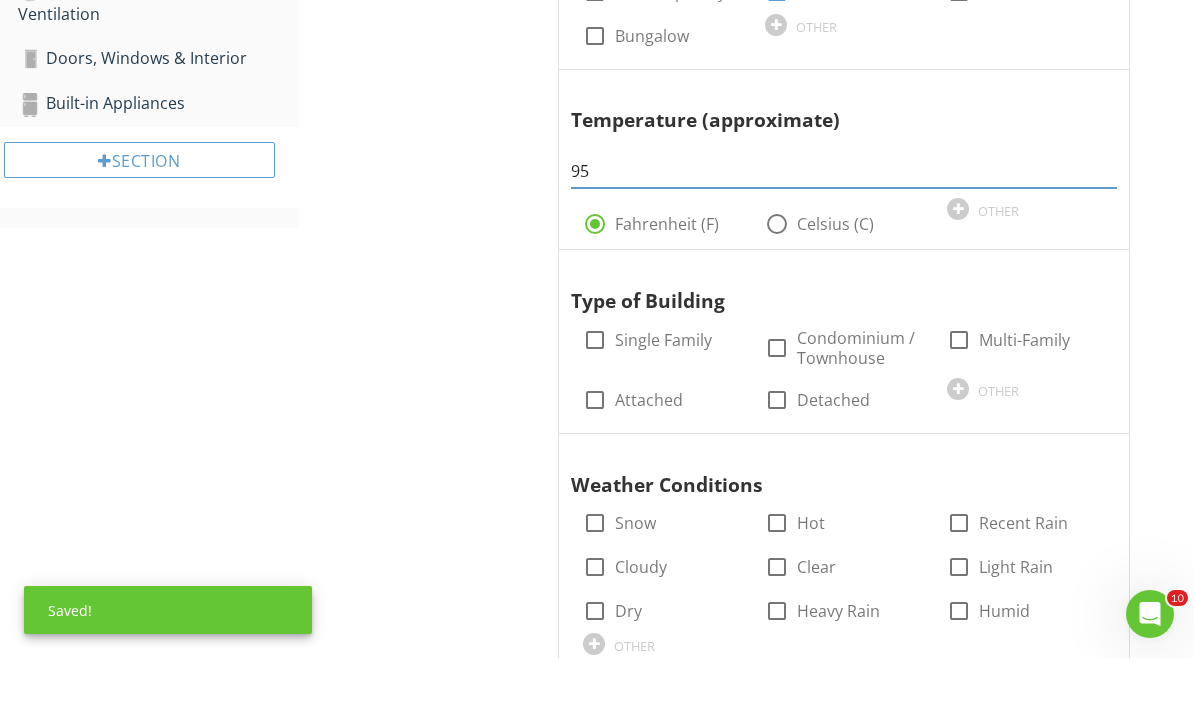 scroll, scrollTop: 889, scrollLeft: 0, axis: vertical 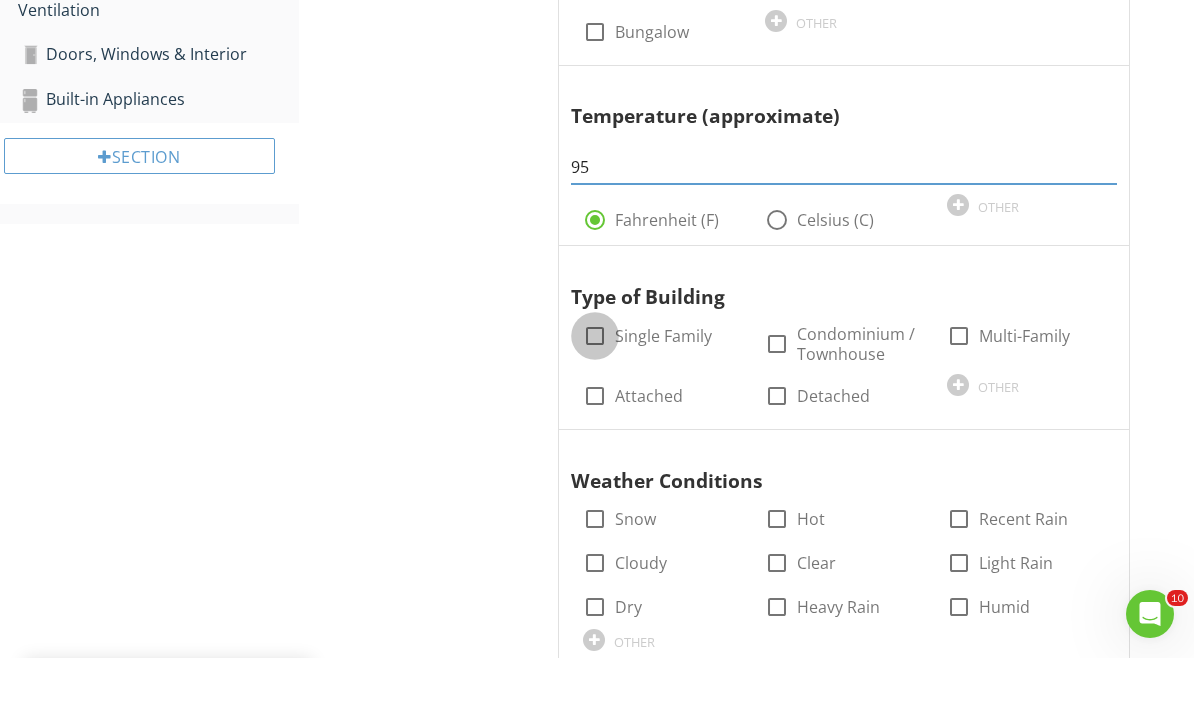 type on "95" 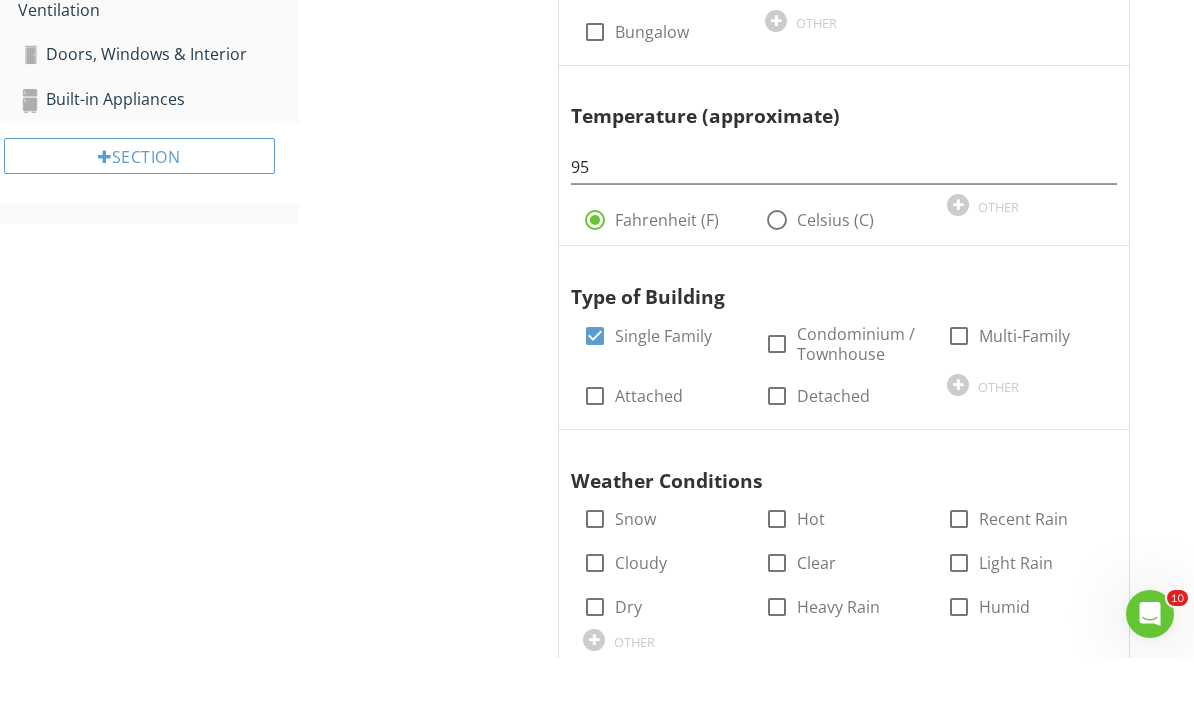 scroll, scrollTop: 959, scrollLeft: 0, axis: vertical 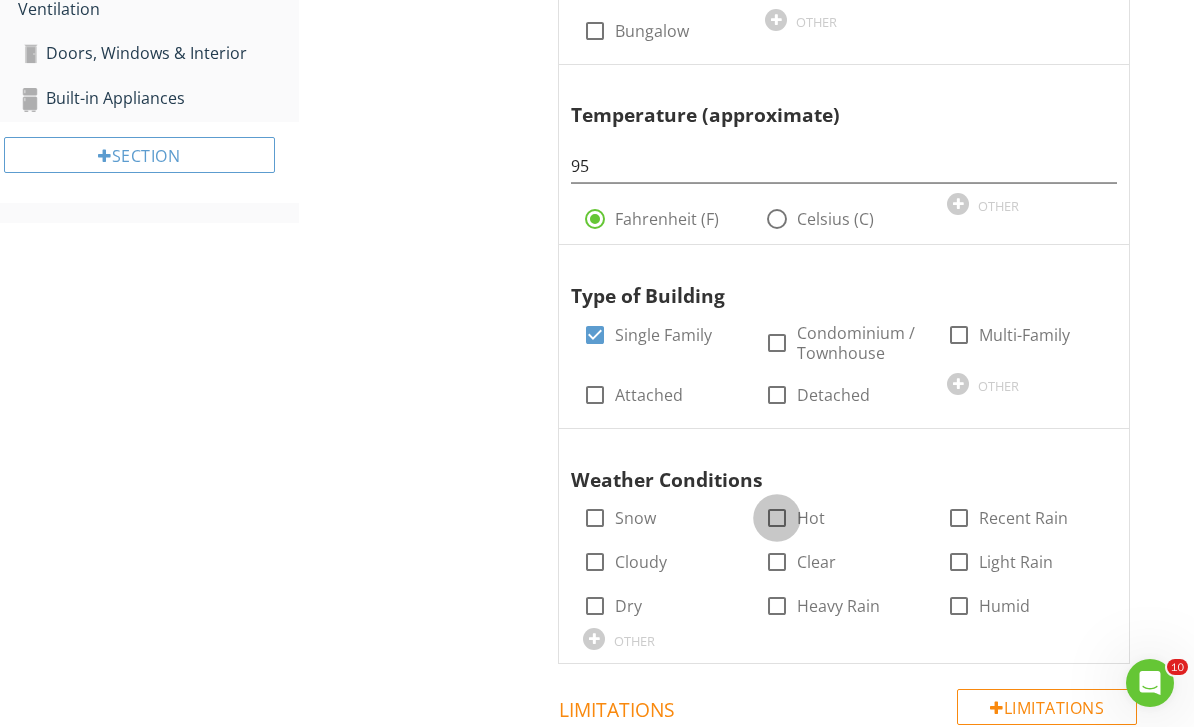 click at bounding box center [777, 518] 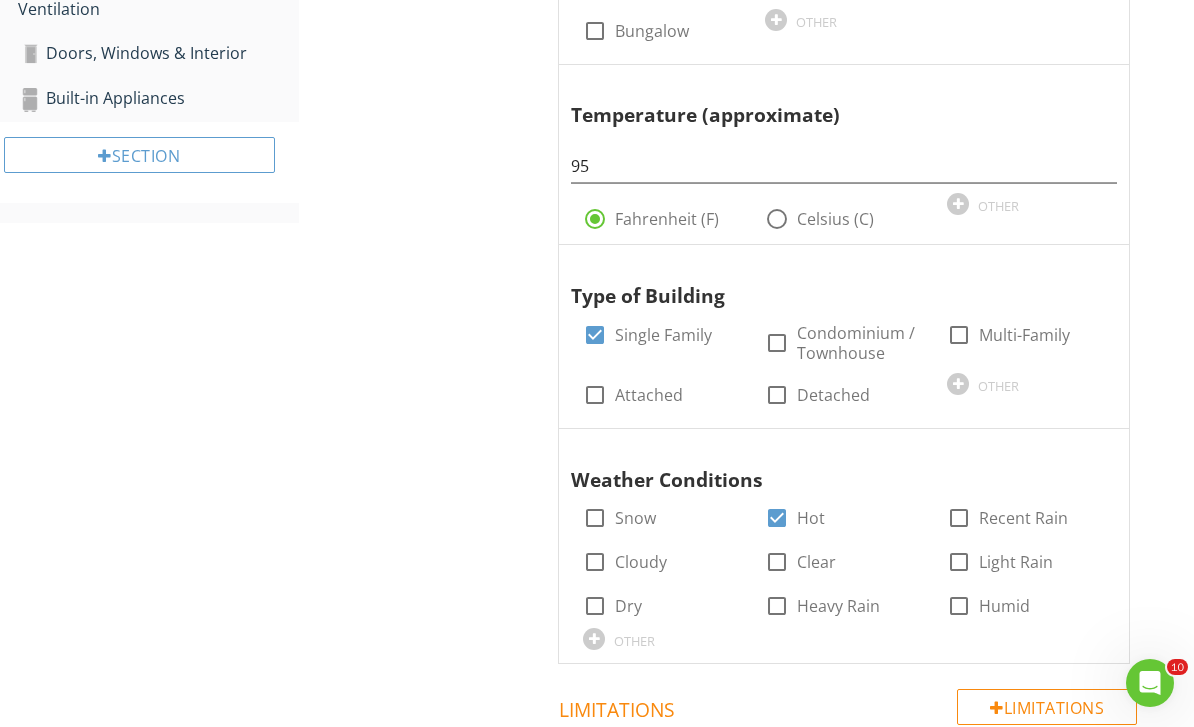 click at bounding box center [959, 606] 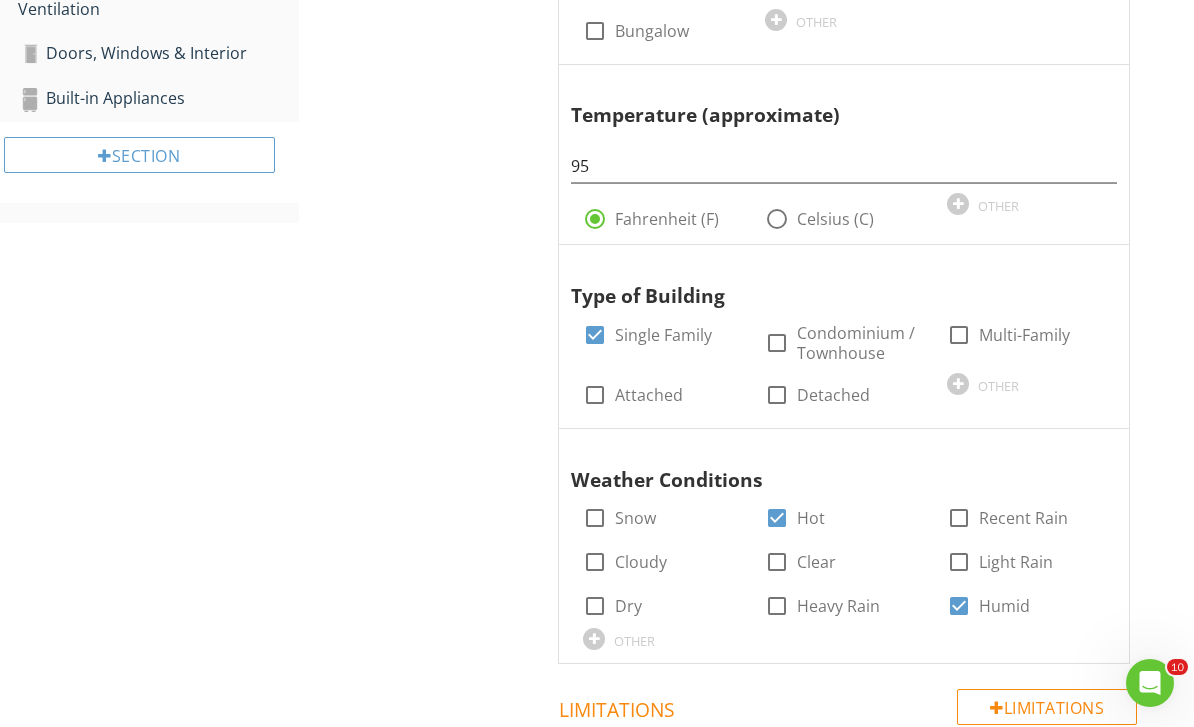 click at bounding box center [959, 606] 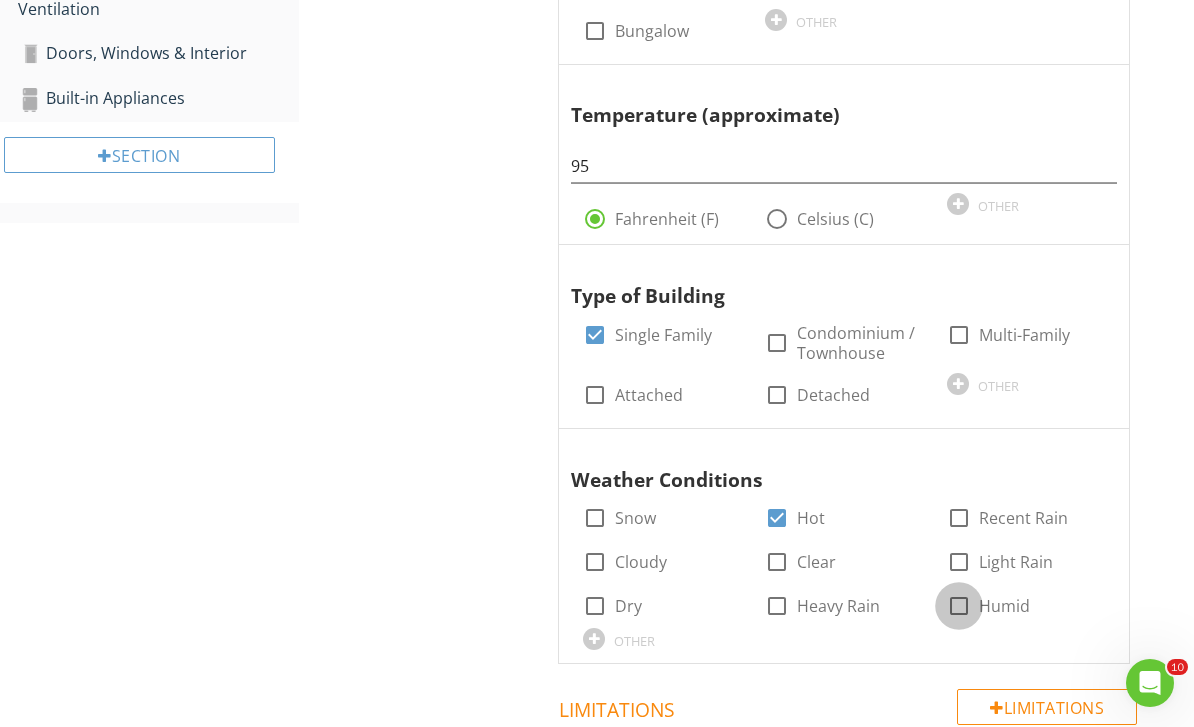 click at bounding box center [959, 606] 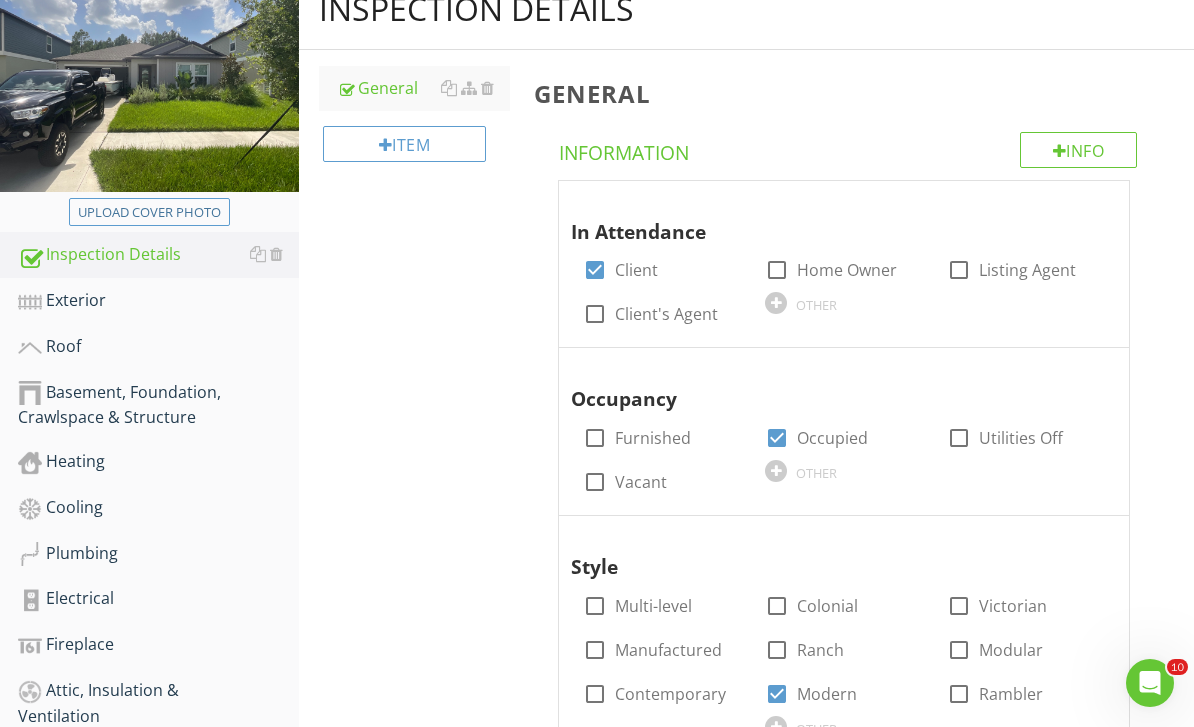 scroll, scrollTop: 205, scrollLeft: 0, axis: vertical 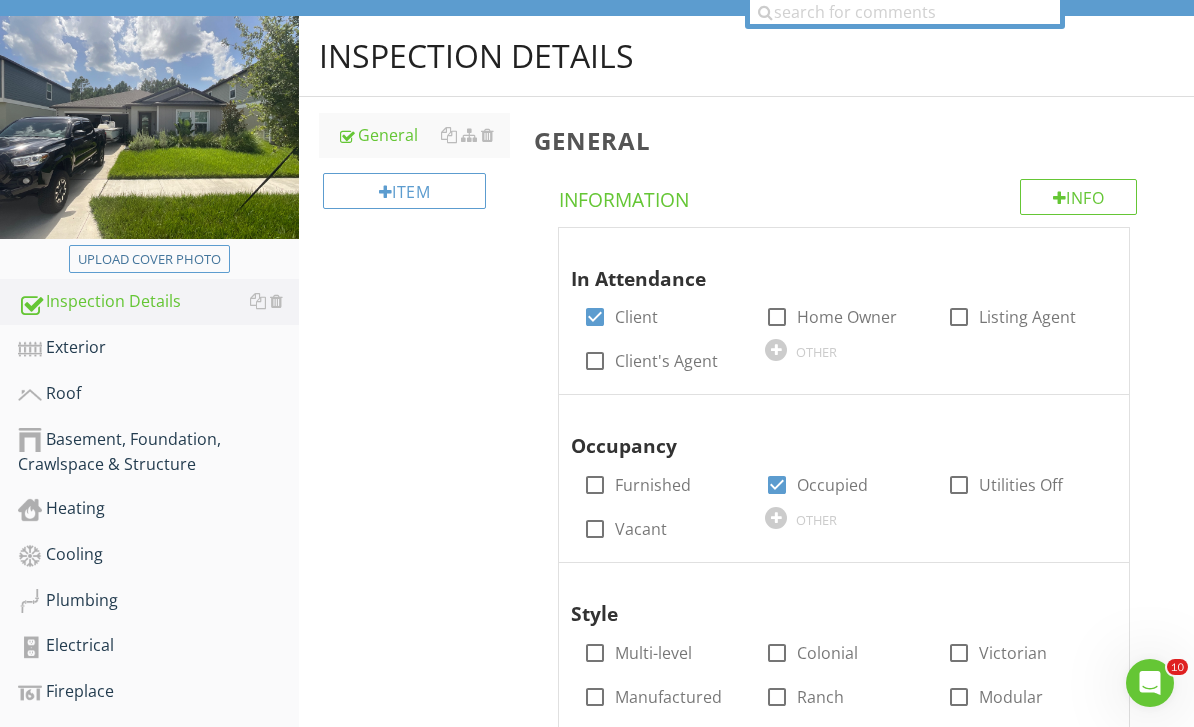 click on "Exterior" at bounding box center [158, 348] 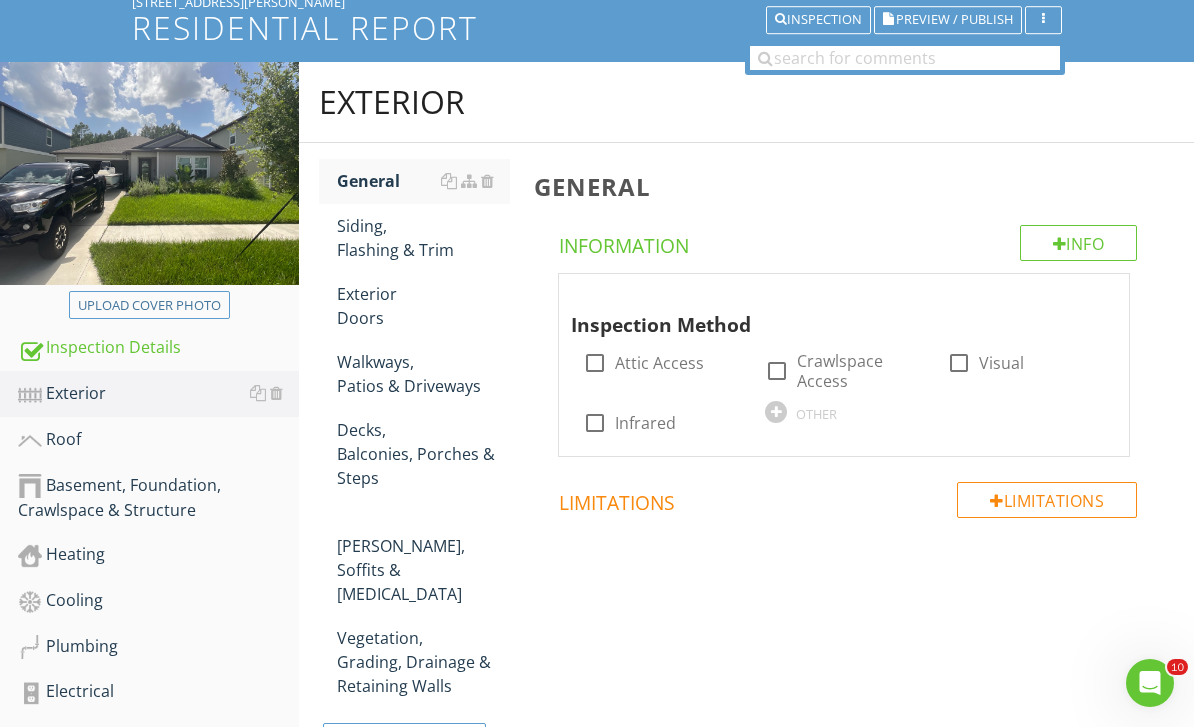 scroll, scrollTop: 152, scrollLeft: 0, axis: vertical 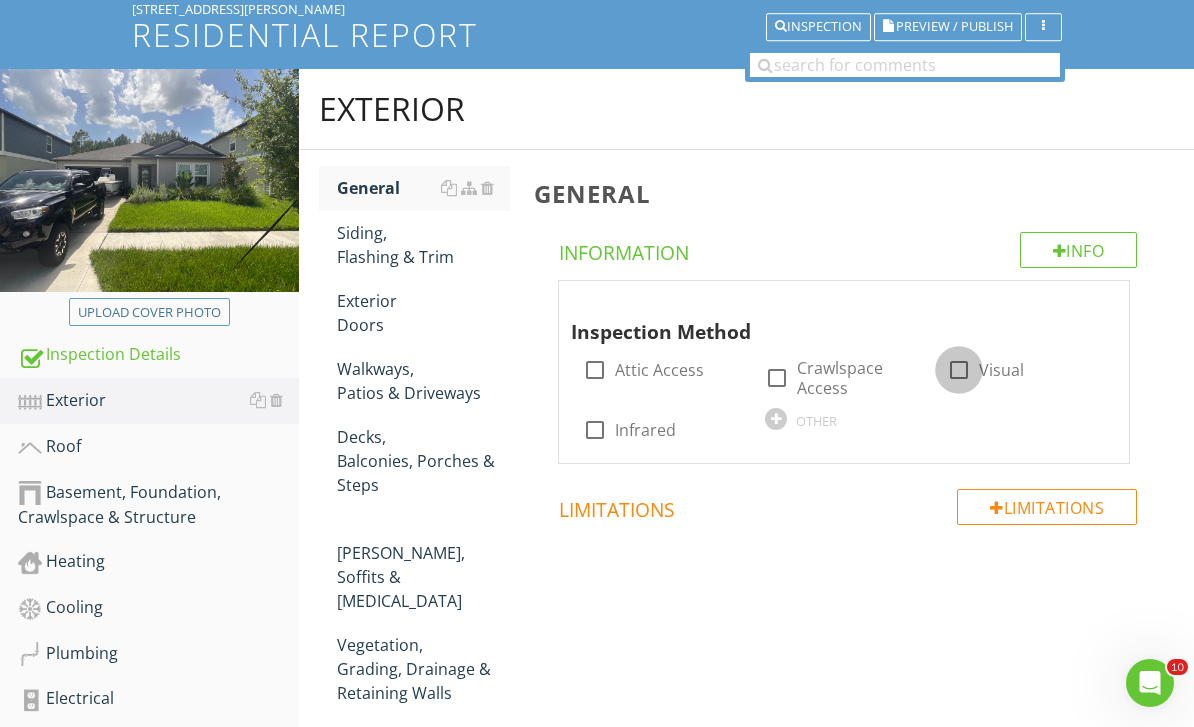 click at bounding box center [959, 370] 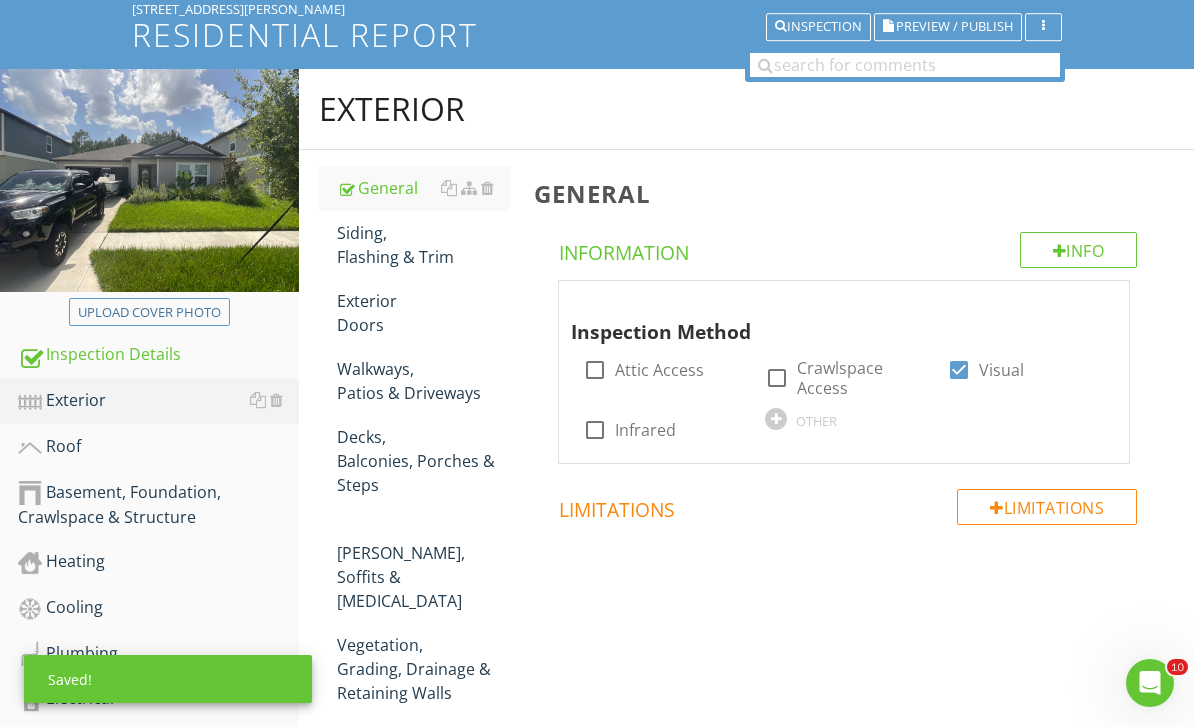 click on "Siding, Flashing & Trim" at bounding box center [424, 245] 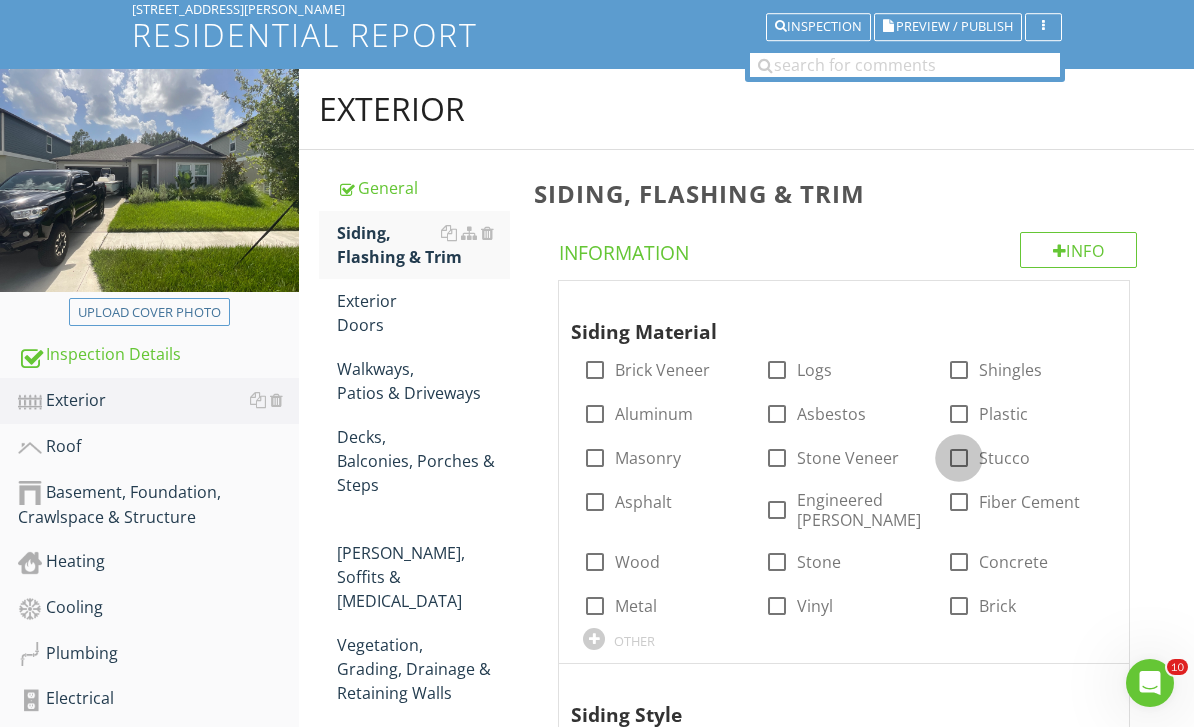click at bounding box center [959, 458] 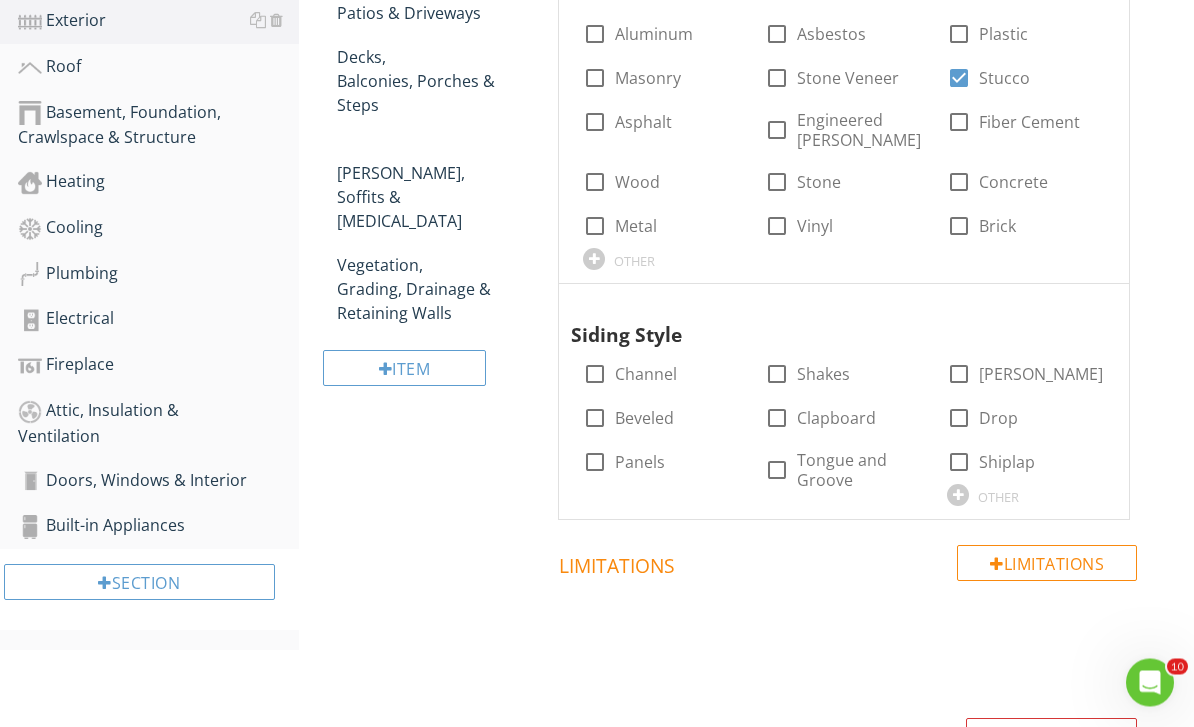 scroll, scrollTop: 533, scrollLeft: 0, axis: vertical 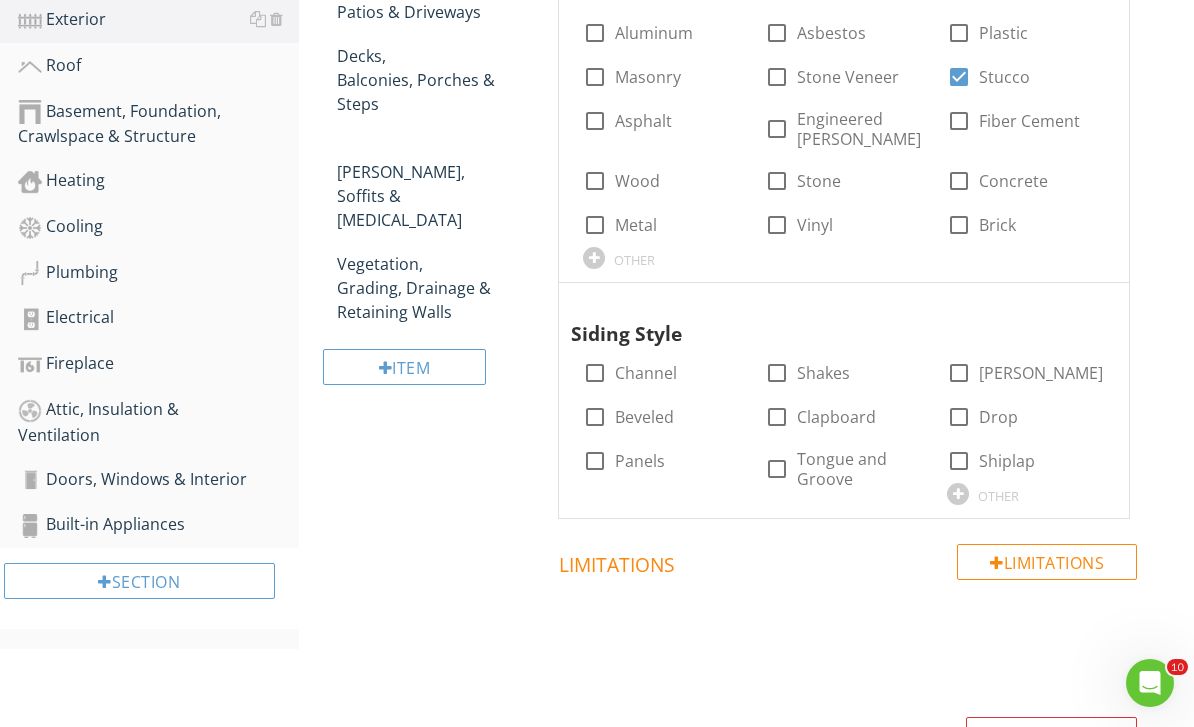 click at bounding box center [958, 494] 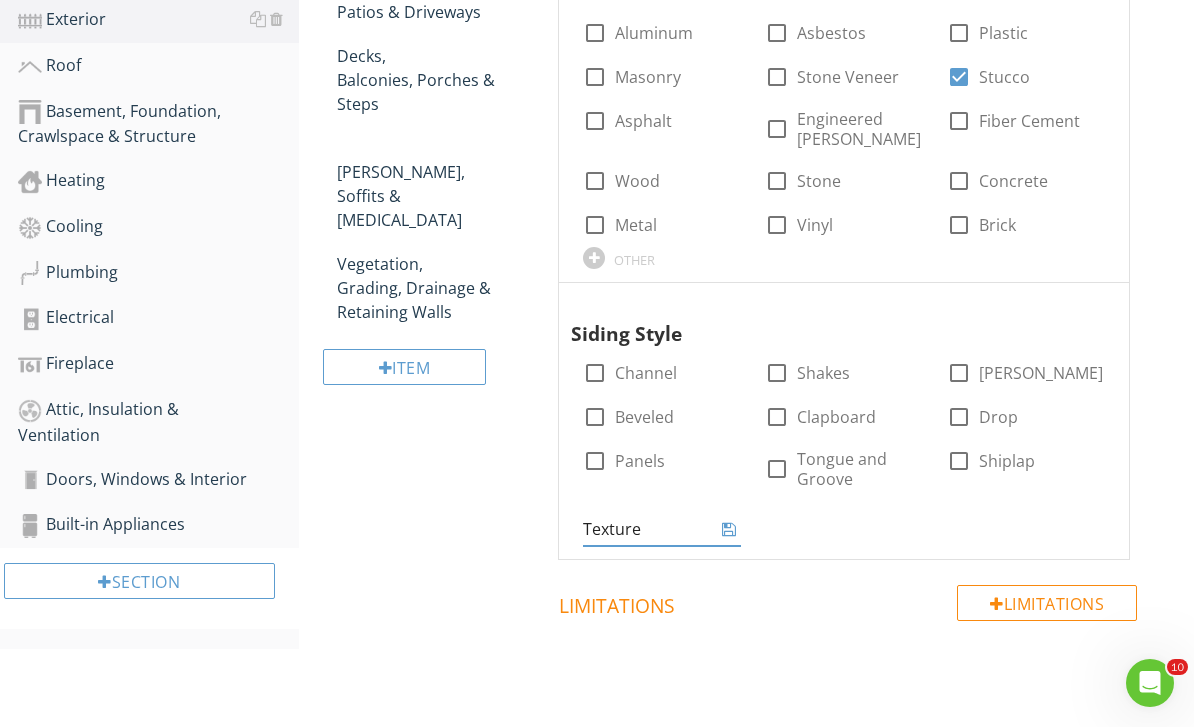 type on "Textured" 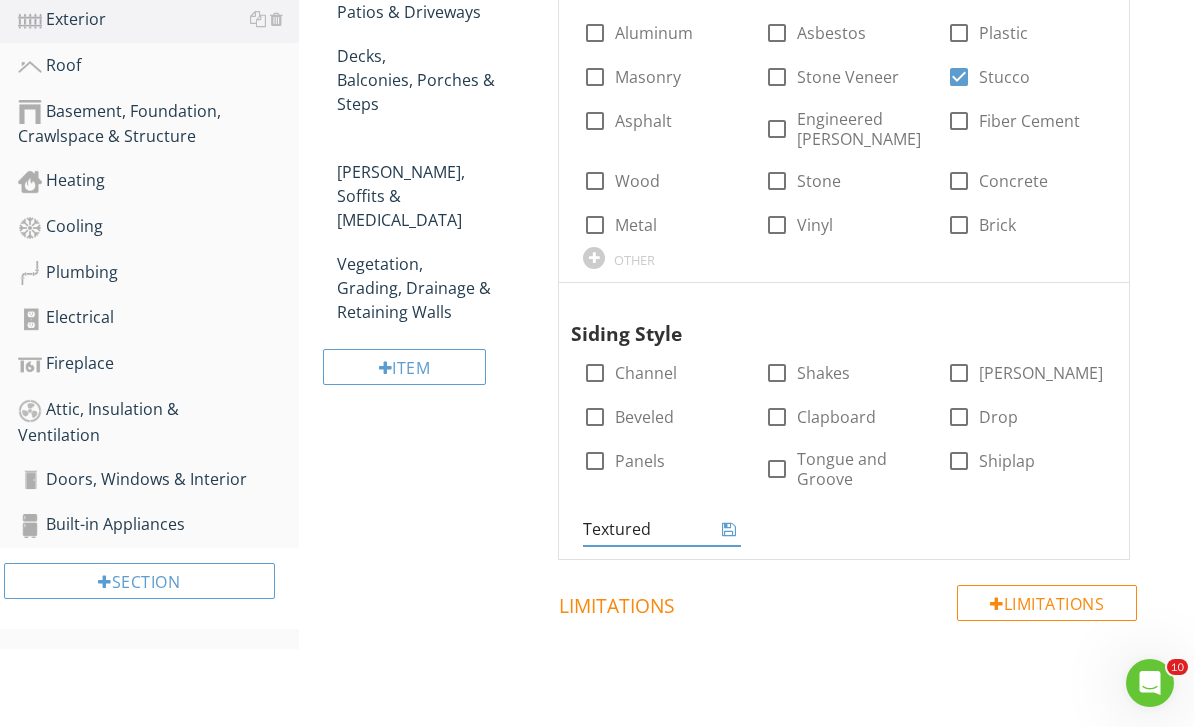 click at bounding box center (729, 529) 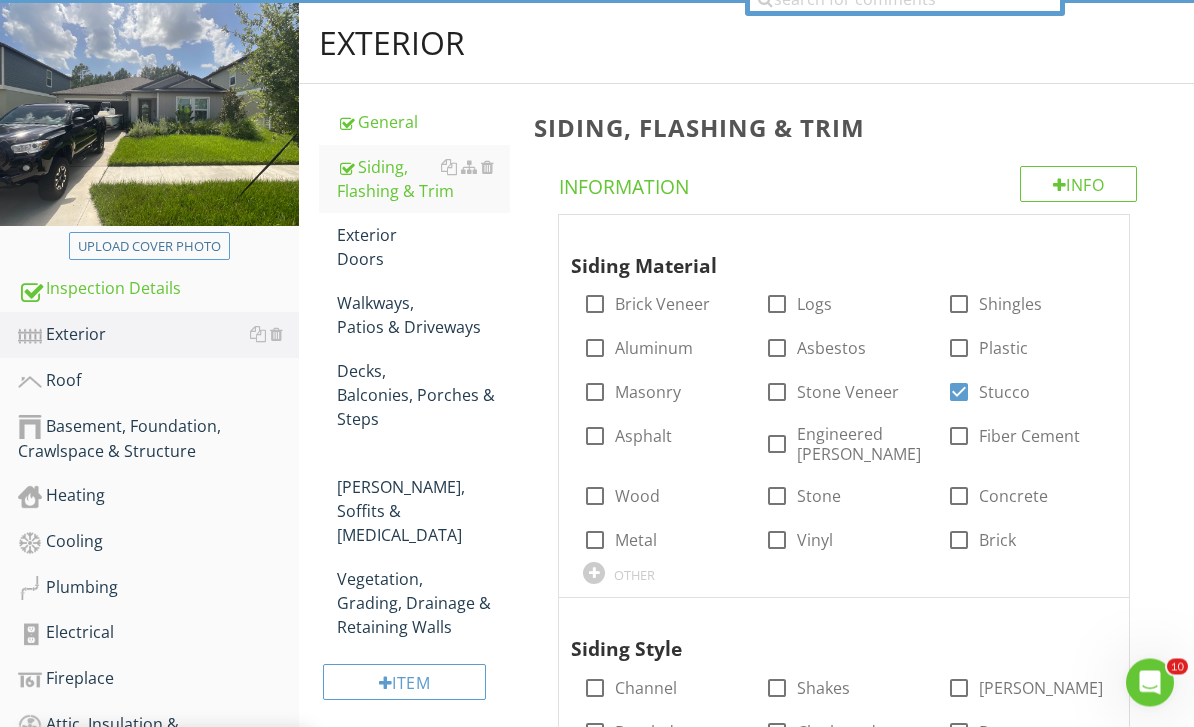 scroll, scrollTop: 218, scrollLeft: 0, axis: vertical 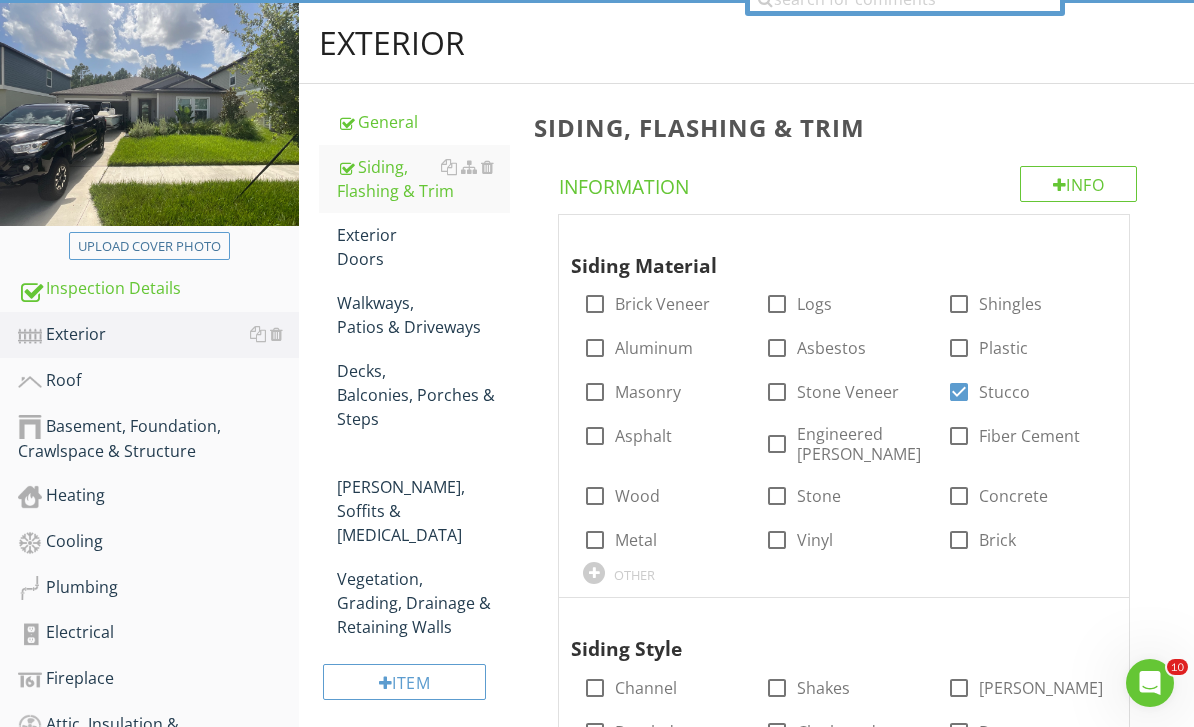 click at bounding box center [595, 356] 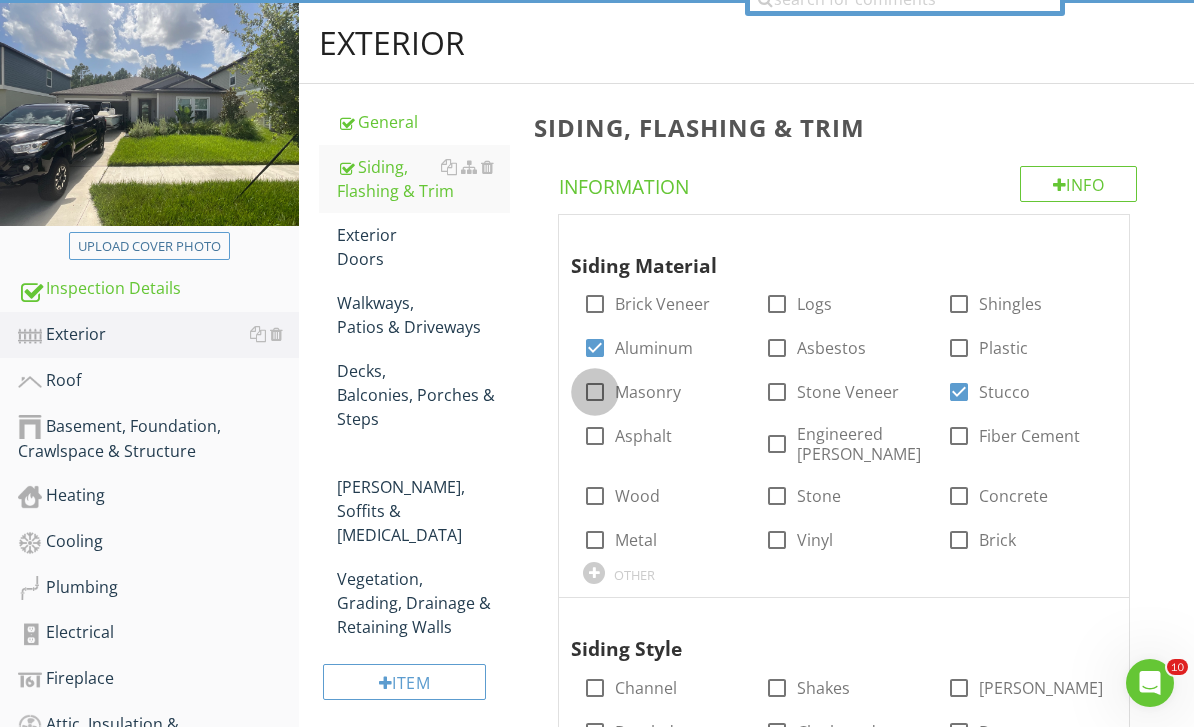 click at bounding box center (595, 392) 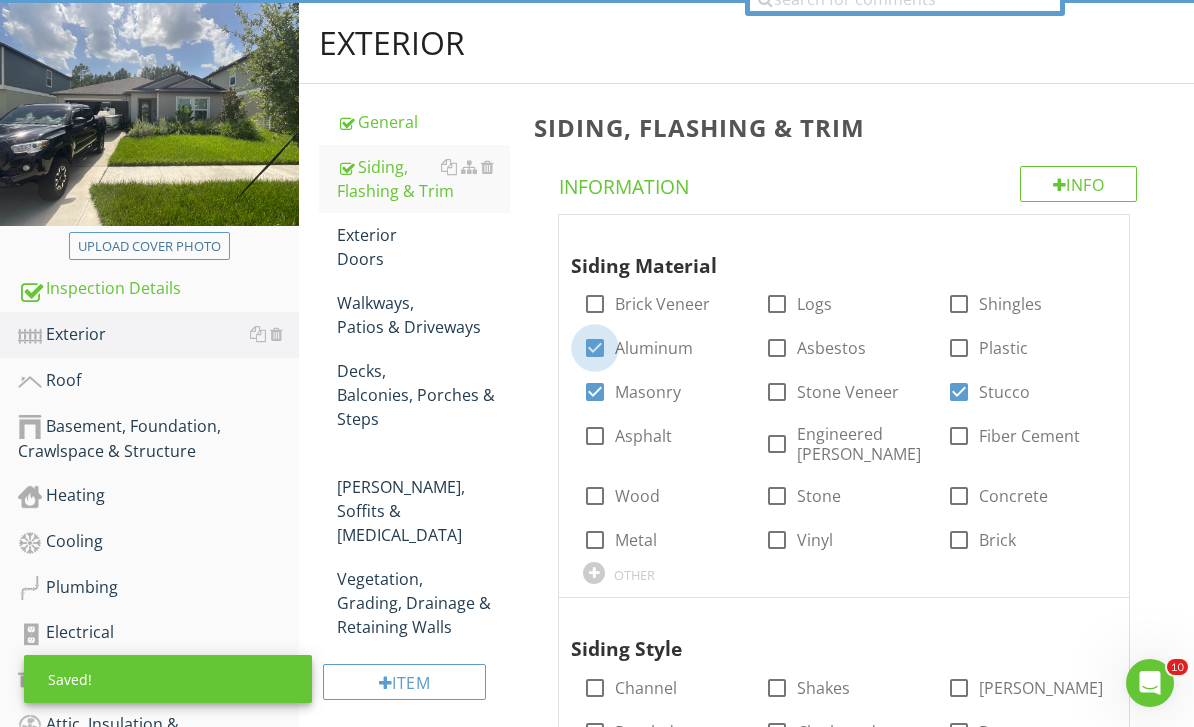 click at bounding box center (595, 348) 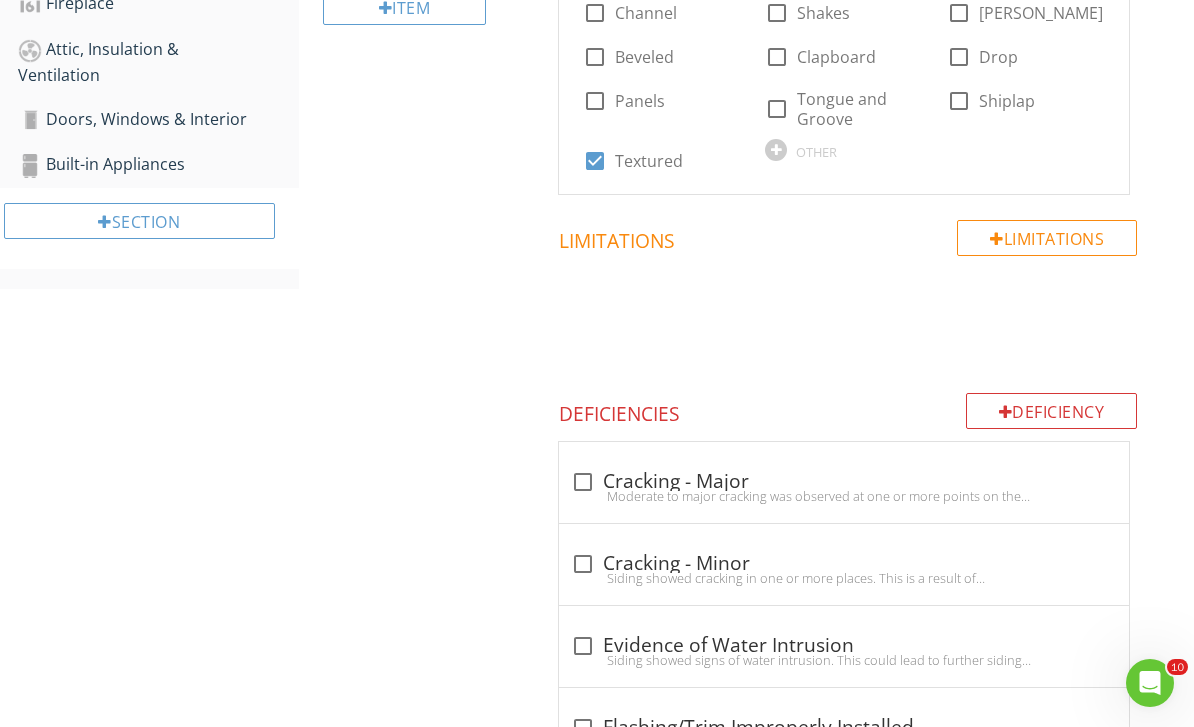 scroll, scrollTop: 991, scrollLeft: 0, axis: vertical 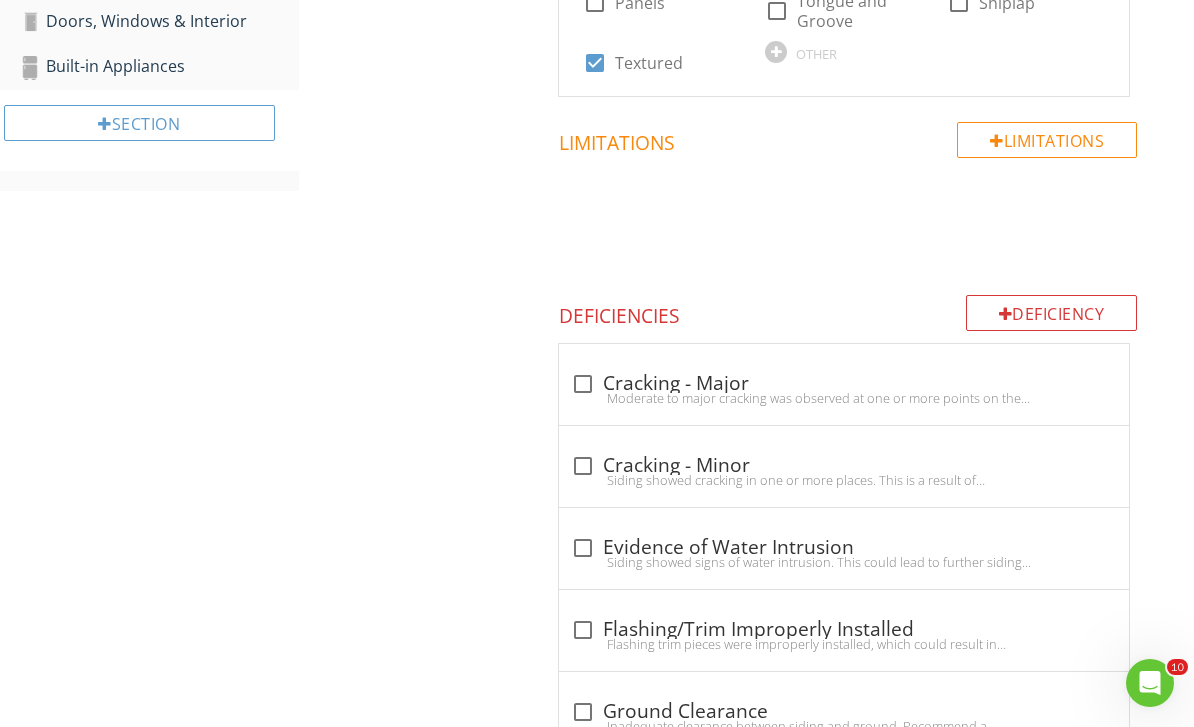 click on "Deficiency" at bounding box center (1052, 313) 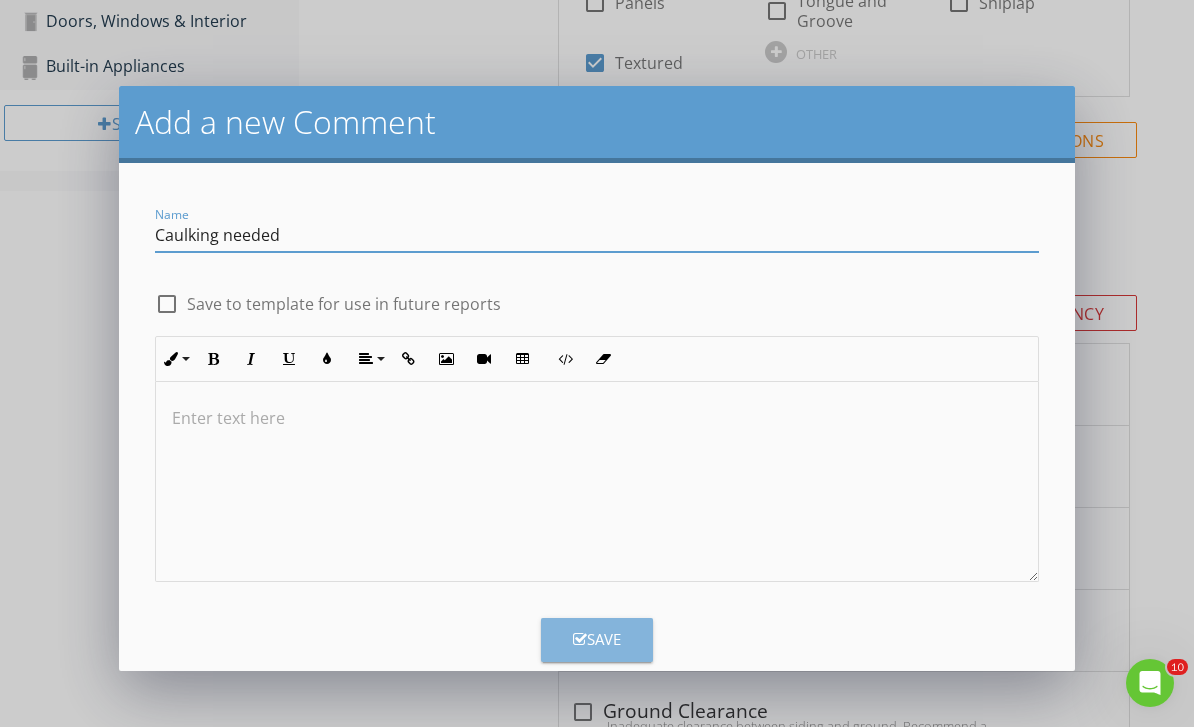 type on "Caulking needed" 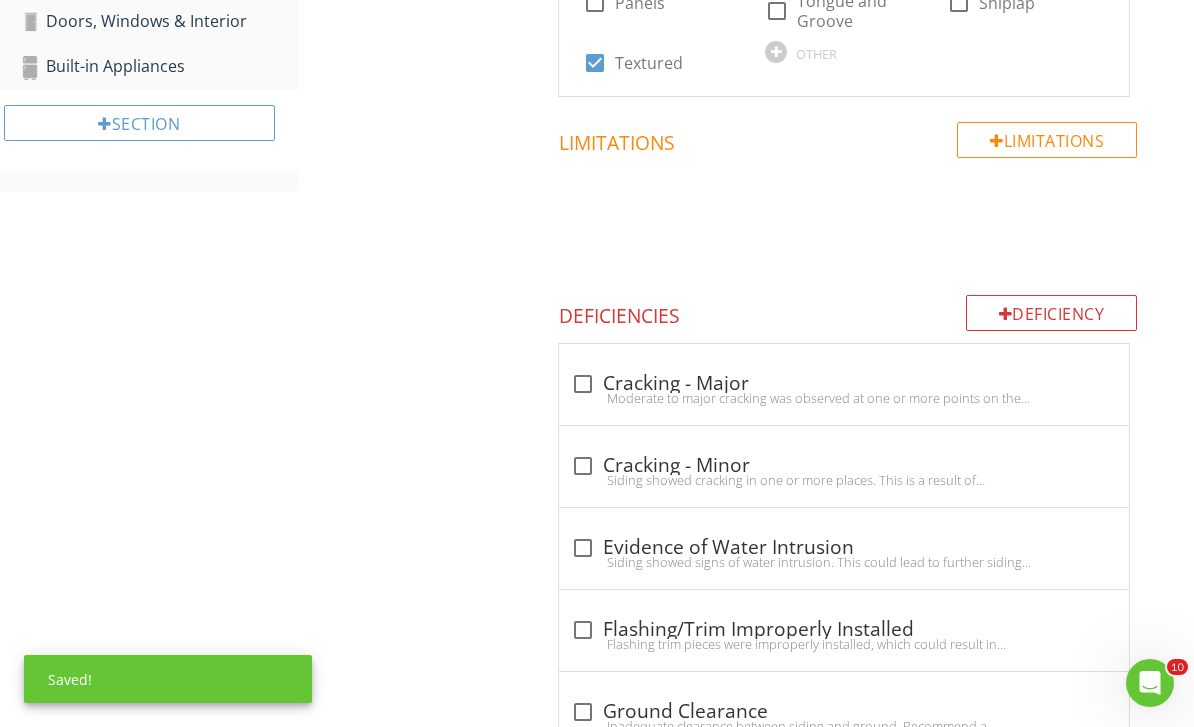 scroll, scrollTop: 2238, scrollLeft: 0, axis: vertical 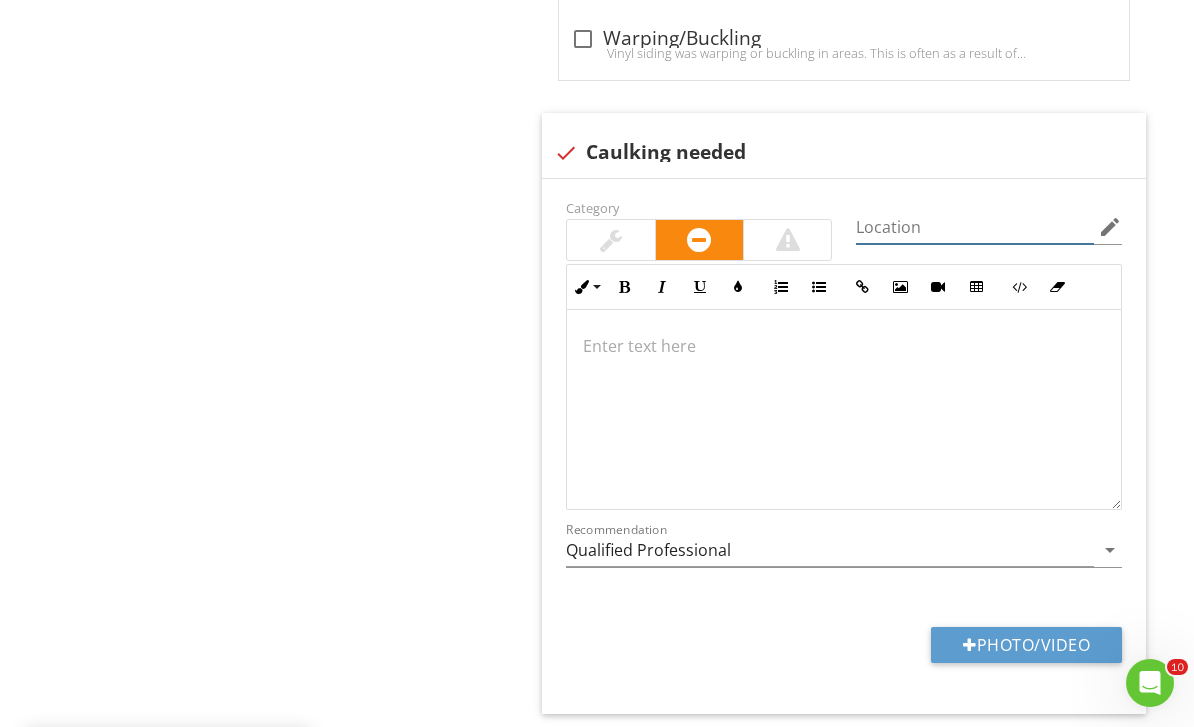 click at bounding box center (975, 227) 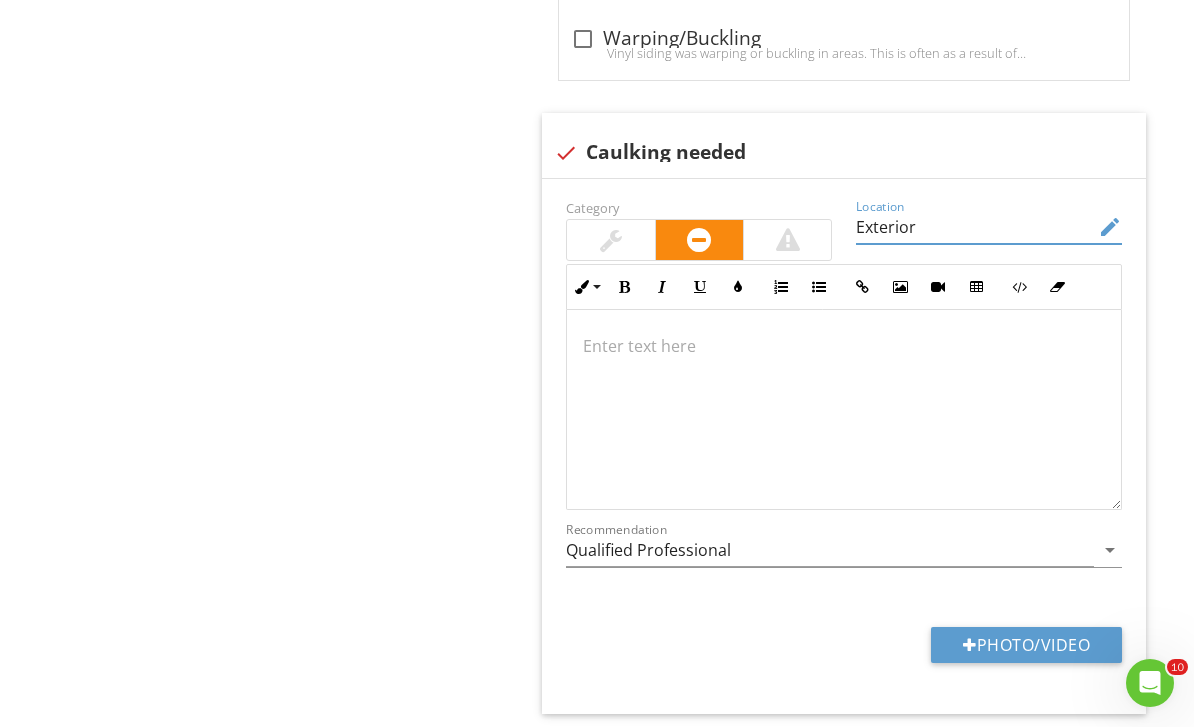 type on "Exterior" 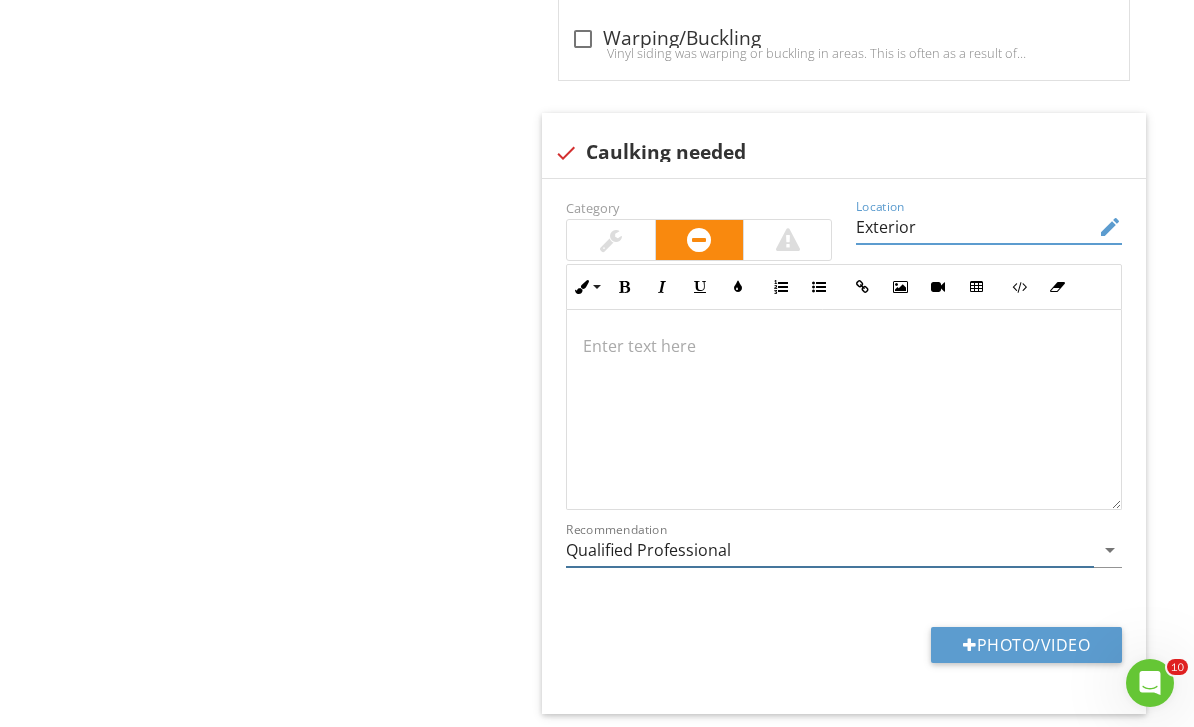 click on "Qualified Professional" at bounding box center (830, 550) 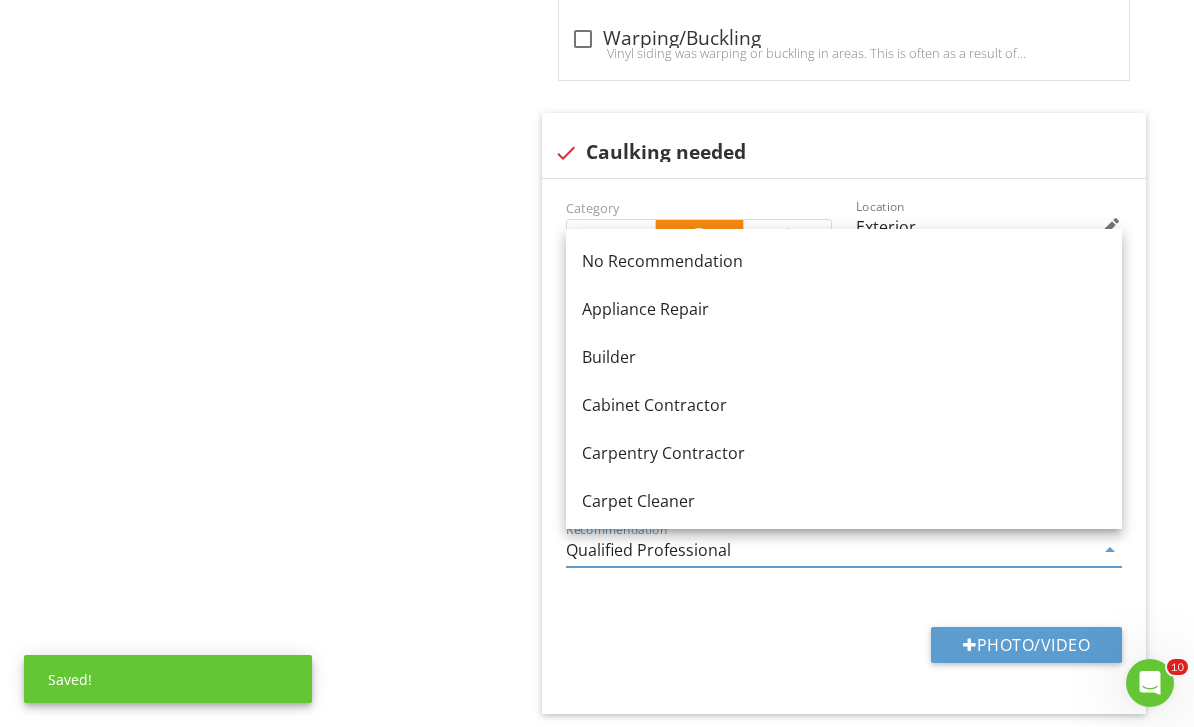 click on "Siding, Flashing & Trim
Info
Information
Siding Material
check_box_outline_blank Brick Veneer   check_box_outline_blank Logs   check_box_outline_blank Shingles   check_box_outline_blank Aluminum   check_box_outline_blank Asbestos   check_box_outline_blank Plastic   check_box Masonry   check_box_outline_blank Stone Veneer   check_box Stucco   check_box_outline_blank Asphalt   check_box_outline_blank Engineered Wood   check_box_outline_blank Fiber Cement   check_box_outline_blank Wood   check_box_outline_blank Stone   check_box_outline_blank Concrete   check_box_outline_blank Metal   check_box_outline_blank Vinyl   check_box_outline_blank Brick         OTHER
Siding Style
check_box_outline_blank Channel   check_box_outline_blank Shakes   check_box_outline_blank Batten   check_box_outline_blank Beveled" at bounding box center (858, -595) 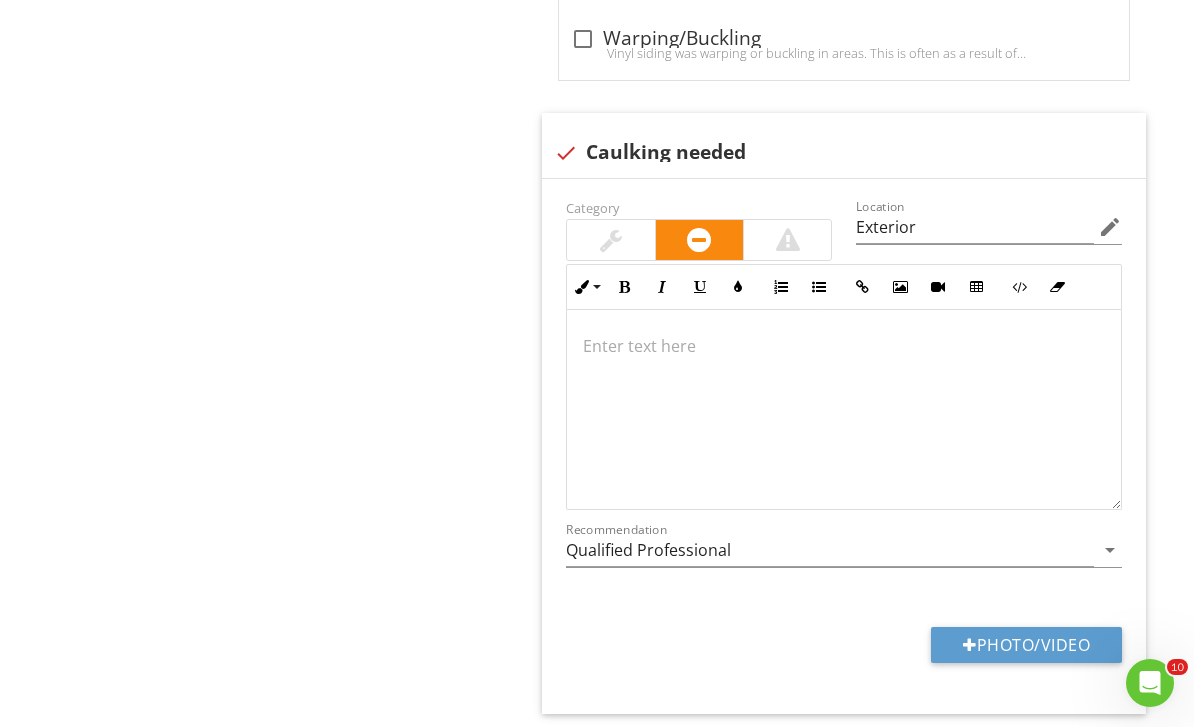 click at bounding box center (844, 410) 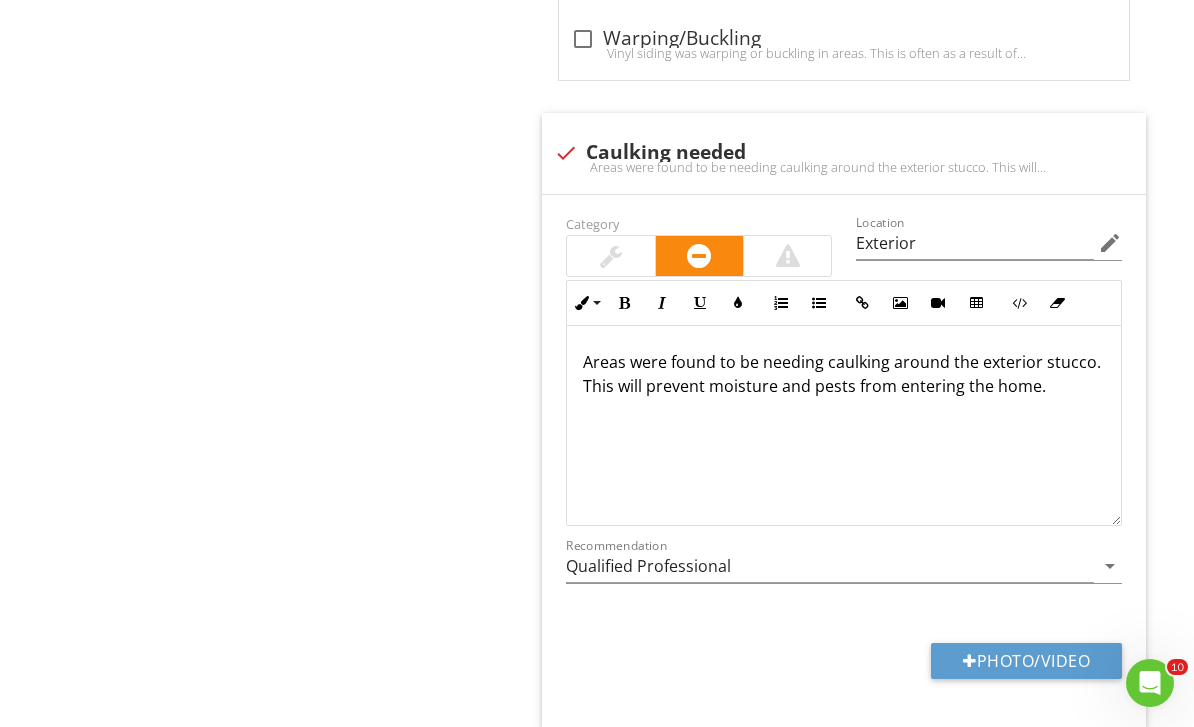 click on "Photo/Video" at bounding box center [1026, 661] 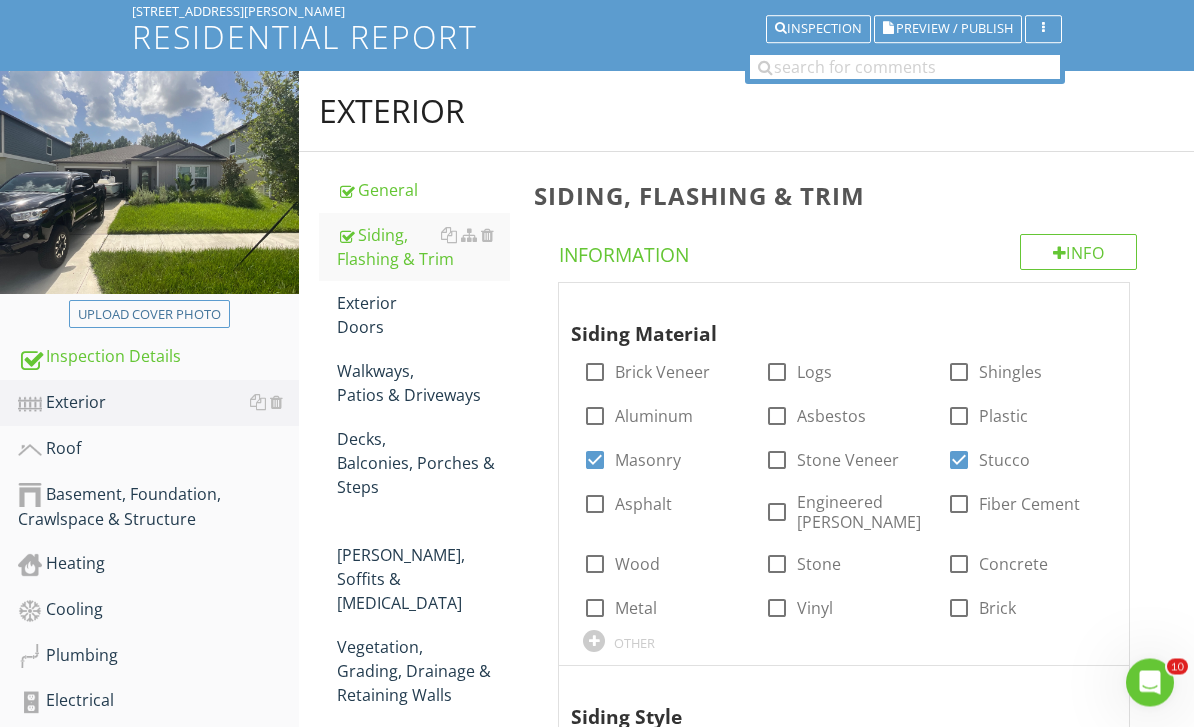 scroll, scrollTop: 150, scrollLeft: 0, axis: vertical 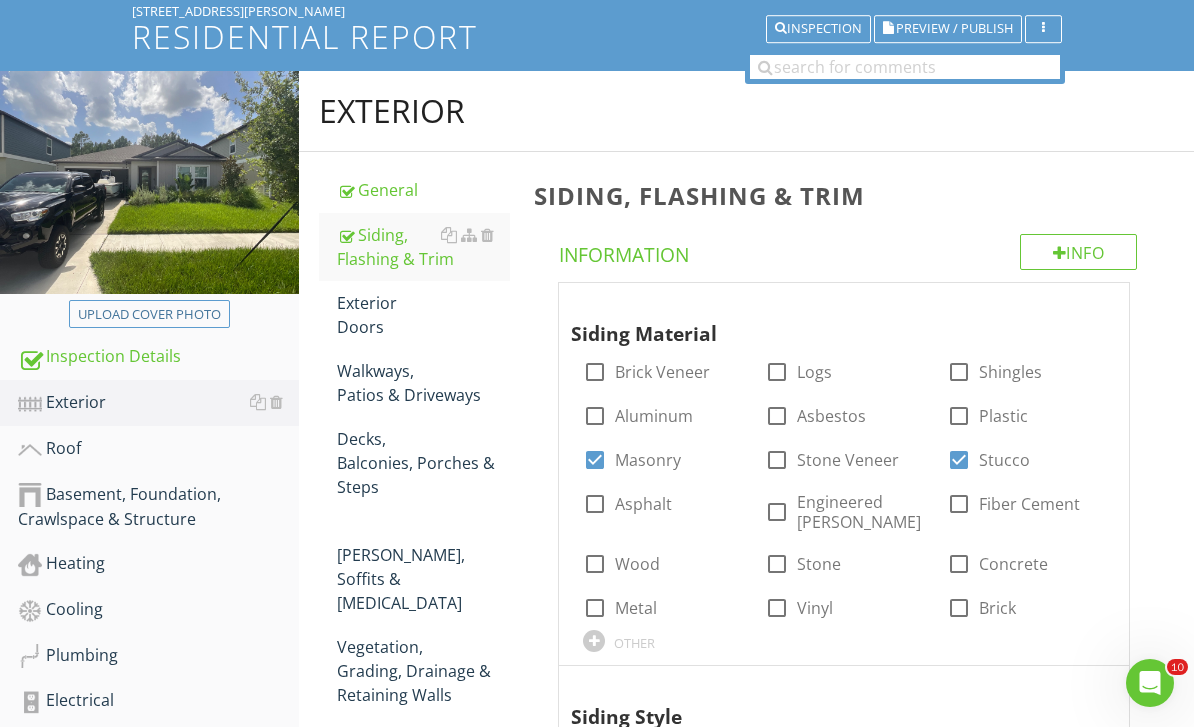 click on "Exterior Doors" at bounding box center (424, 315) 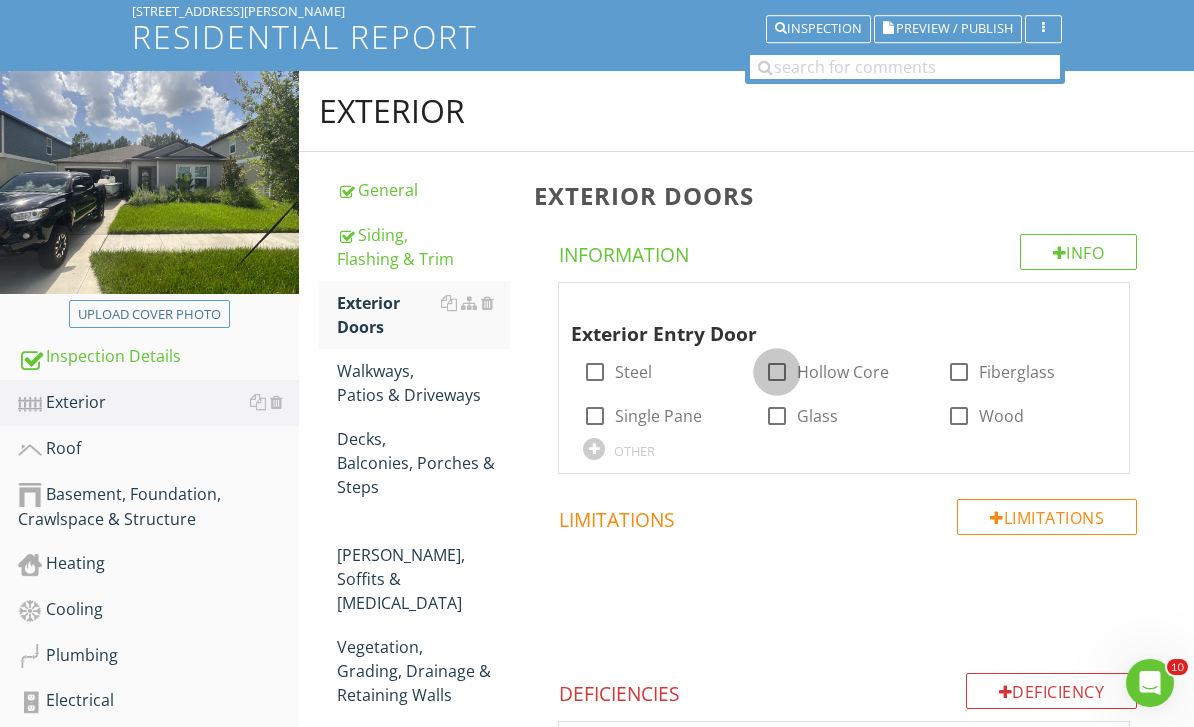 click at bounding box center (777, 372) 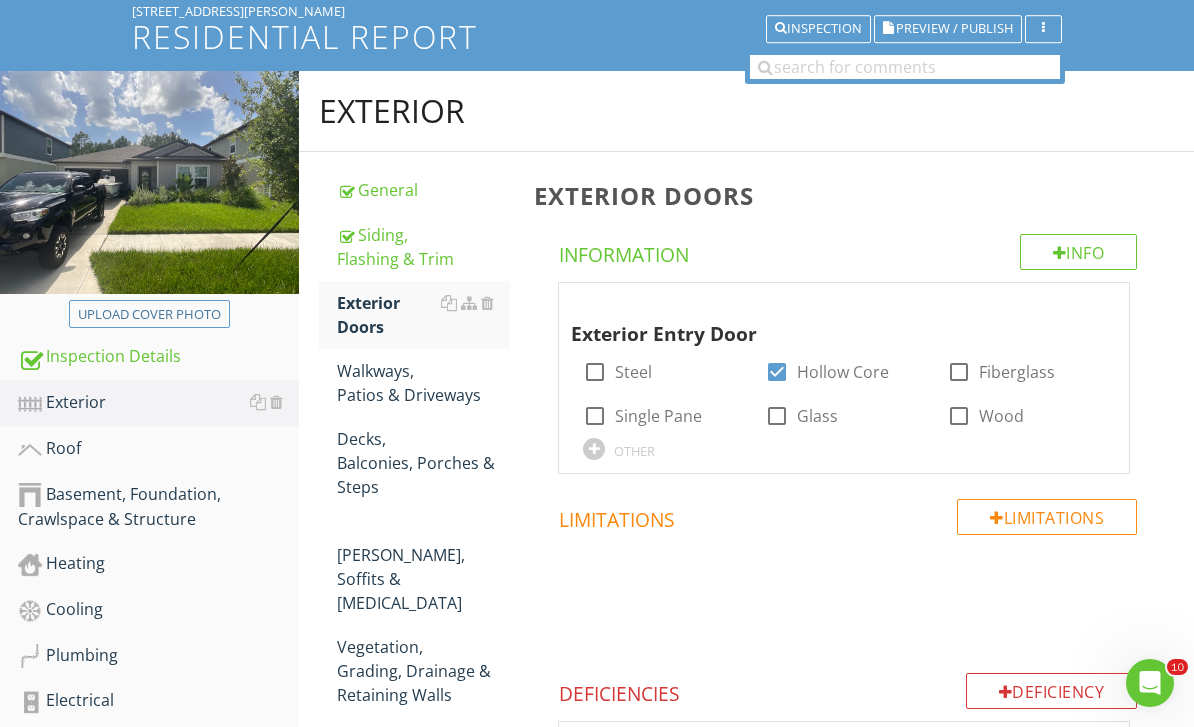 click at bounding box center [777, 424] 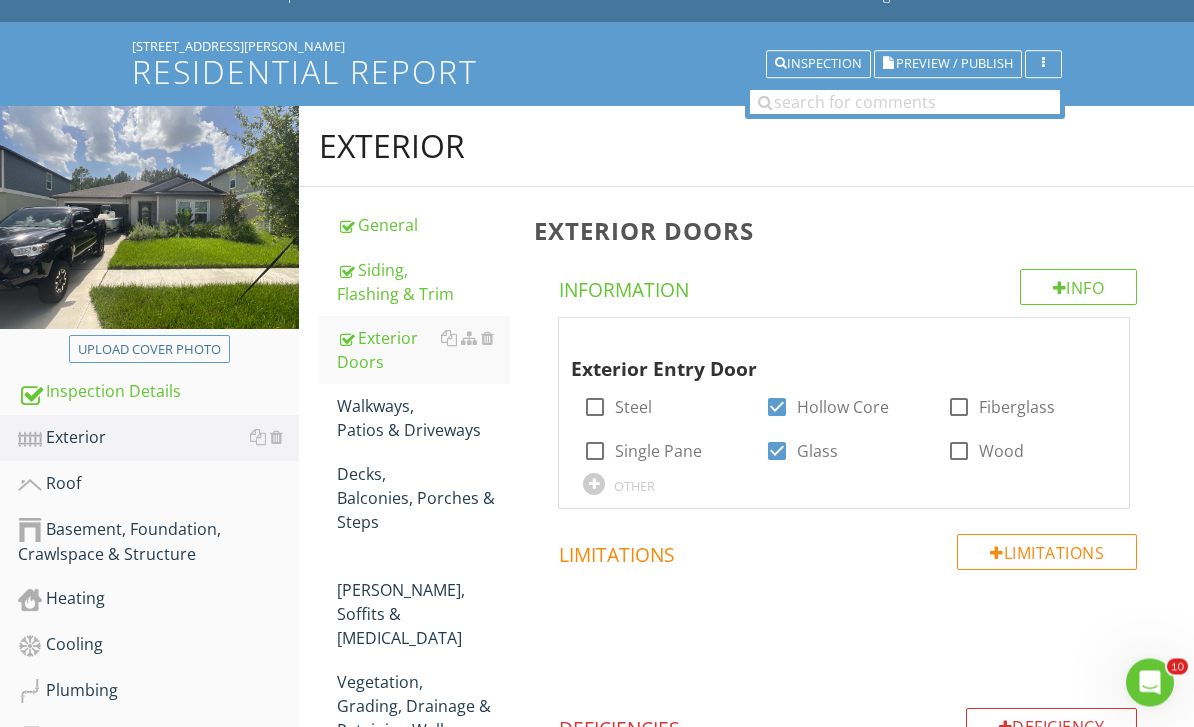 scroll, scrollTop: 115, scrollLeft: 0, axis: vertical 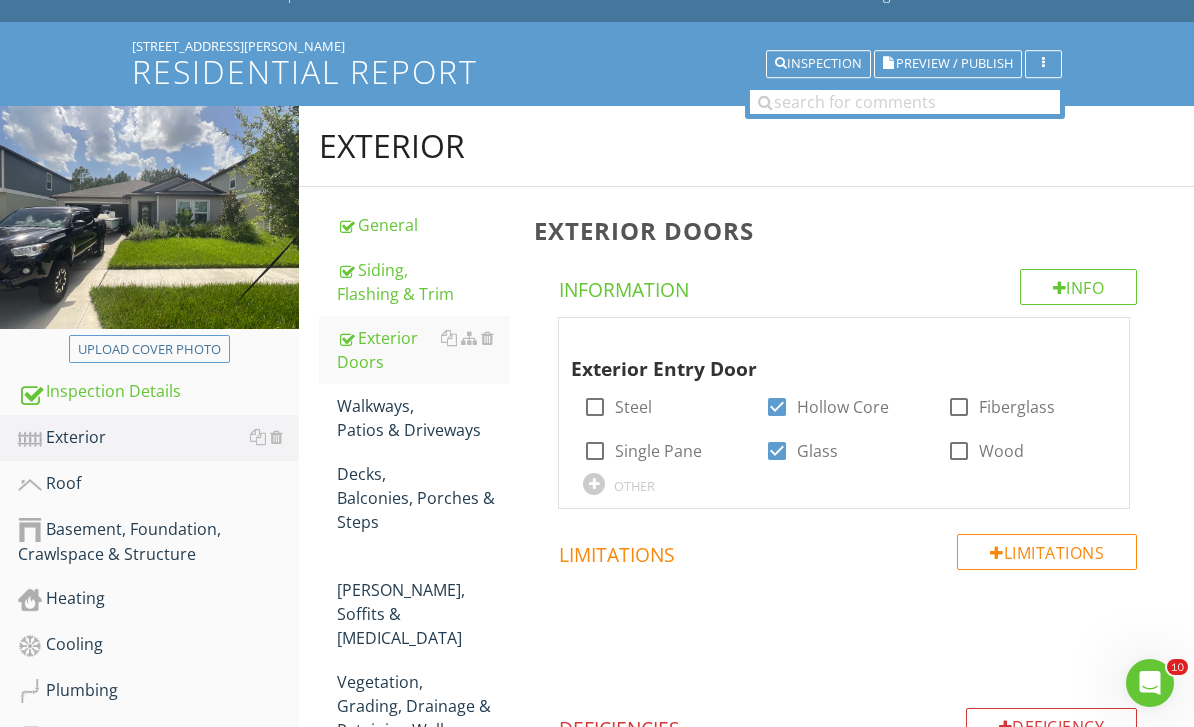 click on "Info" at bounding box center [1079, 287] 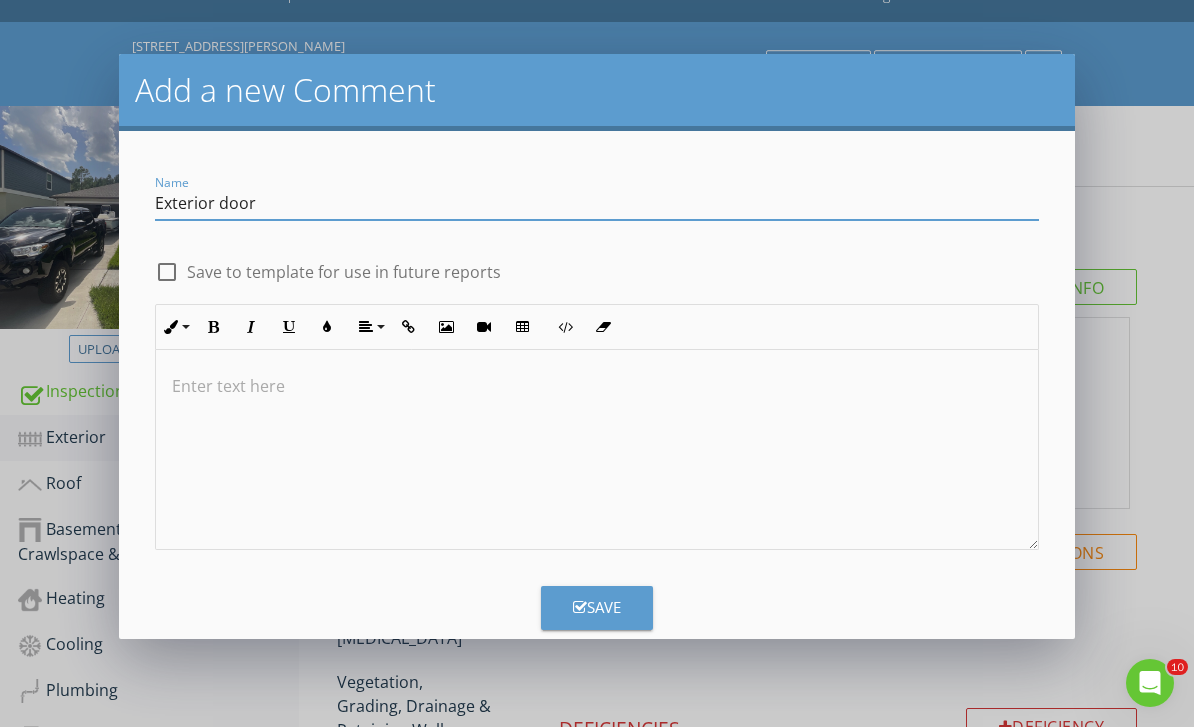 type on "Exterior door" 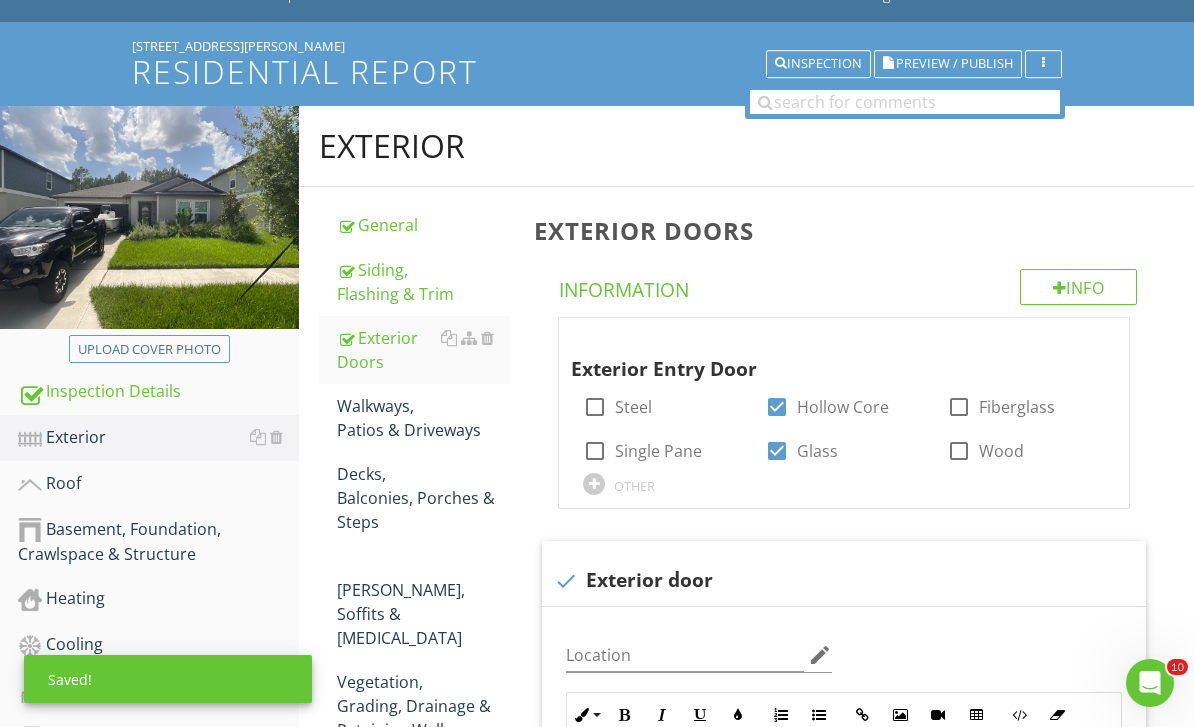scroll, scrollTop: 654, scrollLeft: 0, axis: vertical 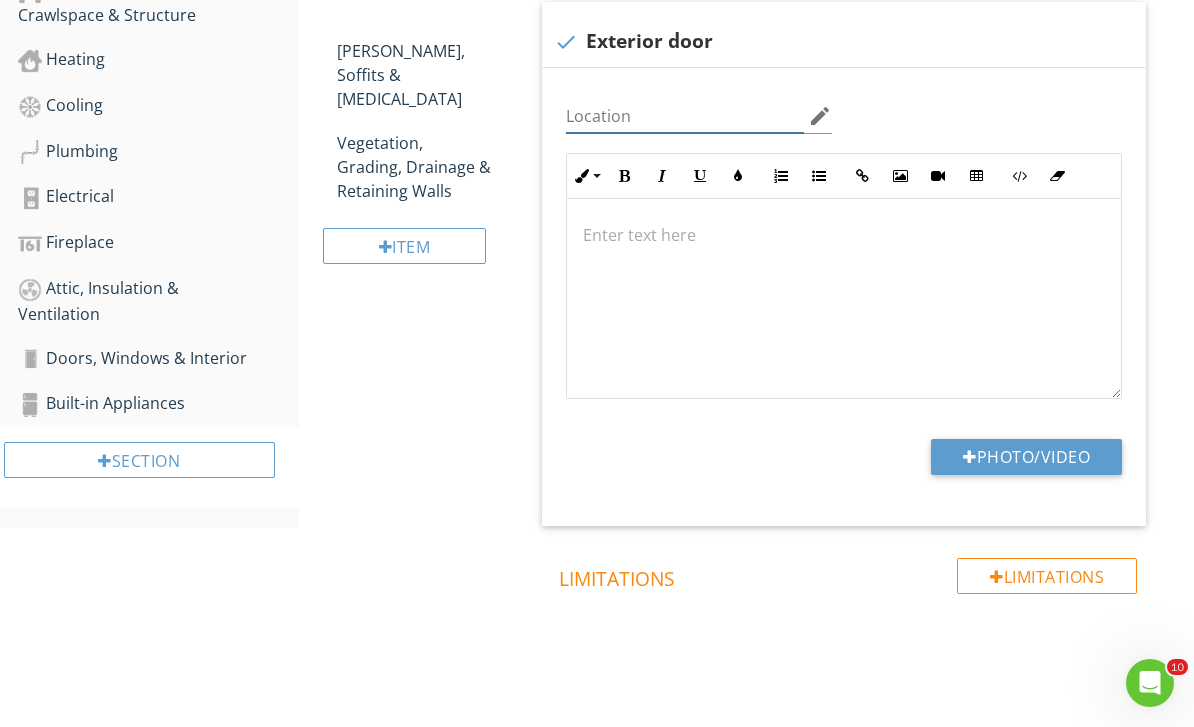 click at bounding box center (685, 116) 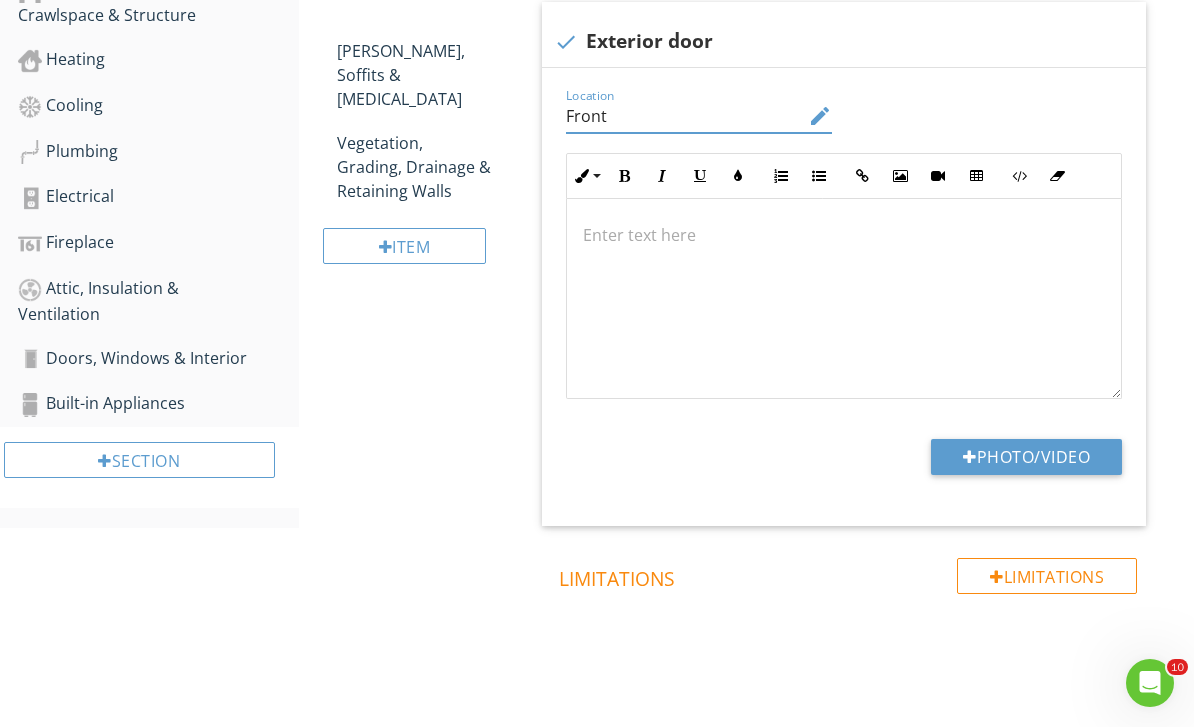 type on "Front" 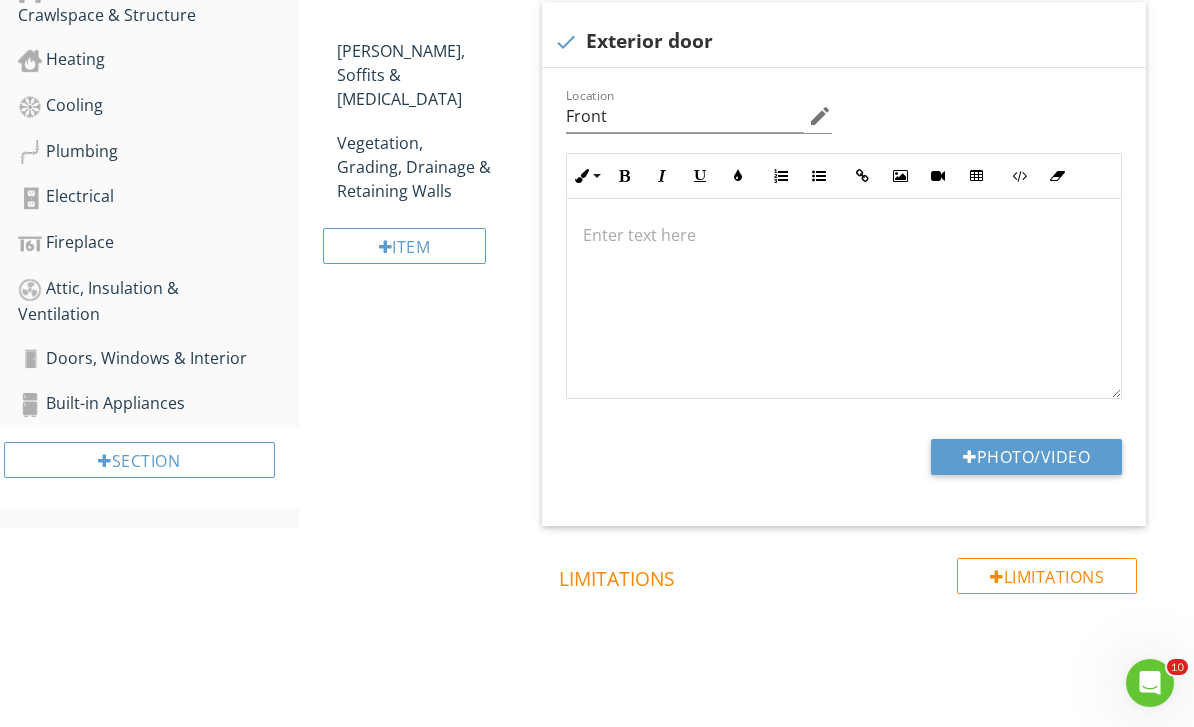 type on "C:\fakepath\IMG_9459.jpeg" 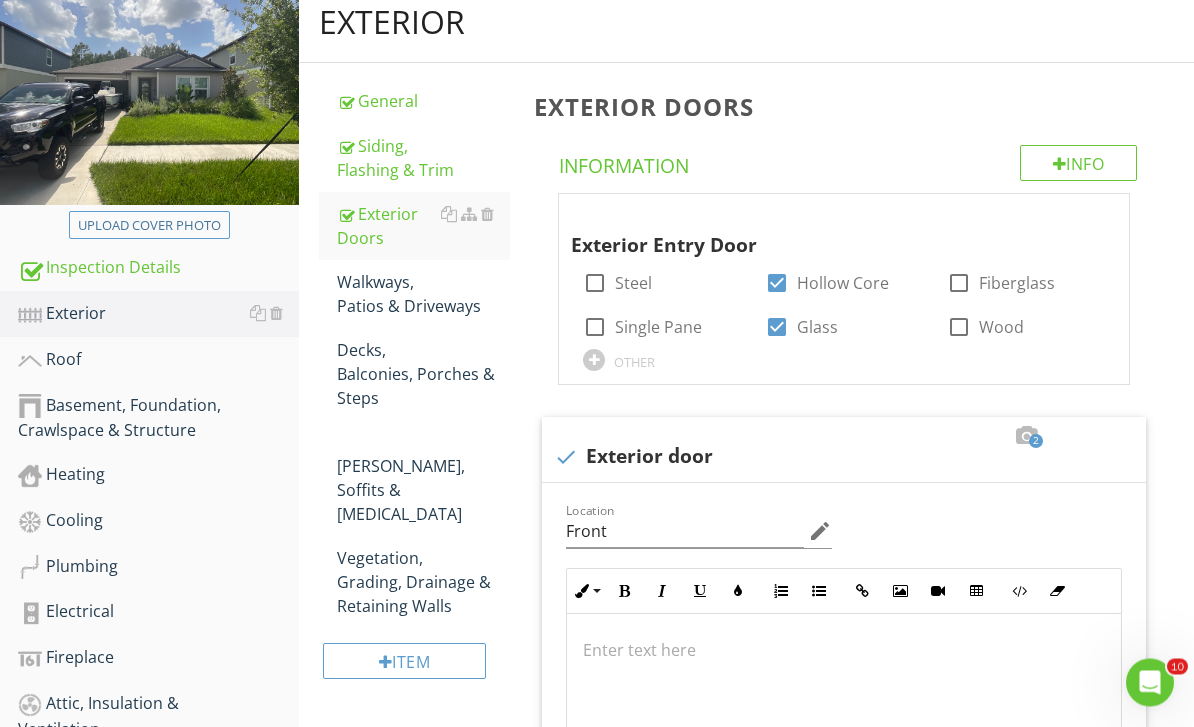 scroll, scrollTop: 224, scrollLeft: 0, axis: vertical 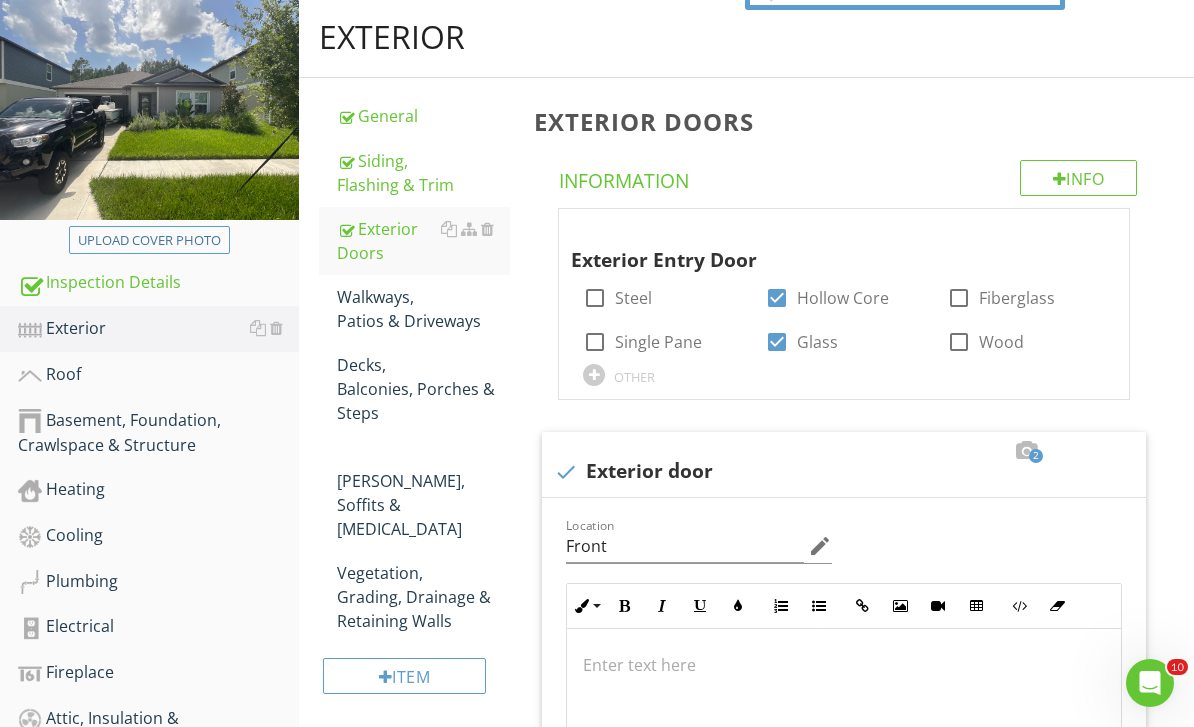click on "Walkways, Patios & Driveways" at bounding box center [424, 309] 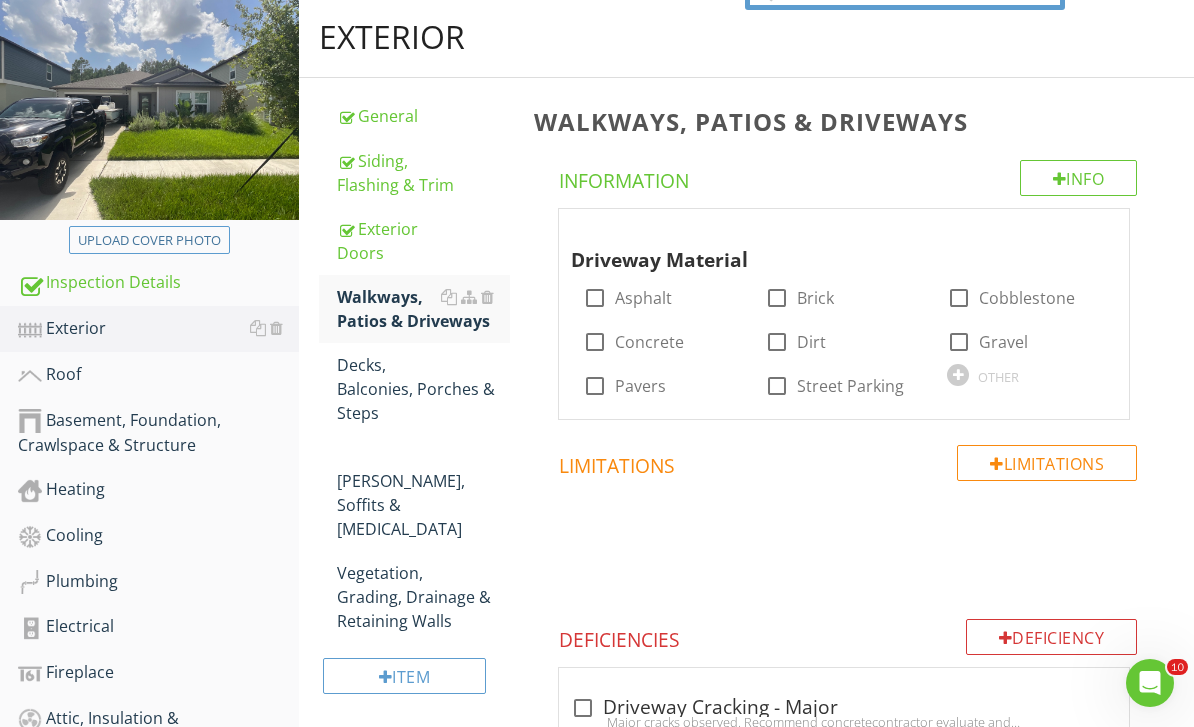 click at bounding box center [595, 342] 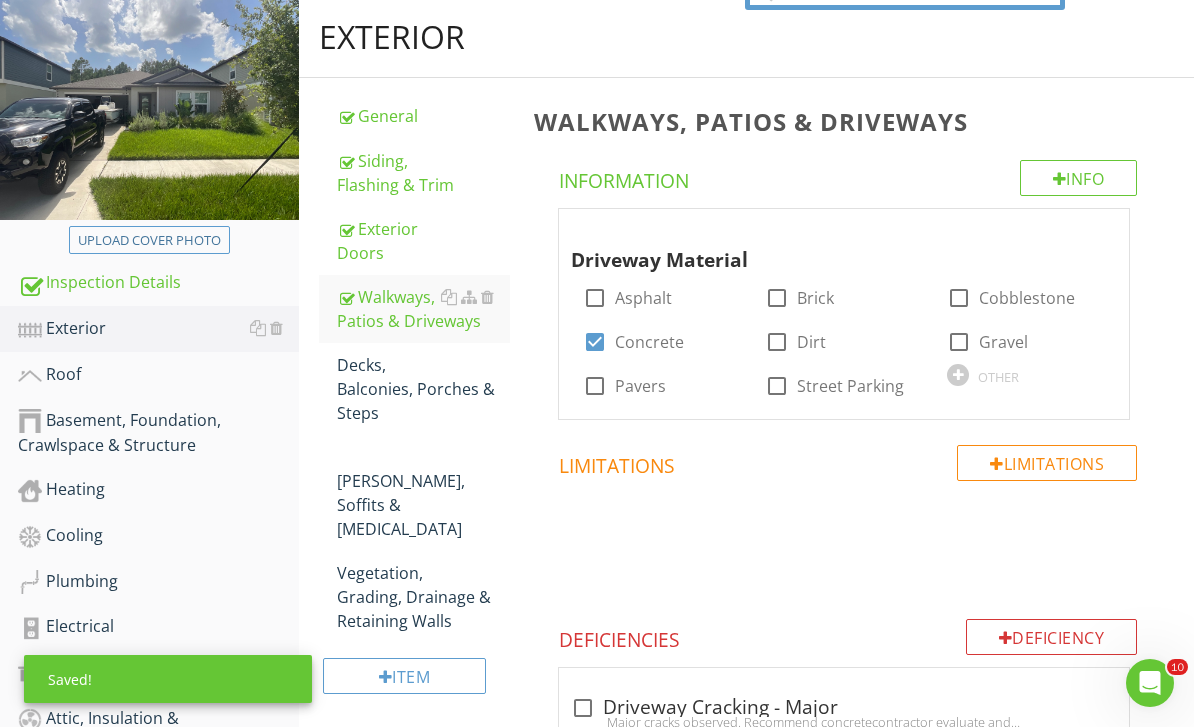 click on "Decks, Balconies, Porches & Steps" at bounding box center [424, 389] 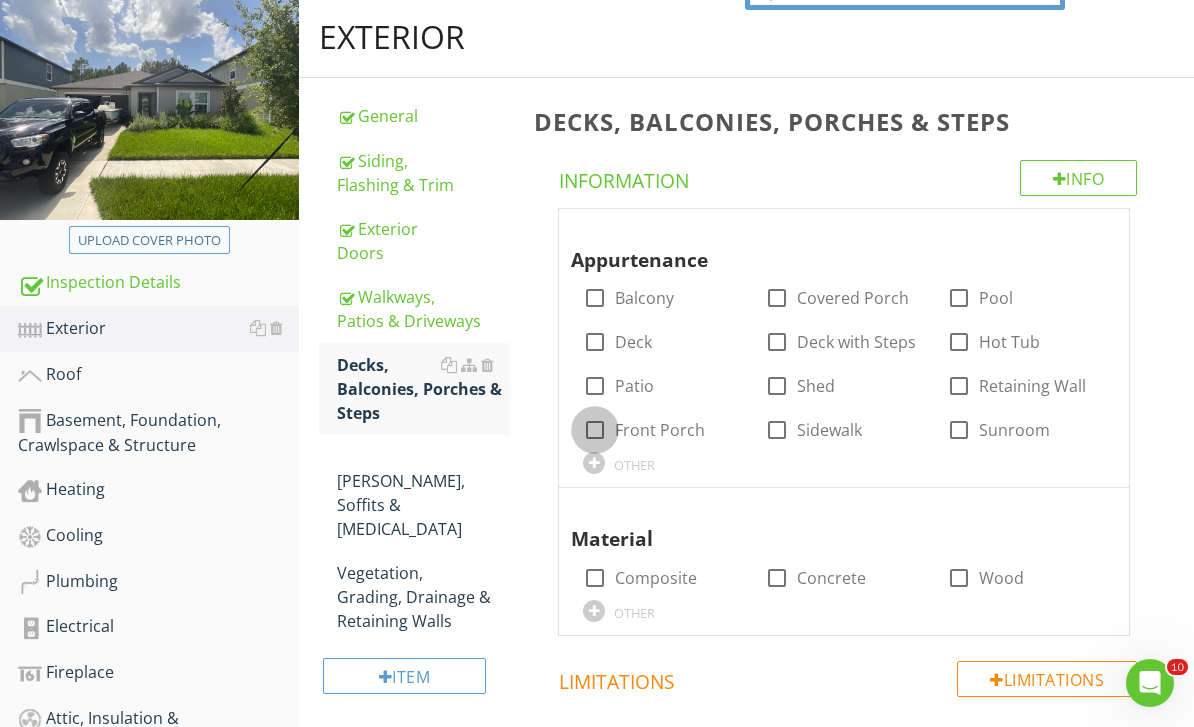 click at bounding box center [595, 430] 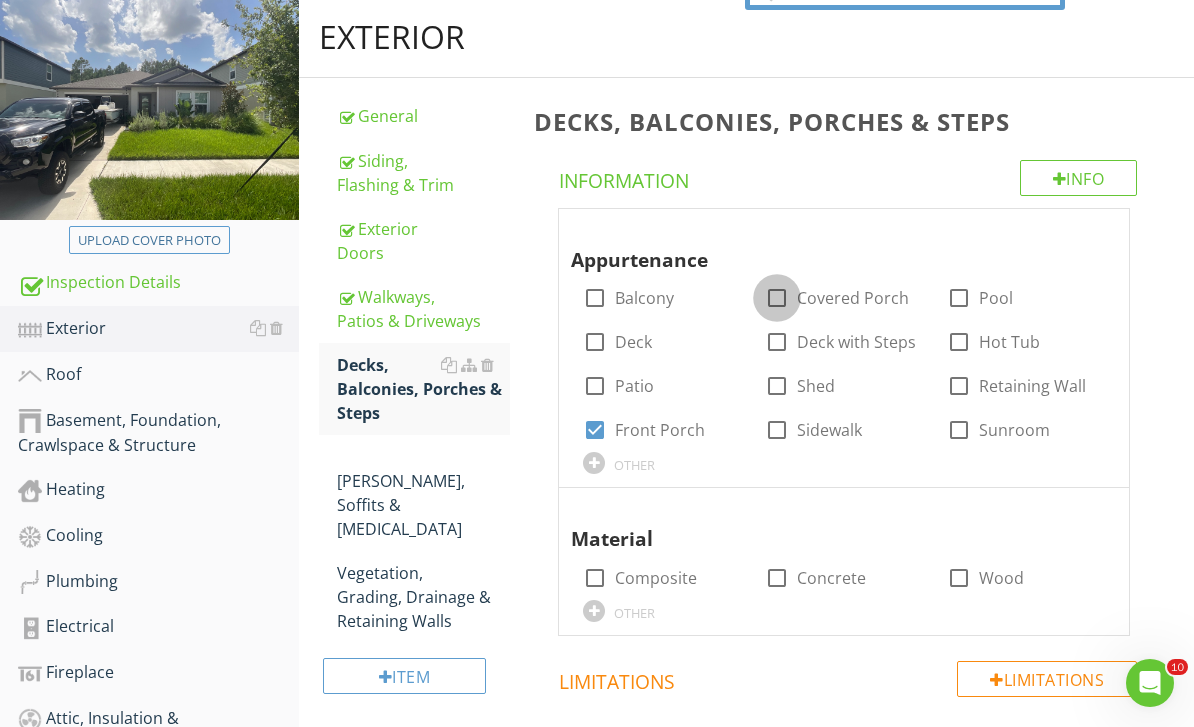 click at bounding box center (777, 298) 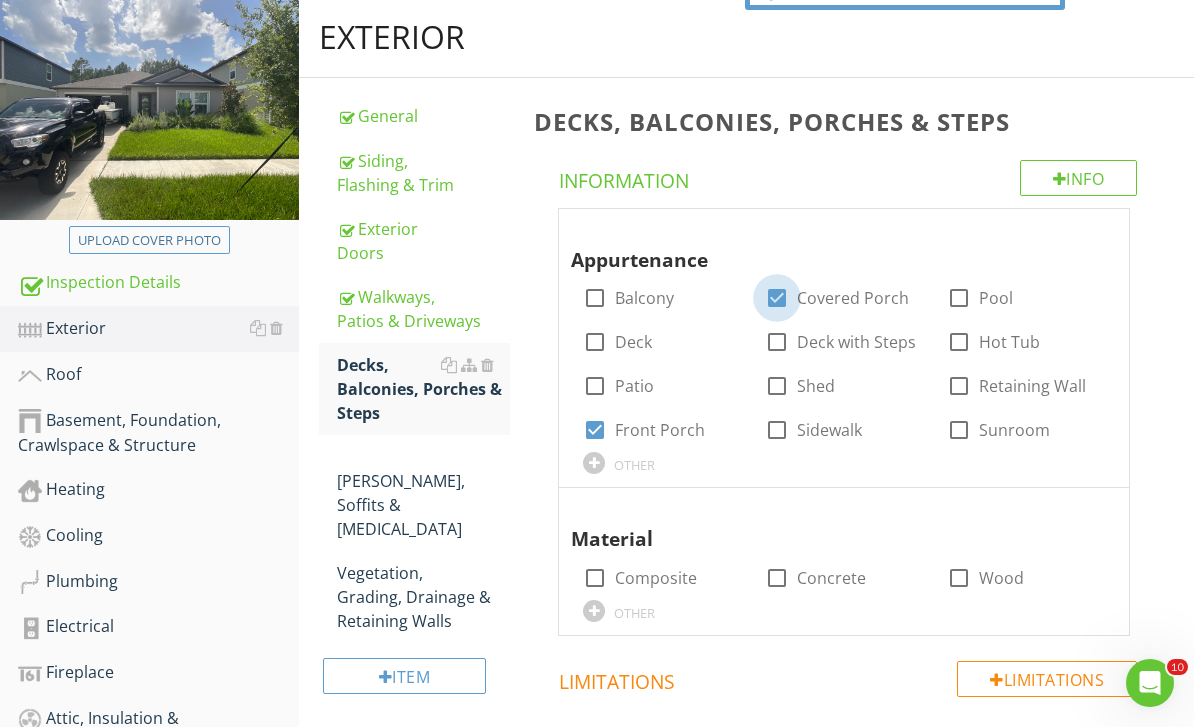 click at bounding box center [777, 298] 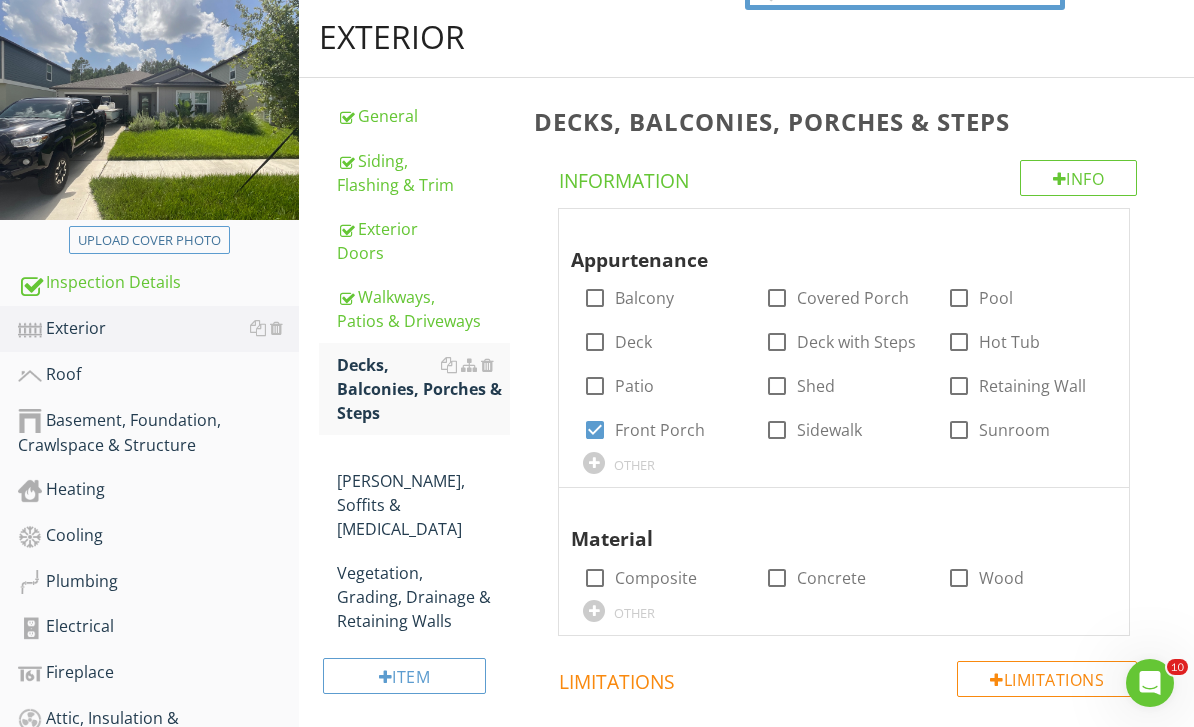 click at bounding box center [777, 298] 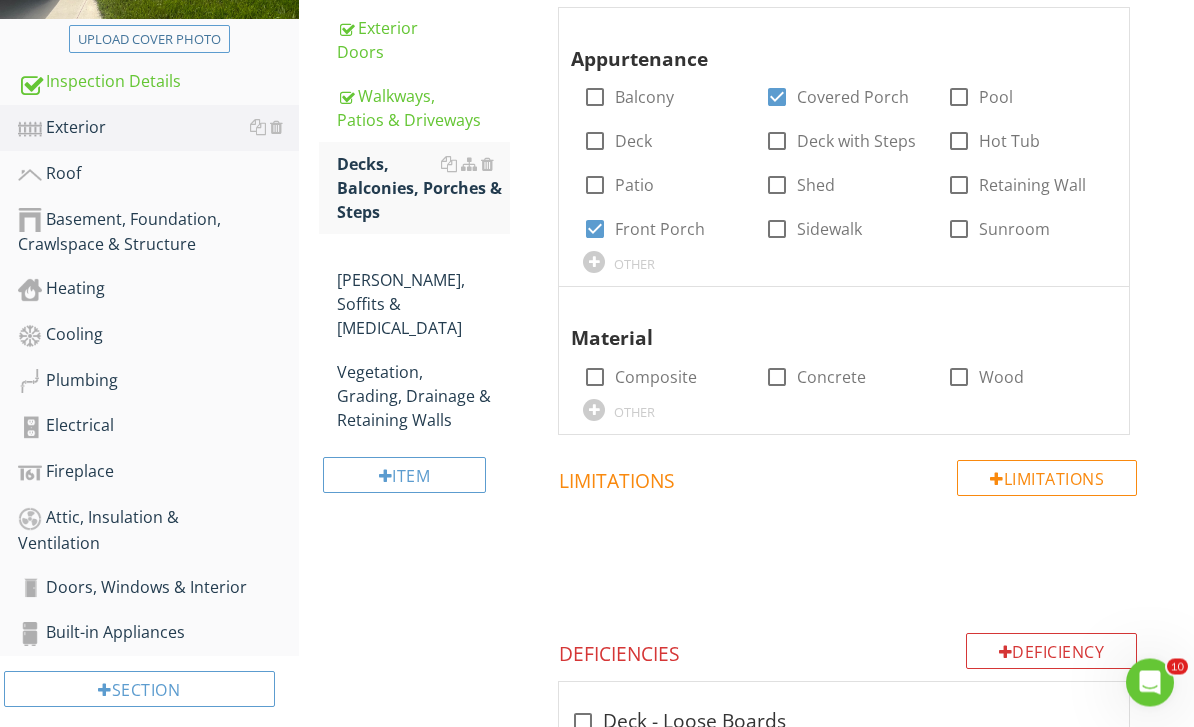 scroll, scrollTop: 425, scrollLeft: 0, axis: vertical 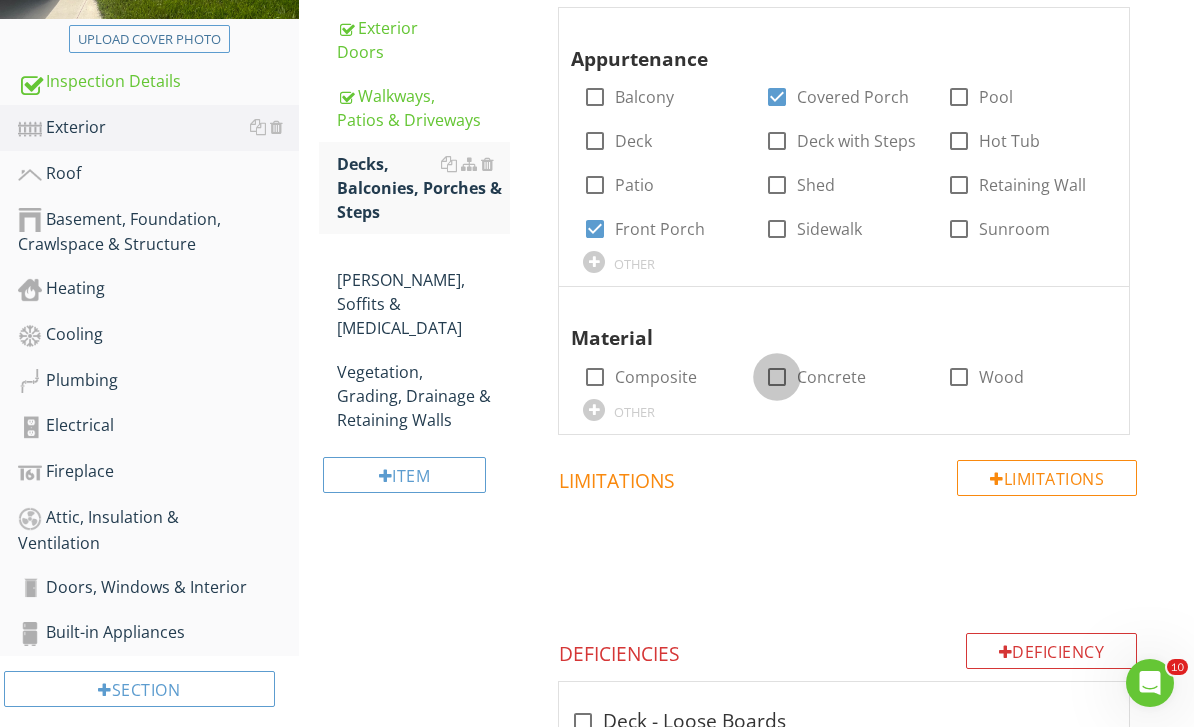 click at bounding box center (777, 377) 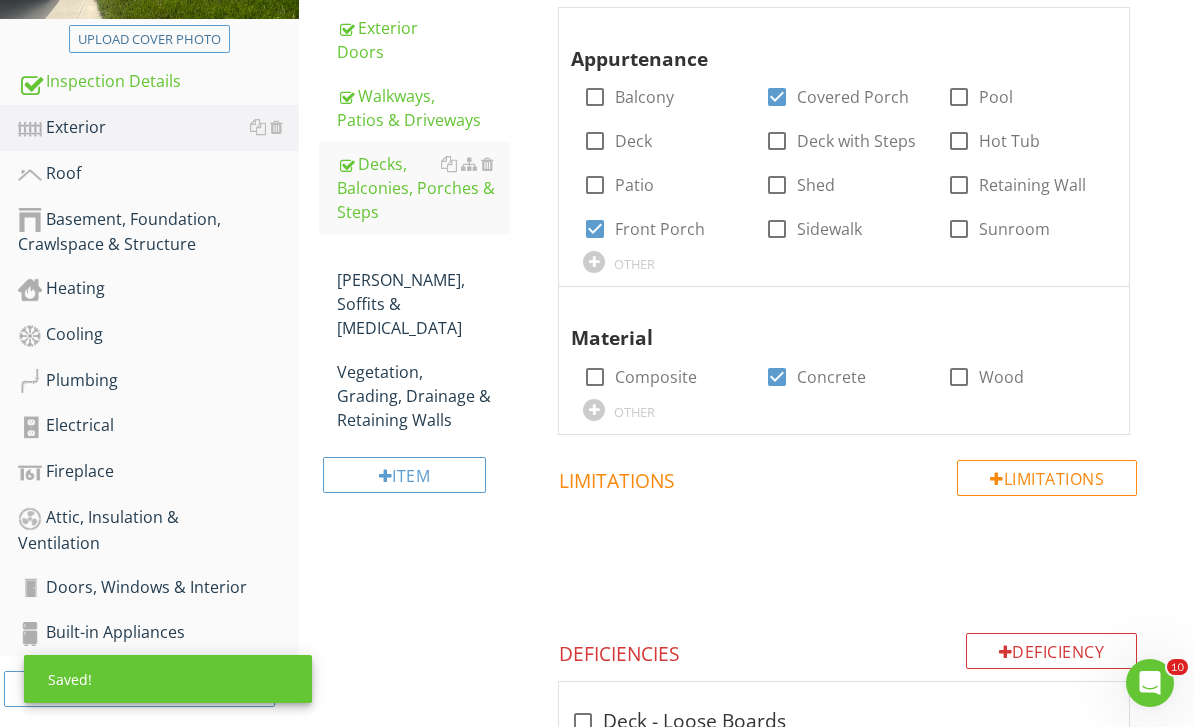click on "Eaves, Soffits & Fascia" at bounding box center [424, 292] 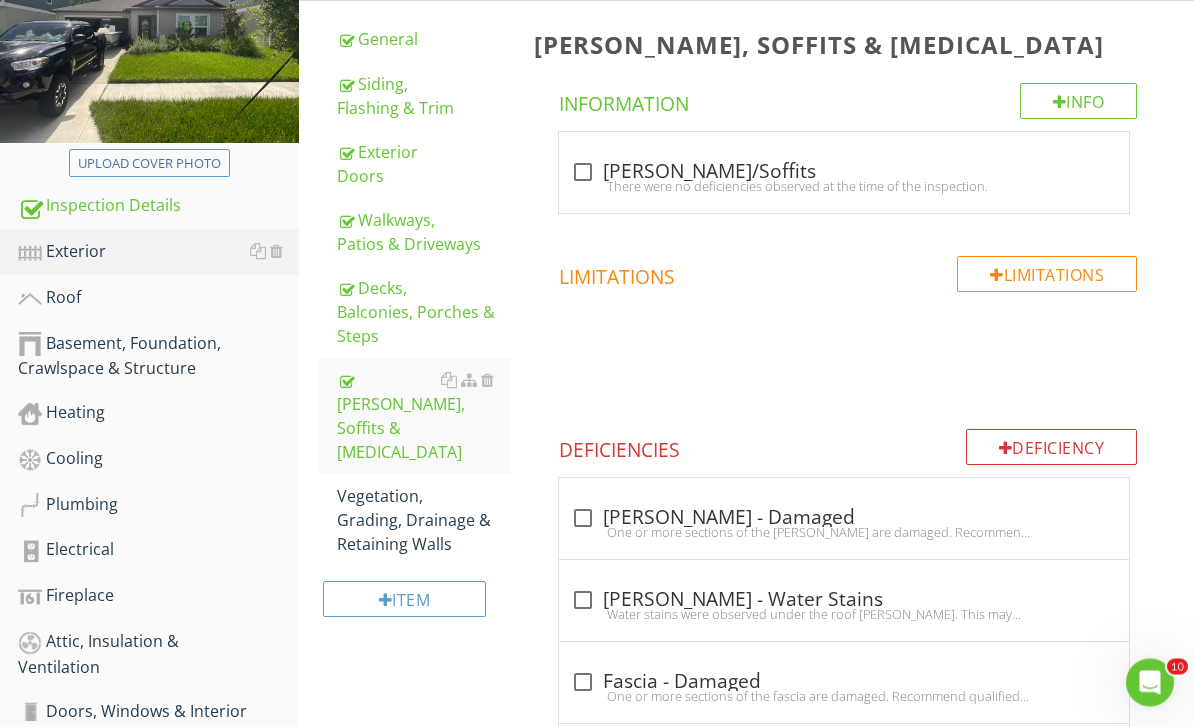 scroll, scrollTop: 285, scrollLeft: 0, axis: vertical 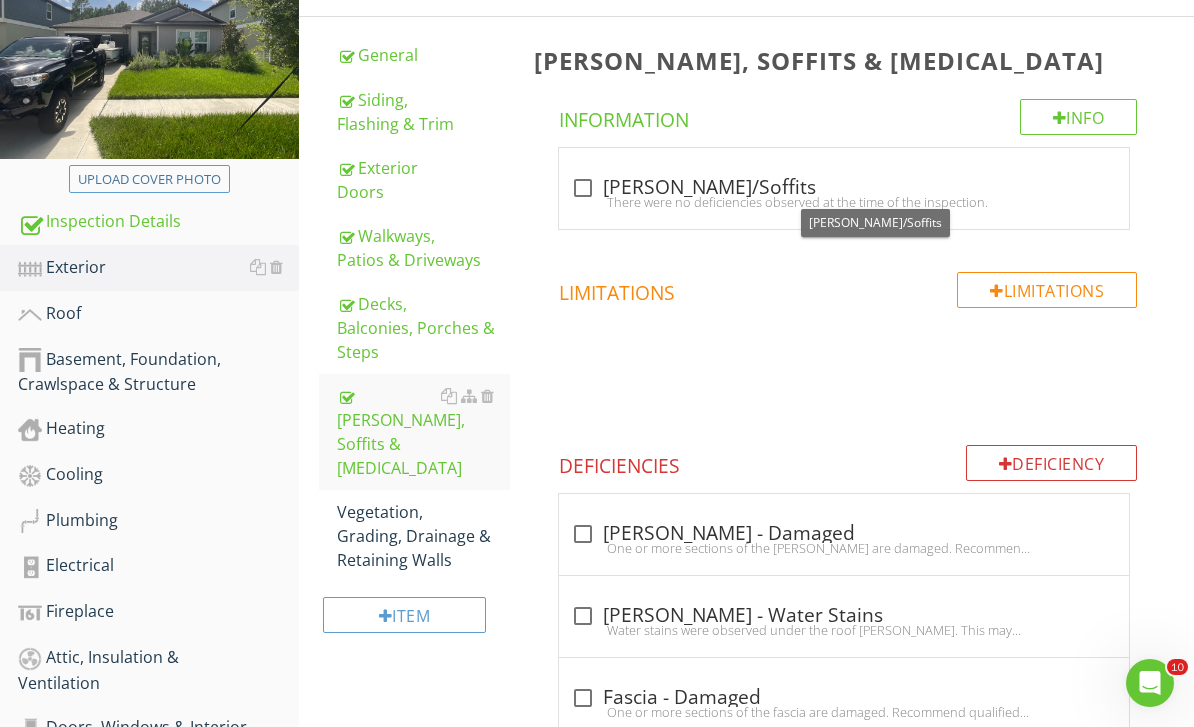 click at bounding box center (583, 188) 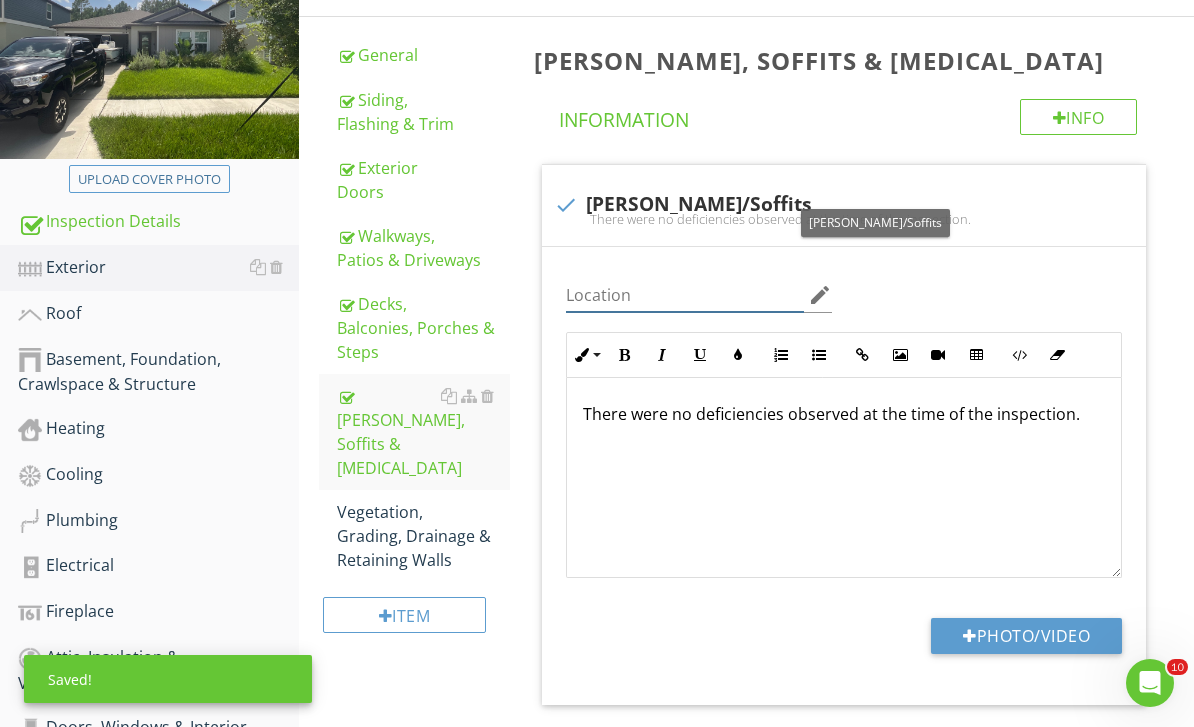 click at bounding box center (685, 295) 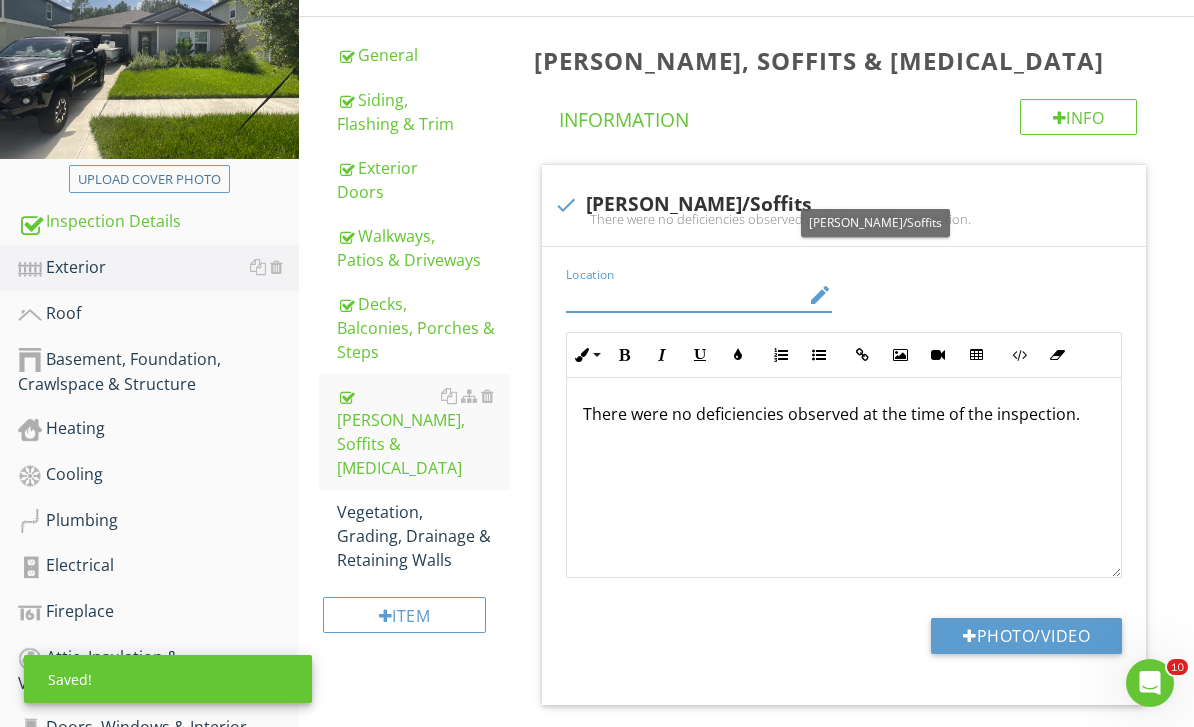 click at bounding box center [685, 295] 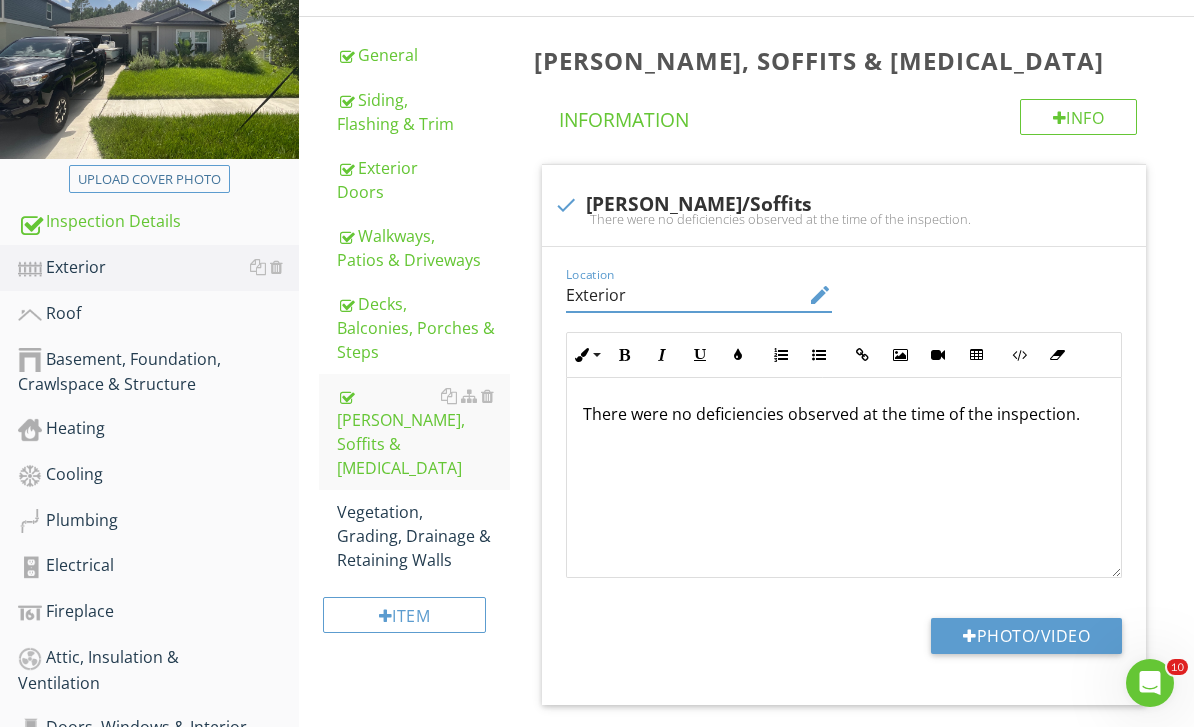type on "Exterior" 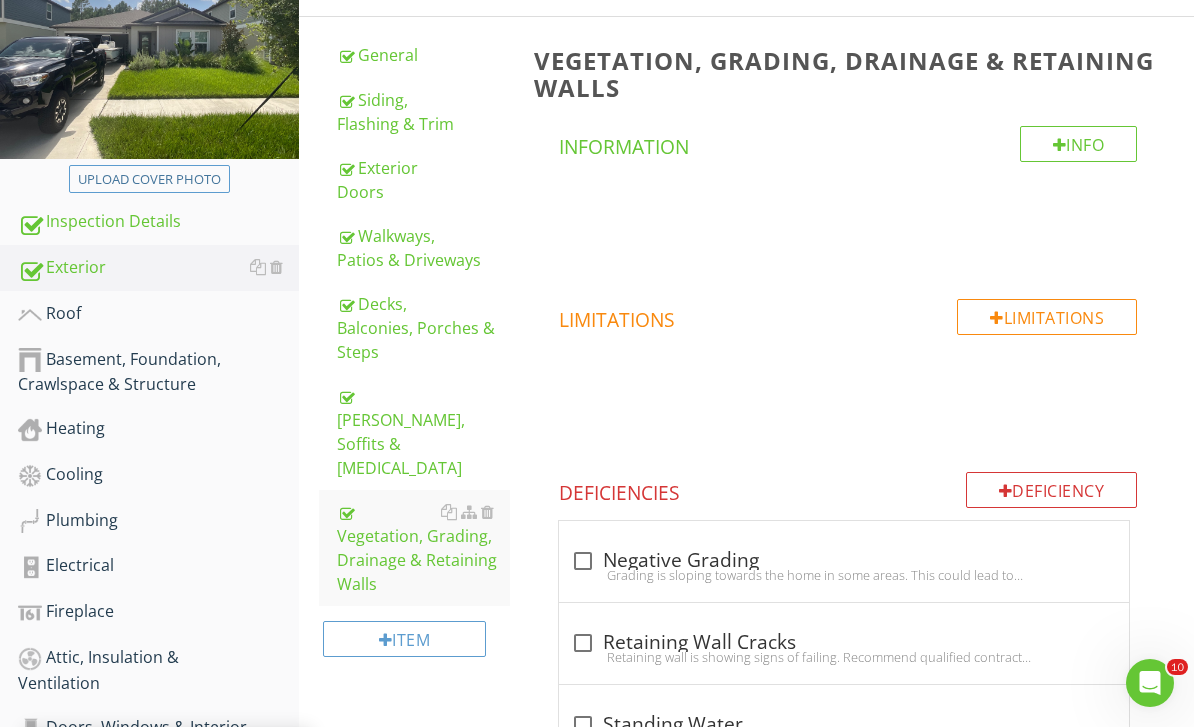 click on "Inspection Details" at bounding box center (158, 222) 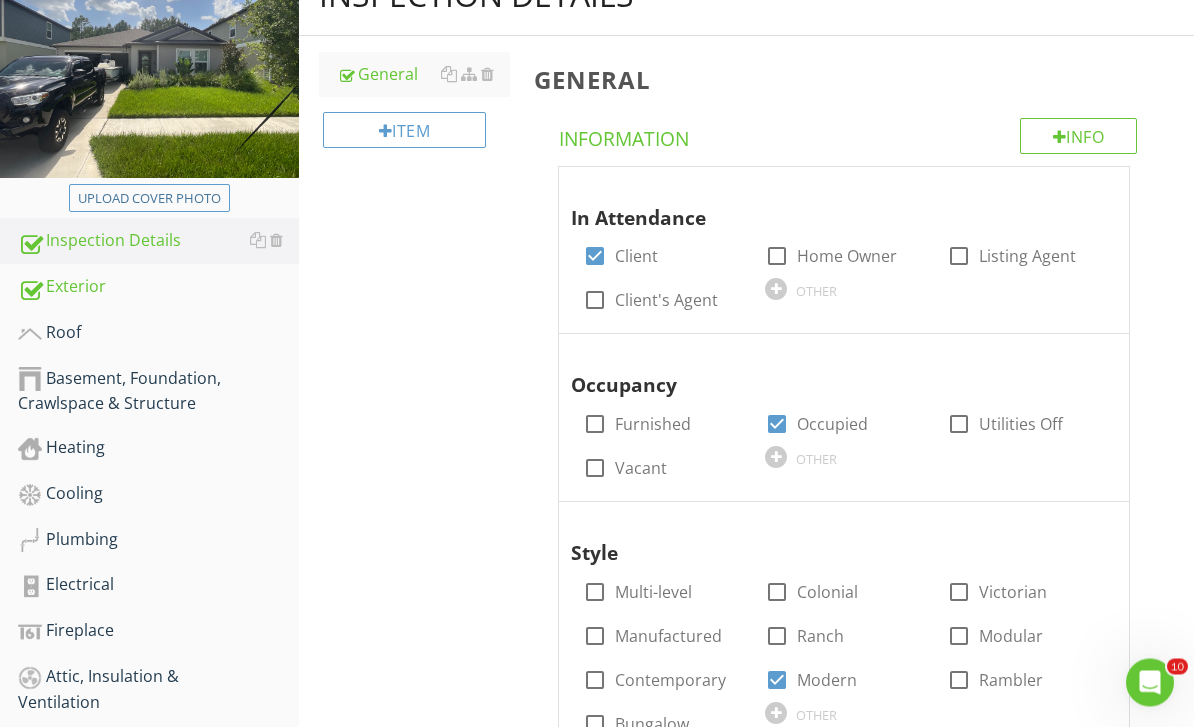 scroll, scrollTop: 266, scrollLeft: 0, axis: vertical 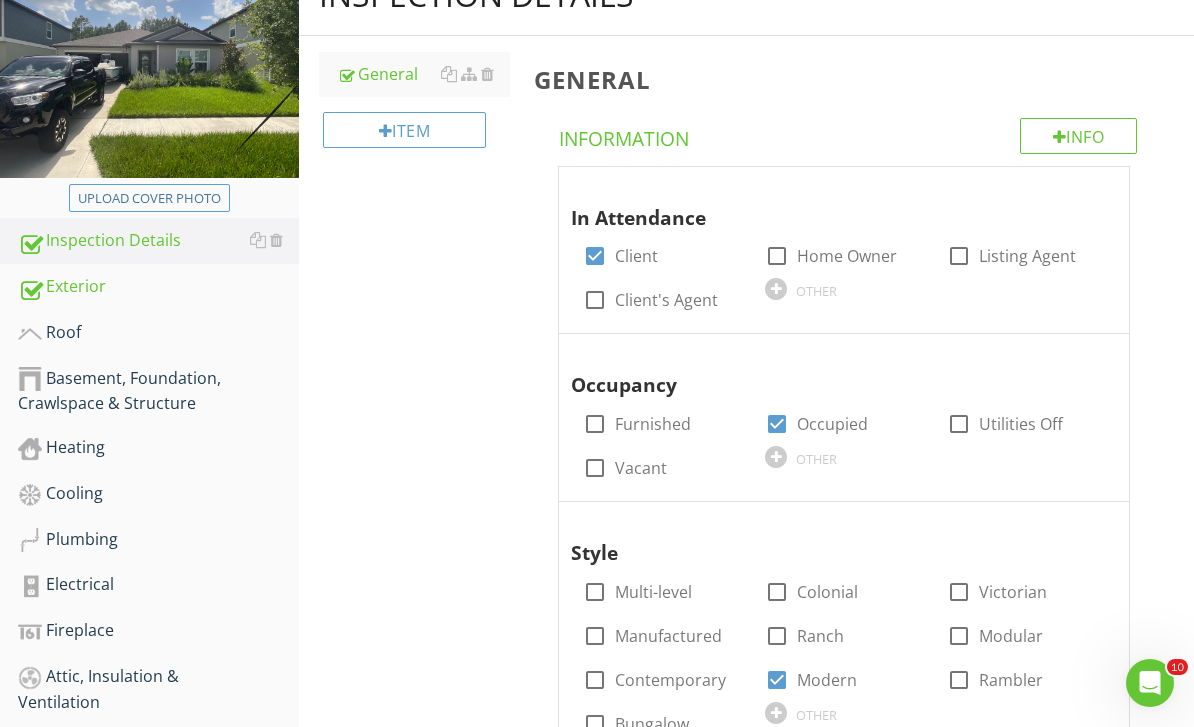 click on "Exterior" at bounding box center [158, 287] 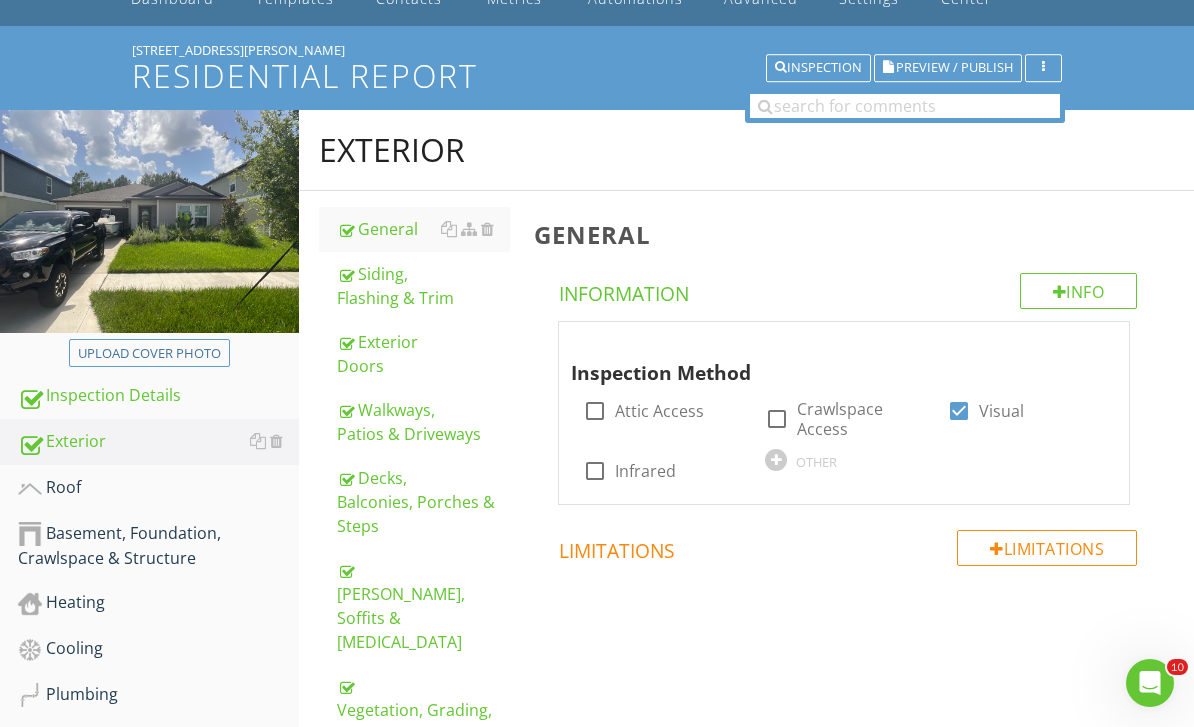 scroll, scrollTop: 69, scrollLeft: 0, axis: vertical 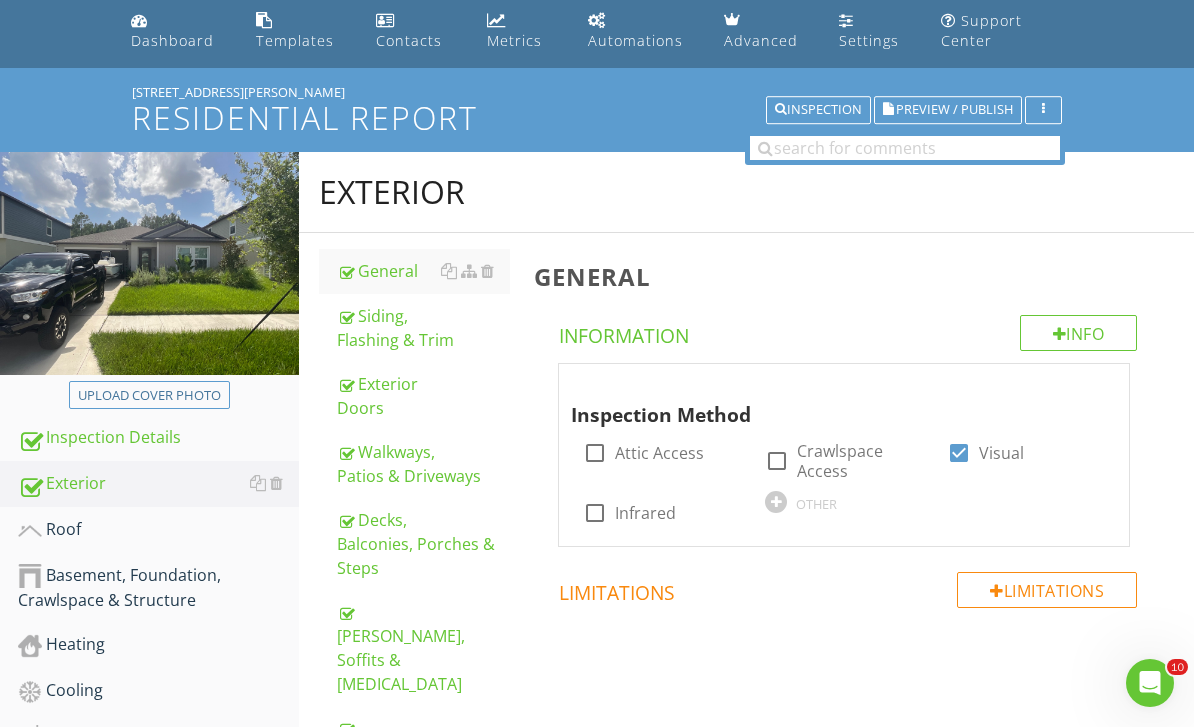 click on "Info" at bounding box center (1079, 333) 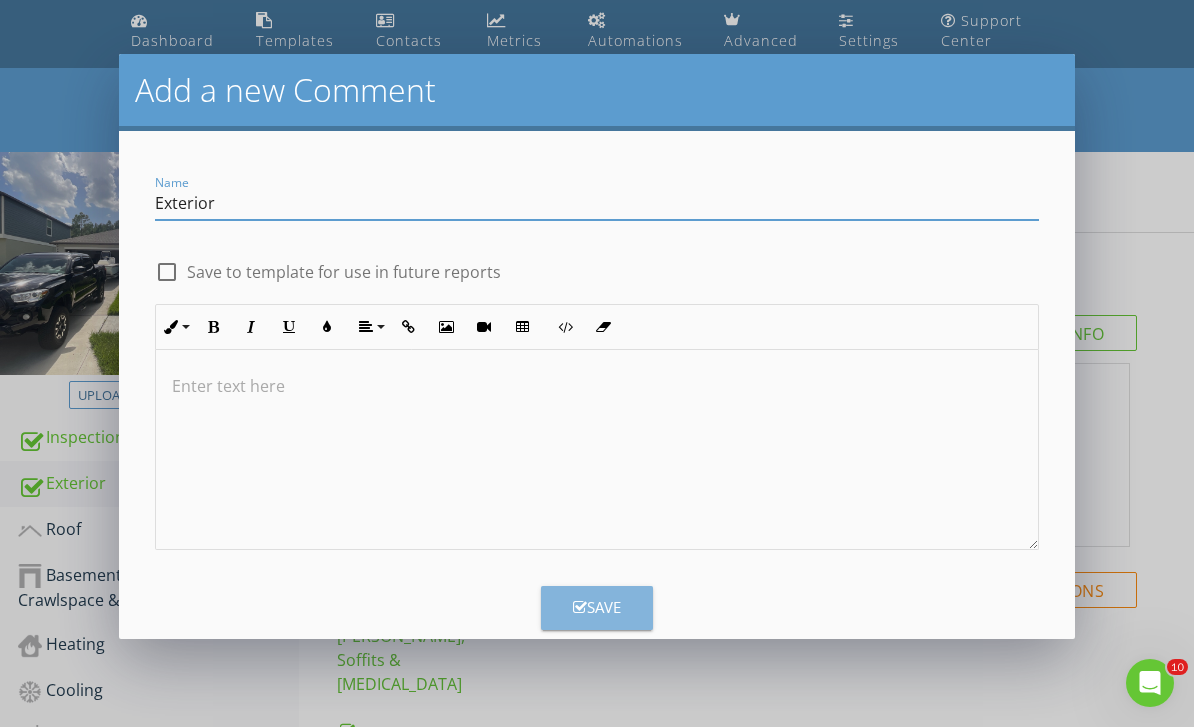 type on "Exterior" 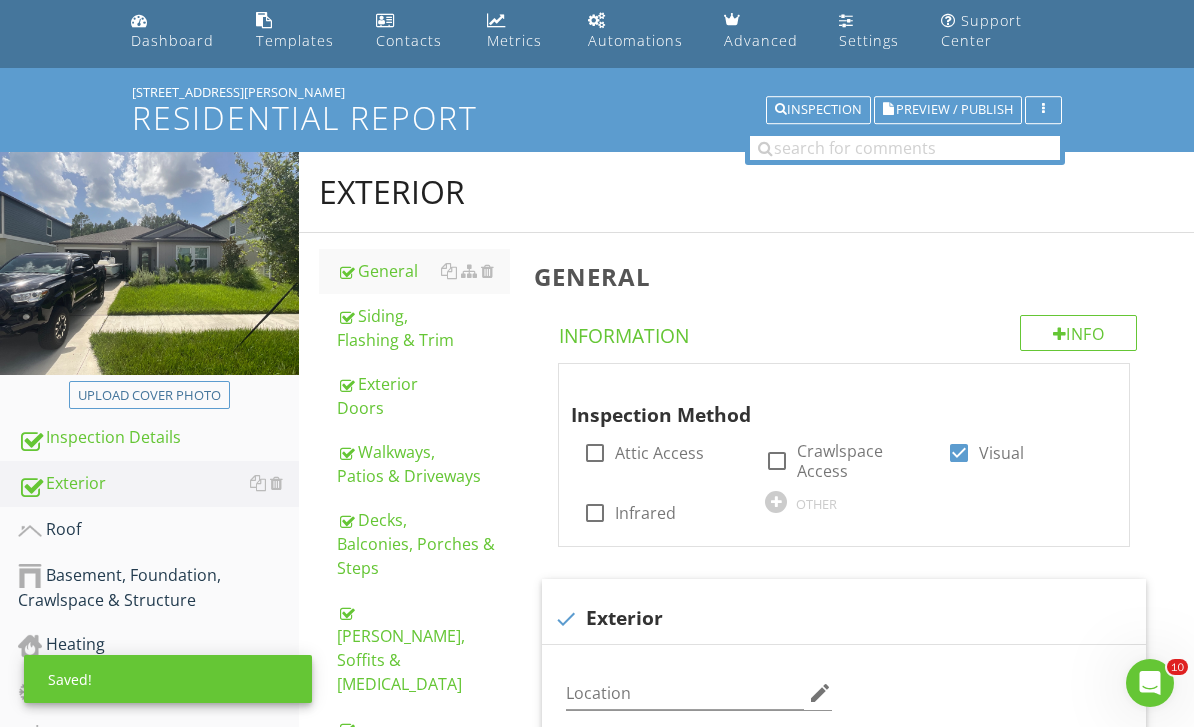 scroll, scrollTop: 646, scrollLeft: 0, axis: vertical 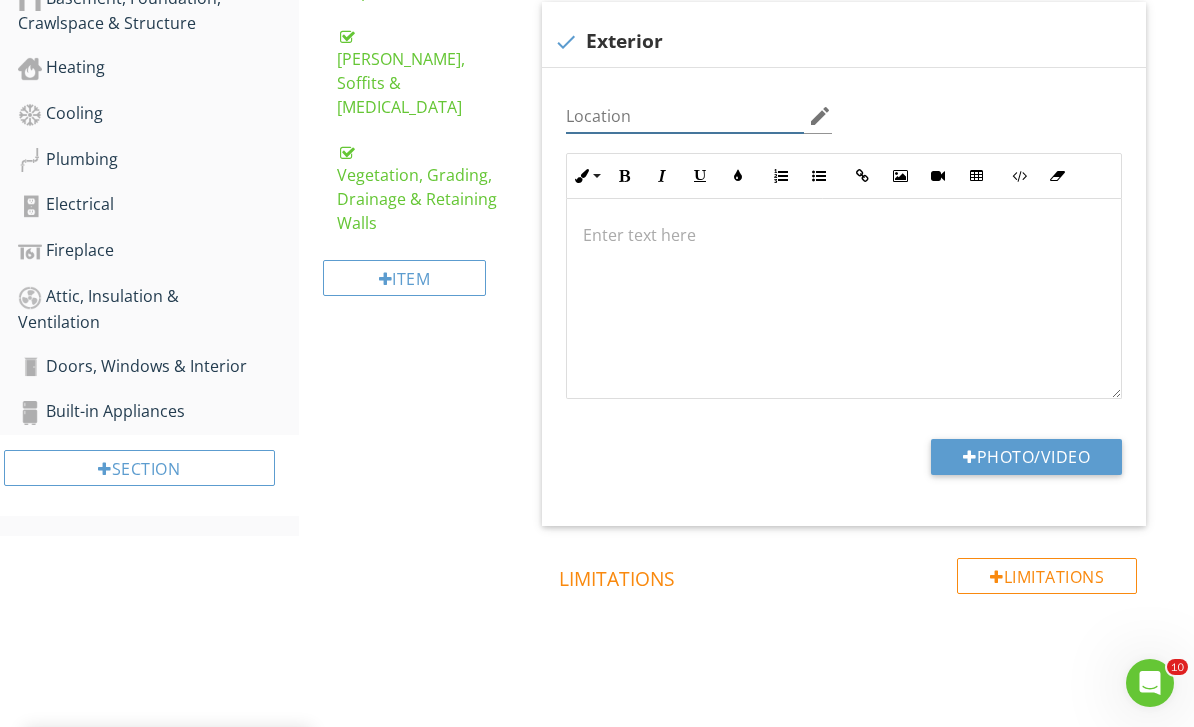 click at bounding box center [685, 116] 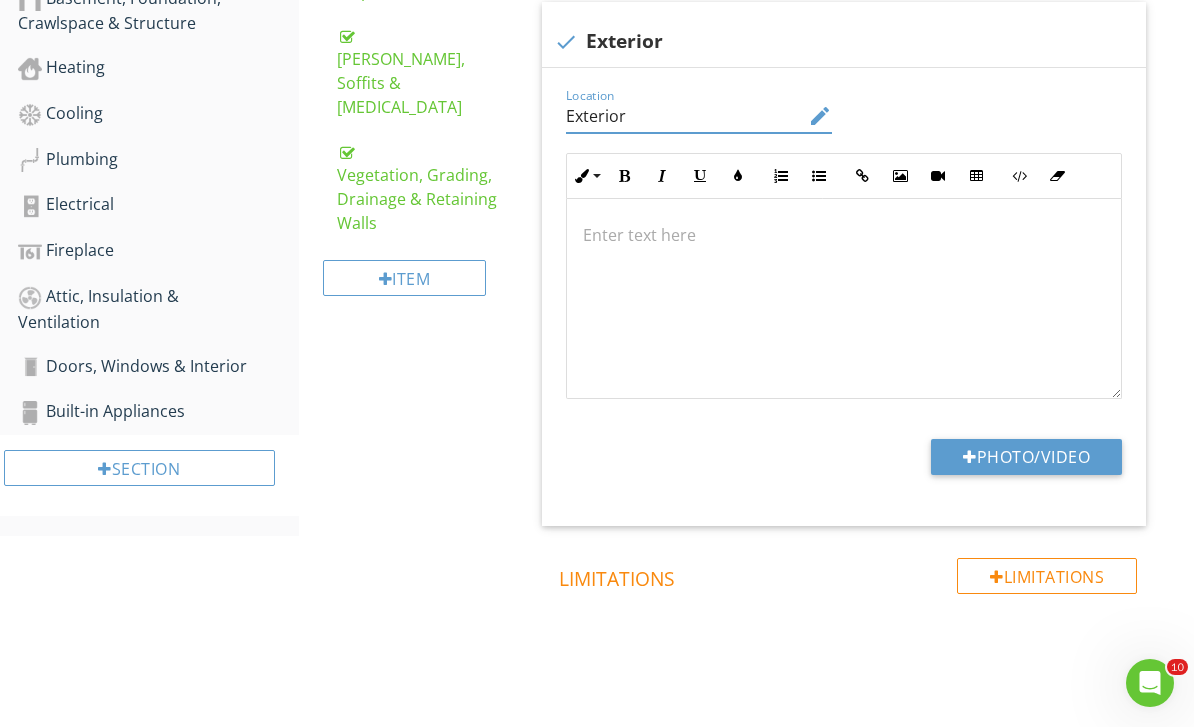 type on "Exterior" 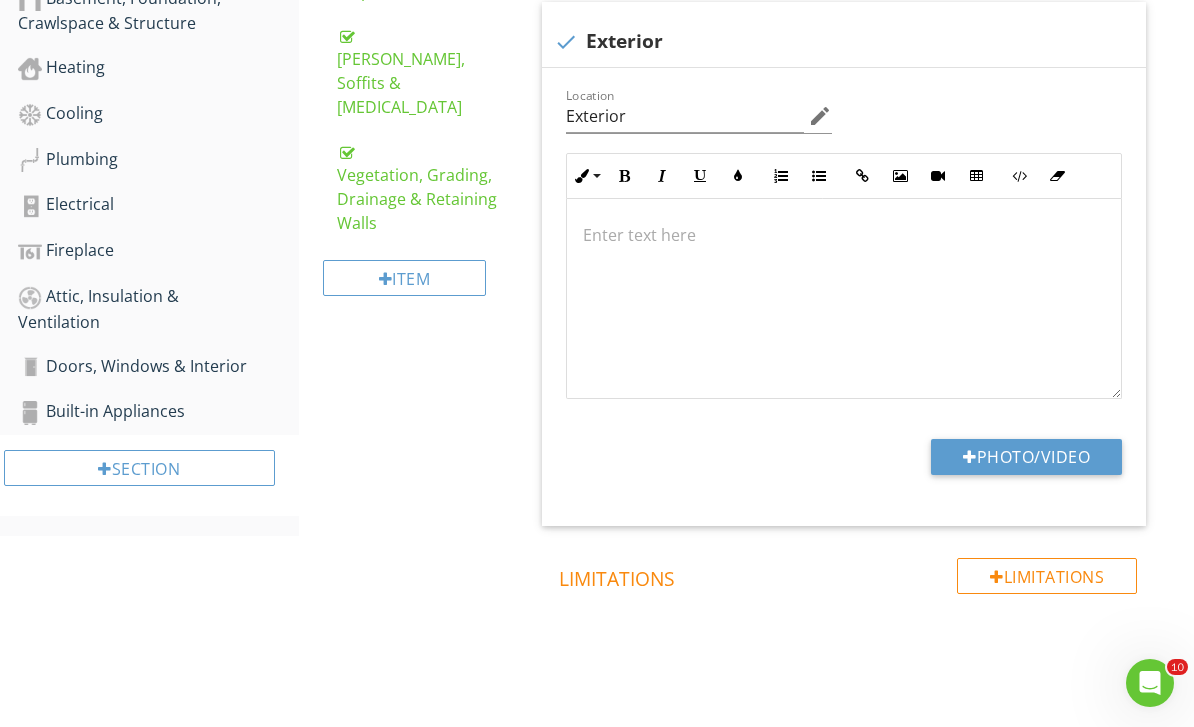 type on "C:\fakepath\IMG_9445.jpeg" 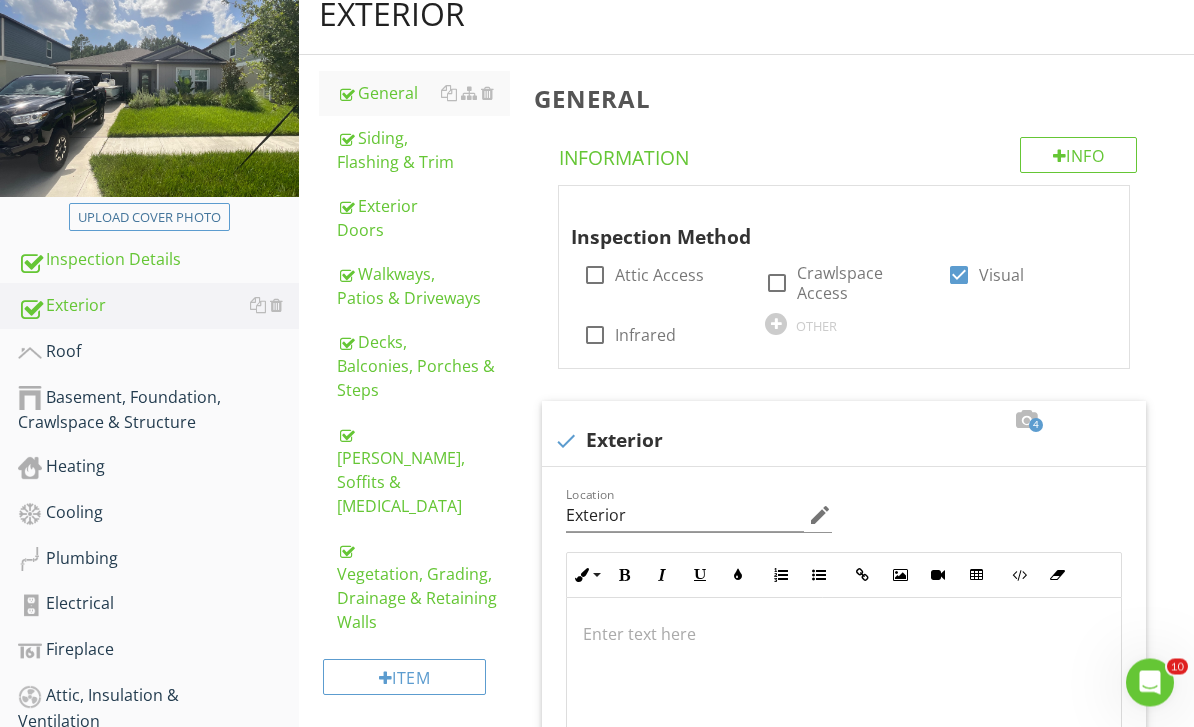 scroll, scrollTop: 242, scrollLeft: 0, axis: vertical 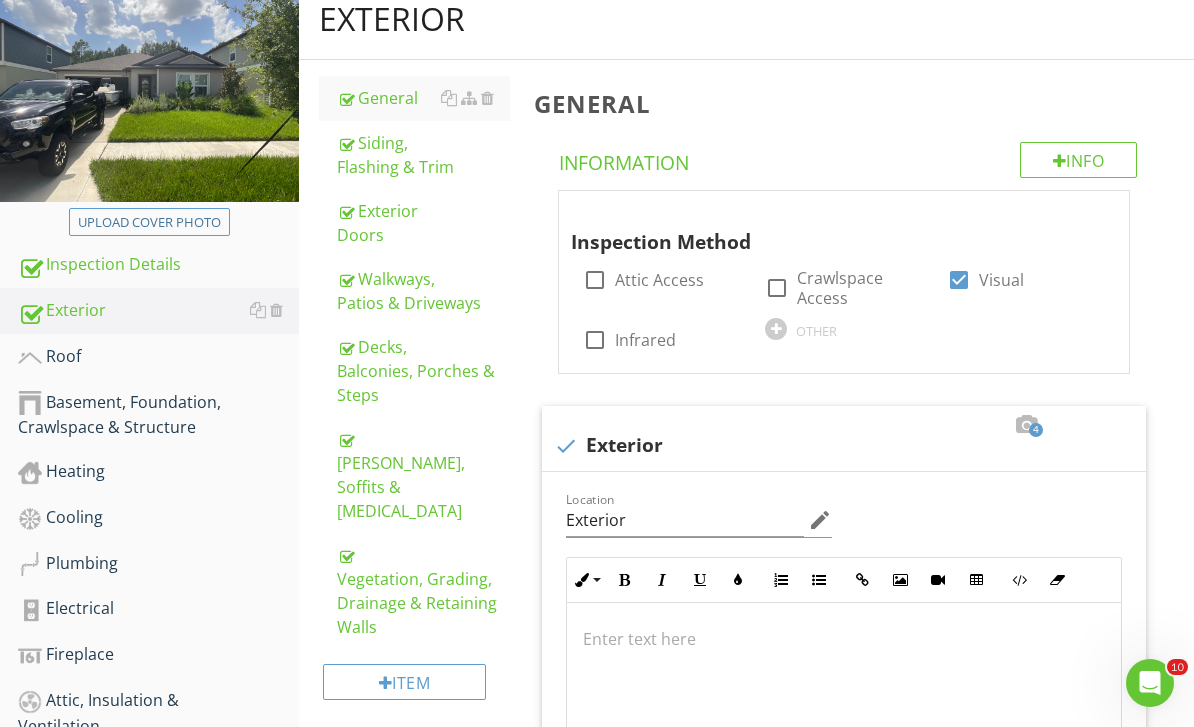 click on "Roof" at bounding box center (158, 357) 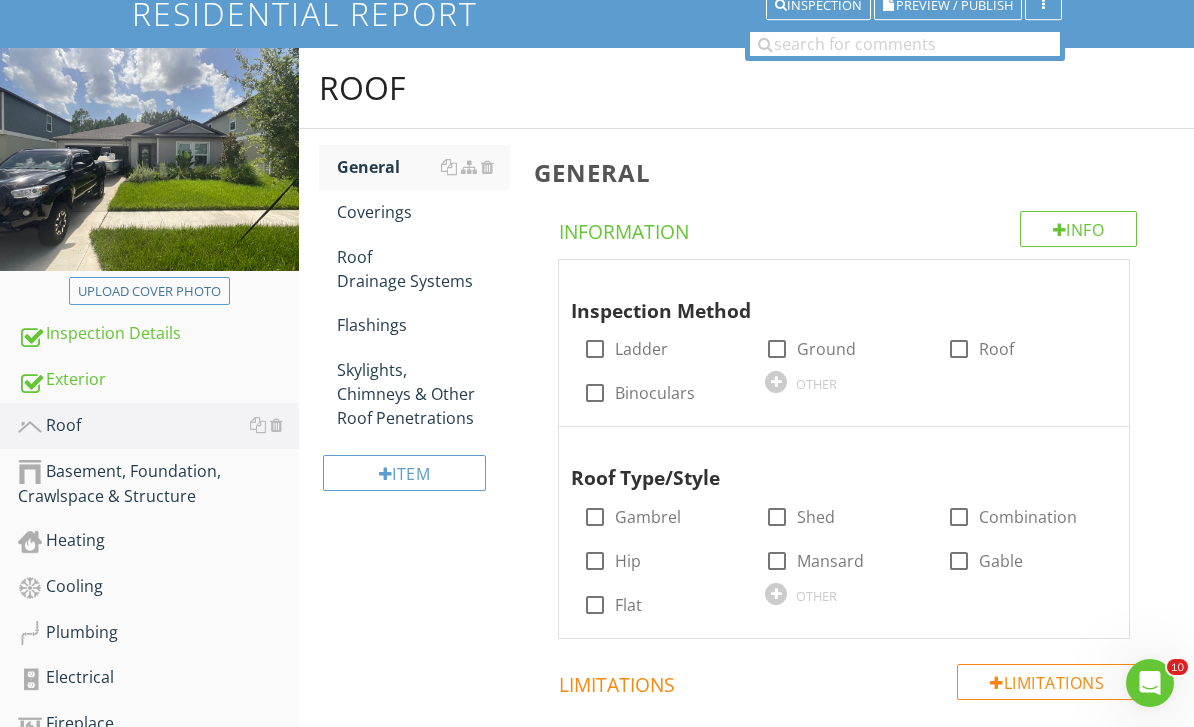 scroll, scrollTop: 169, scrollLeft: 0, axis: vertical 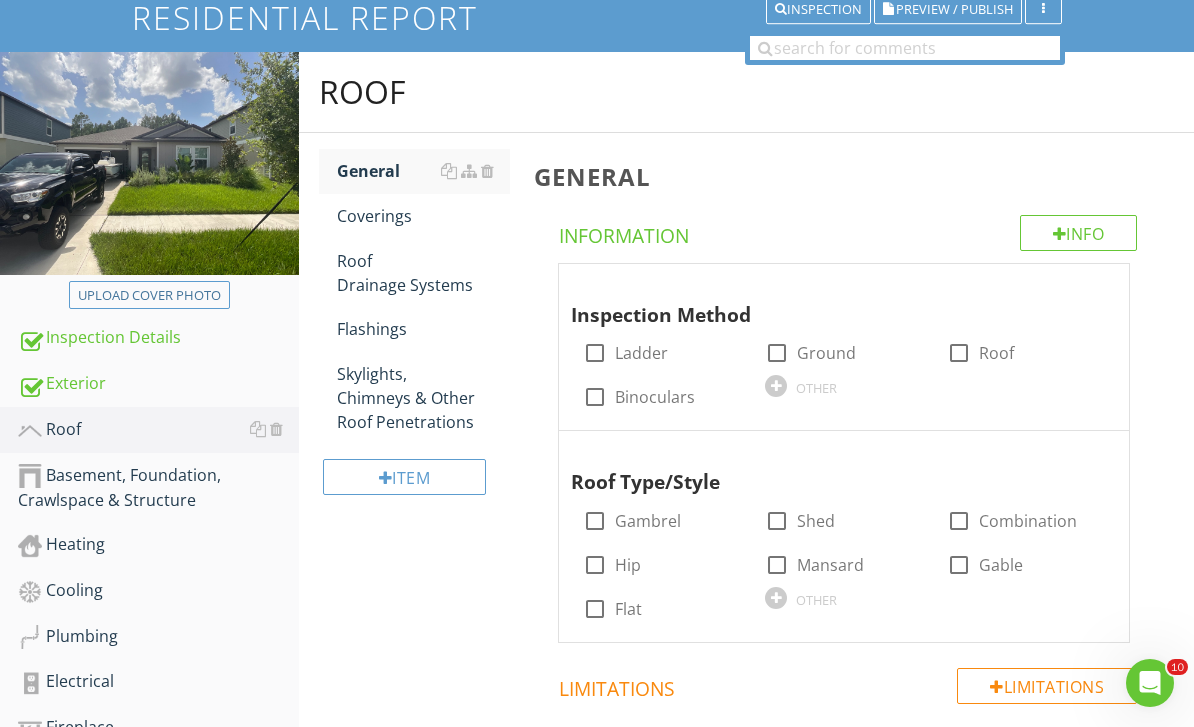 click at bounding box center [959, 353] 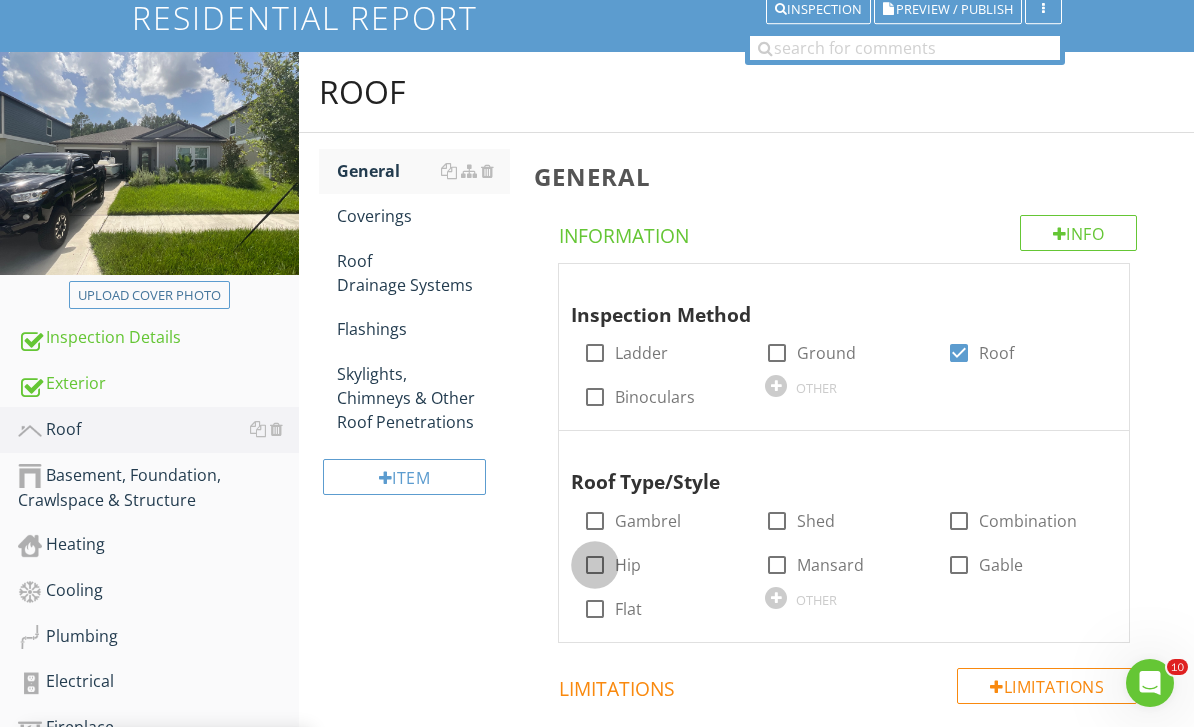 click at bounding box center (595, 565) 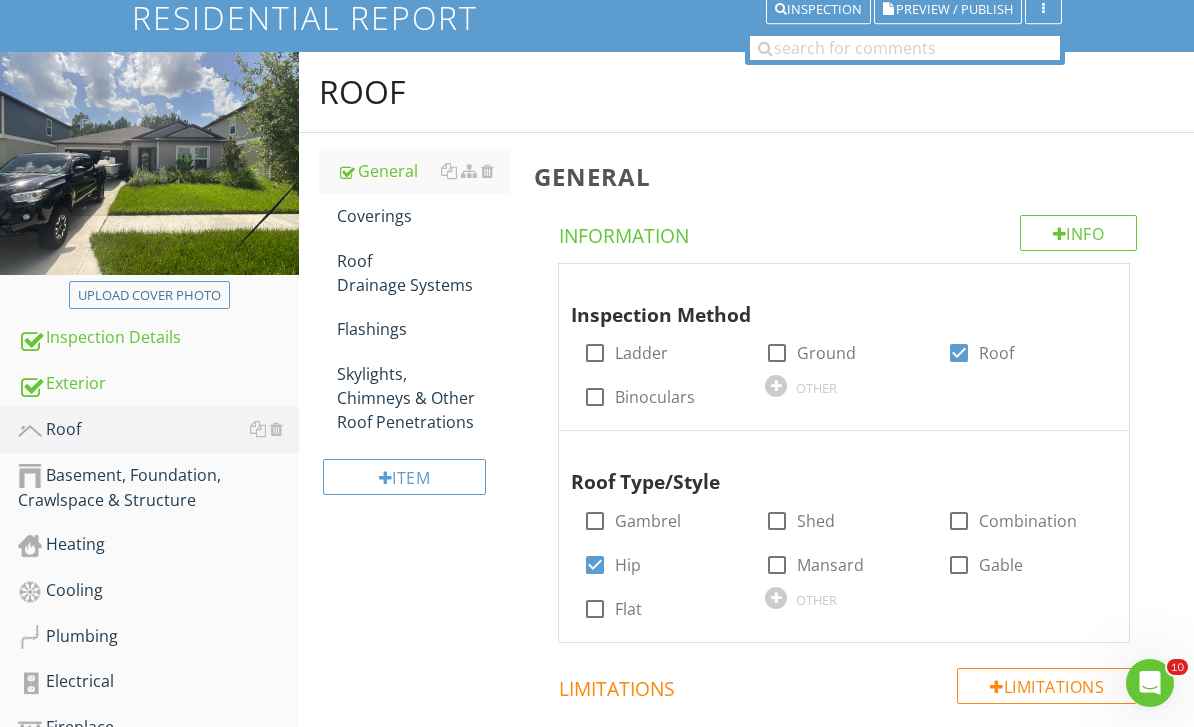 click on "Flashings" at bounding box center (424, 329) 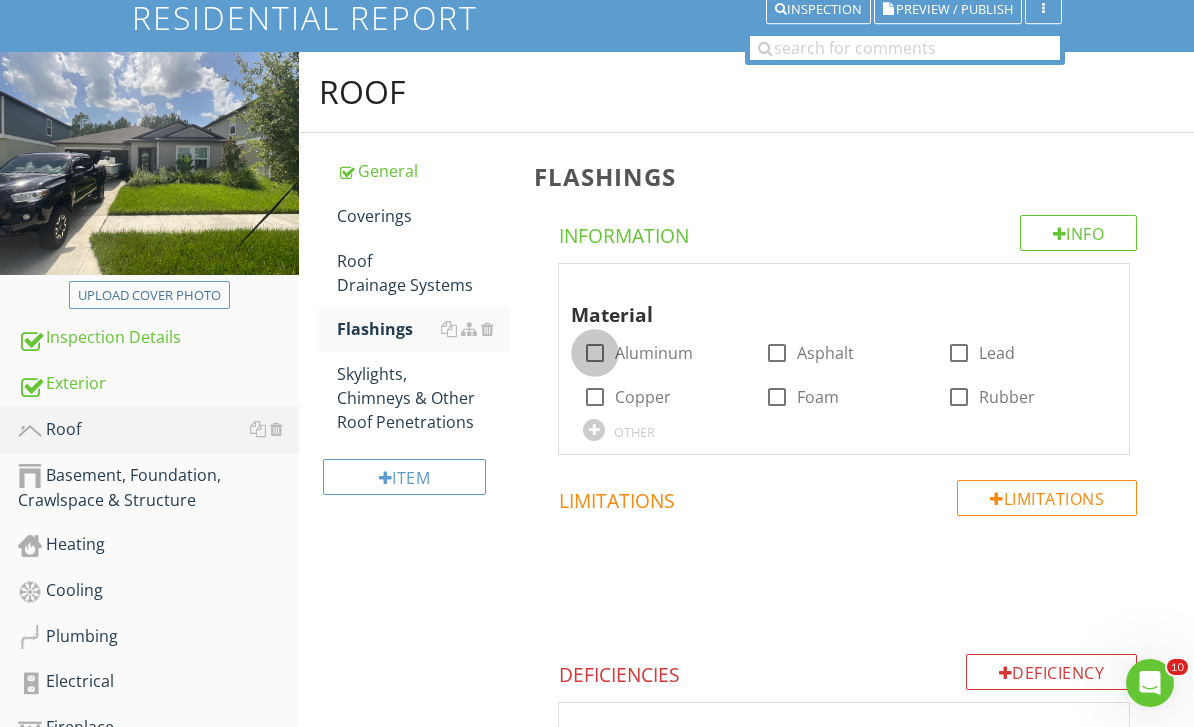 click at bounding box center [595, 353] 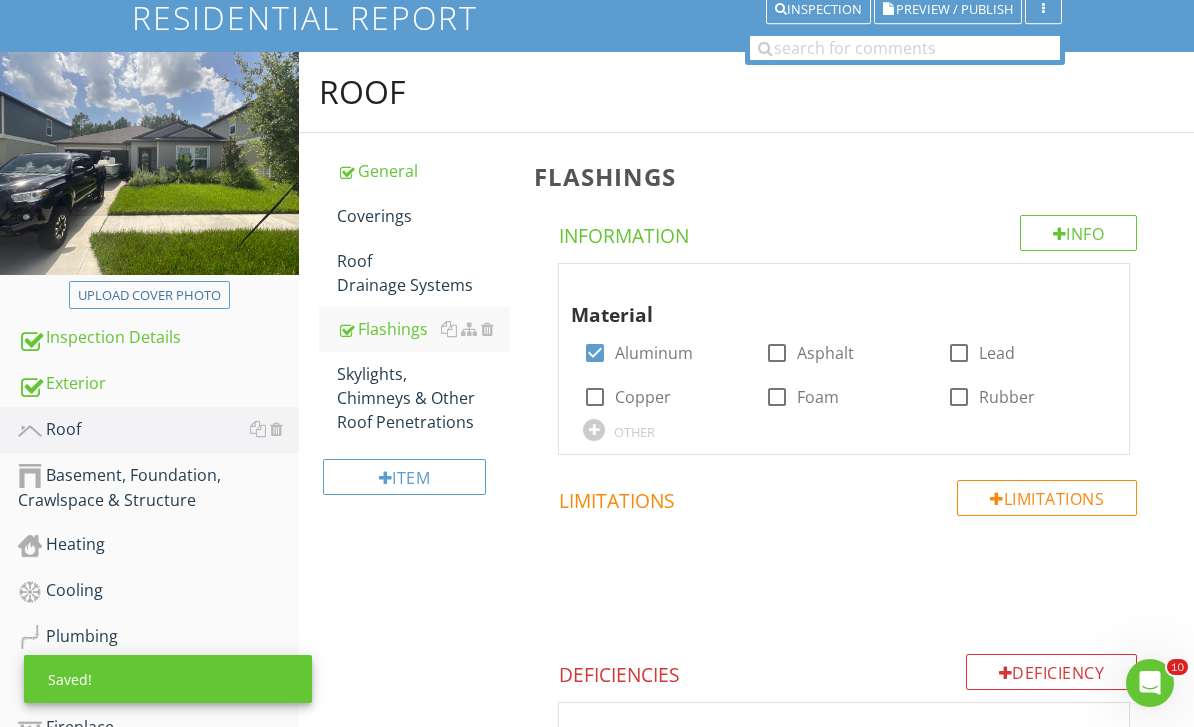 click on "Skylights, Chimneys & Other Roof Penetrations" at bounding box center (424, 398) 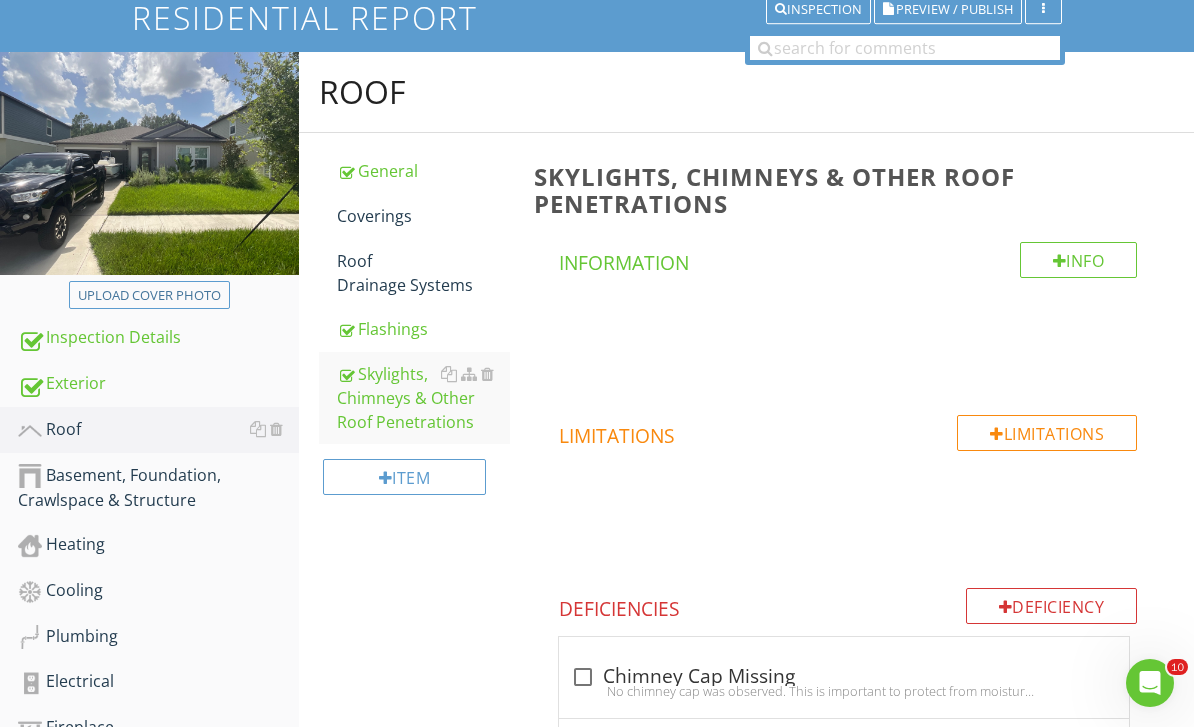 click on "Roof Drainage Systems" at bounding box center [424, 273] 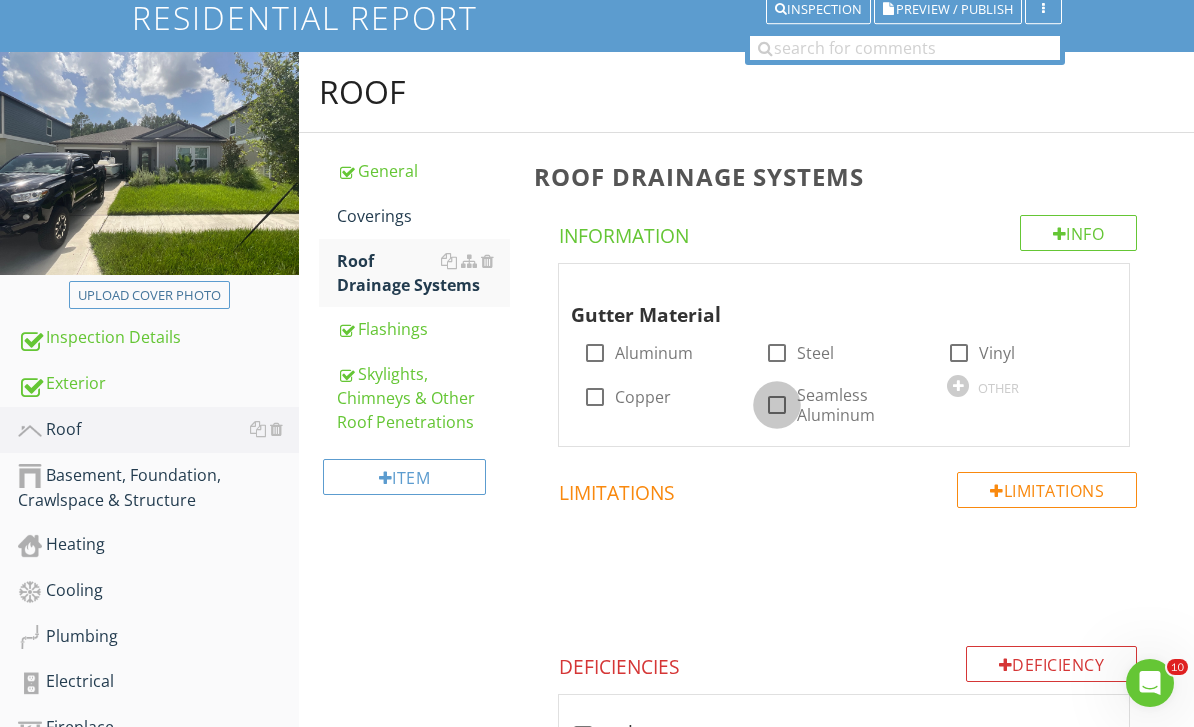 click at bounding box center [777, 405] 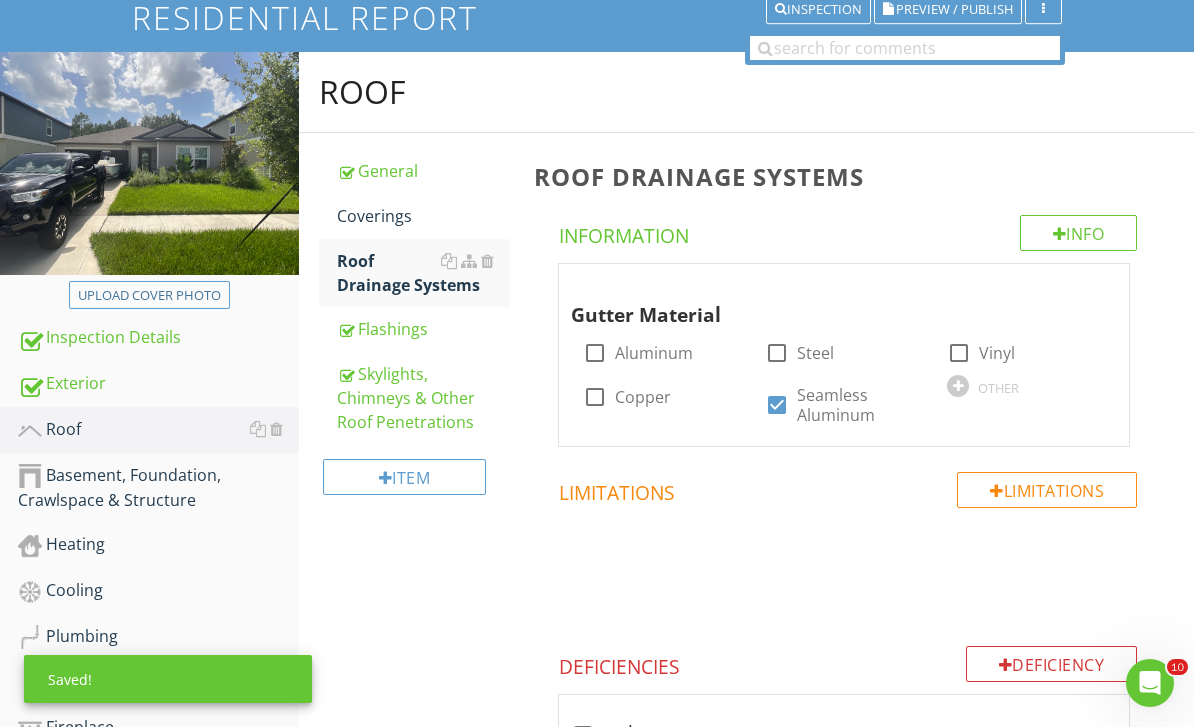 click on "Info" at bounding box center [1079, 233] 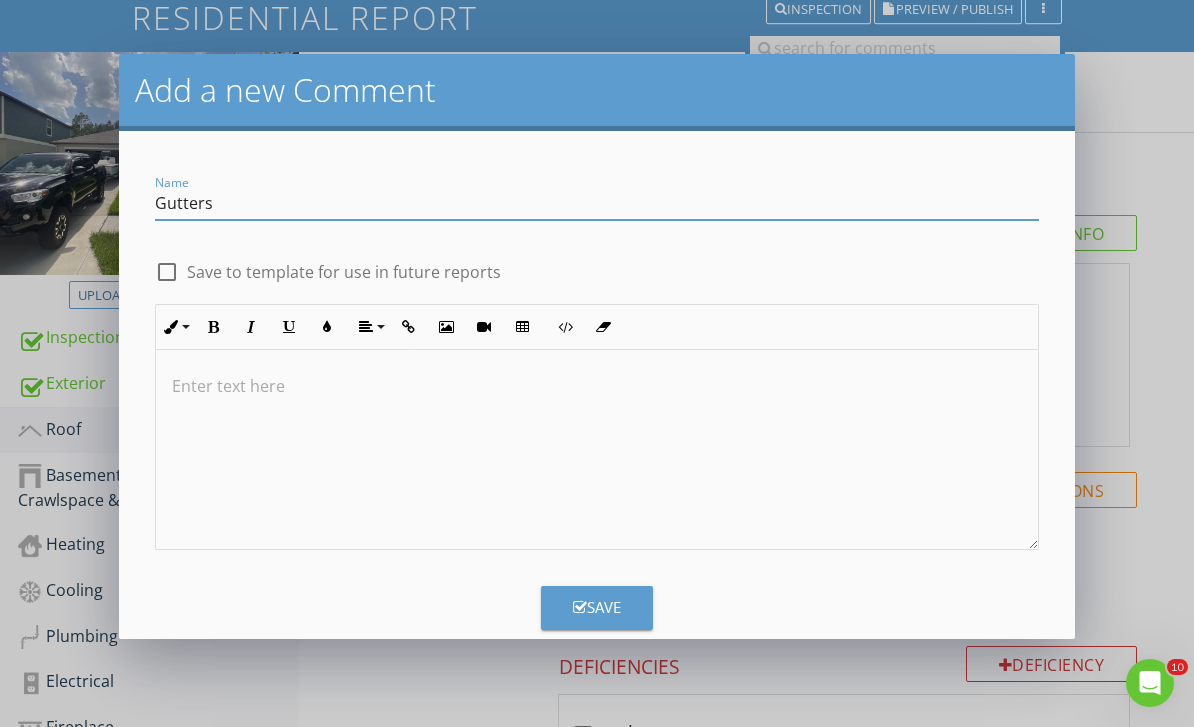 type on "Gutters" 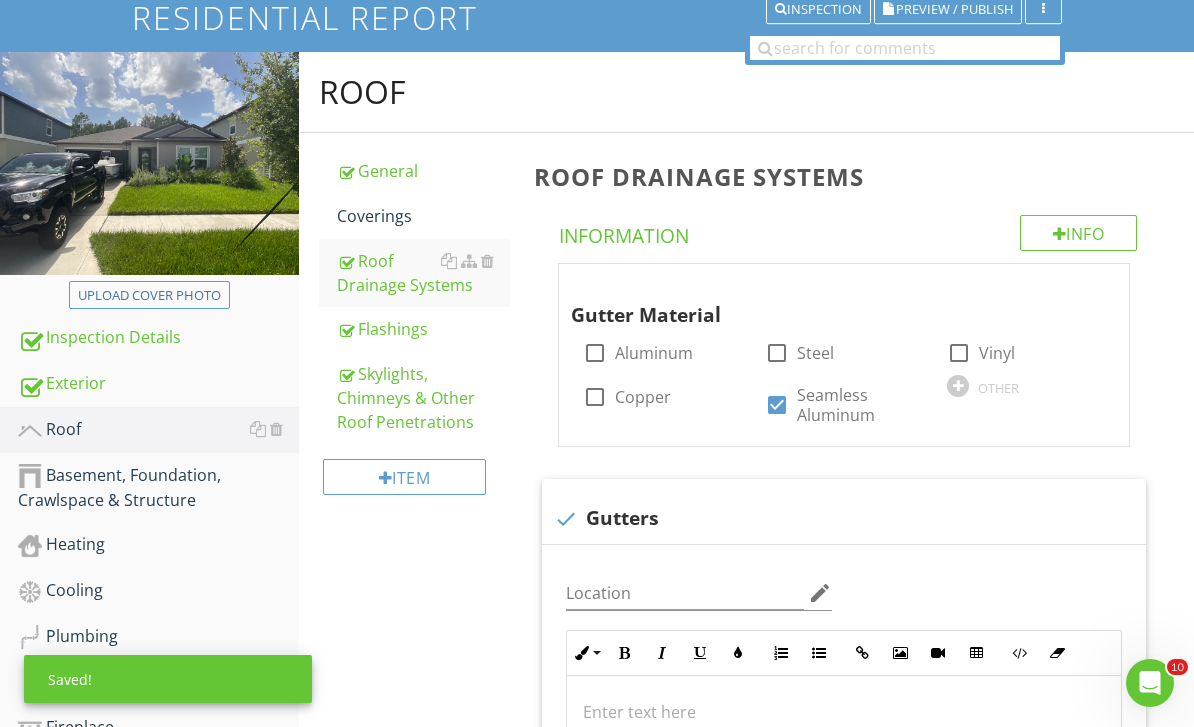 scroll, scrollTop: 646, scrollLeft: 0, axis: vertical 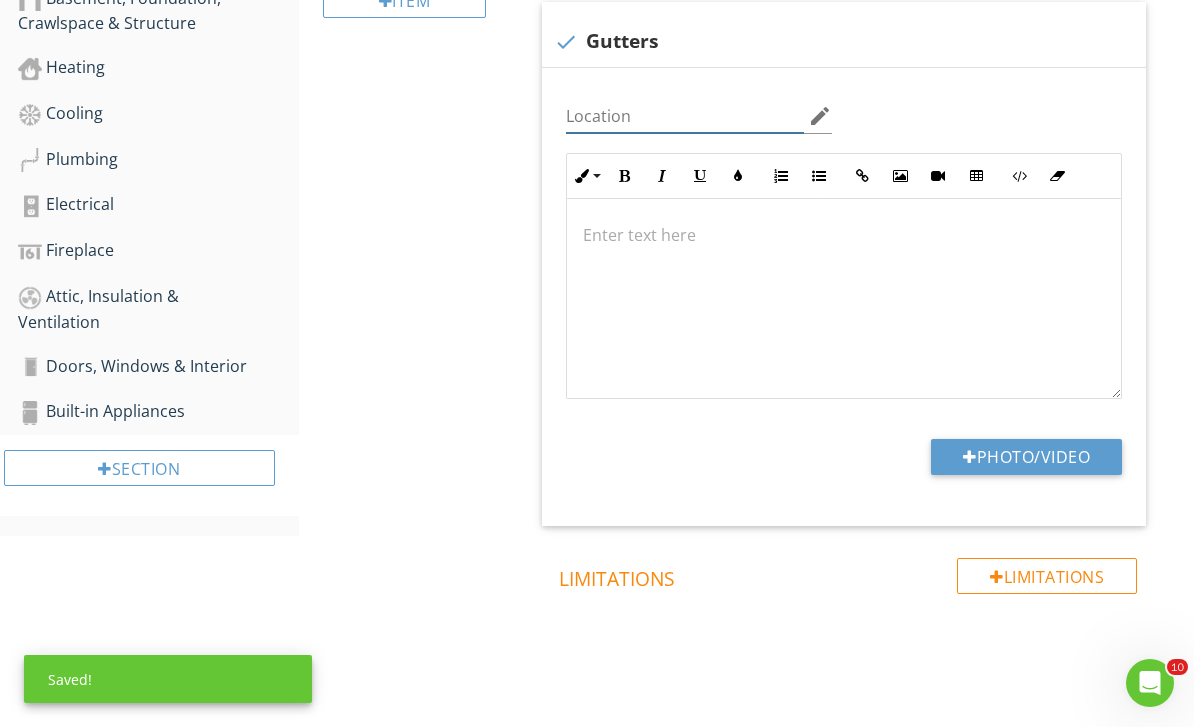 click at bounding box center (685, 116) 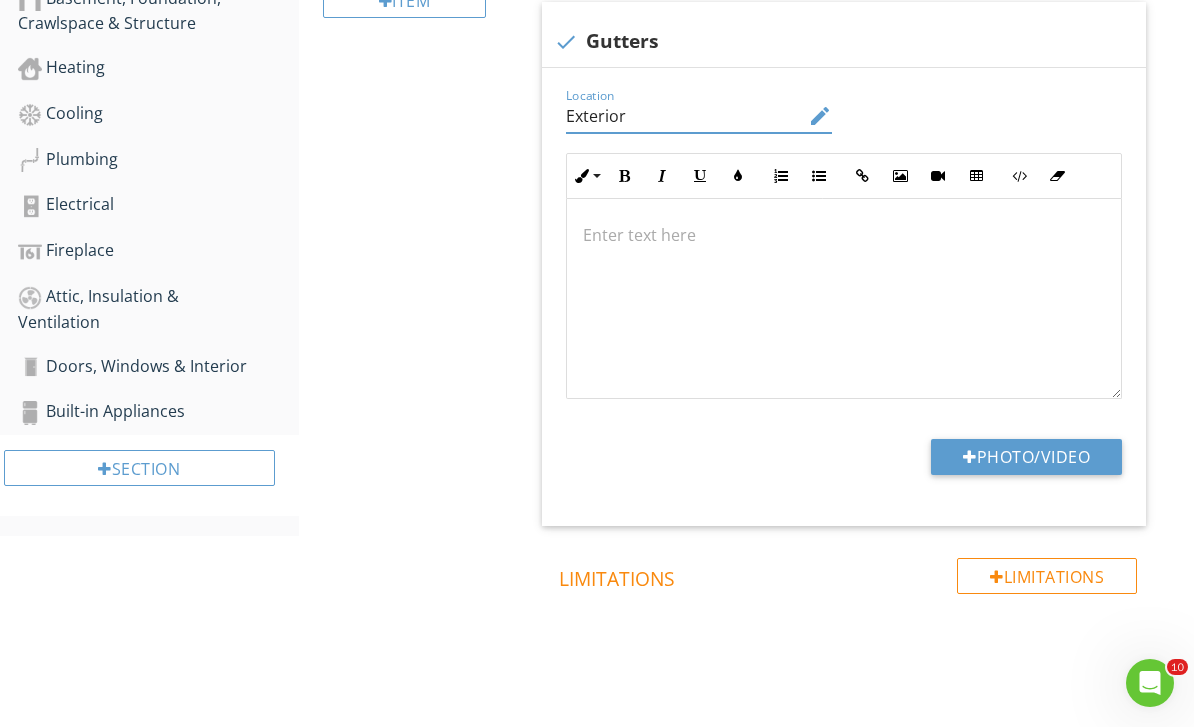 type on "Exterior" 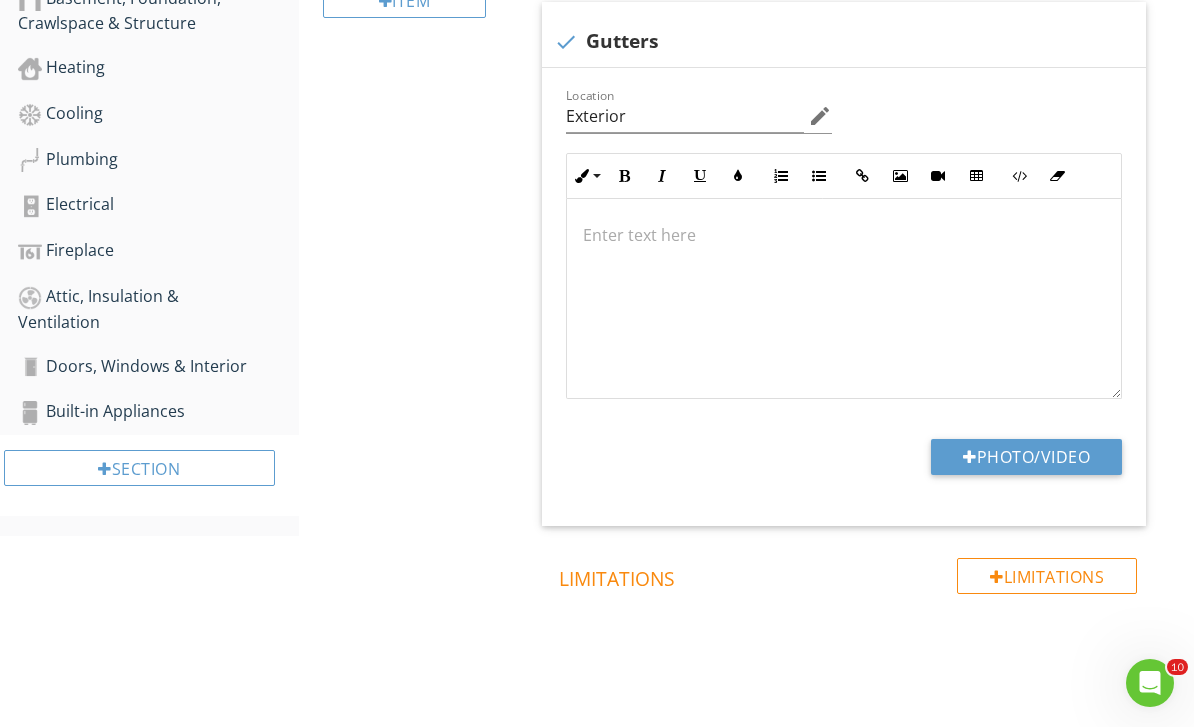 type on "C:\fakepath\IMG_9473.jpeg" 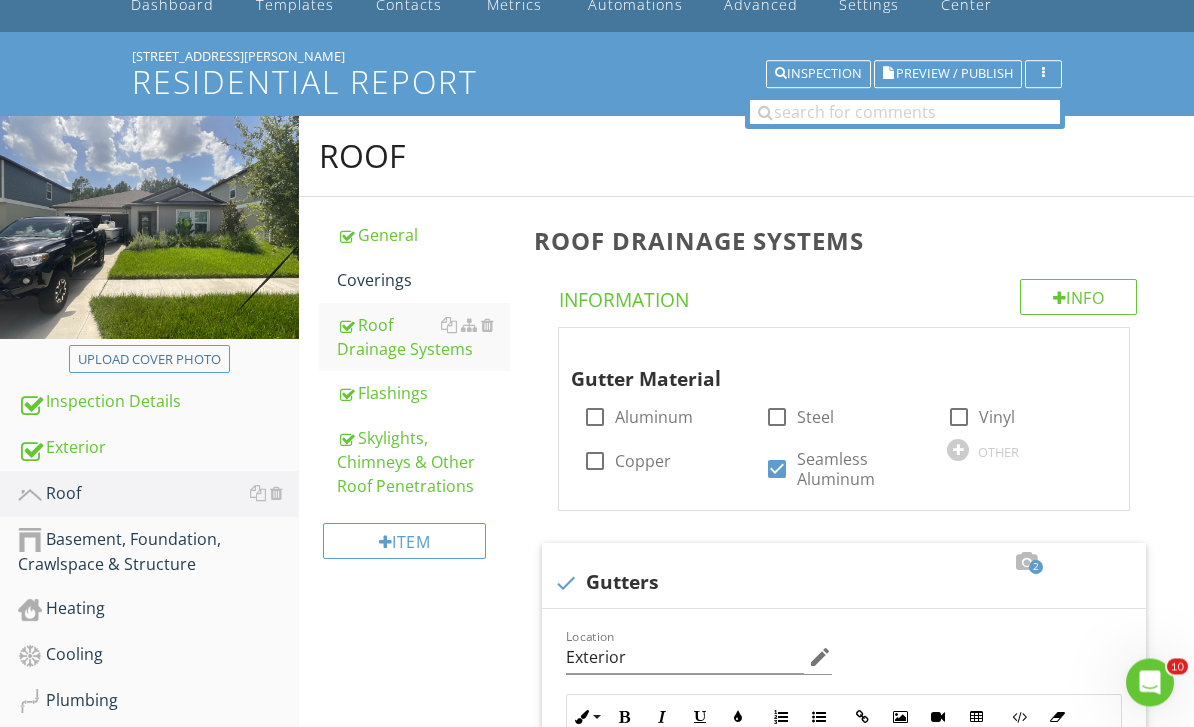 scroll, scrollTop: 0, scrollLeft: 0, axis: both 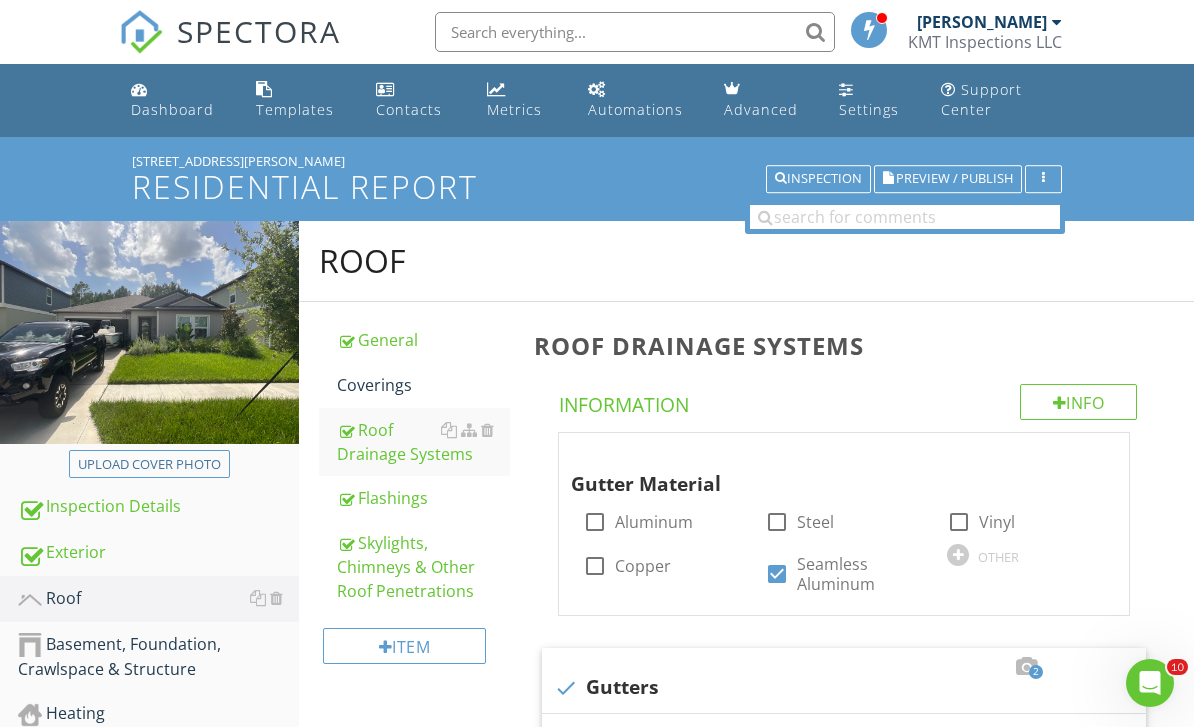 click on "Coverings" at bounding box center (424, 385) 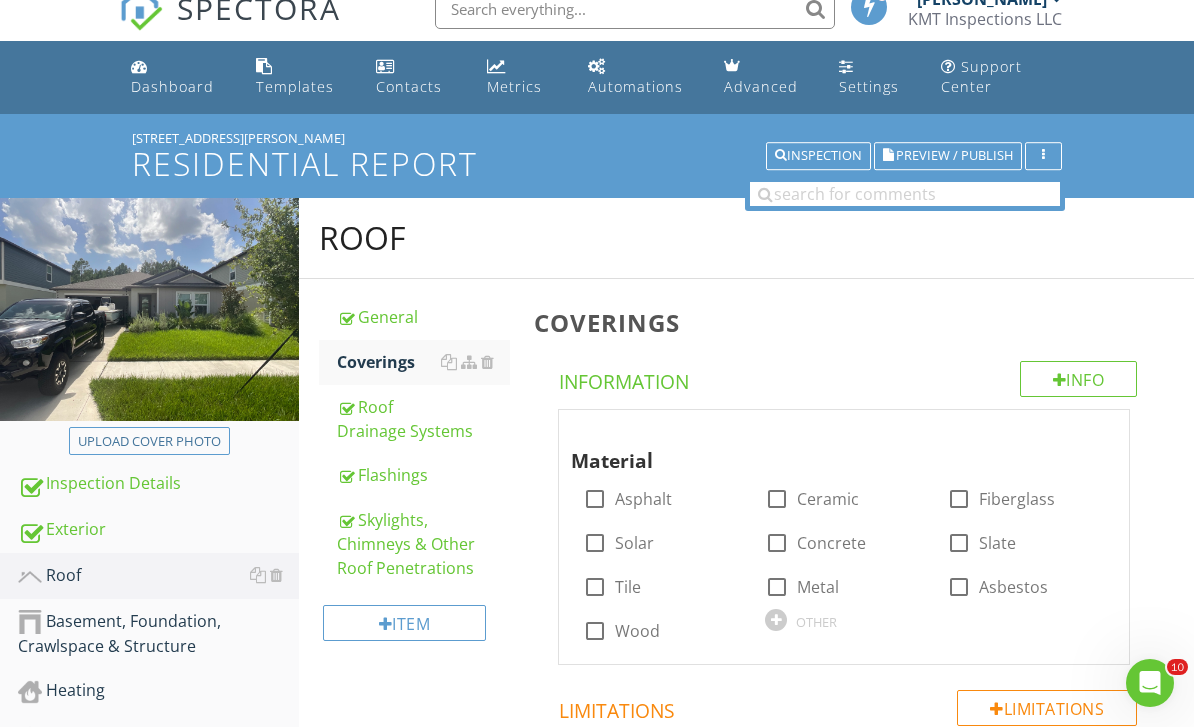 scroll, scrollTop: 26, scrollLeft: 0, axis: vertical 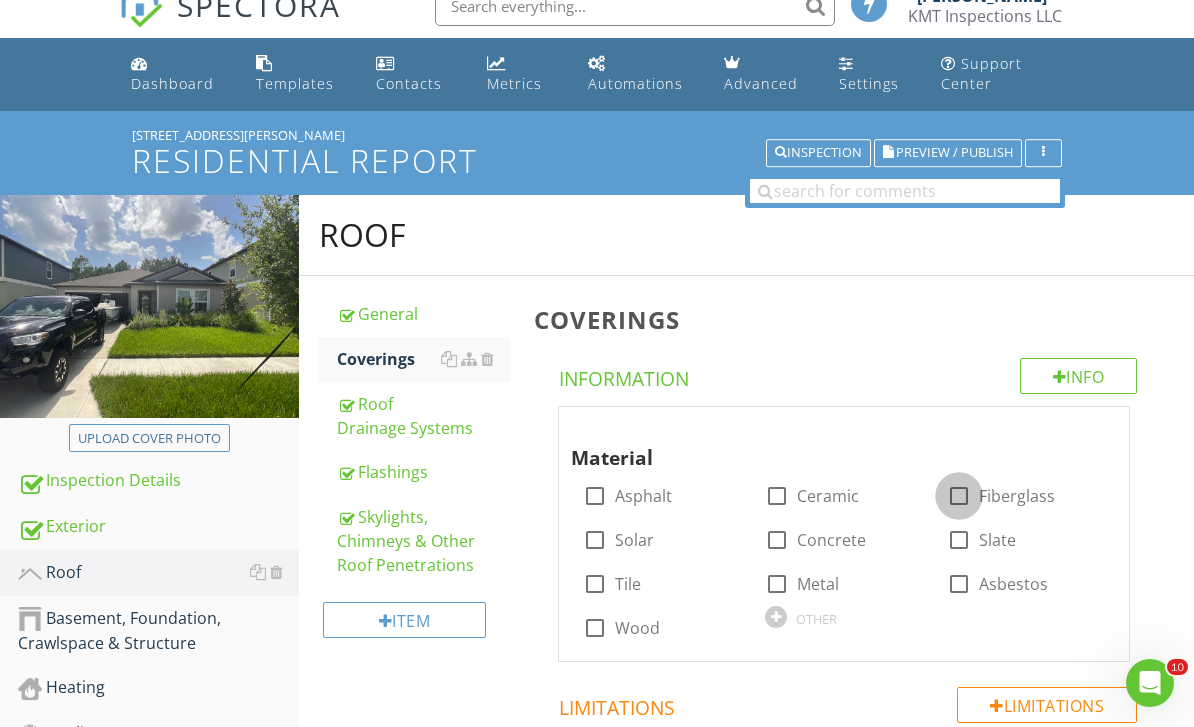click at bounding box center [959, 496] 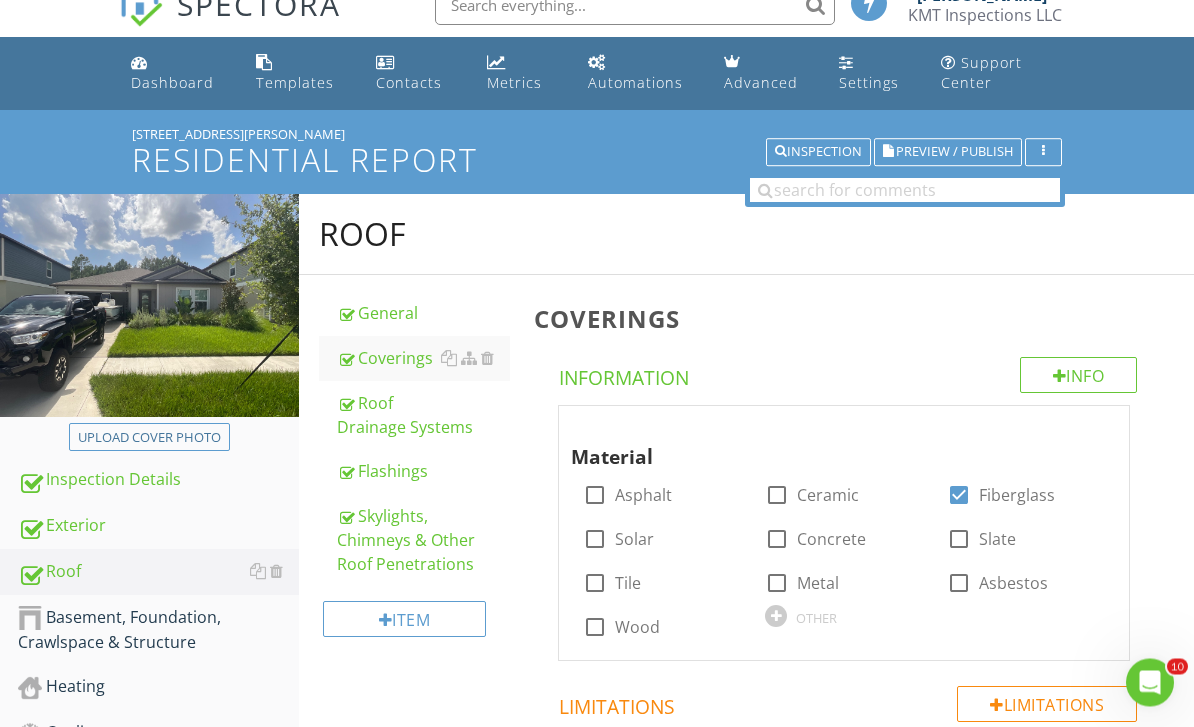 scroll, scrollTop: 0, scrollLeft: 0, axis: both 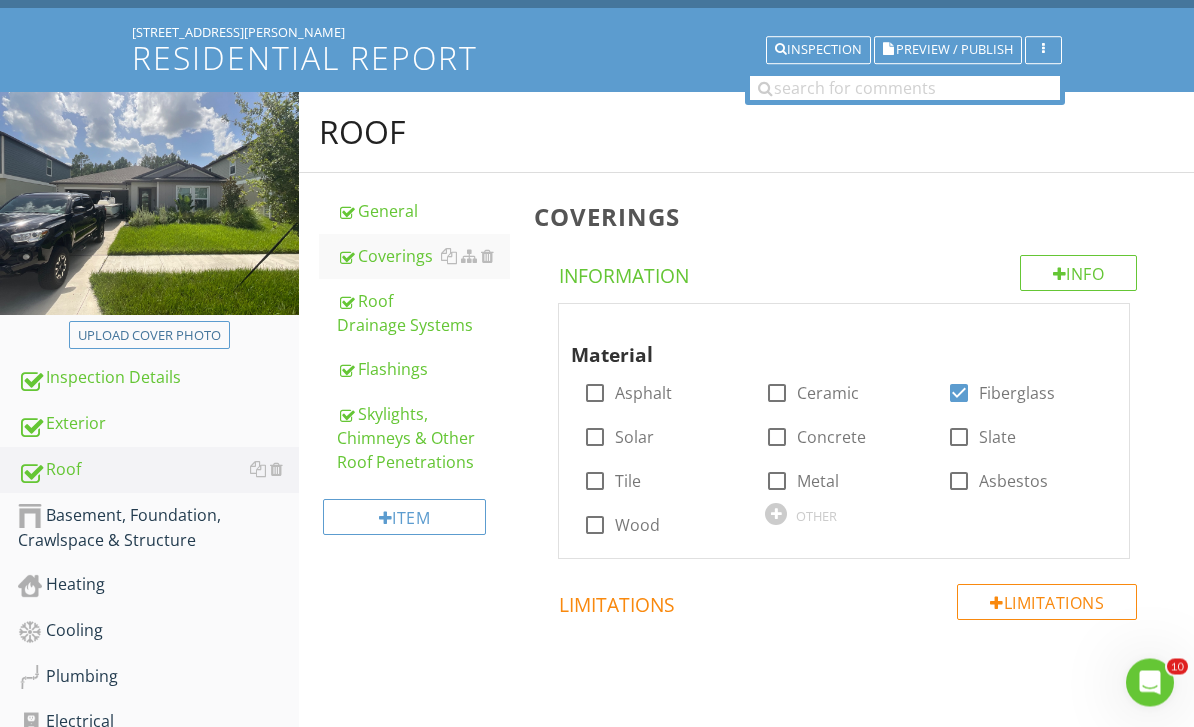click on "Info" at bounding box center (1079, 274) 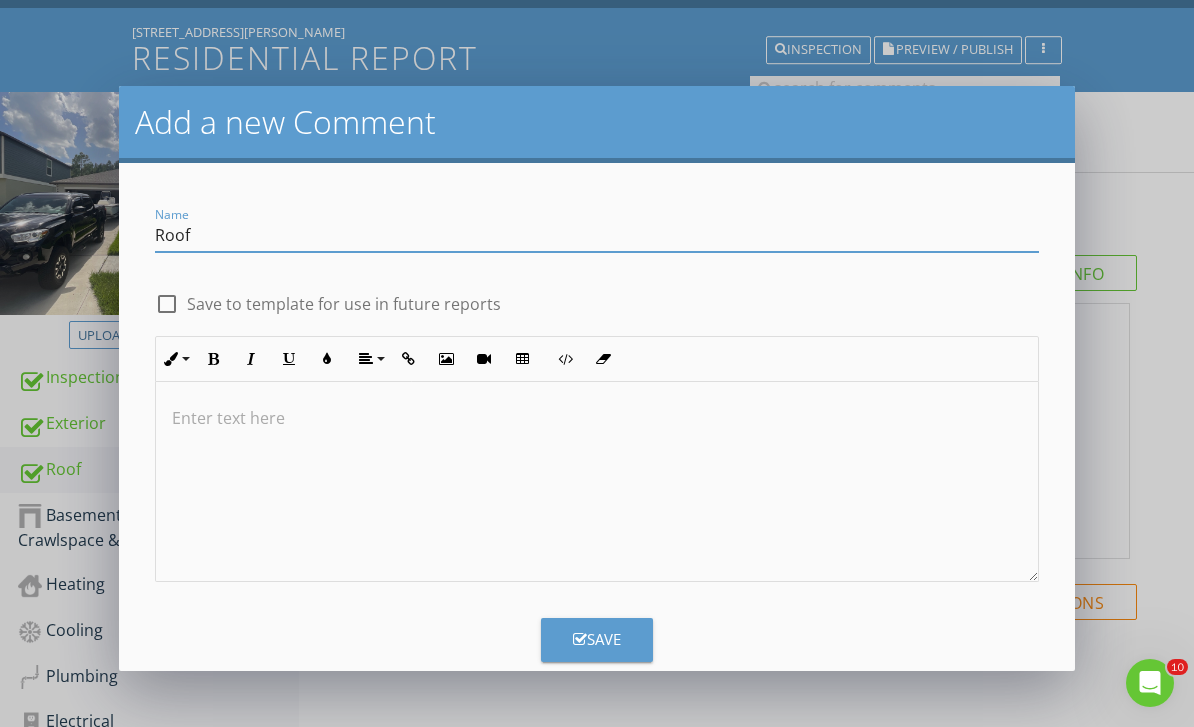 type on "Roof" 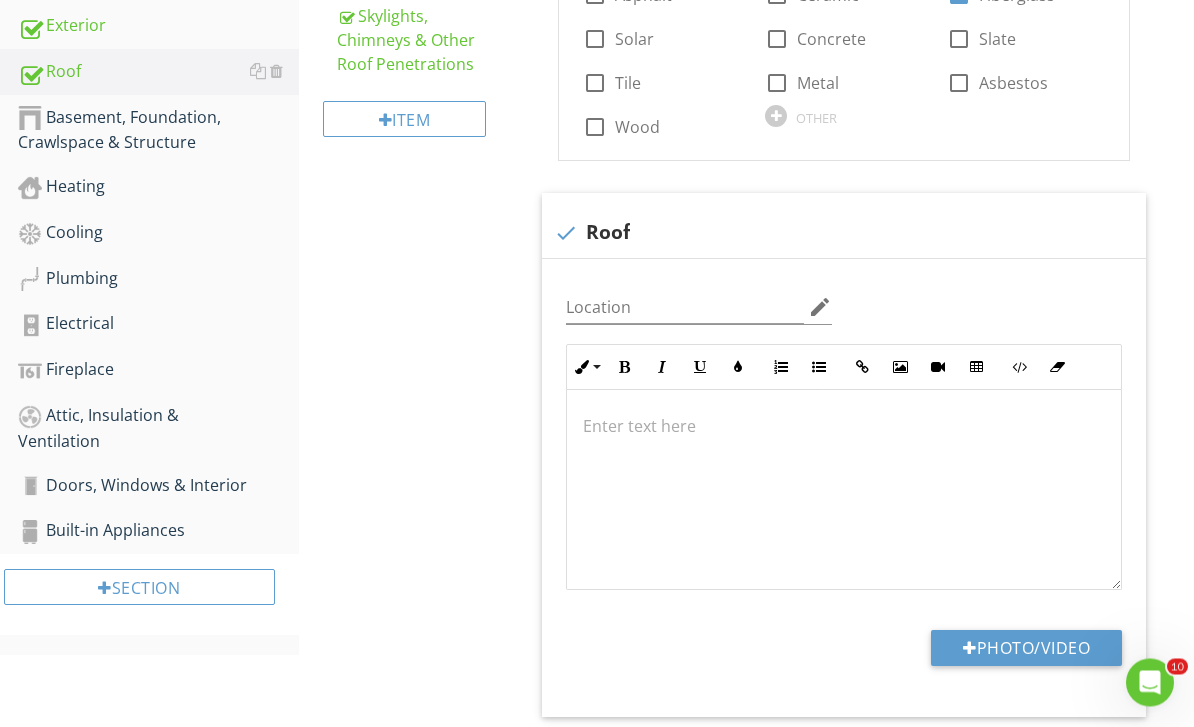 scroll, scrollTop: 557, scrollLeft: 0, axis: vertical 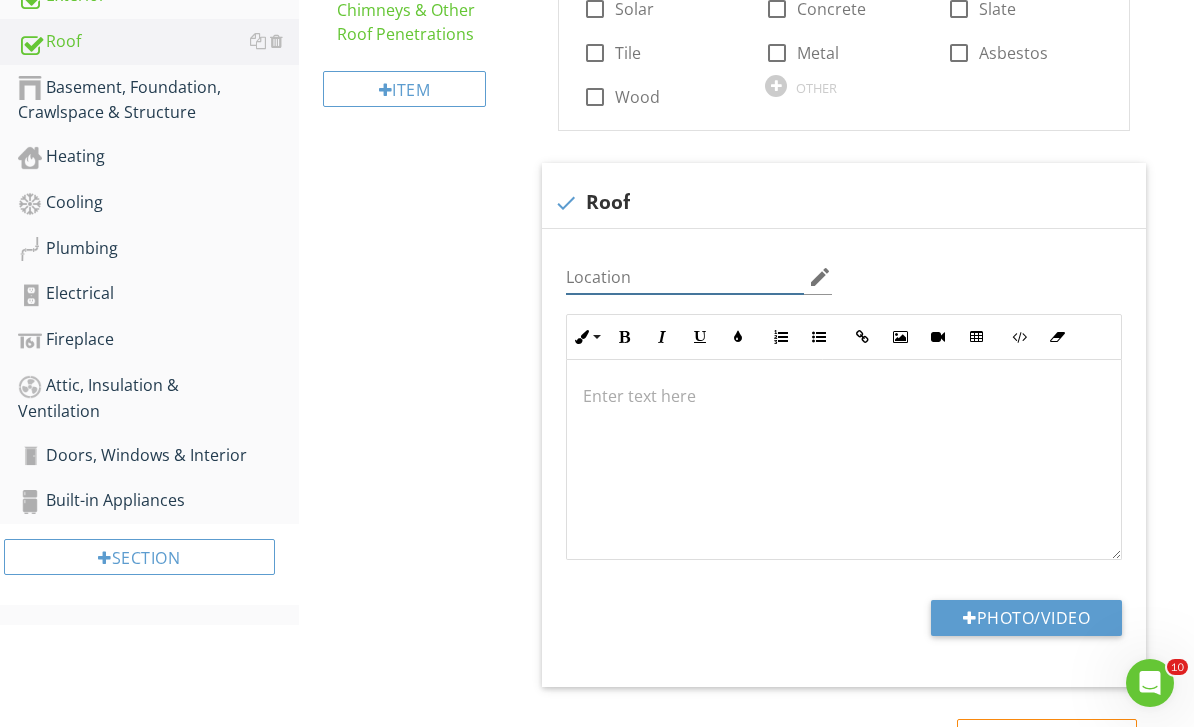 click at bounding box center (685, 277) 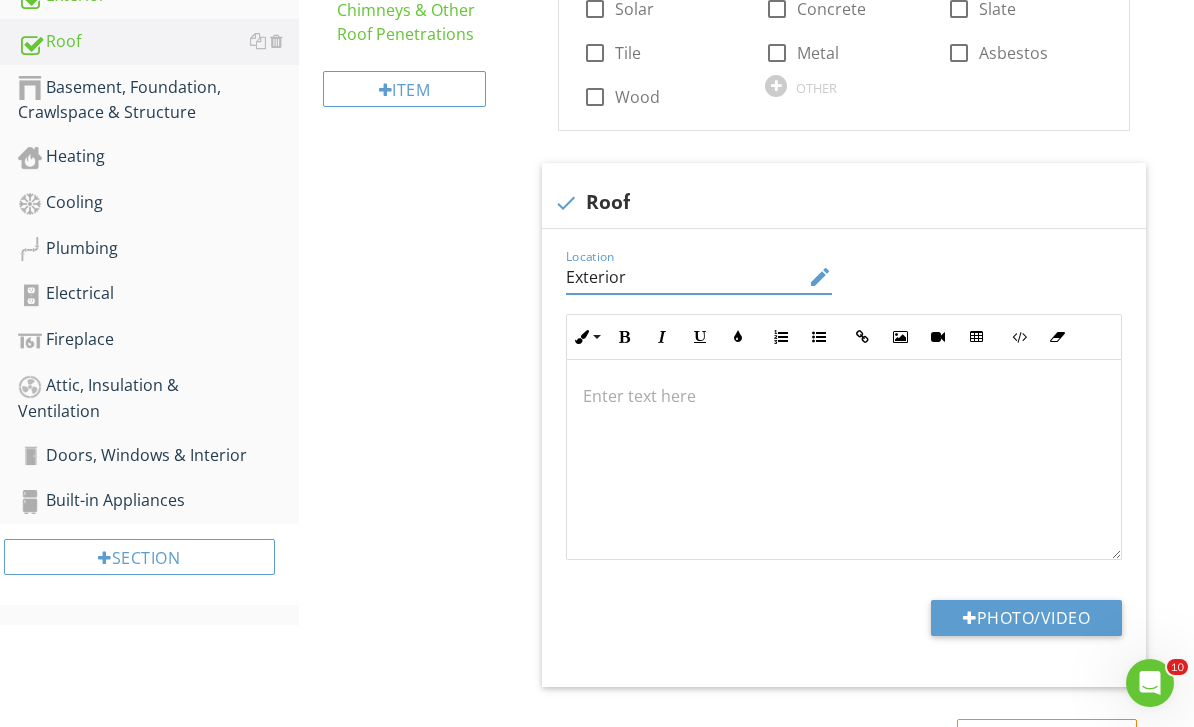 type on "Exterior" 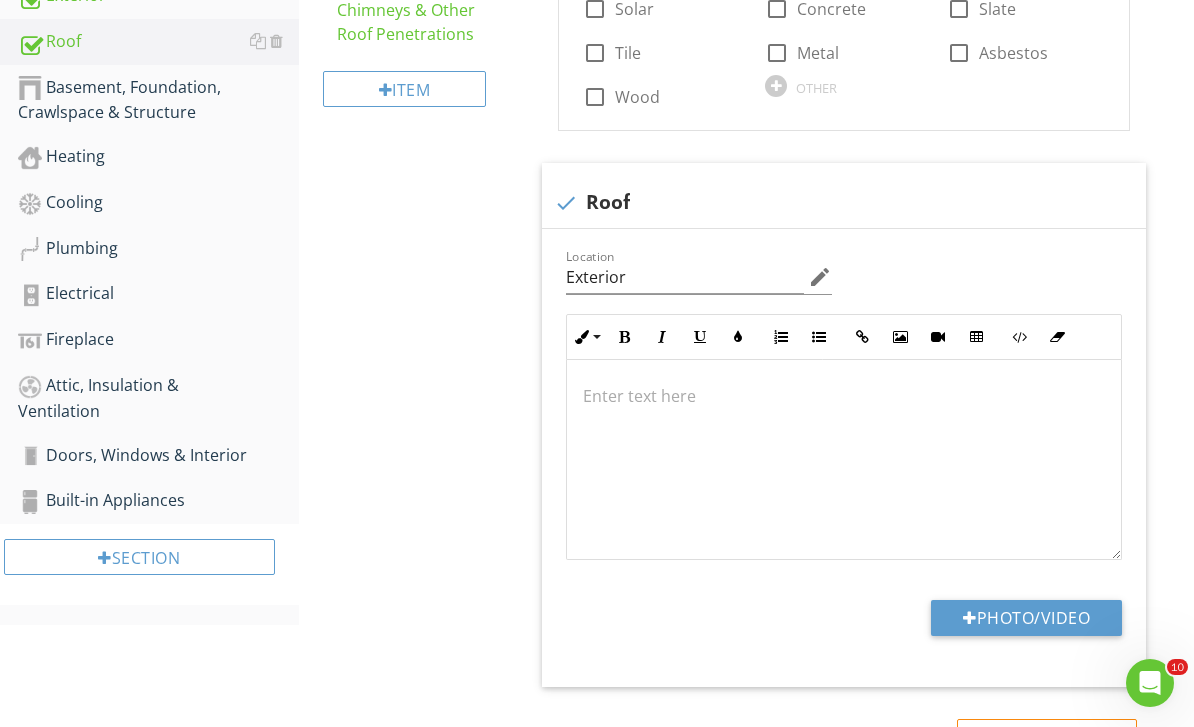 type on "C:\fakepath\IMG_9478.jpeg" 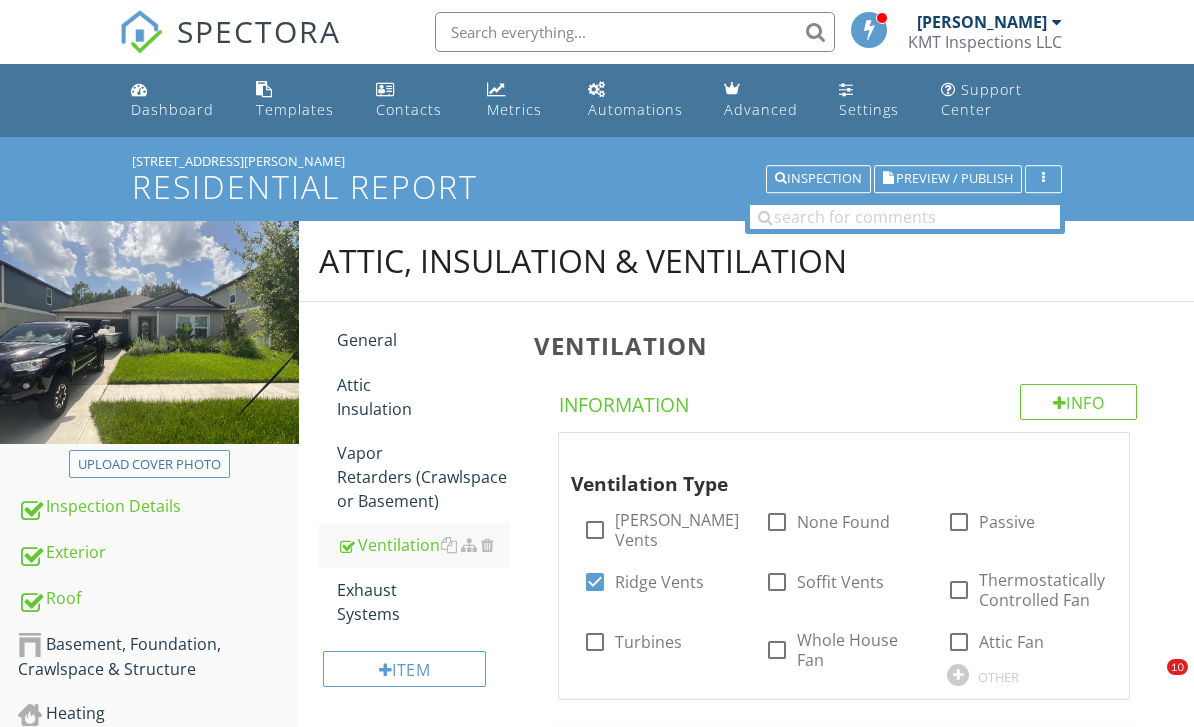 scroll, scrollTop: 714, scrollLeft: 0, axis: vertical 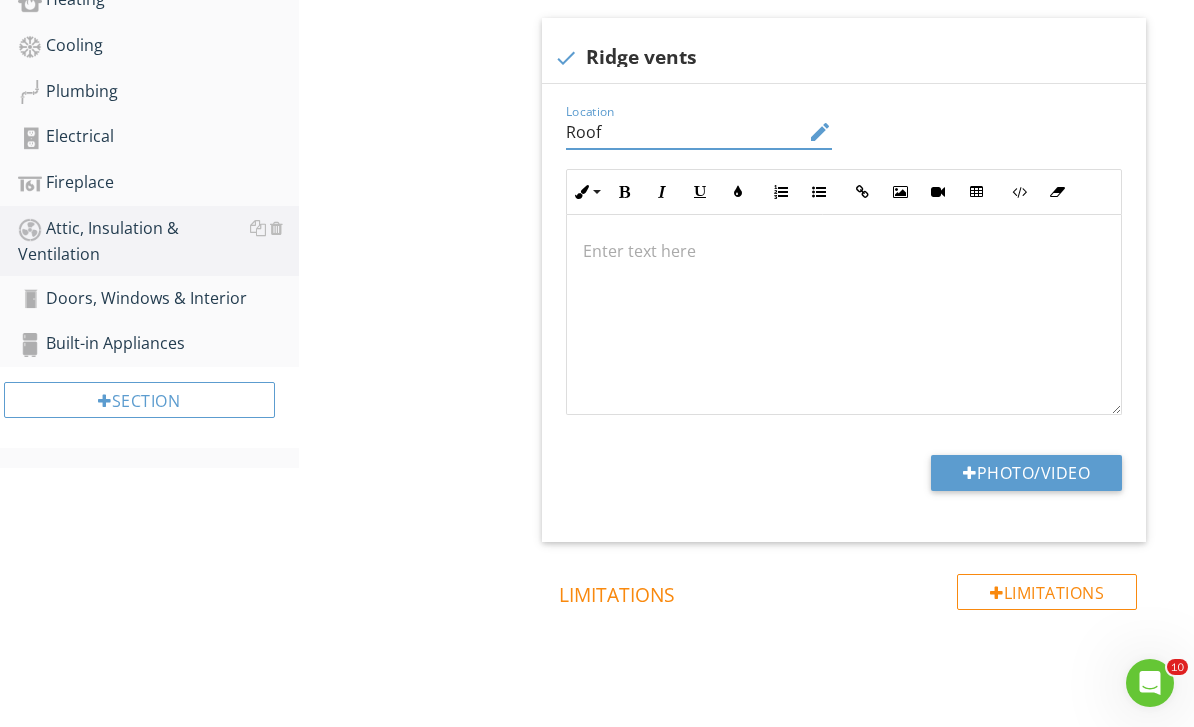 type on "Roof" 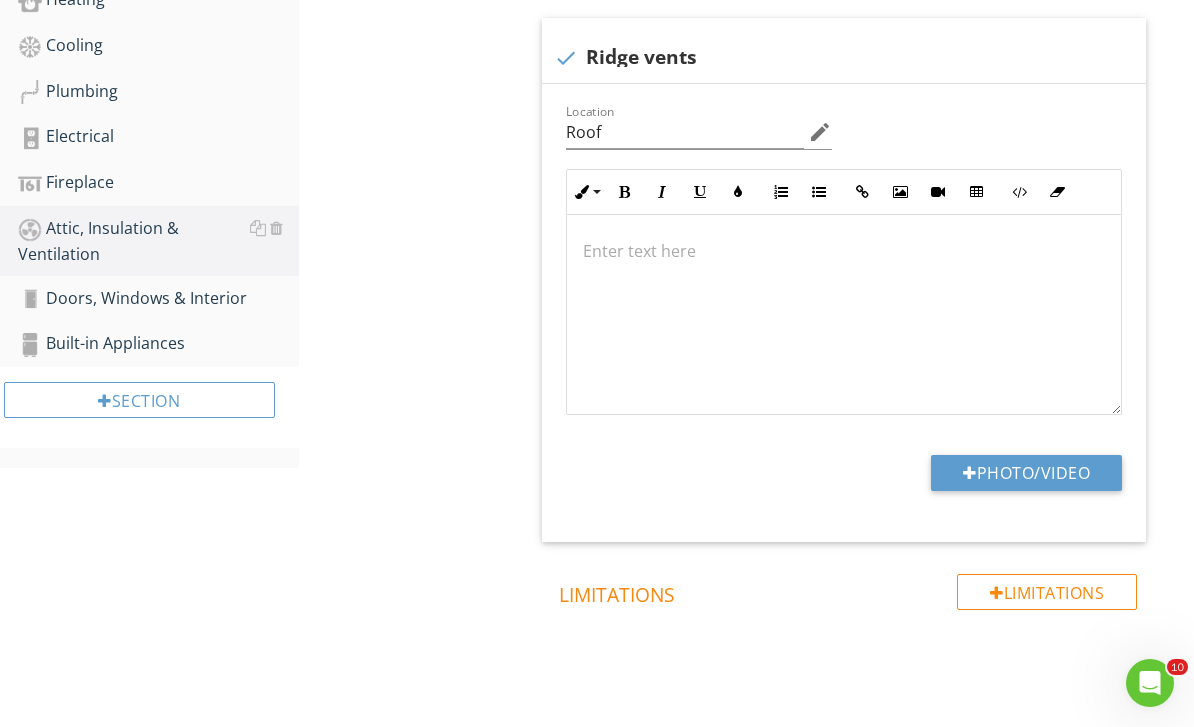 type on "C:\fakepath\IMG_9476.jpeg" 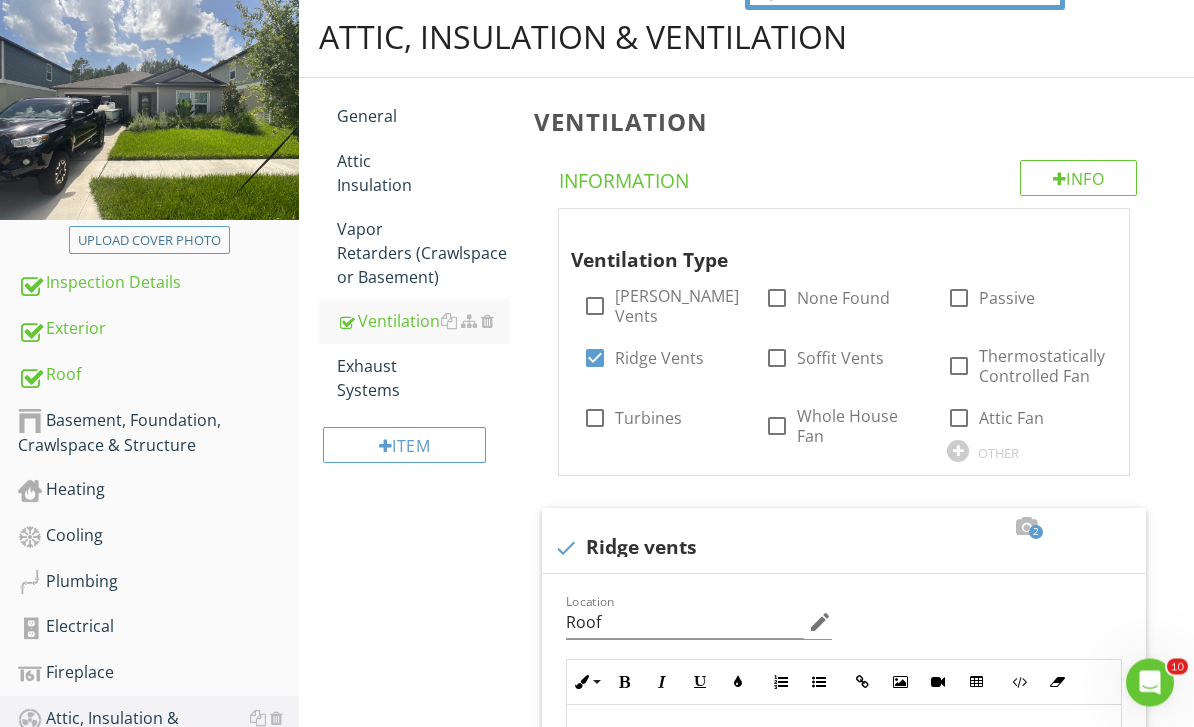 scroll, scrollTop: 224, scrollLeft: 0, axis: vertical 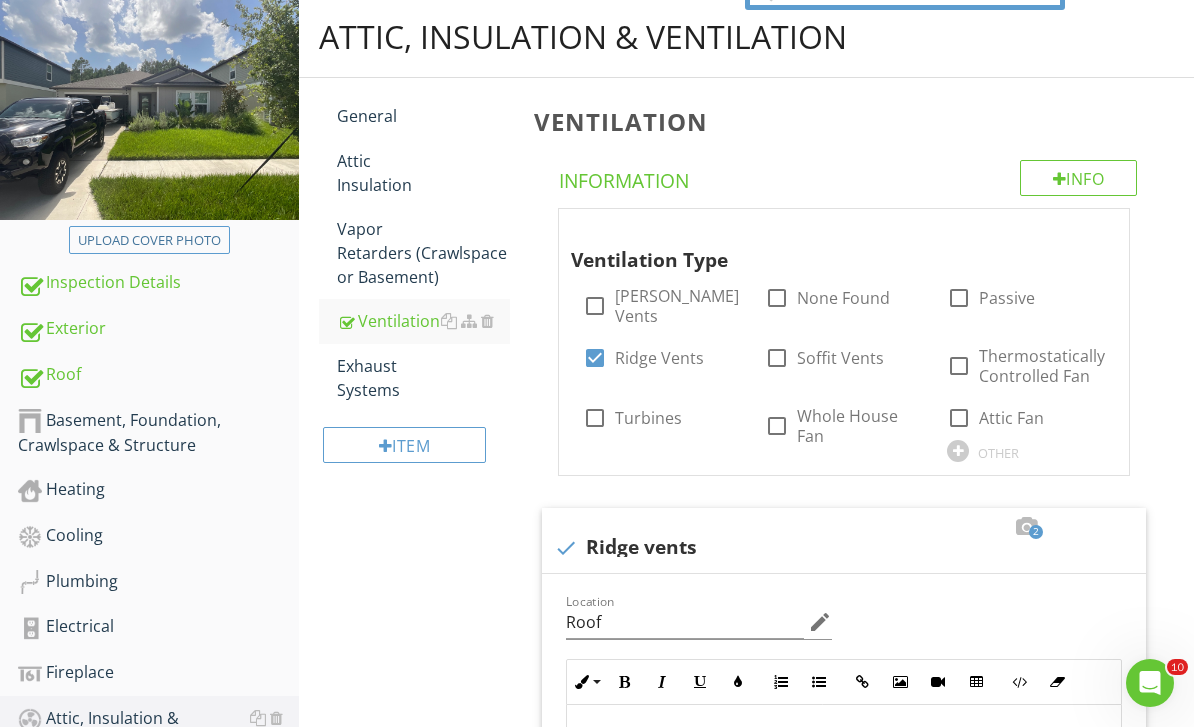 click on "Roof" at bounding box center [158, 375] 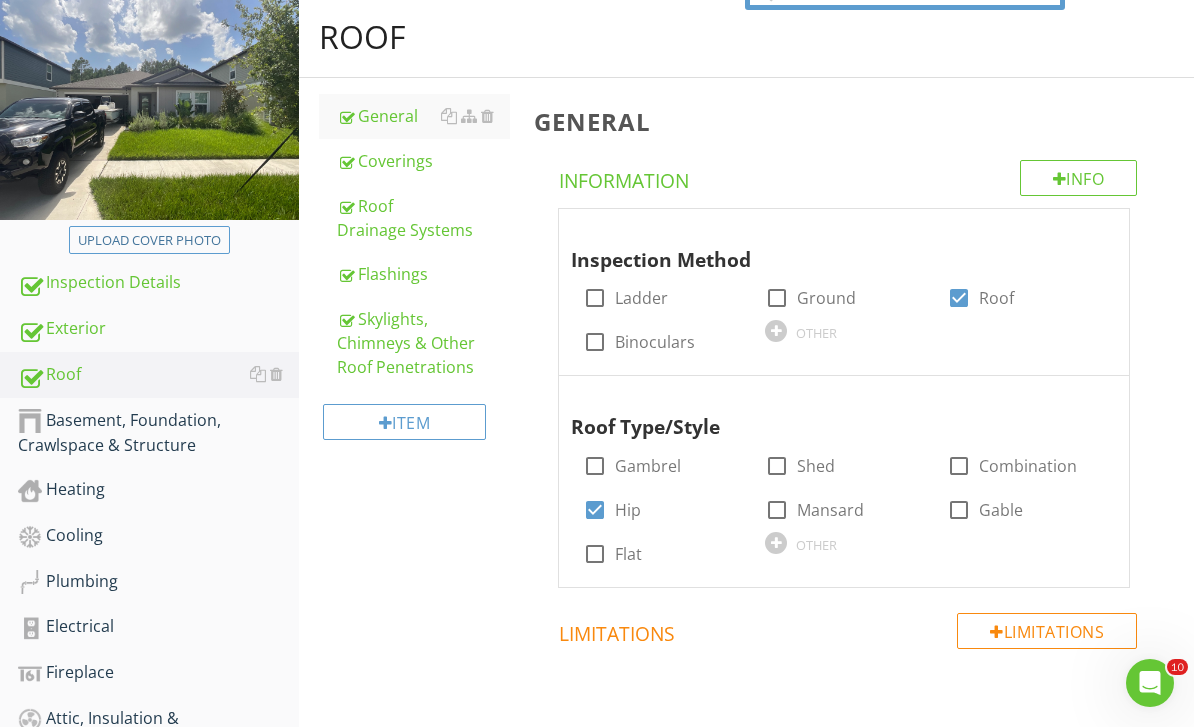 click on "Coverings" at bounding box center [424, 161] 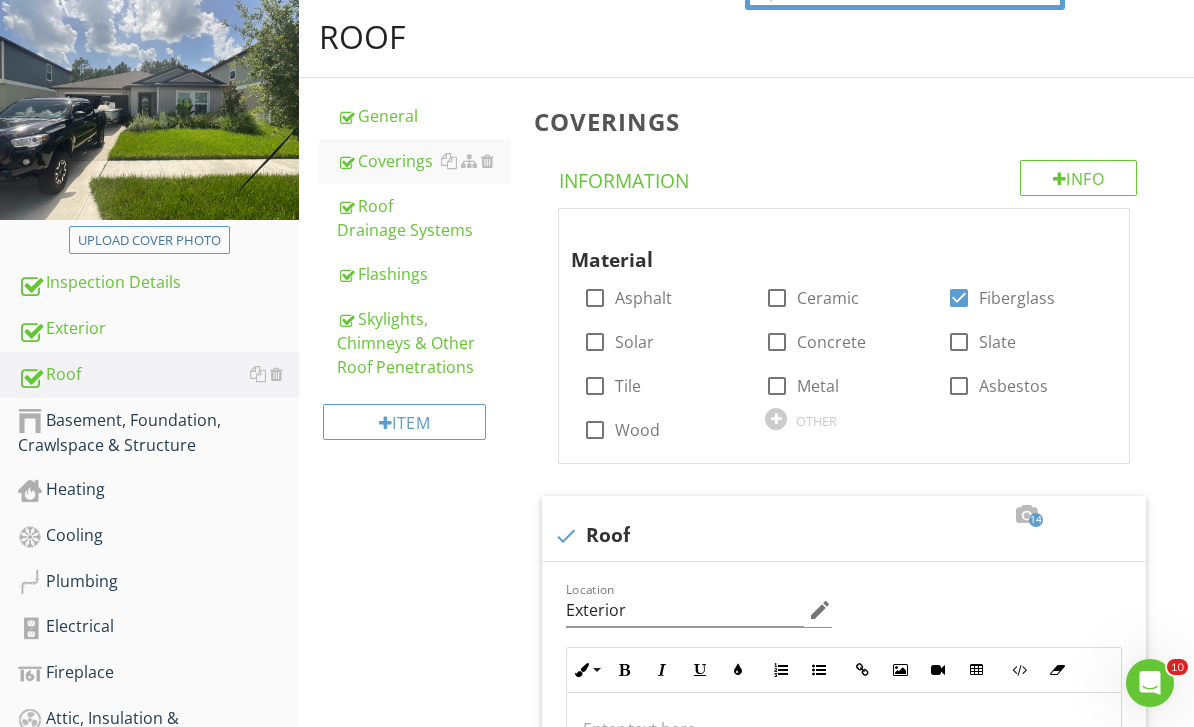 click on "Roof Drainage Systems" at bounding box center [424, 218] 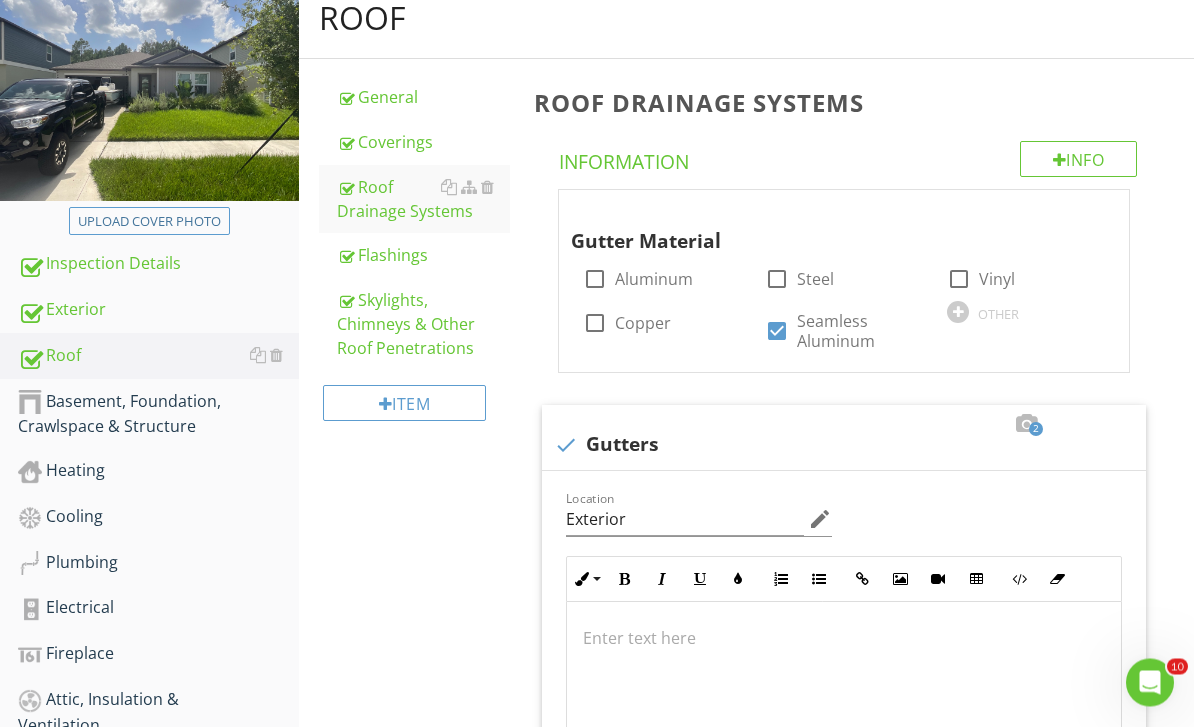 scroll, scrollTop: 243, scrollLeft: 0, axis: vertical 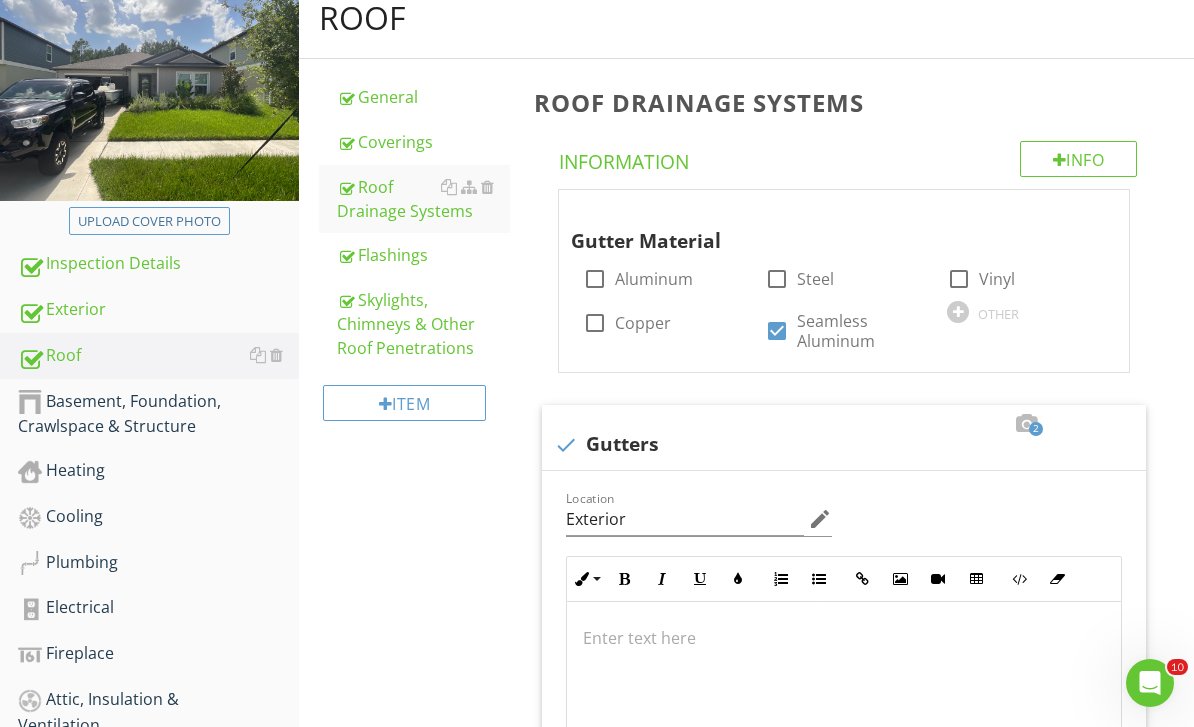 click on "Flashings" at bounding box center (424, 255) 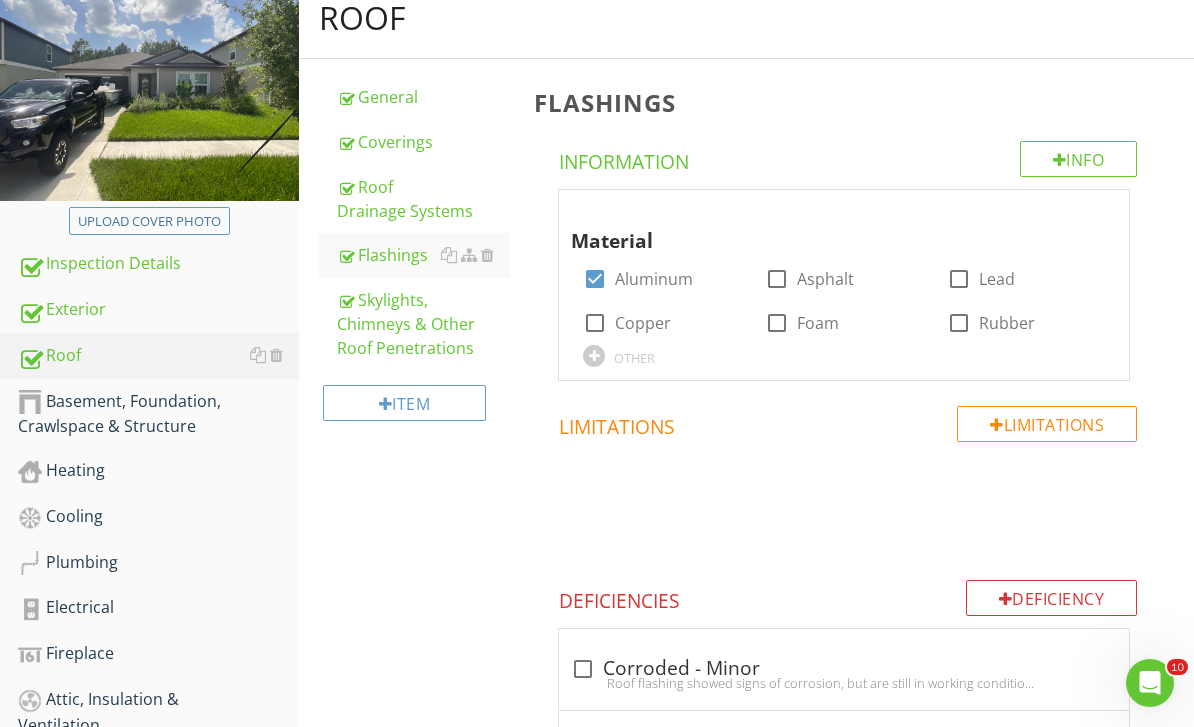 click on "Skylights, Chimneys & Other Roof Penetrations" at bounding box center [424, 324] 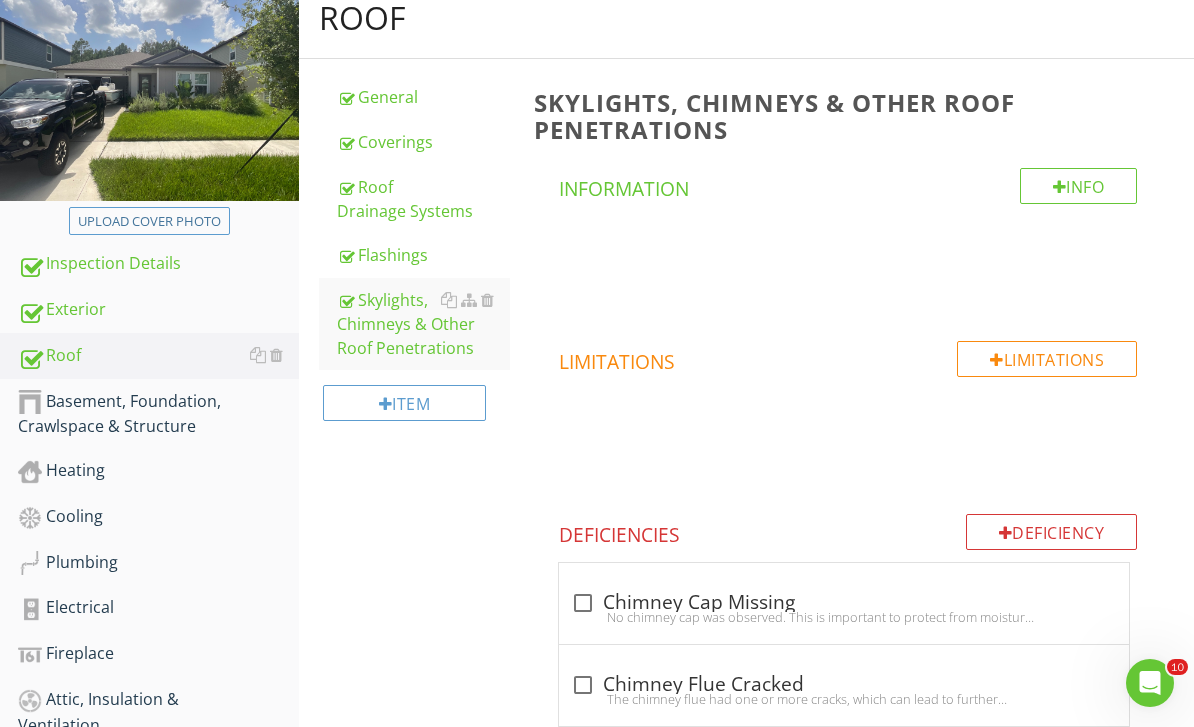 click on "Basement, Foundation, Crawlspace & Structure" at bounding box center (158, 414) 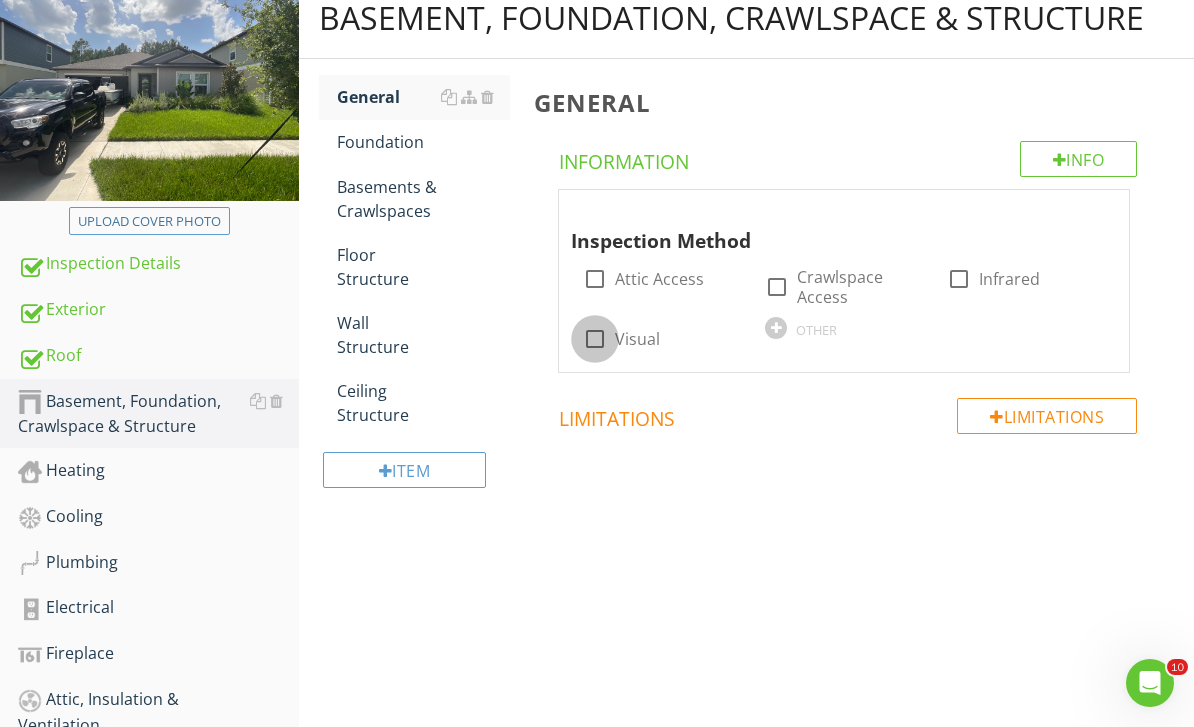 click at bounding box center [595, 339] 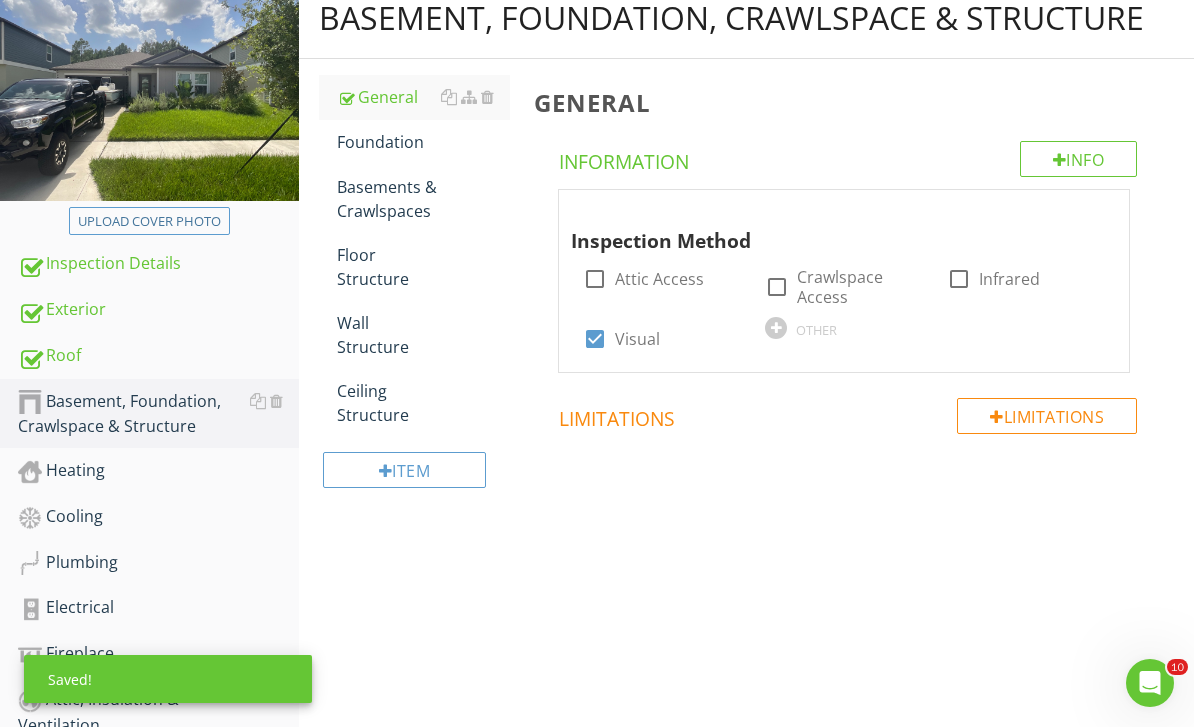 click on "Foundation" at bounding box center [424, 142] 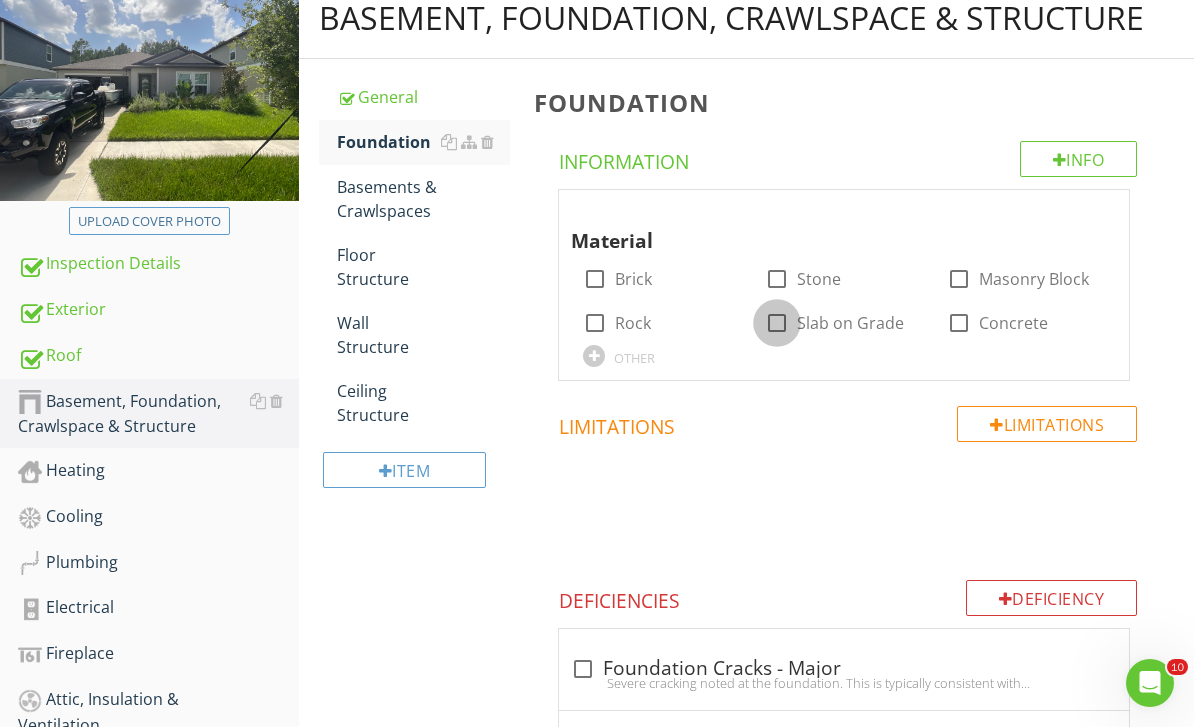 click at bounding box center (777, 323) 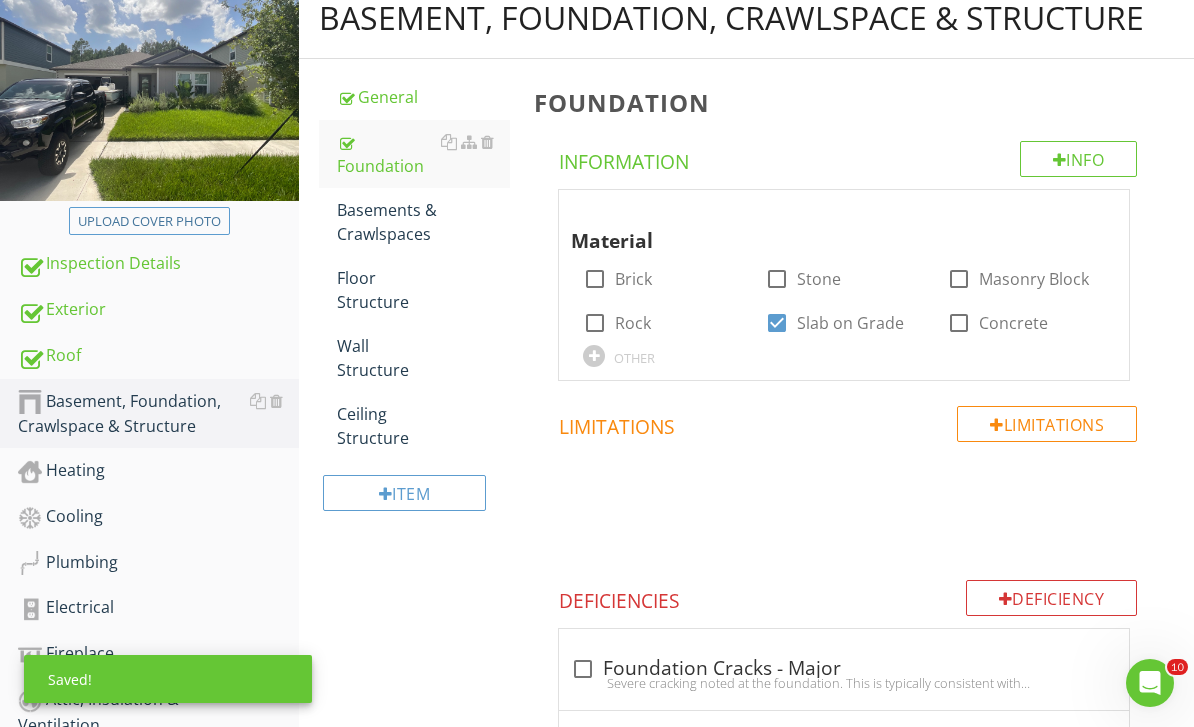 click on "Basements & Crawlspaces" at bounding box center (424, 222) 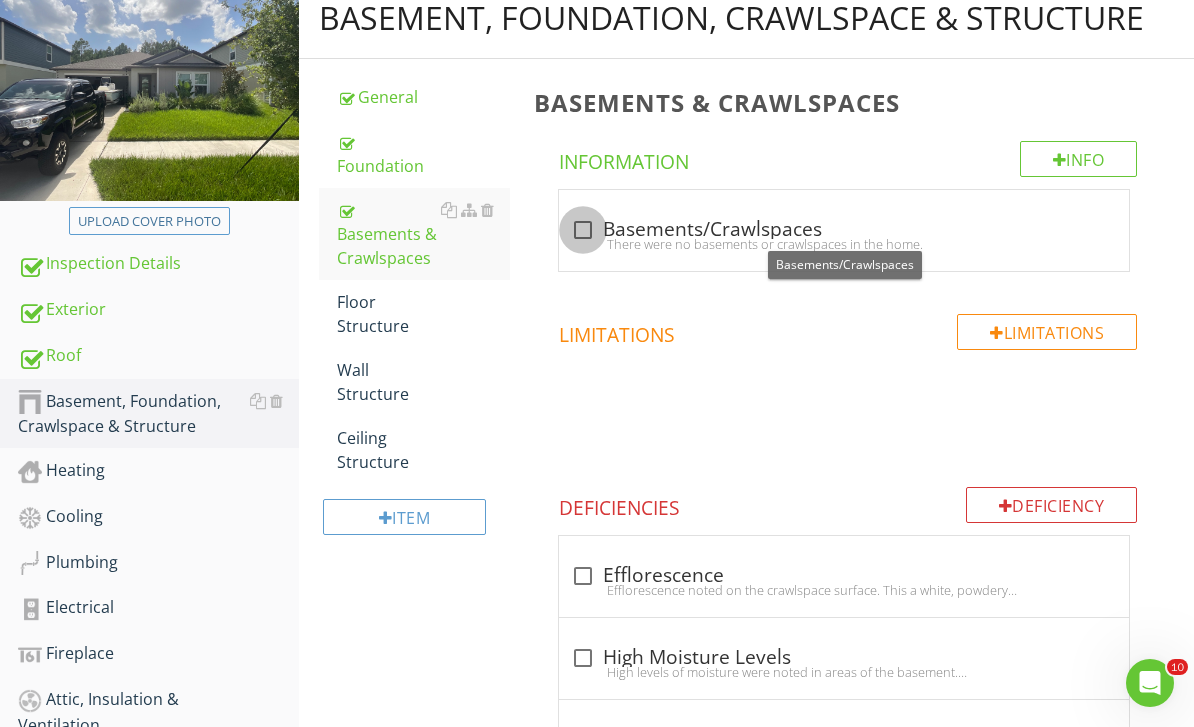 click at bounding box center (583, 230) 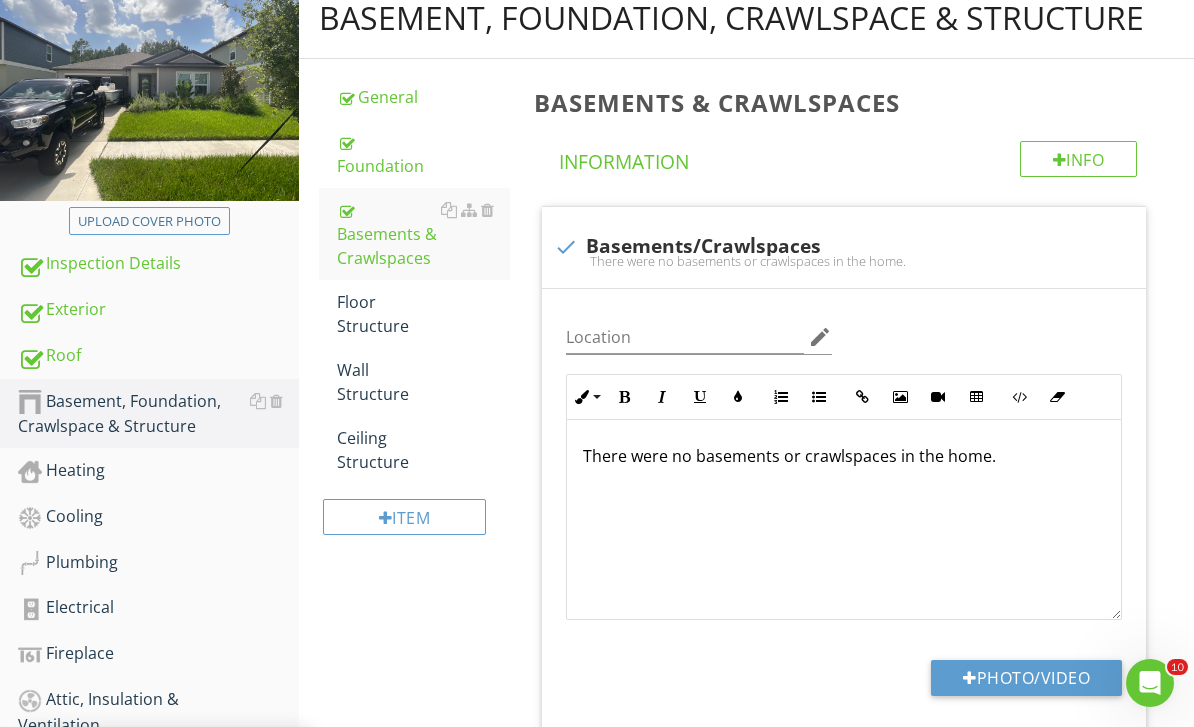 click on "Floor Structure" at bounding box center (424, 314) 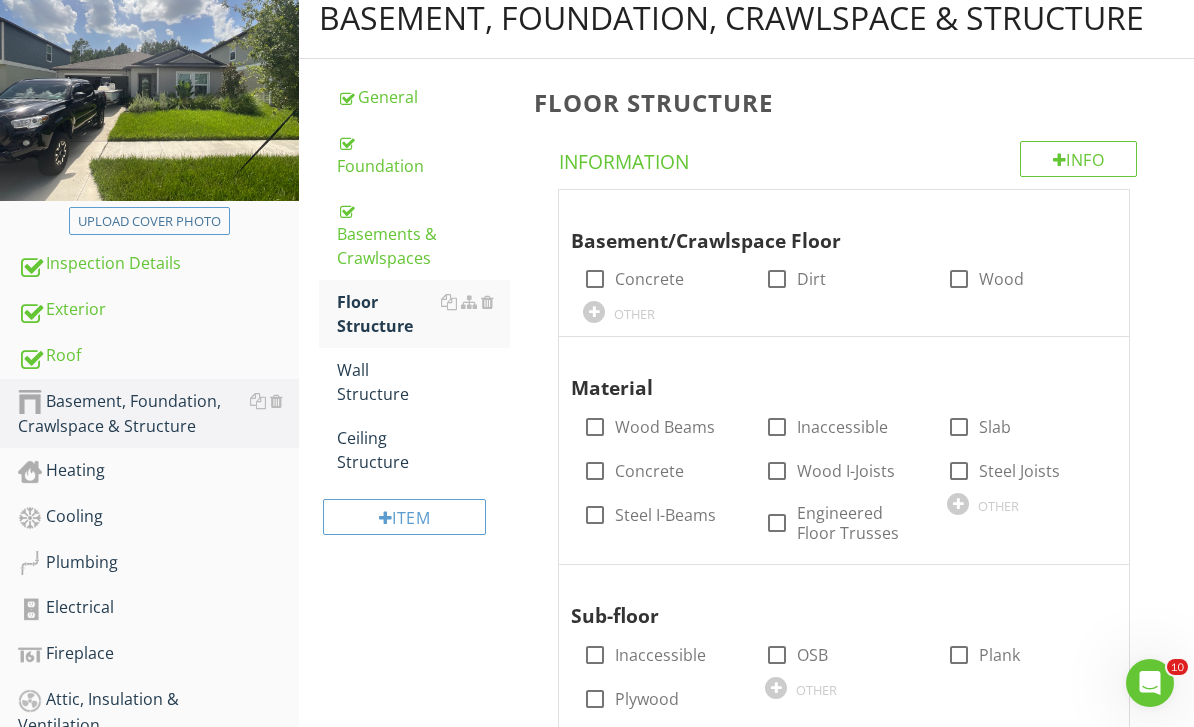 click on "OTHER" at bounding box center [662, 311] 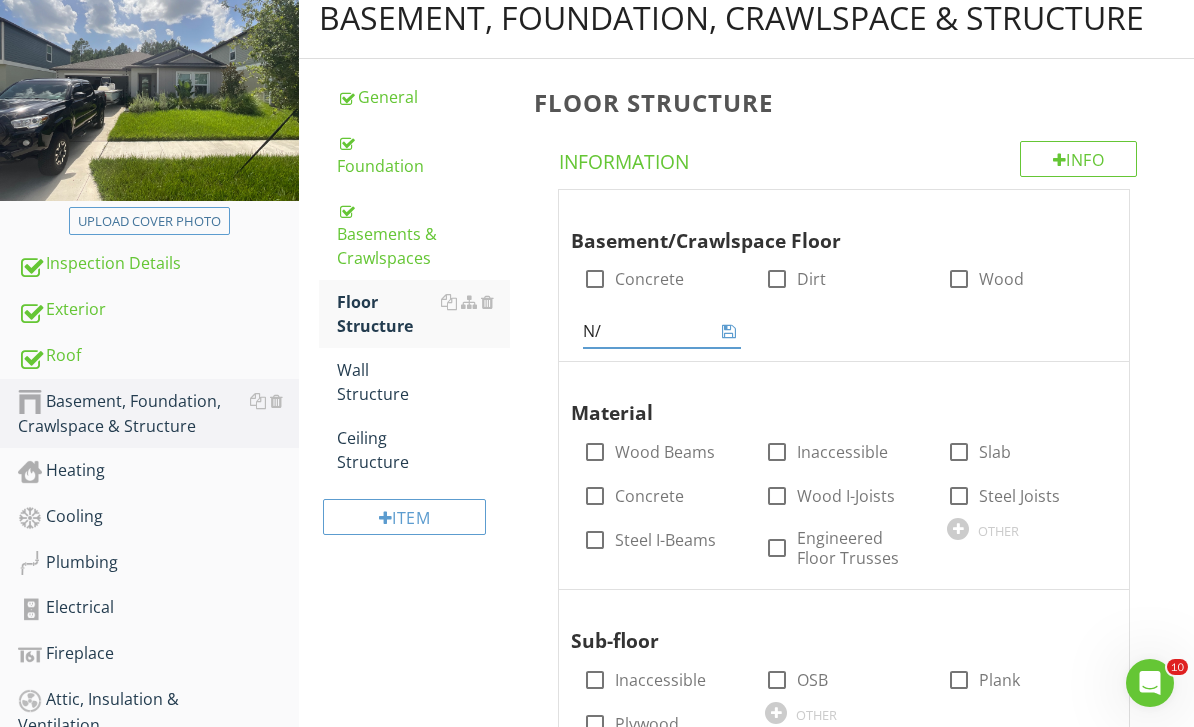 type on "N/a" 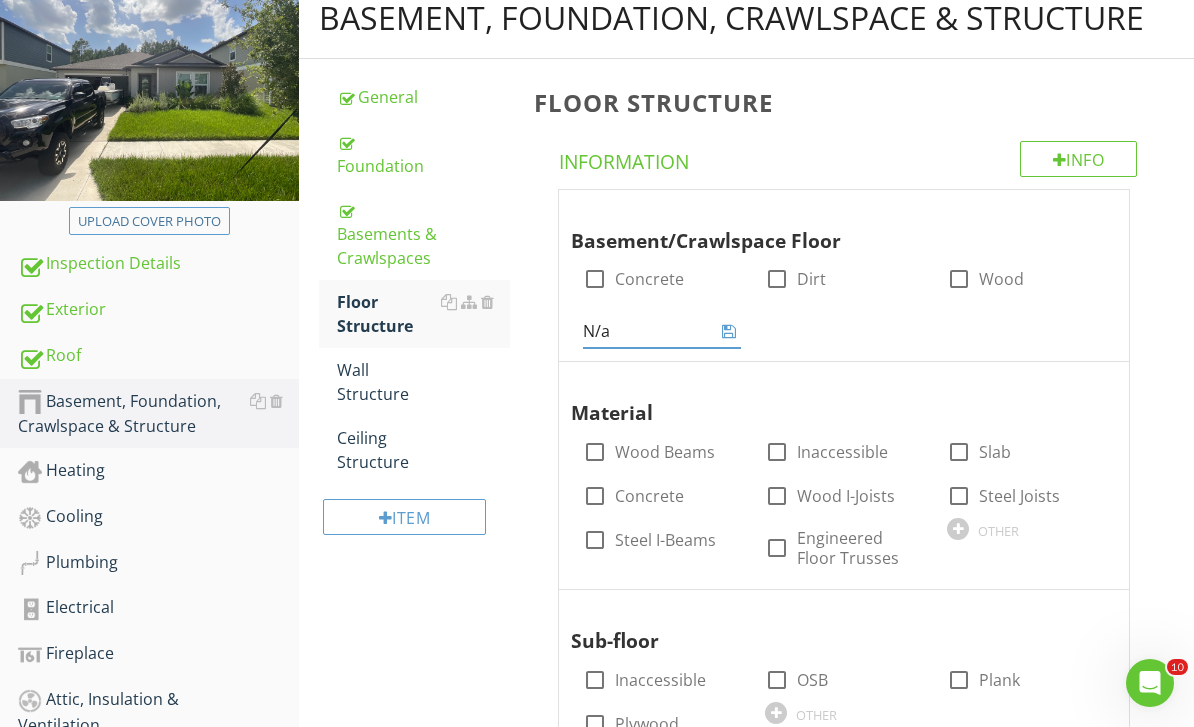 click at bounding box center [729, 331] 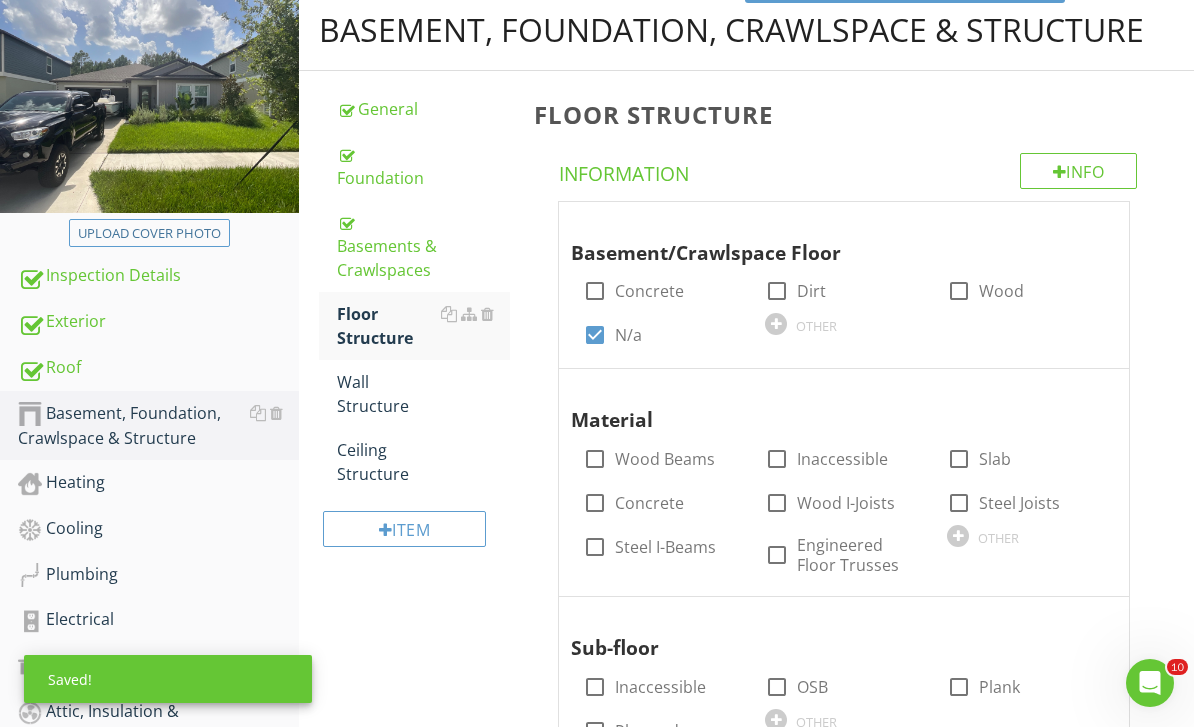 scroll, scrollTop: 224, scrollLeft: 0, axis: vertical 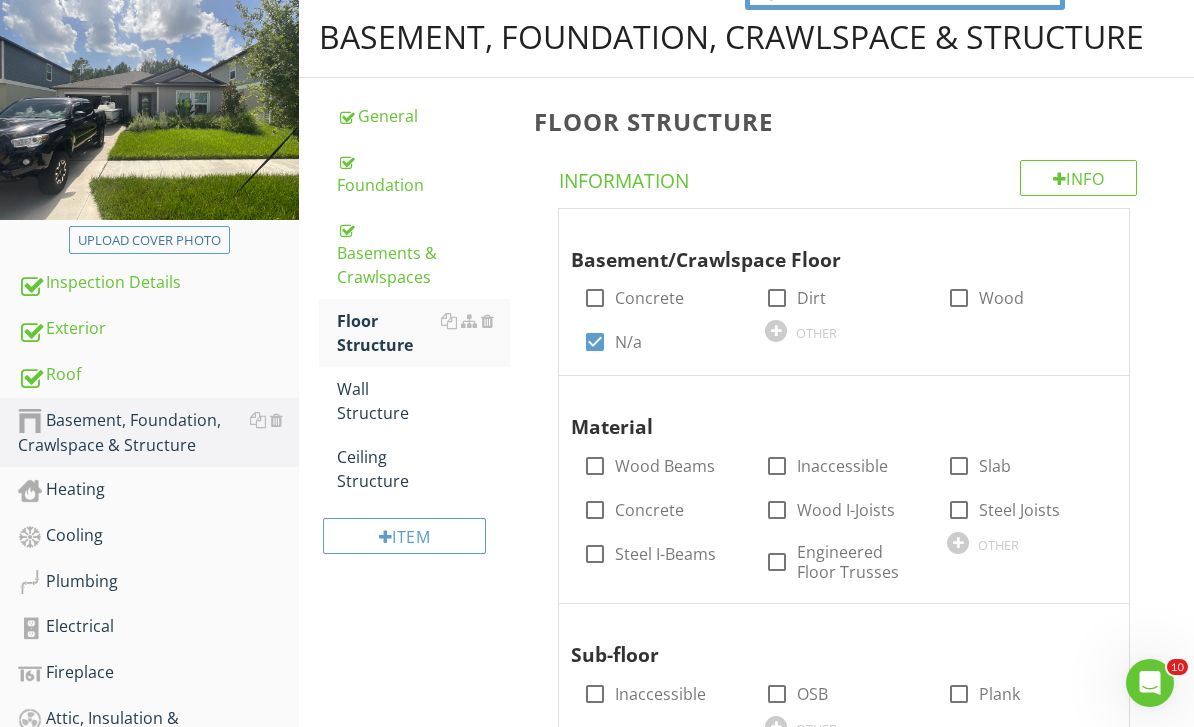 click at bounding box center (958, 543) 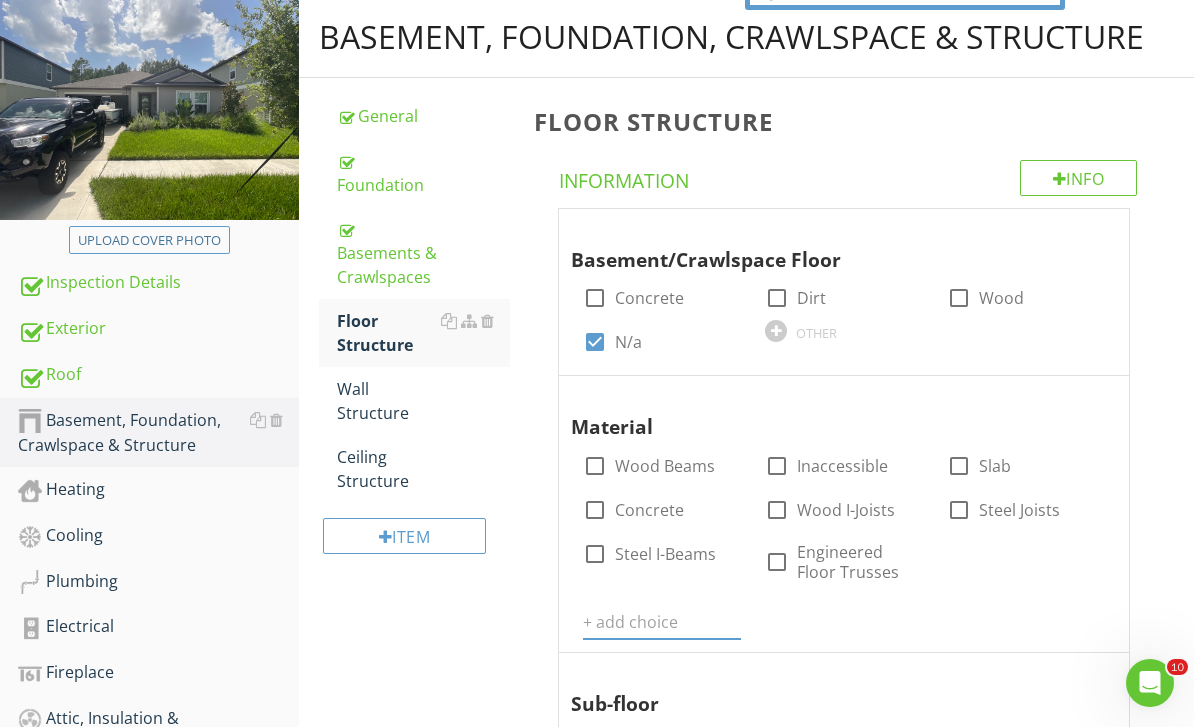 scroll, scrollTop: 223, scrollLeft: 0, axis: vertical 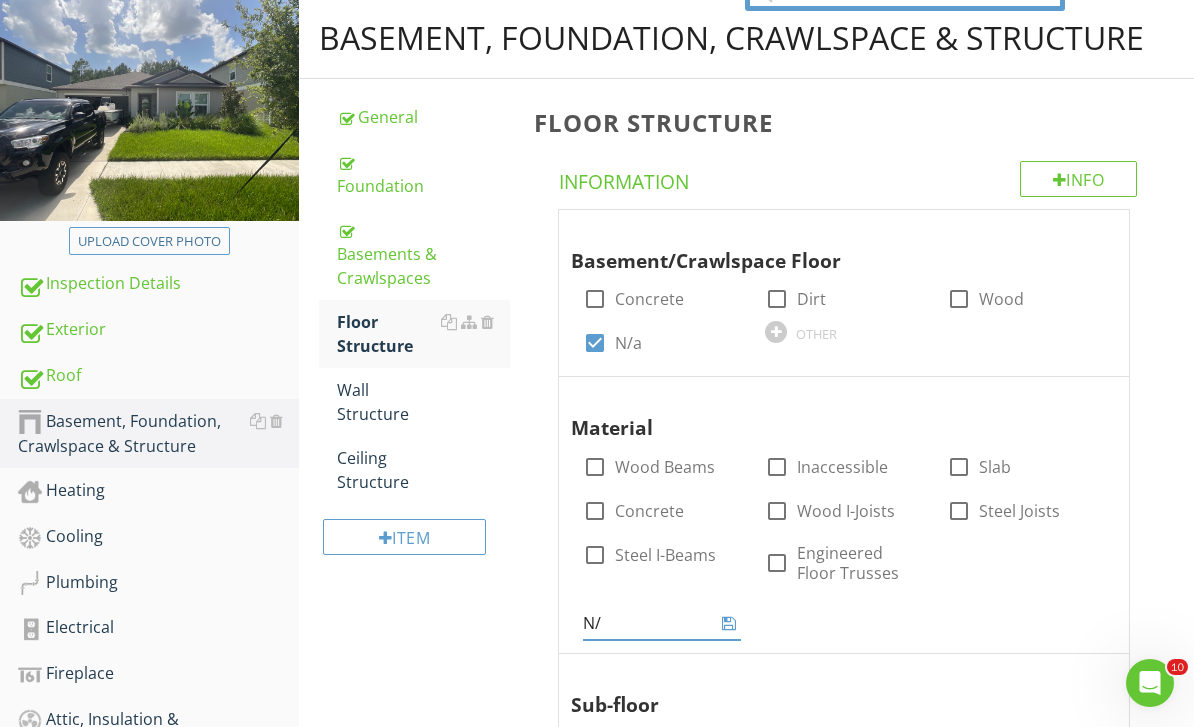 type on "N/a" 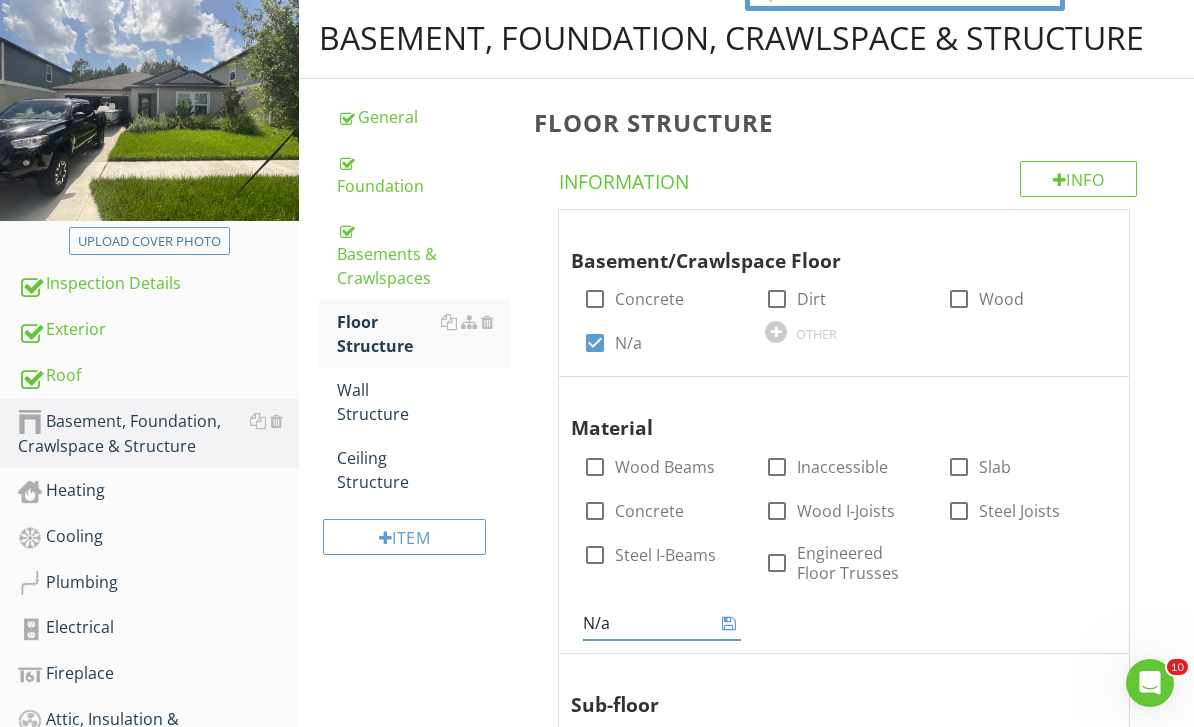 click at bounding box center [729, 623] 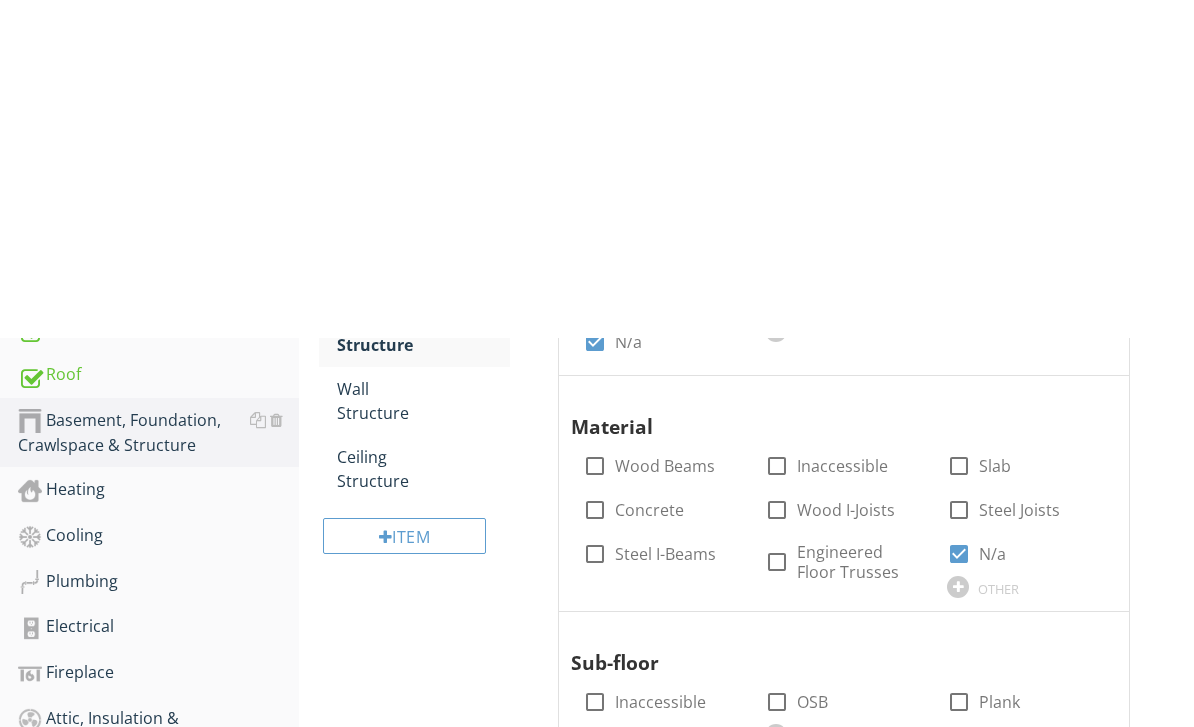 scroll, scrollTop: 562, scrollLeft: 0, axis: vertical 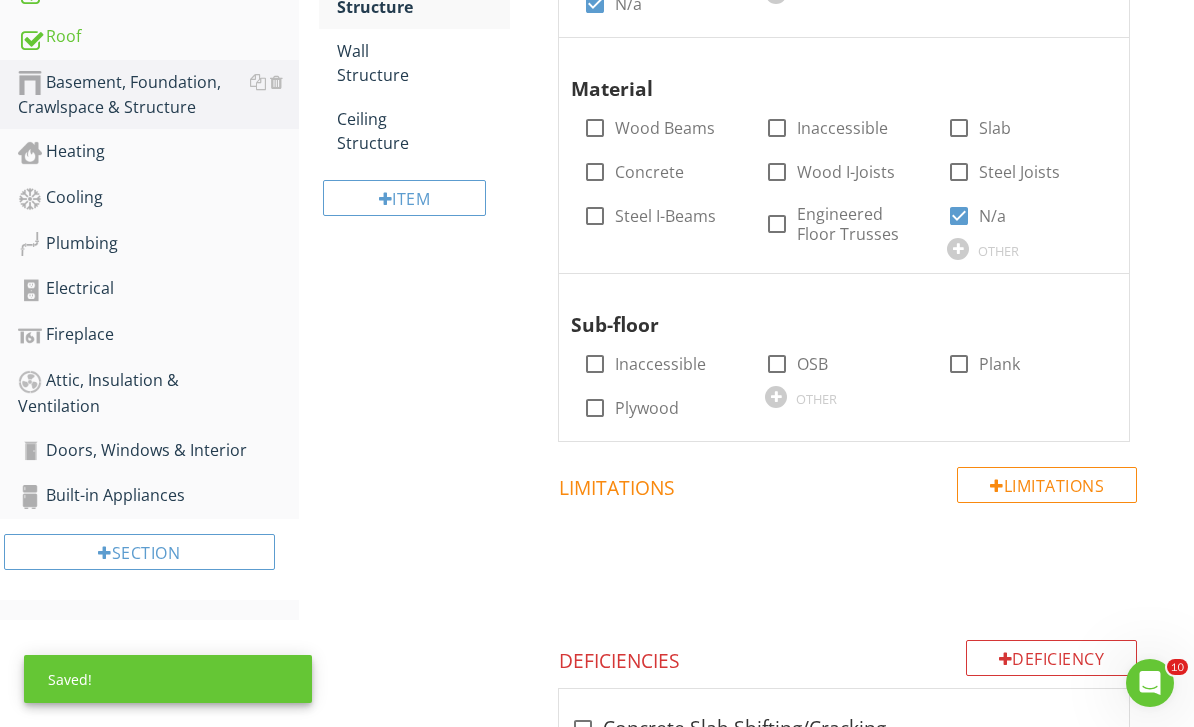 click on "OTHER" at bounding box center (844, 396) 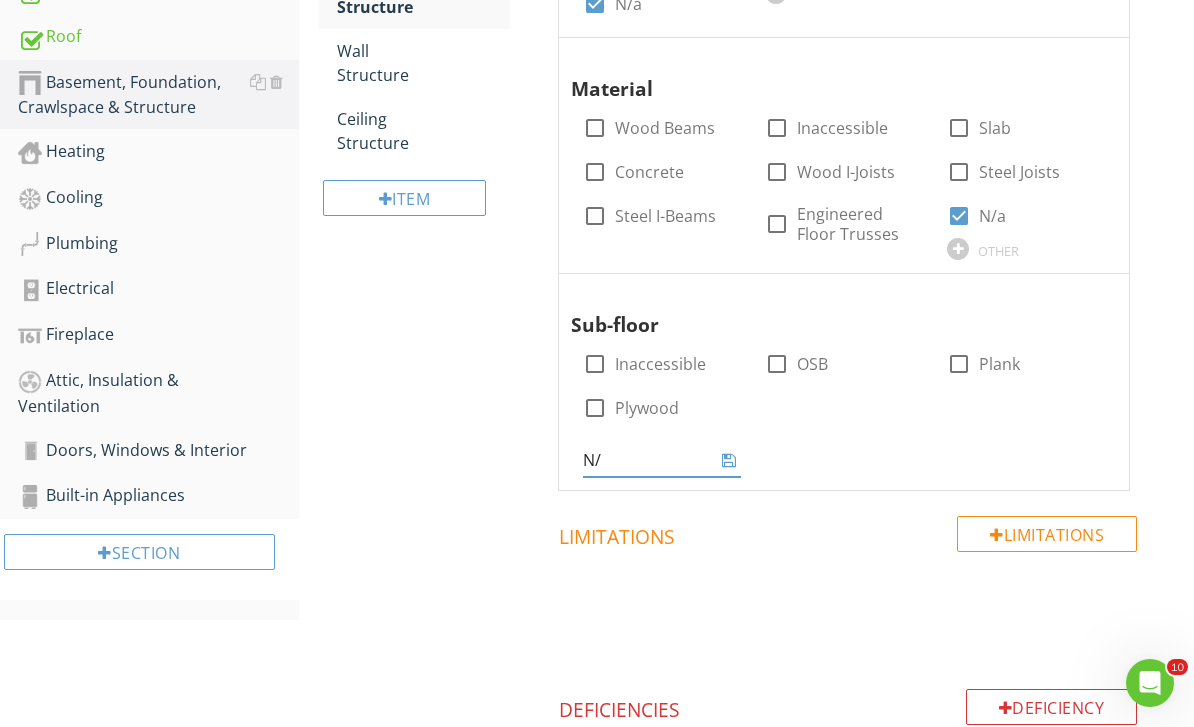 type on "N/a" 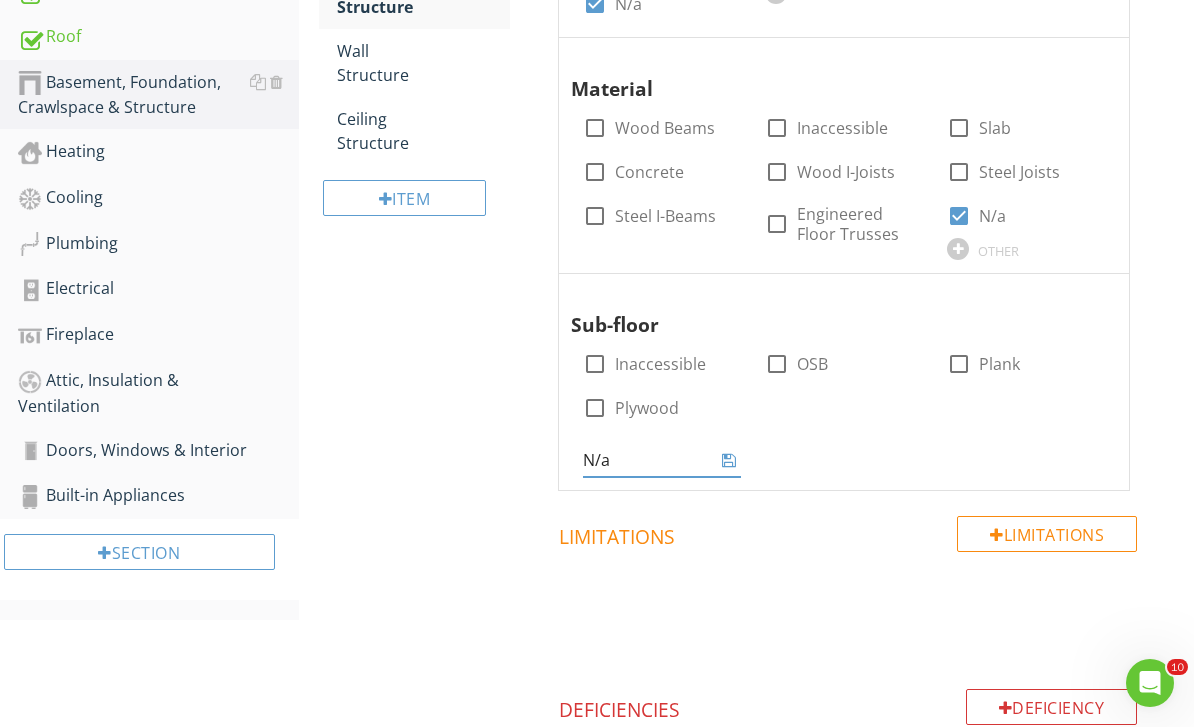 click on "Info
Information
Basement/Crawlspace Floor
check_box_outline_blank Concrete   check_box_outline_blank Dirt   check_box_outline_blank Wood   check_box N/a         OTHER
Material
check_box_outline_blank Wood Beams   check_box_outline_blank Inaccessible   check_box_outline_blank Slab   check_box_outline_blank Concrete   check_box_outline_blank Wood I-Joists   check_box_outline_blank Steel Joists   check_box_outline_blank Steel I-Beams   check_box_outline_blank Engineered Floor Trusses   check_box N/a         OTHER
Sub-floor
check_box_outline_blank Inaccessible   check_box_outline_blank OSB   check_box_outline_blank Plank   check_box_outline_blank Plywood     N/a     OTHER
Limitations
Limitations" at bounding box center (848, 485) 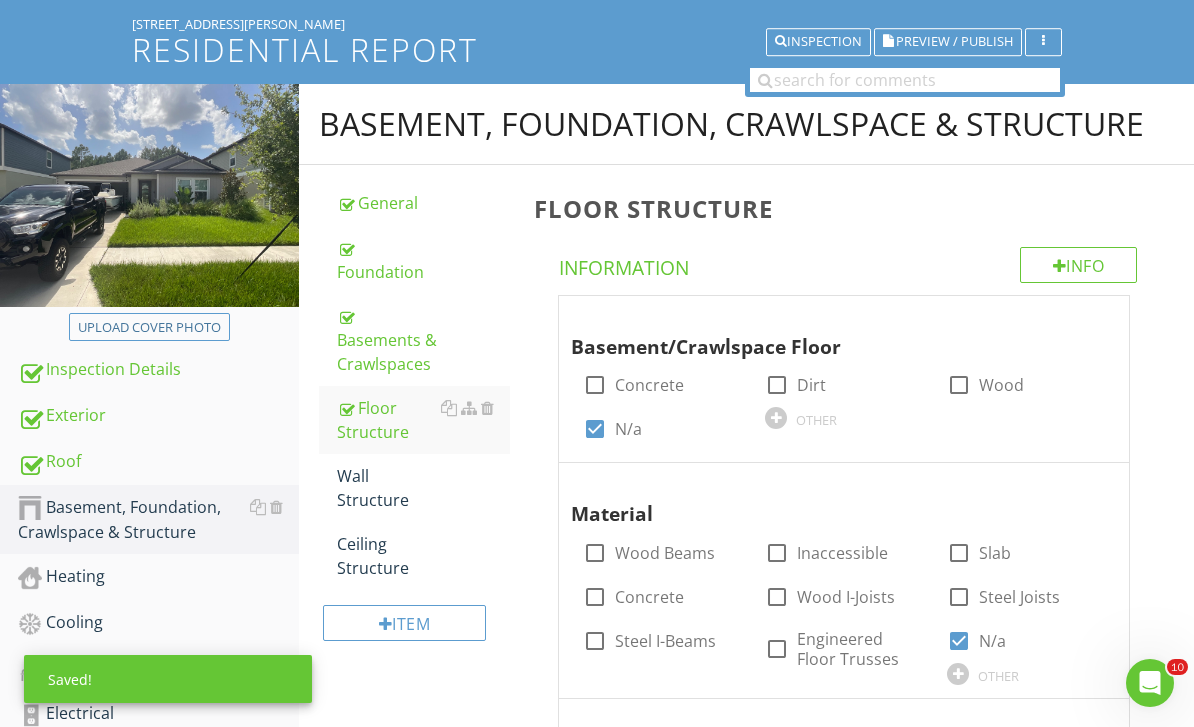 scroll, scrollTop: 134, scrollLeft: 0, axis: vertical 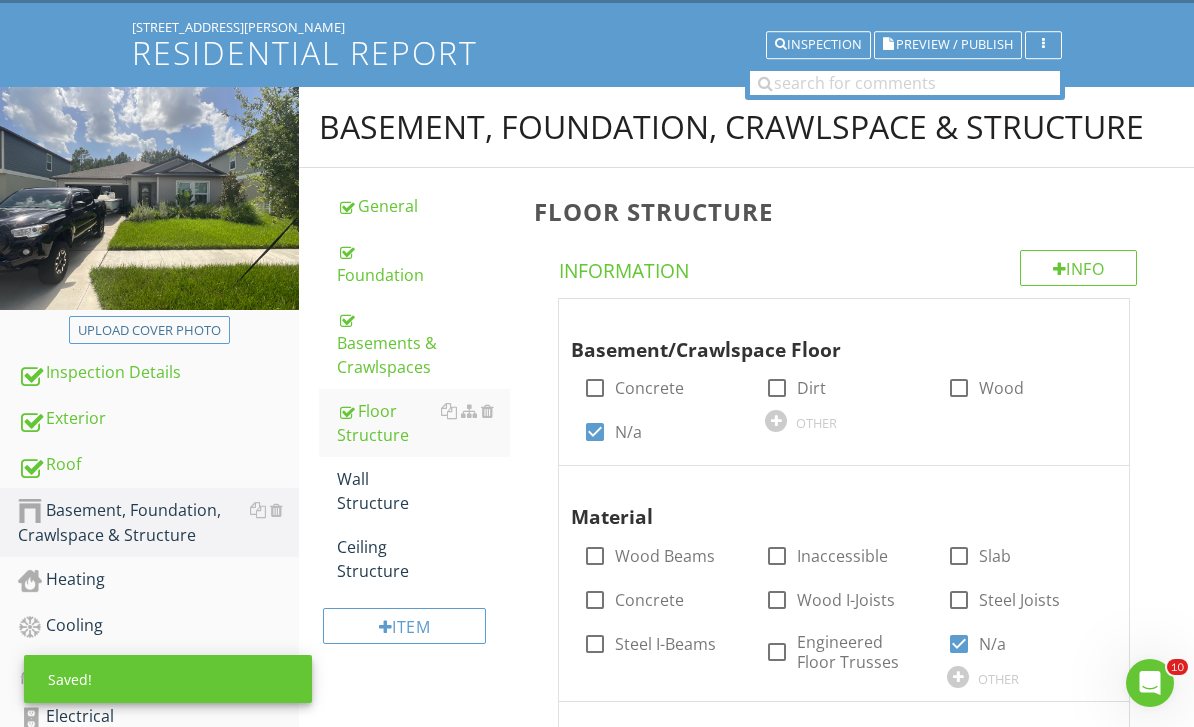 click on "Wall Structure" at bounding box center [424, 491] 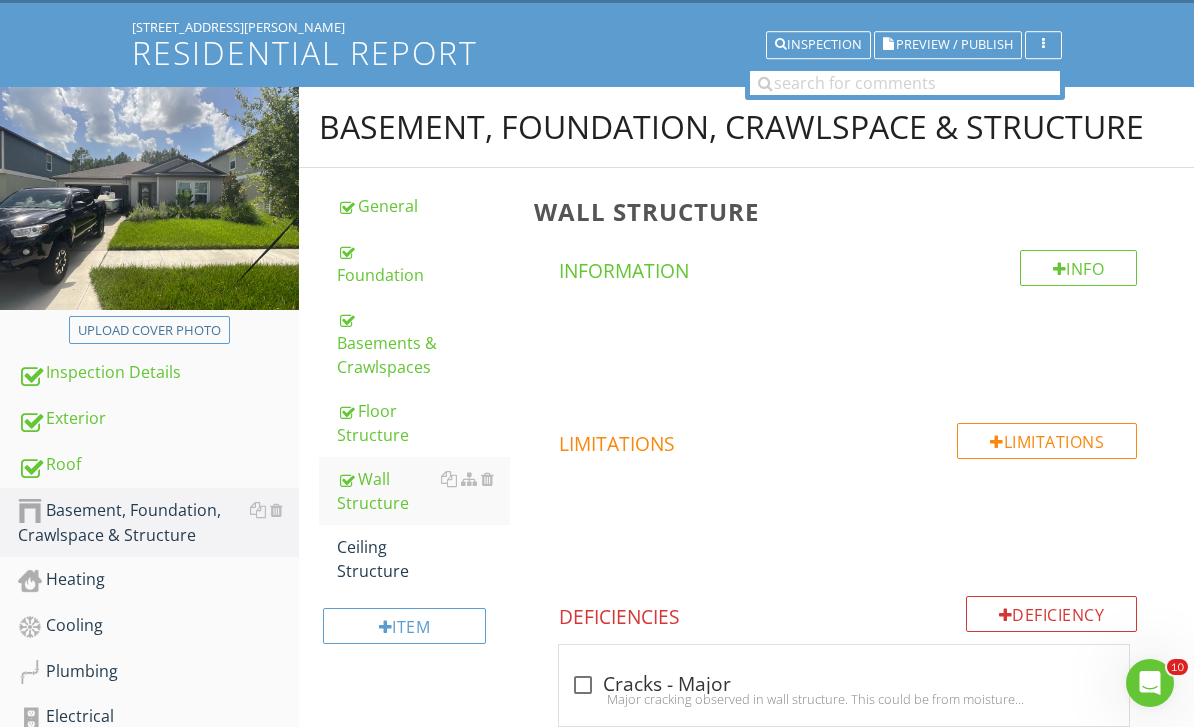 click on "Ceiling Structure" at bounding box center [424, 559] 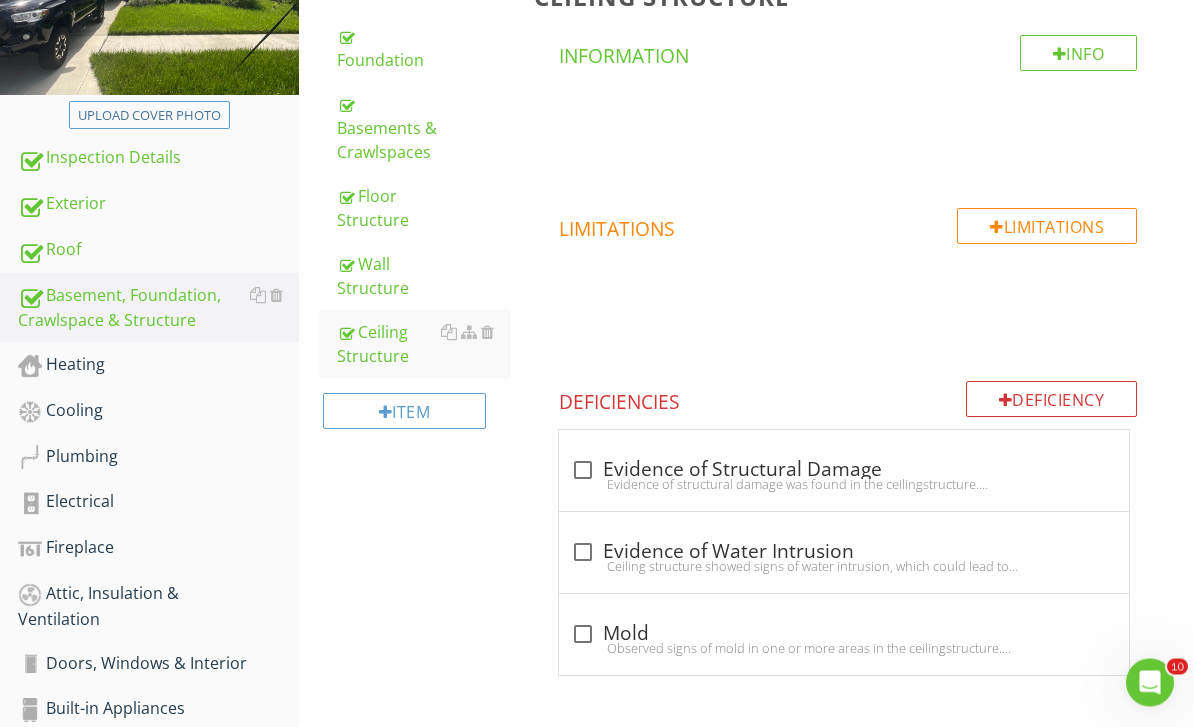 scroll, scrollTop: 391, scrollLeft: 0, axis: vertical 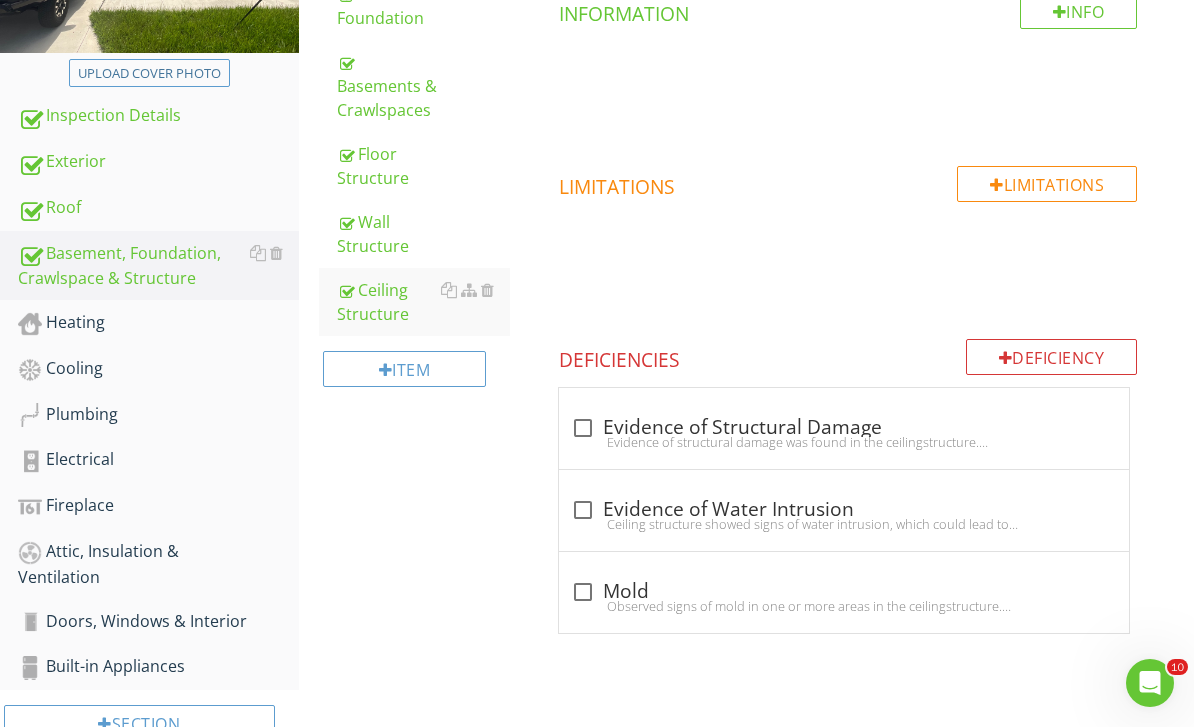 click on "Fireplace" at bounding box center (158, 506) 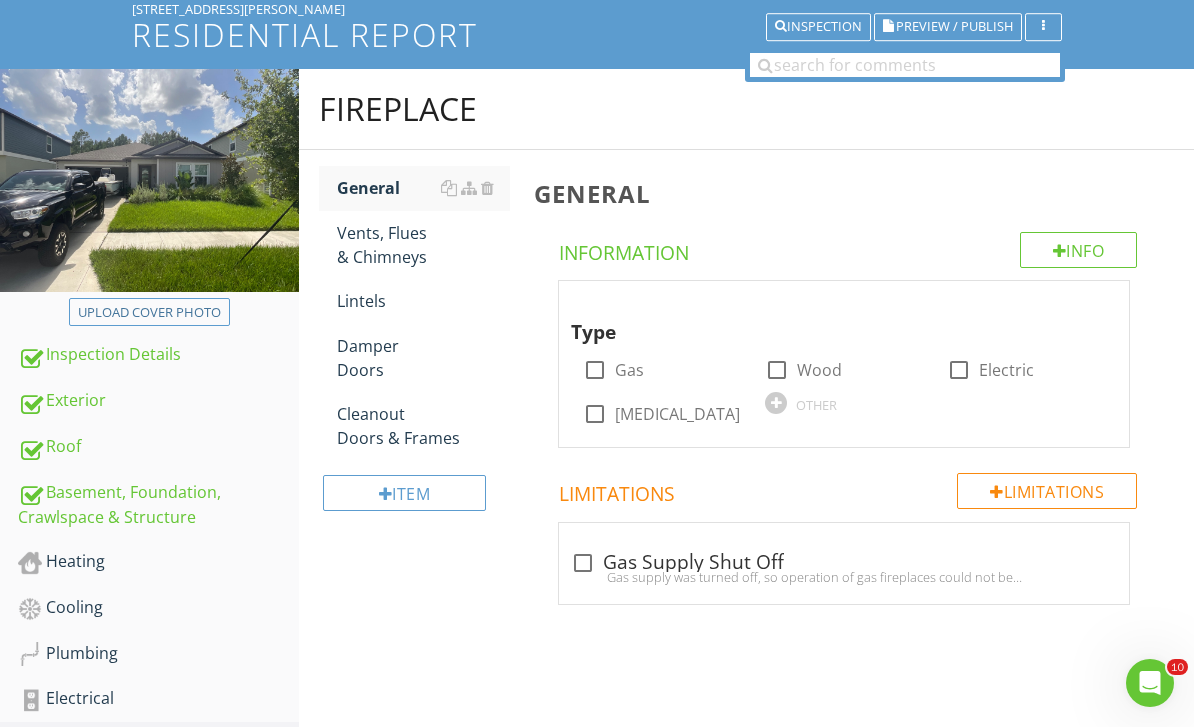 scroll, scrollTop: 151, scrollLeft: 0, axis: vertical 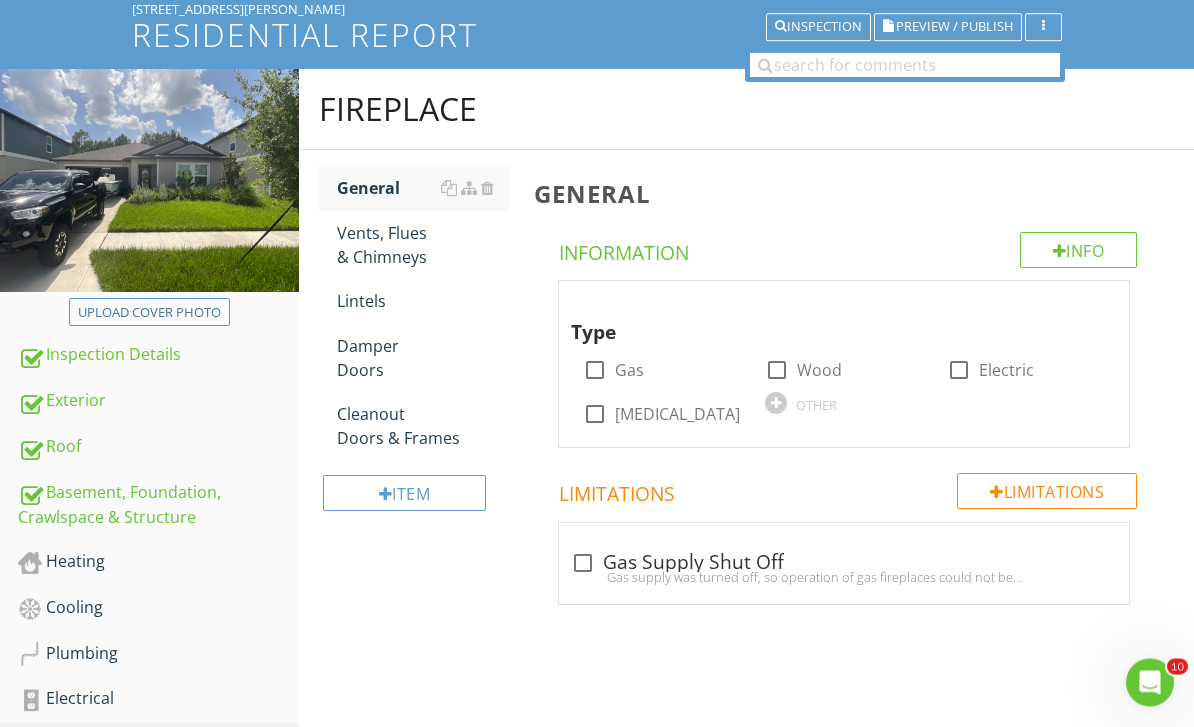click at bounding box center [776, 404] 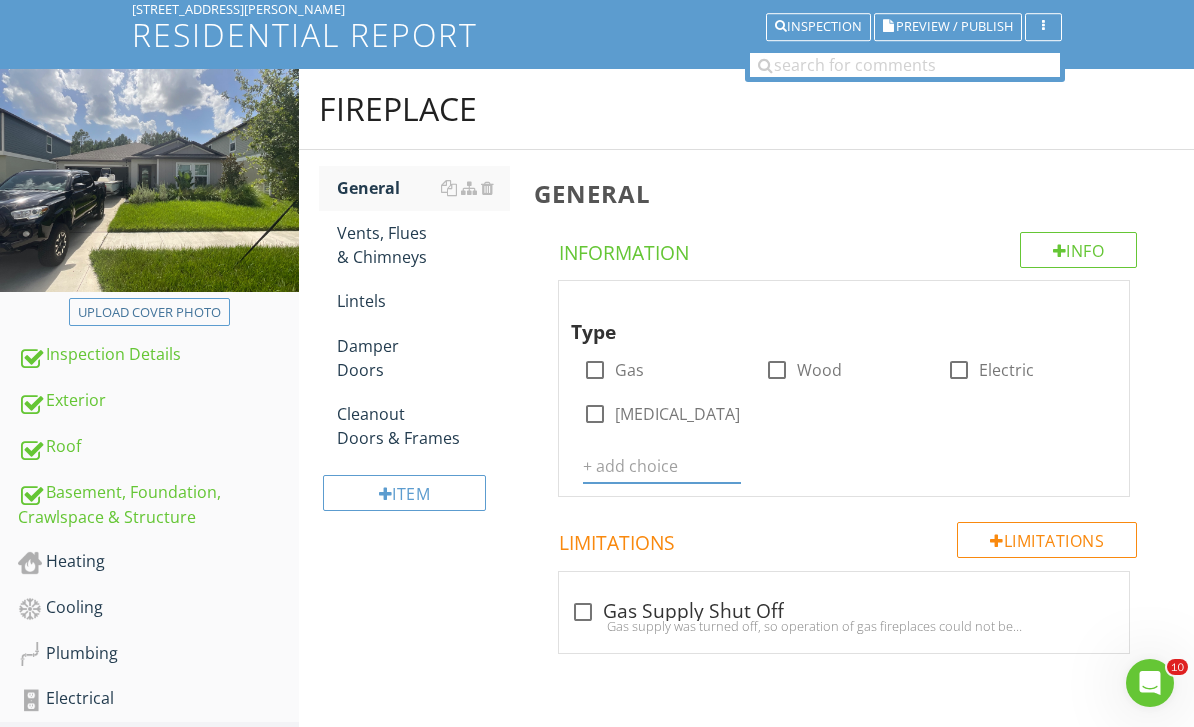 scroll, scrollTop: 151, scrollLeft: 0, axis: vertical 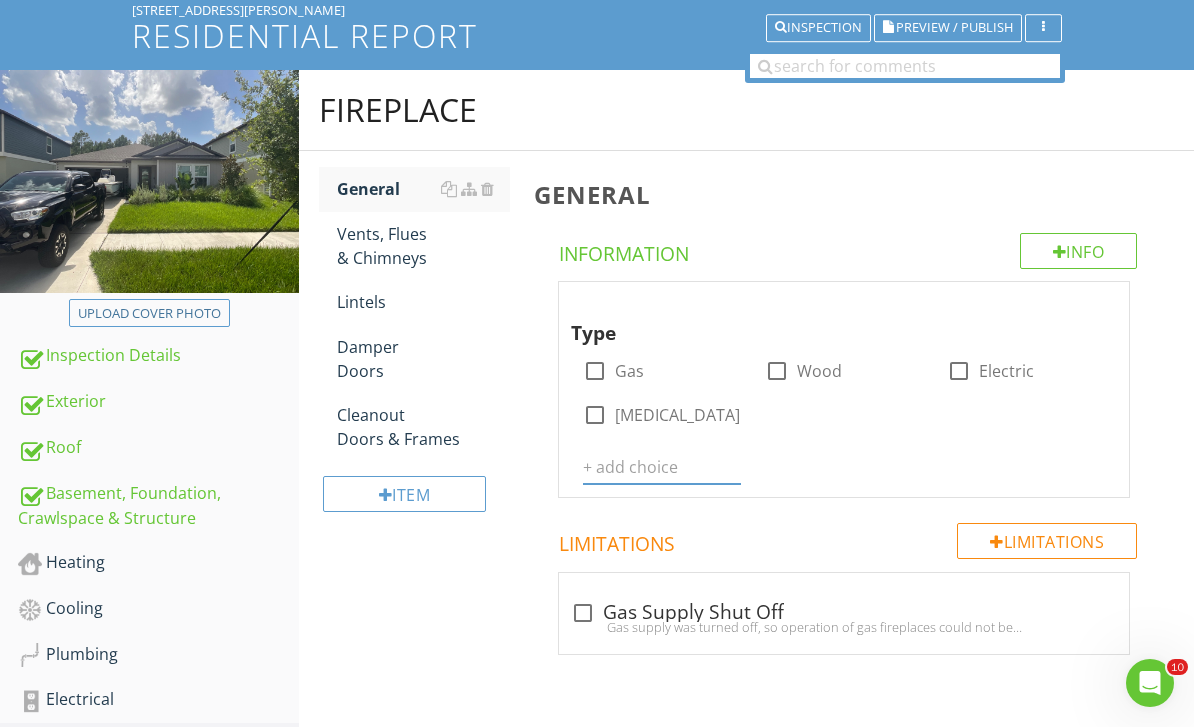 click on "Type
check_box_outline_blank Gas   check_box_outline_blank Wood   check_box_outline_blank Electric   check_box_outline_blank Ethanol         OTHER" at bounding box center (844, 386) 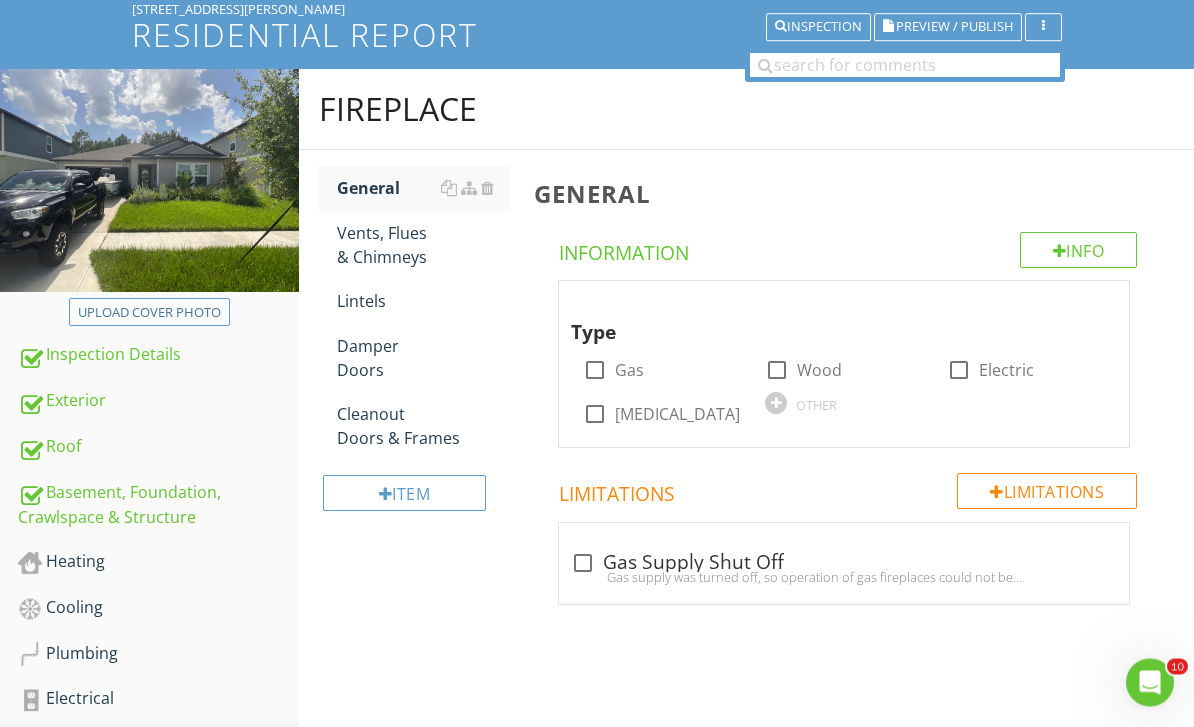 click on "OTHER" at bounding box center [816, 406] 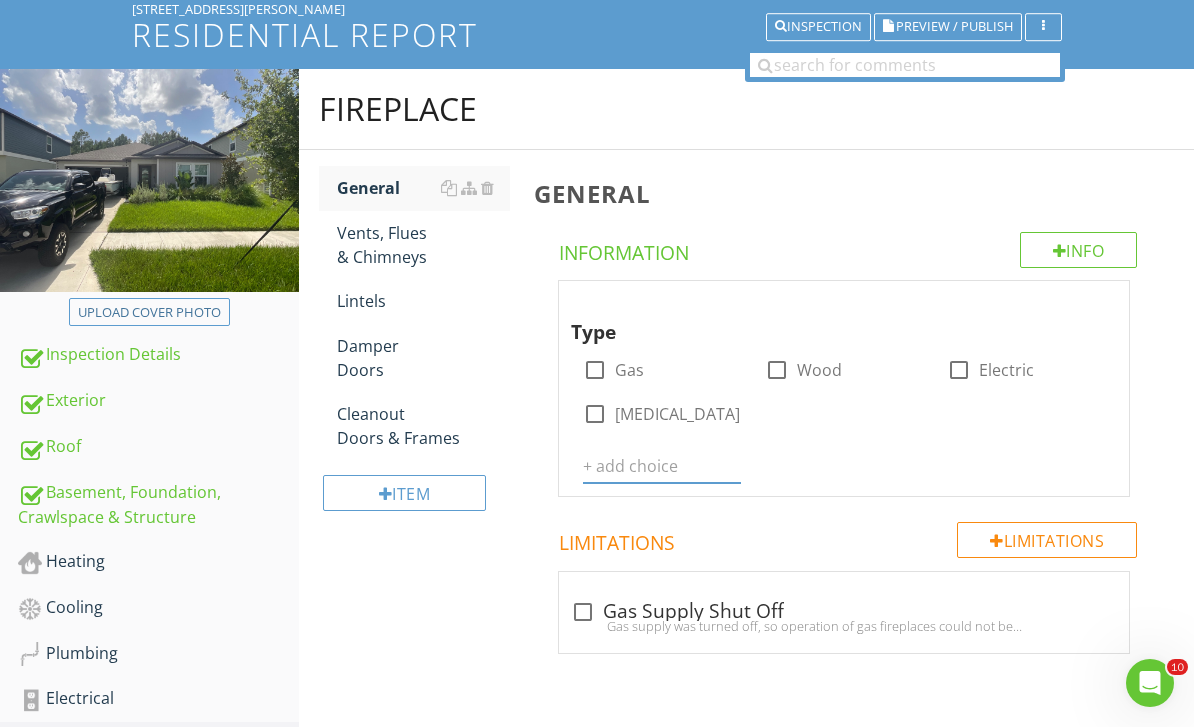 scroll, scrollTop: 151, scrollLeft: 0, axis: vertical 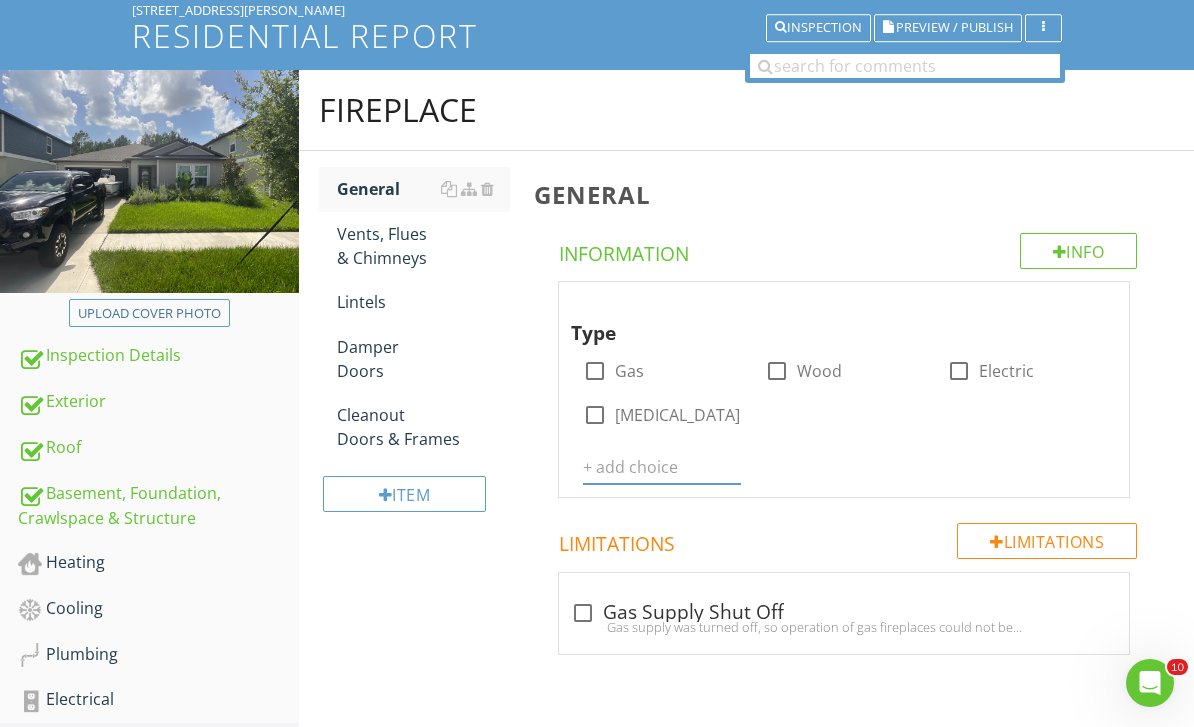 click at bounding box center (662, 467) 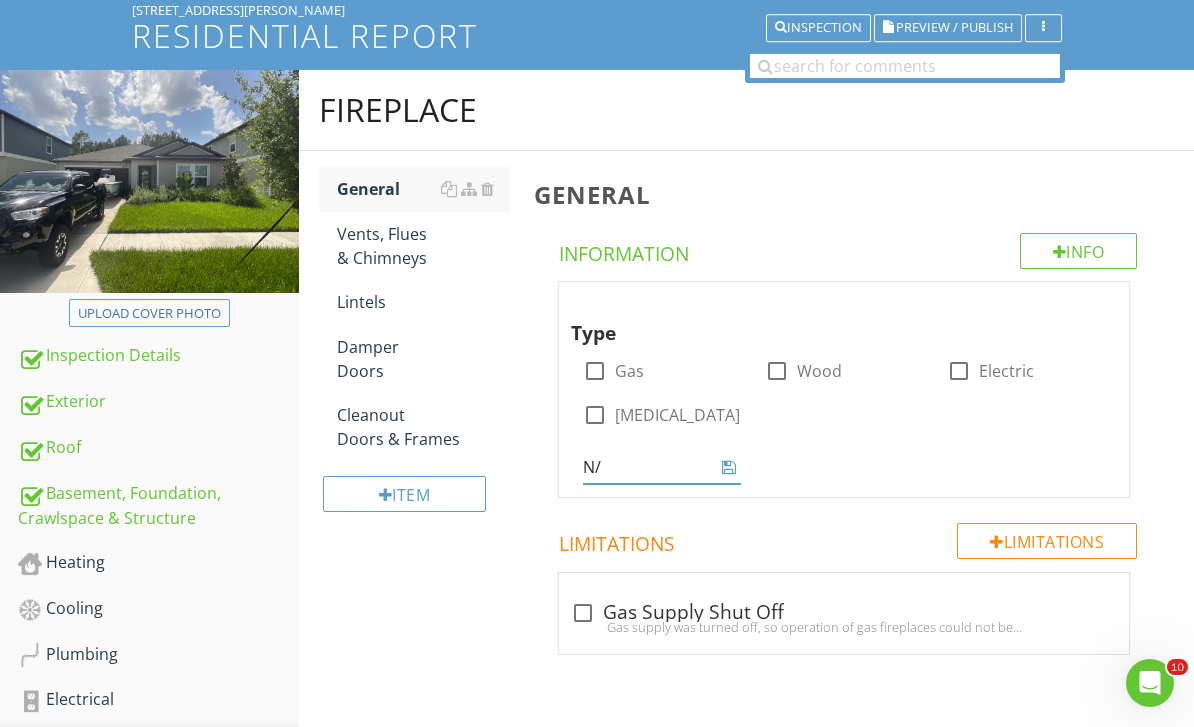 type on "N/a" 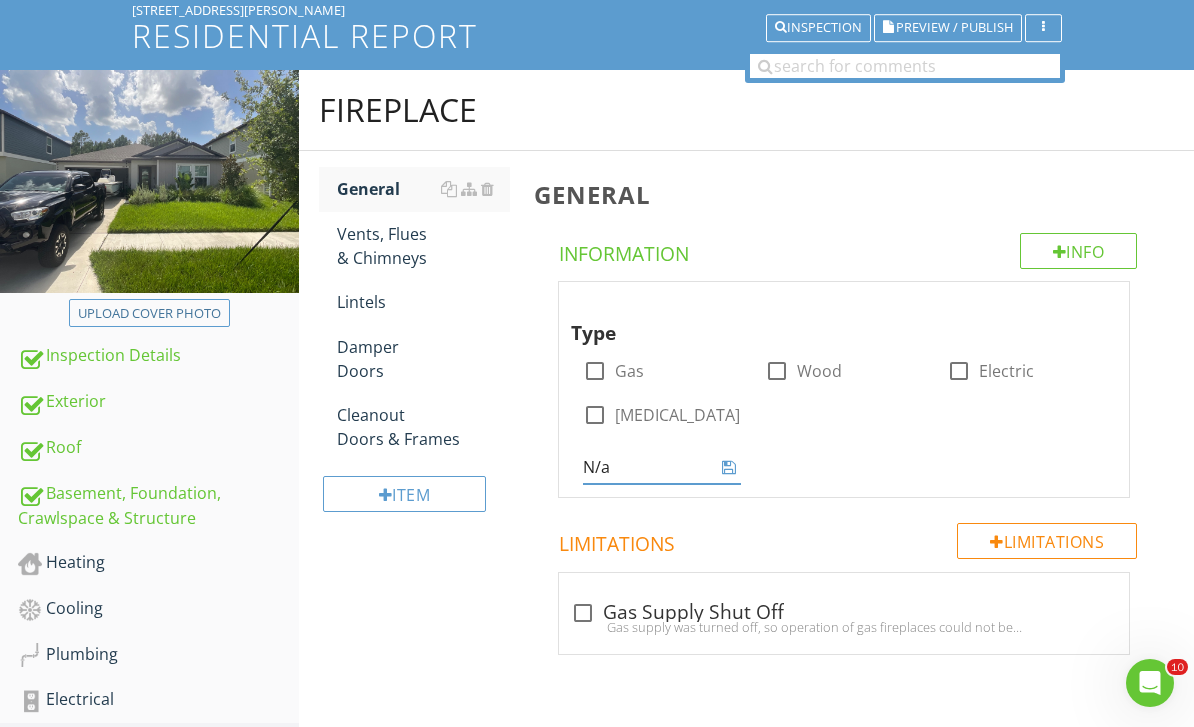 click at bounding box center [729, 467] 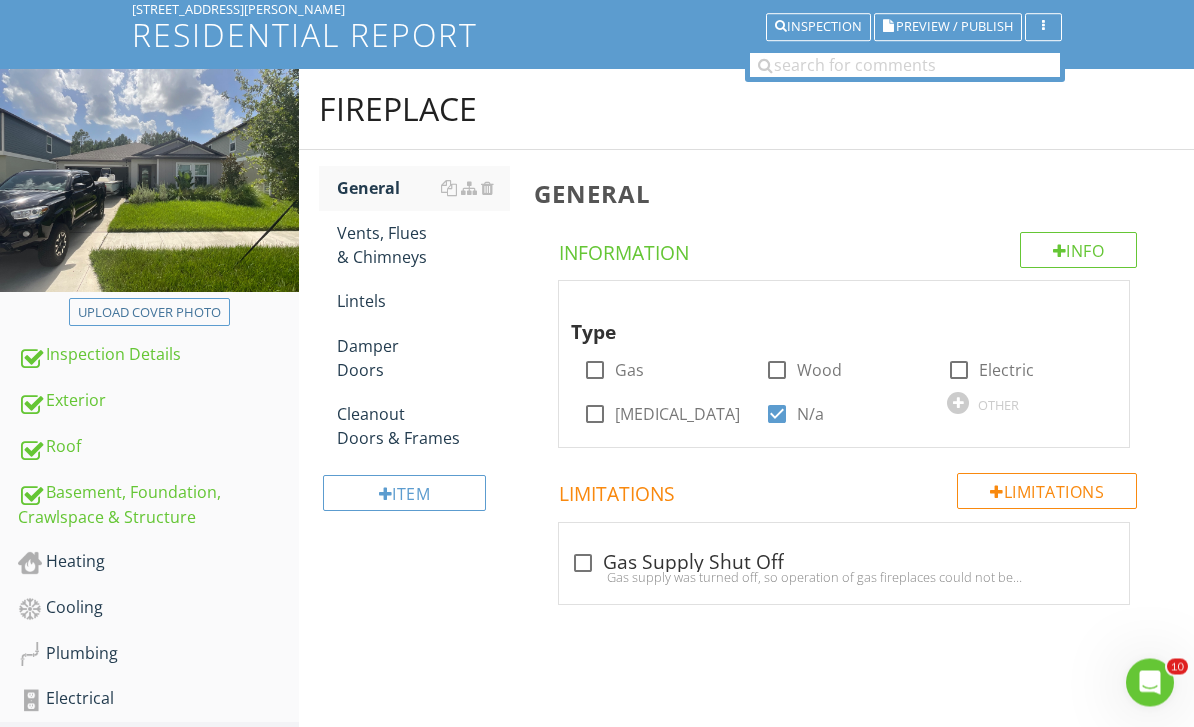 scroll, scrollTop: 152, scrollLeft: 0, axis: vertical 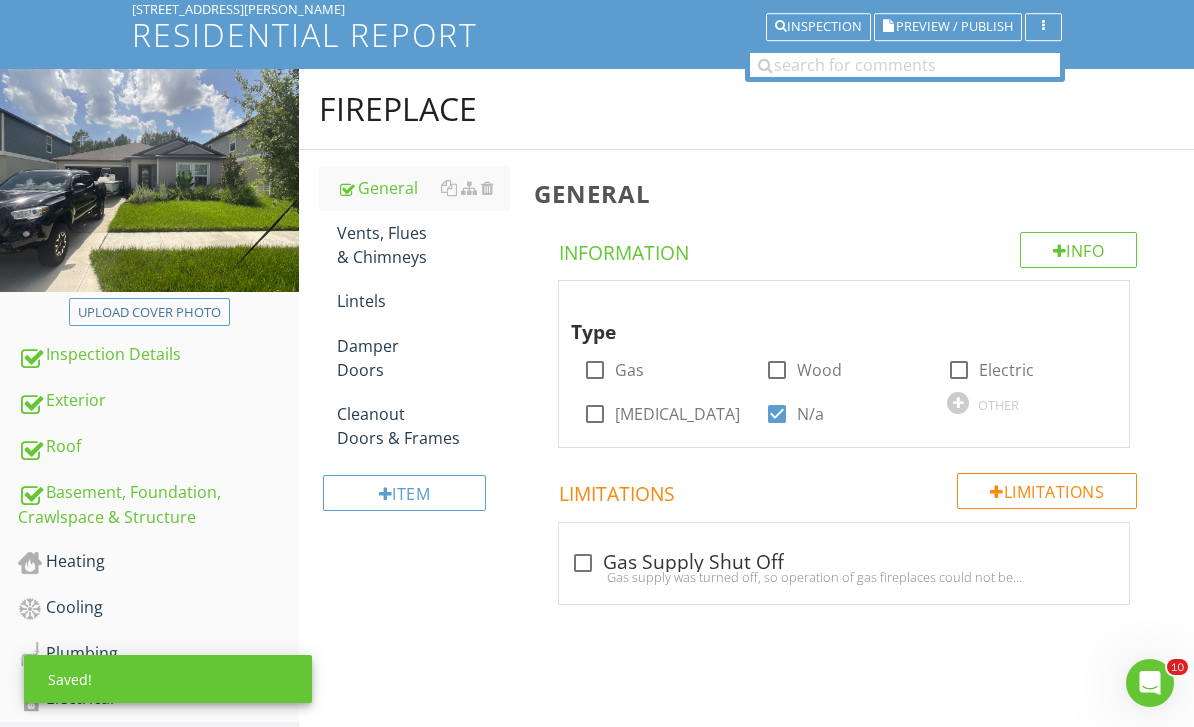 click on "Vents, Flues & Chimneys" at bounding box center (424, 245) 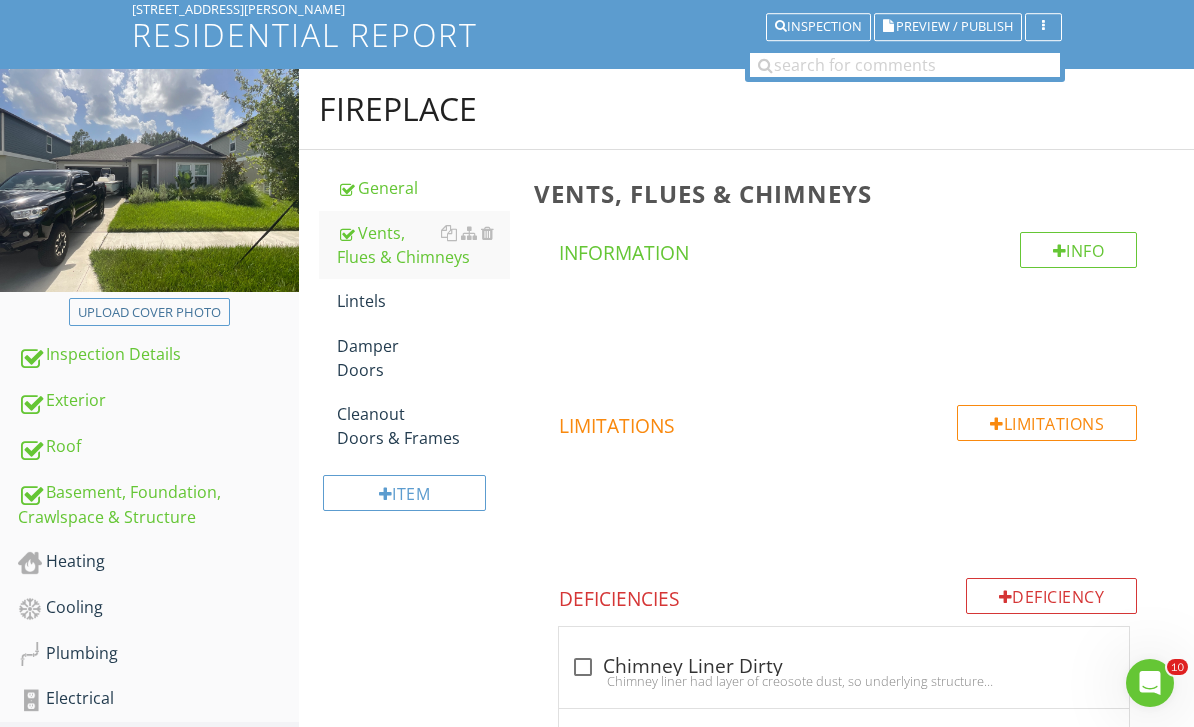 click on "Lintels" at bounding box center [424, 301] 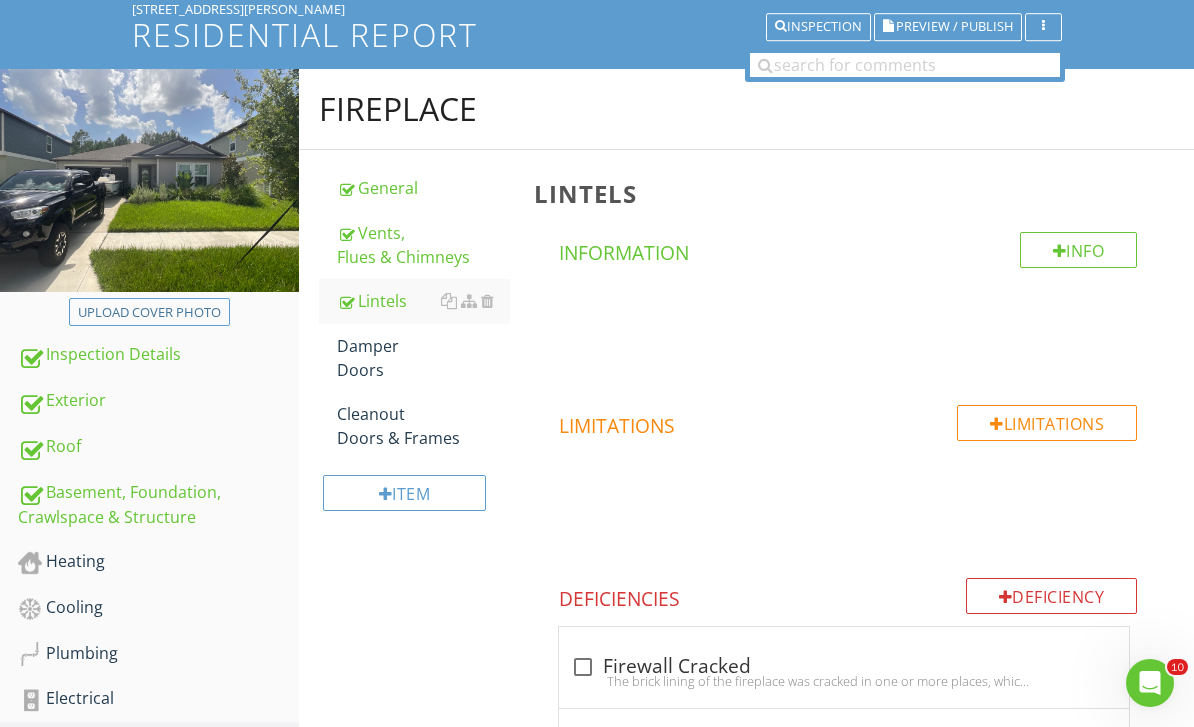 click on "Damper Doors" at bounding box center [424, 358] 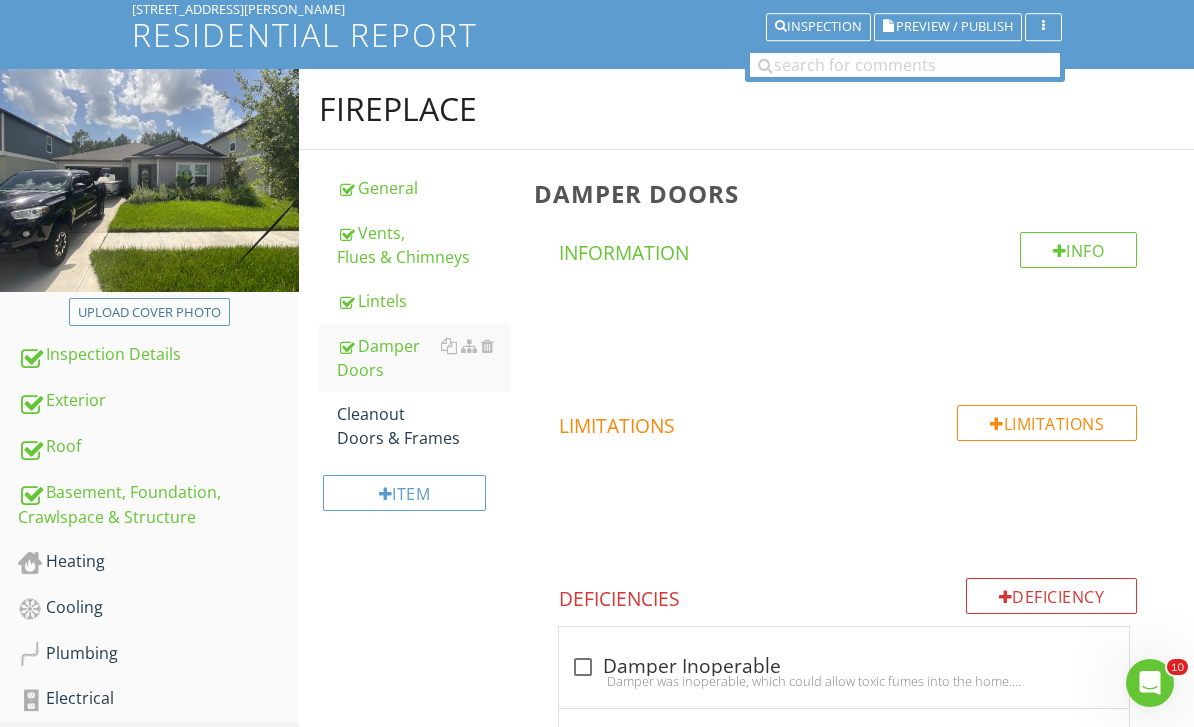 click on "Cleanout Doors & Frames" at bounding box center (424, 426) 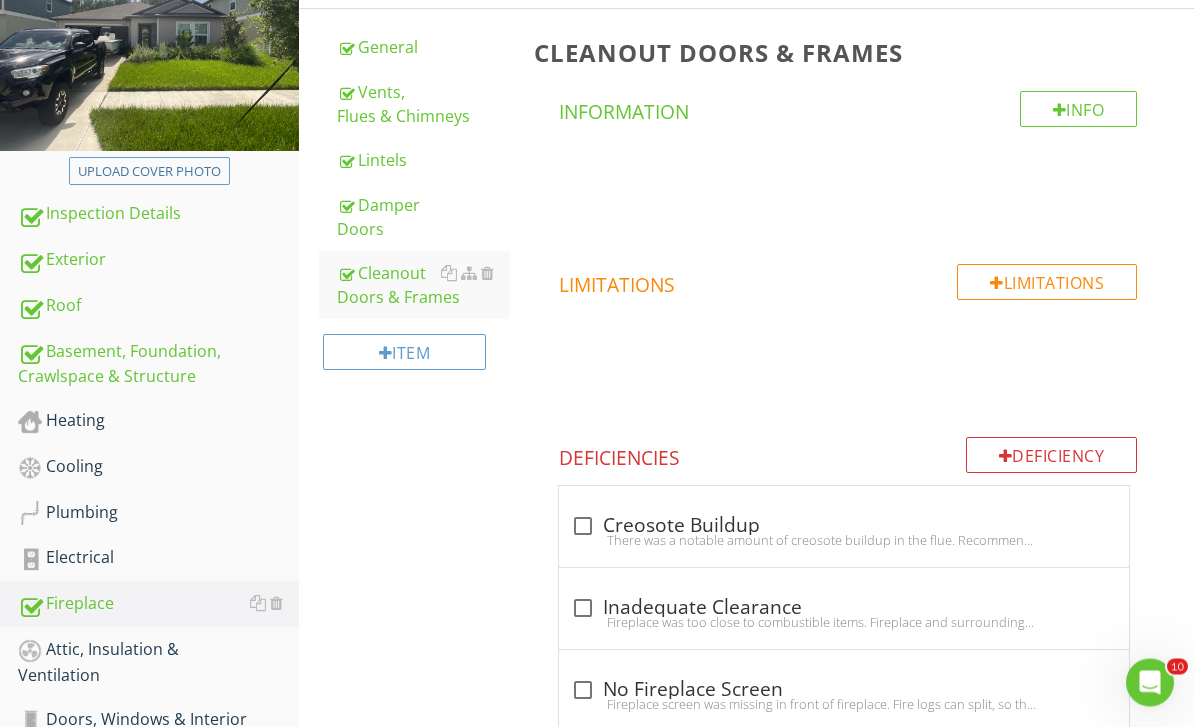 scroll, scrollTop: 293, scrollLeft: 0, axis: vertical 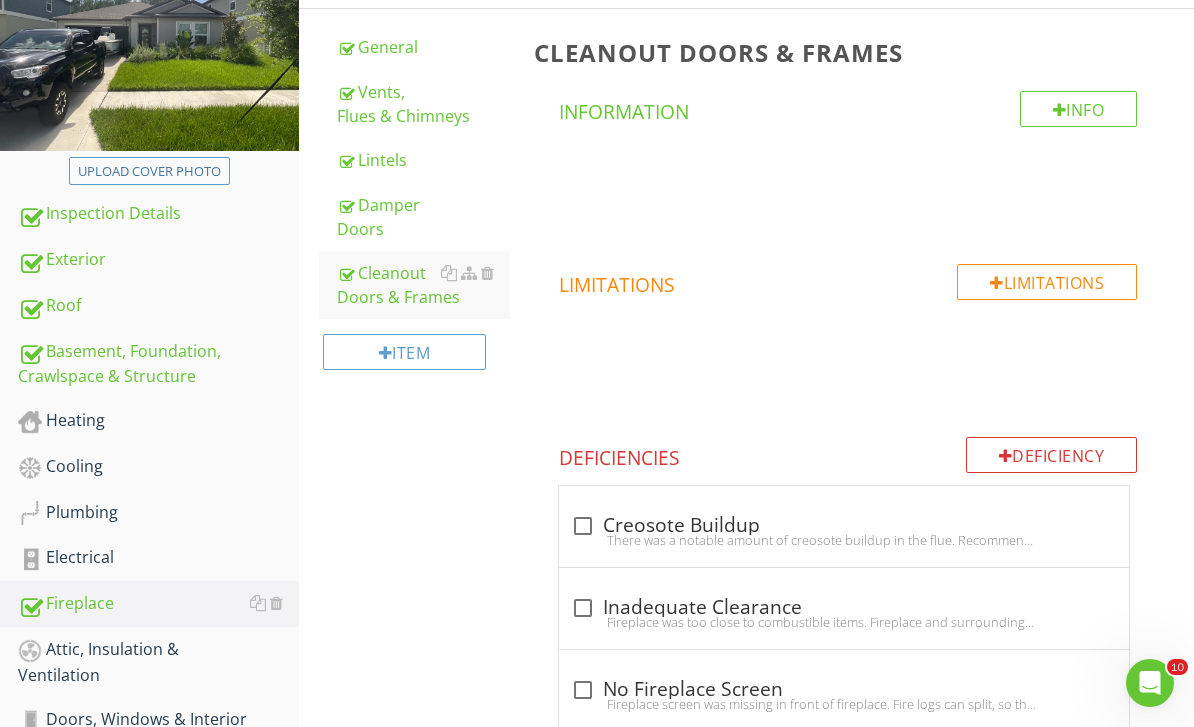 click on "Heating" at bounding box center [158, 421] 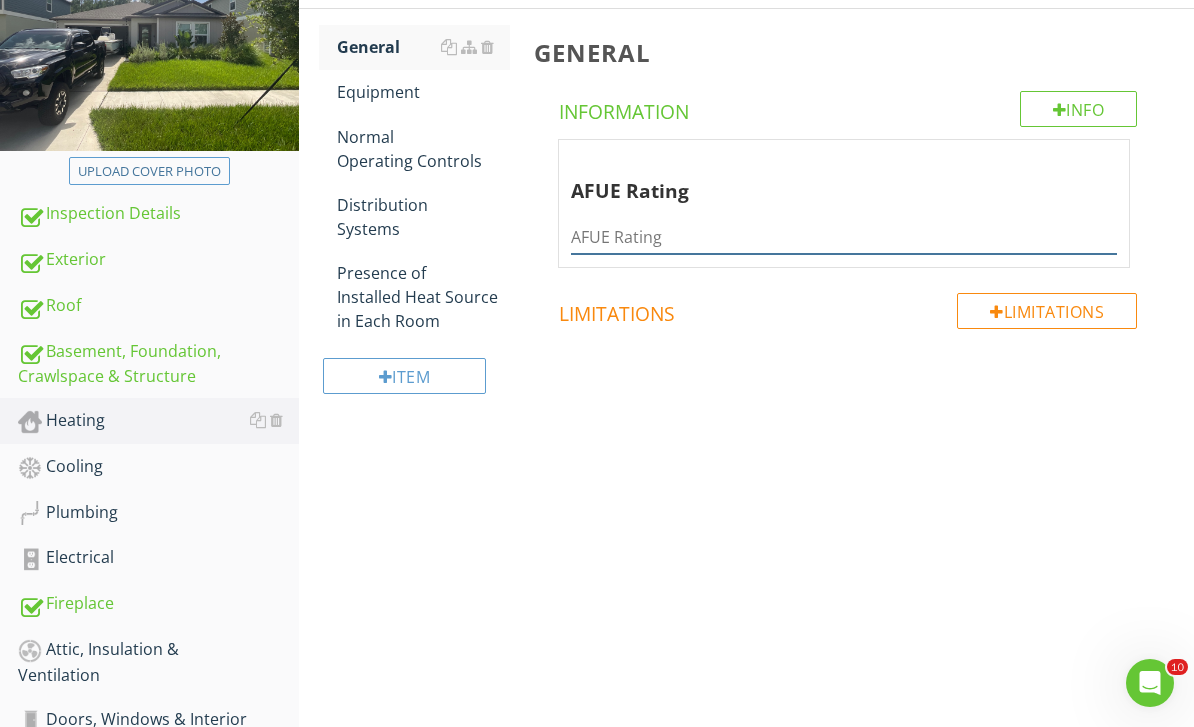 click at bounding box center [844, 237] 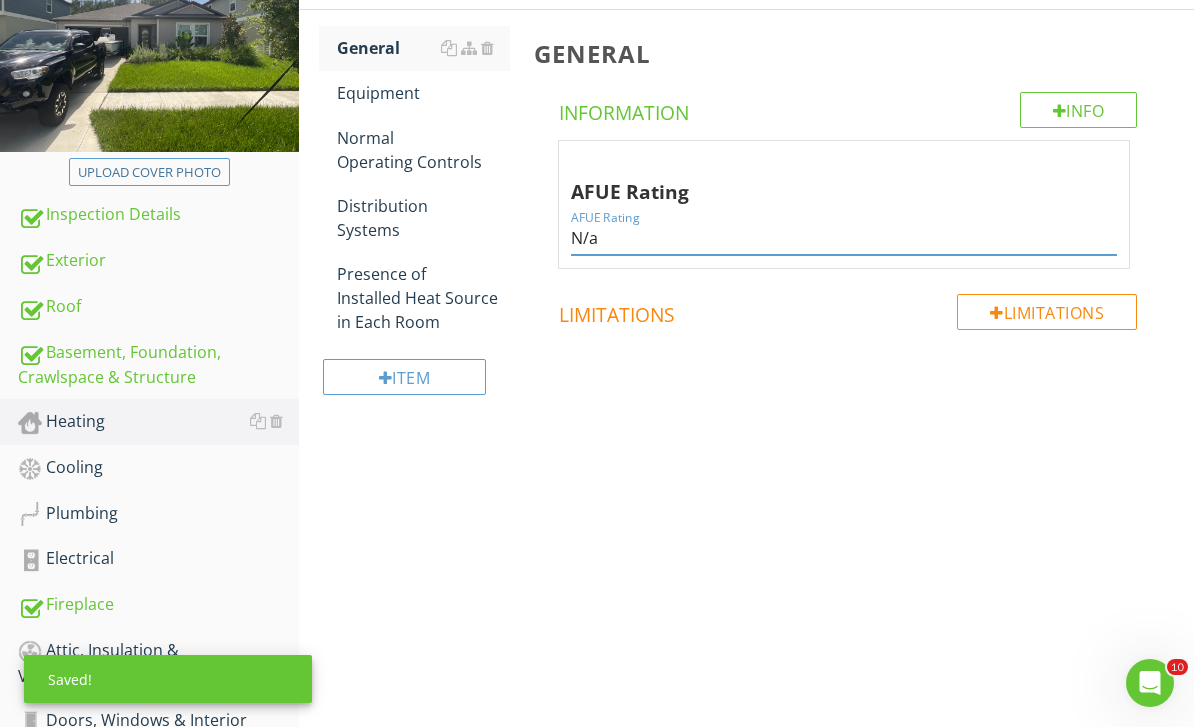 type on "N/a" 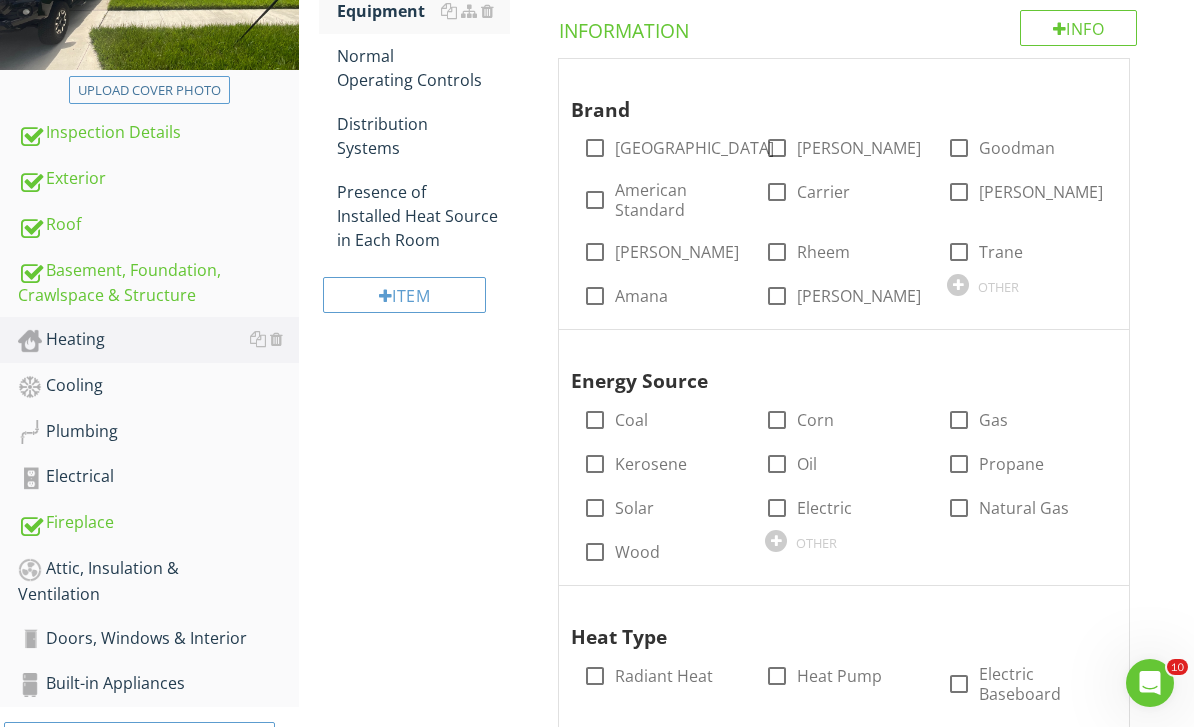 scroll, scrollTop: 378, scrollLeft: 0, axis: vertical 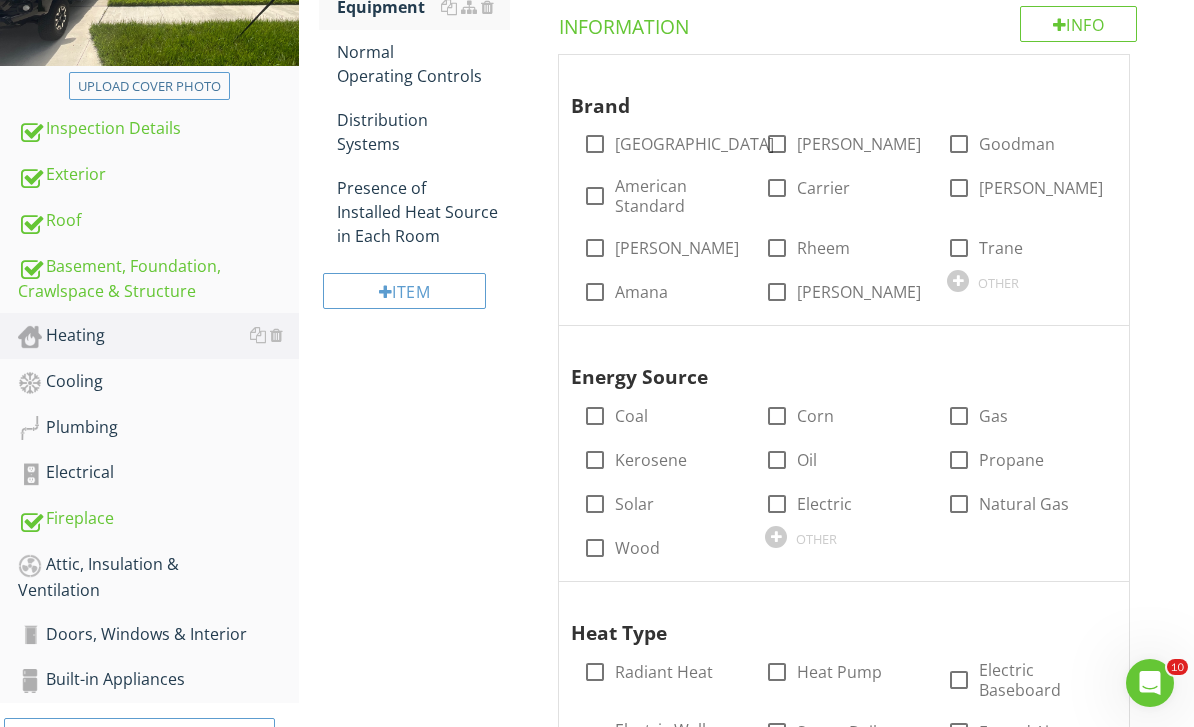 click at bounding box center (777, 672) 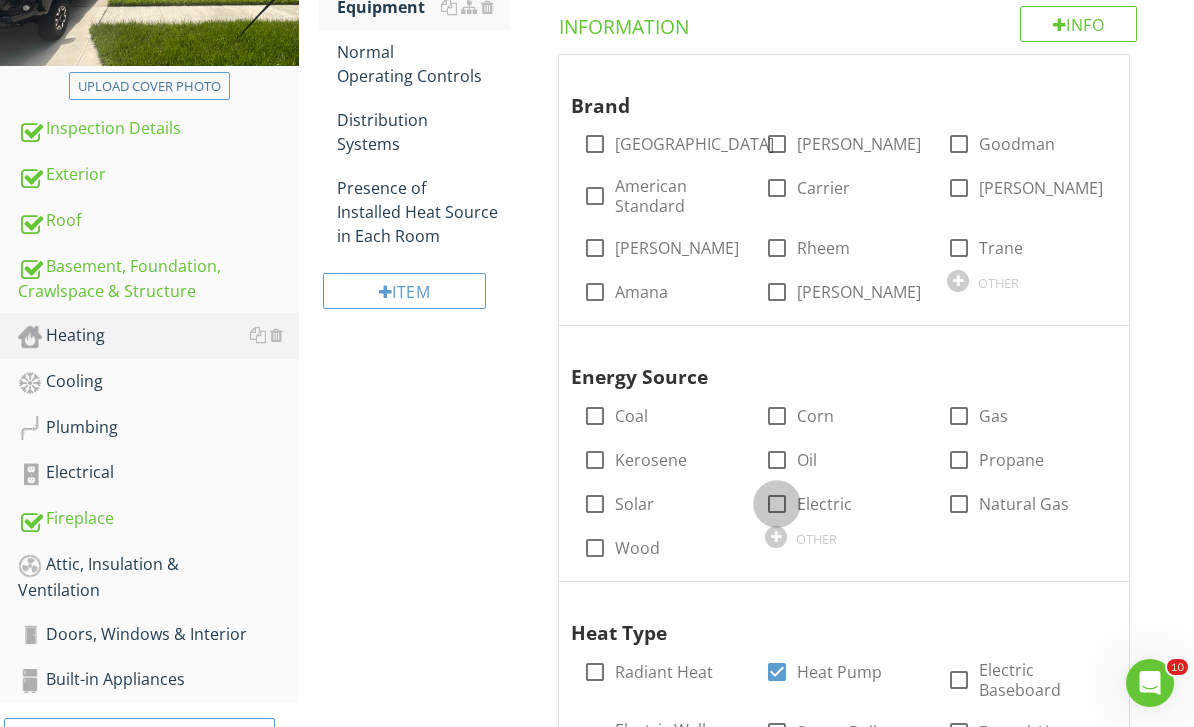 click at bounding box center [777, 504] 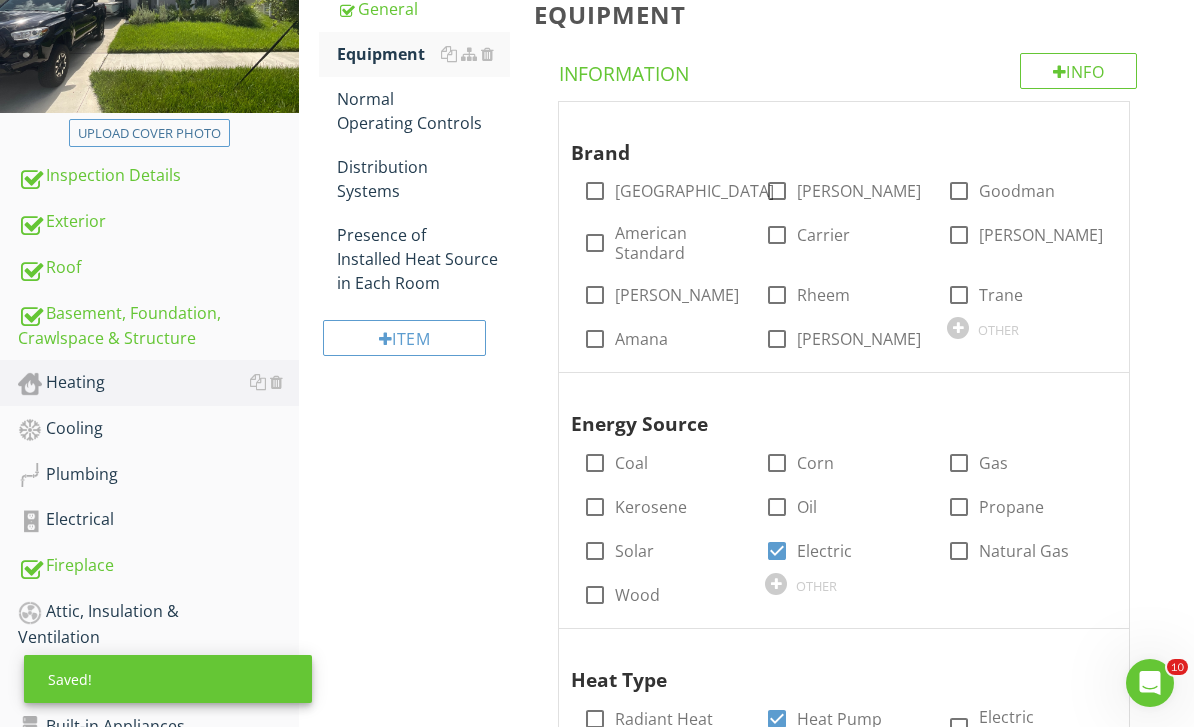 scroll, scrollTop: 335, scrollLeft: 0, axis: vertical 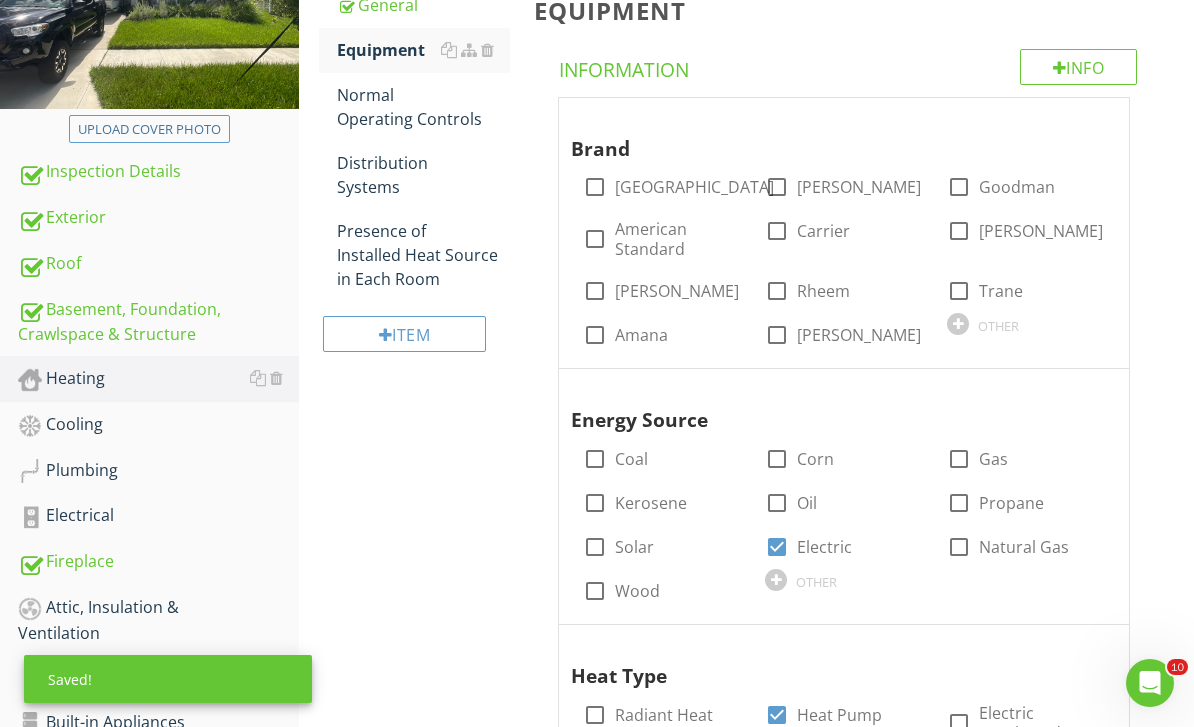 click on "Info" at bounding box center (1079, 67) 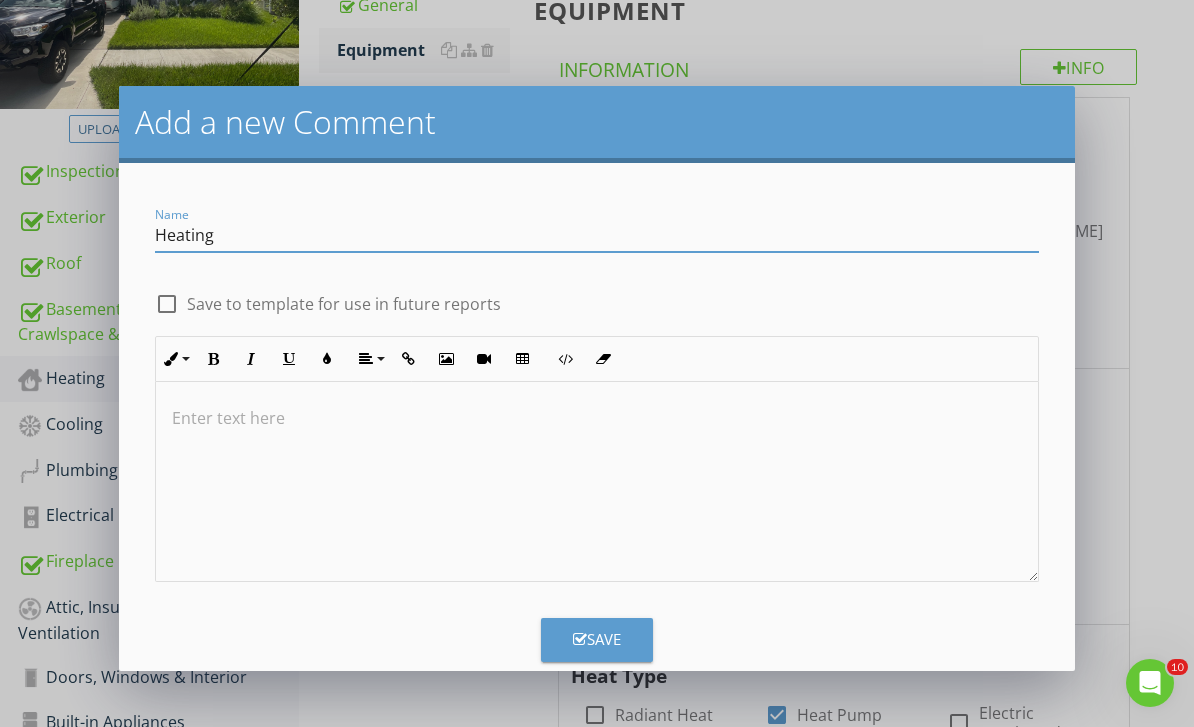 type on "Heating" 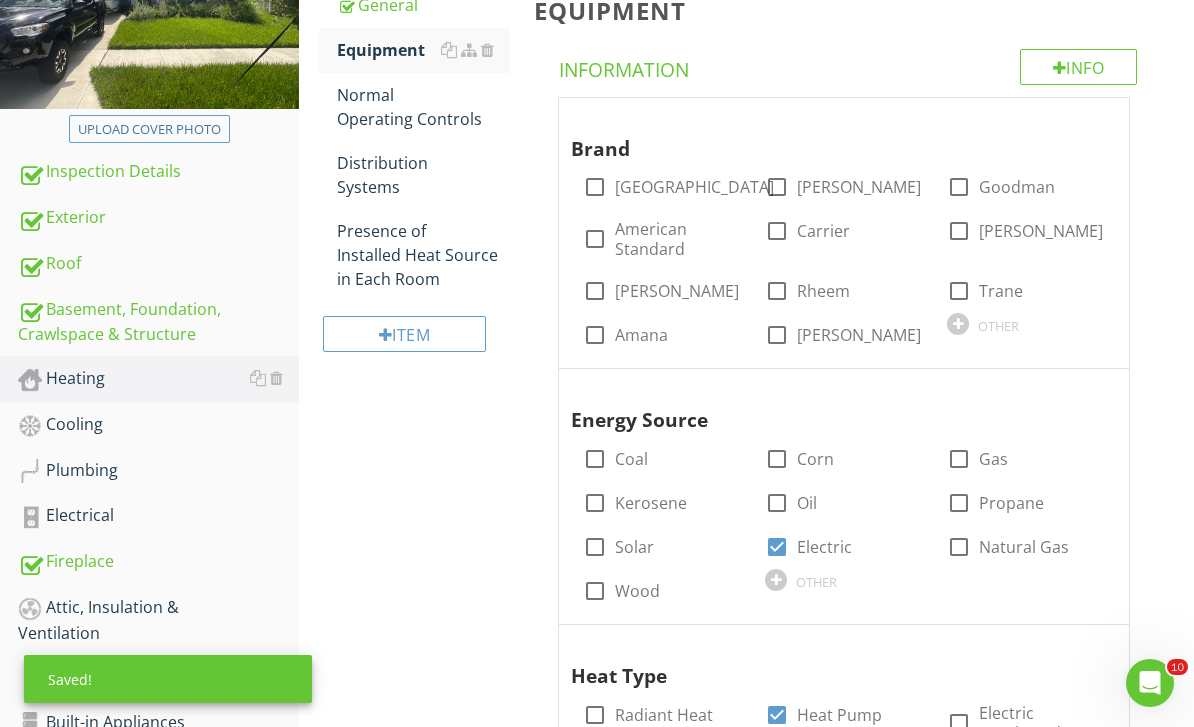 scroll, scrollTop: 1274, scrollLeft: 0, axis: vertical 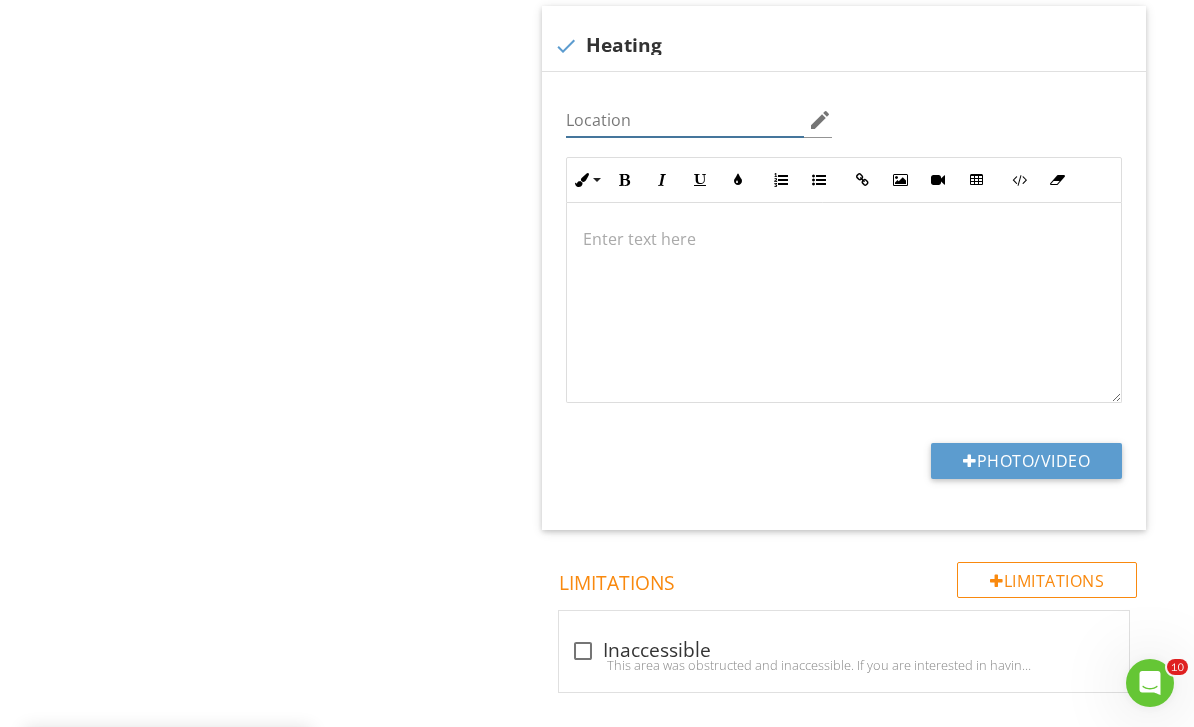 click at bounding box center (685, 120) 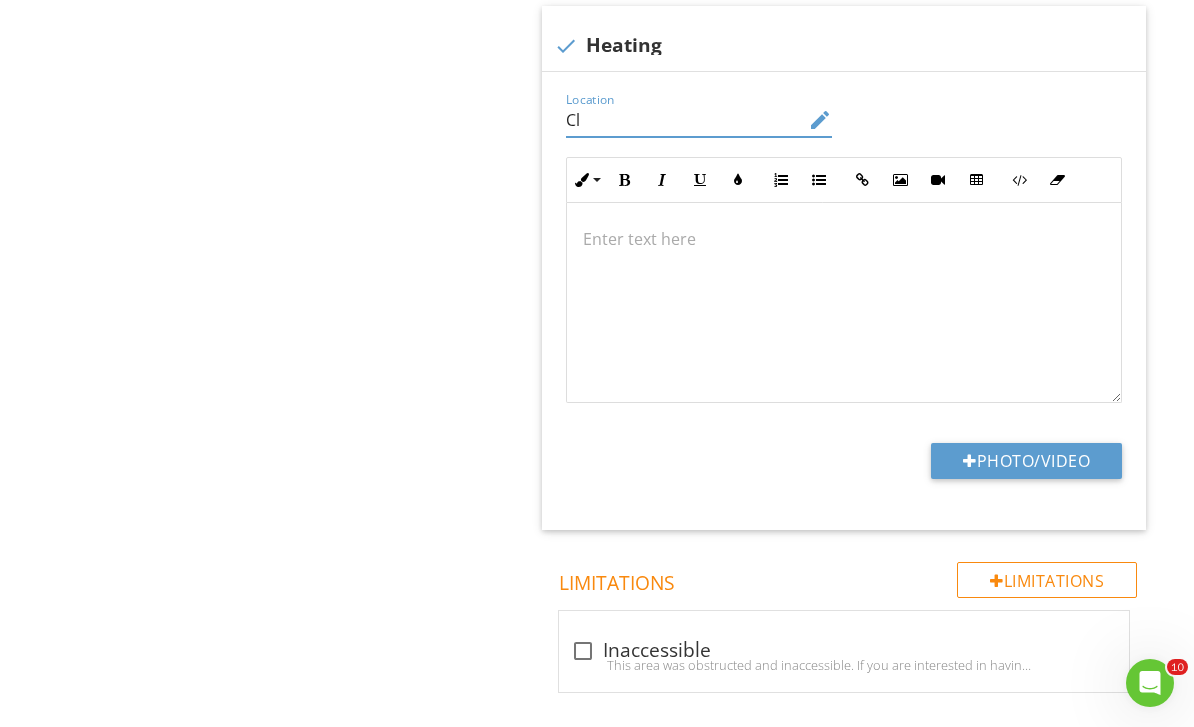 type on "C" 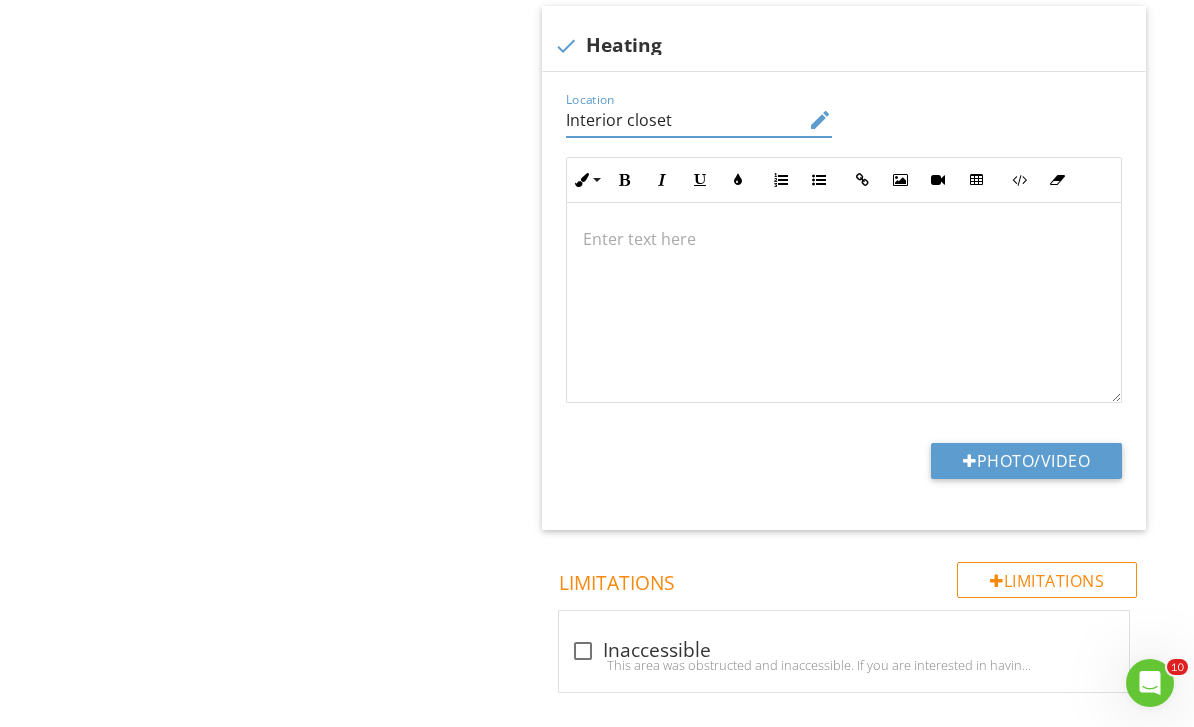type on "Interior closet" 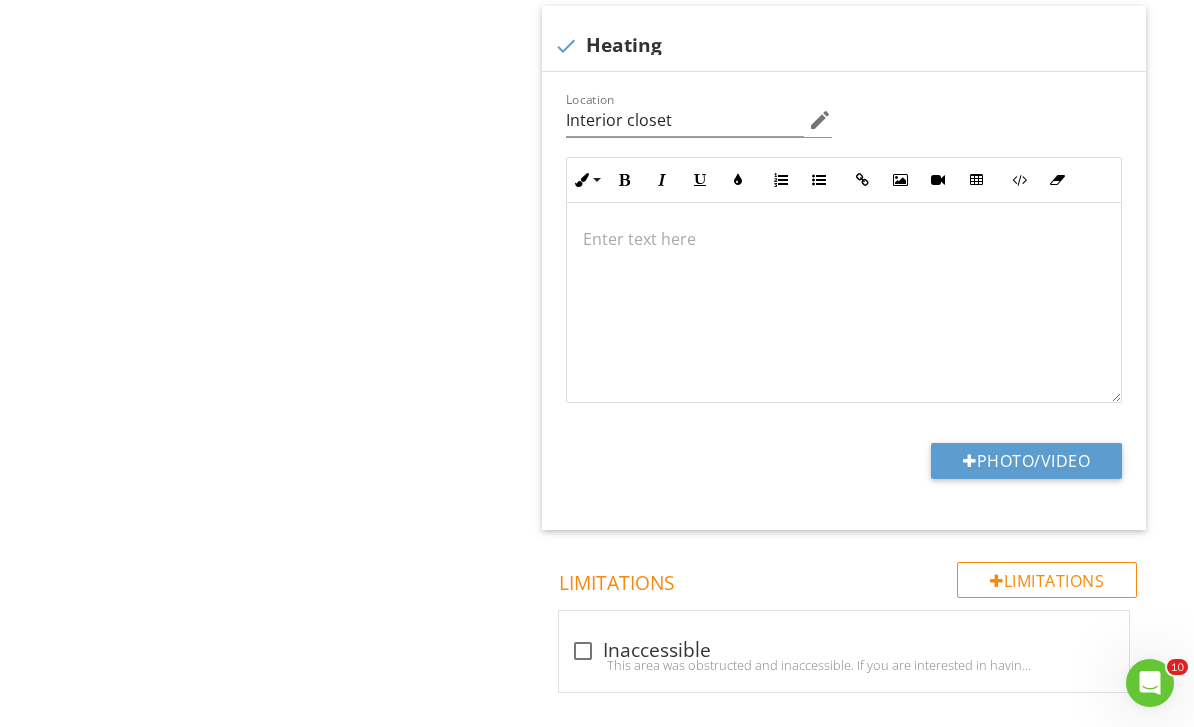 type on "C:\fakepath\IMG_9524.jpeg" 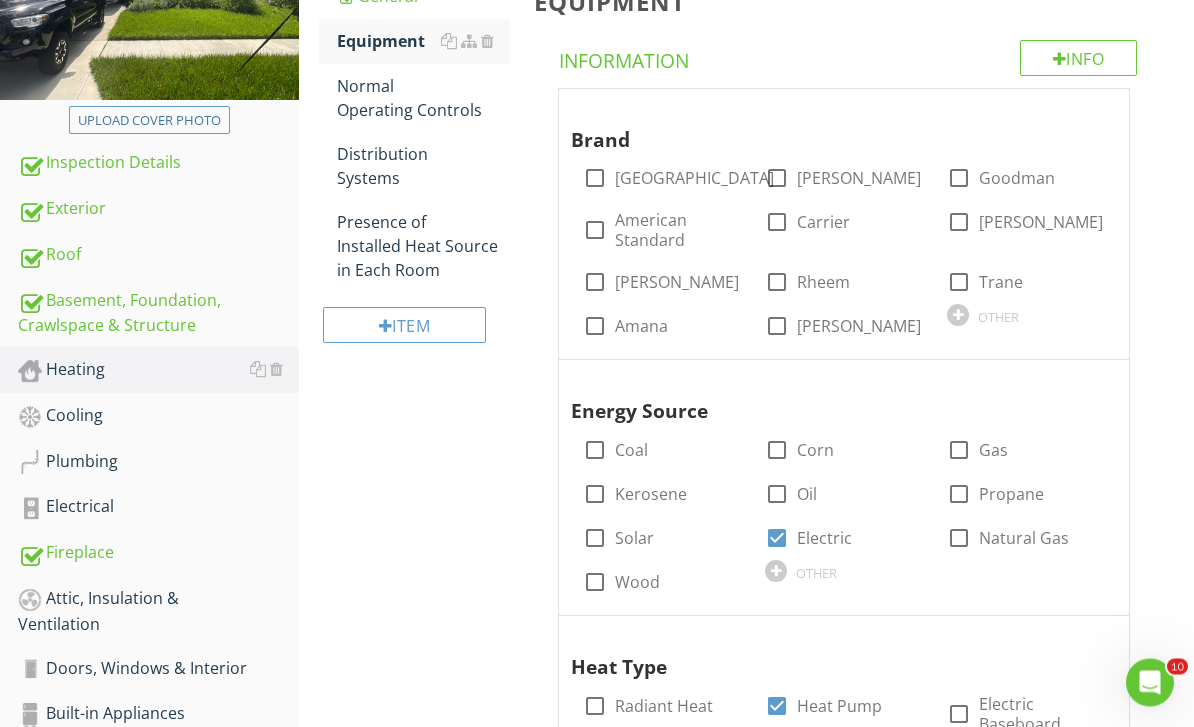 scroll, scrollTop: 344, scrollLeft: 0, axis: vertical 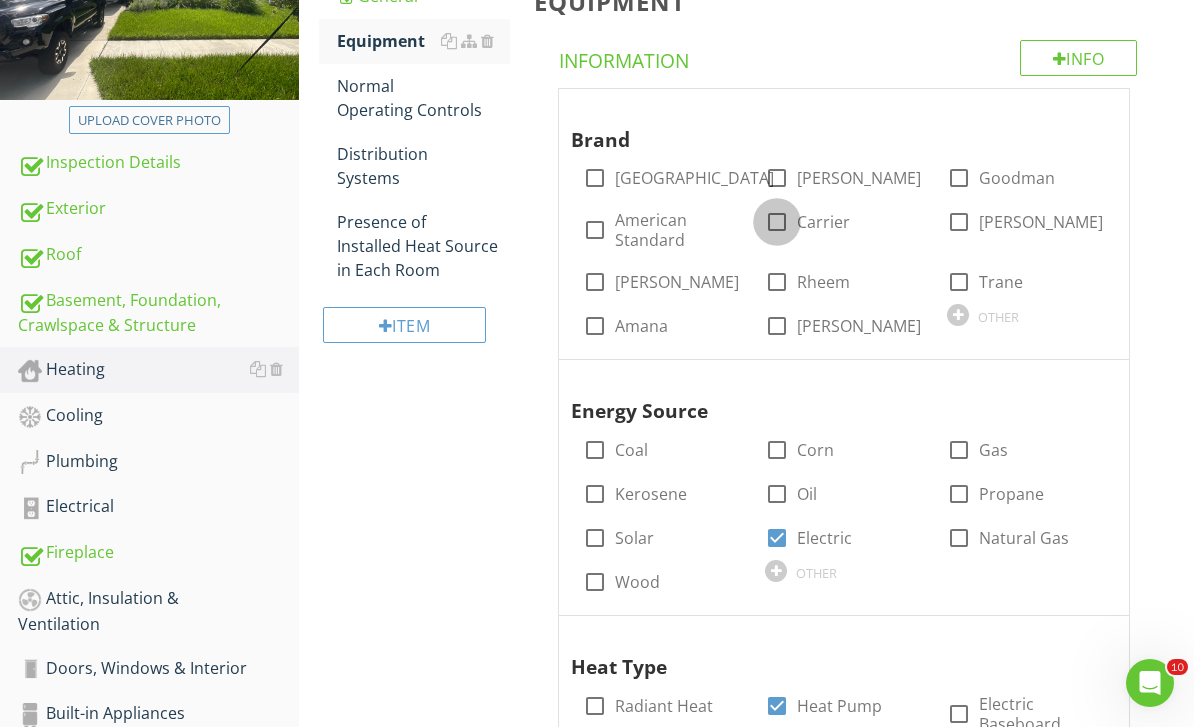 click at bounding box center (777, 222) 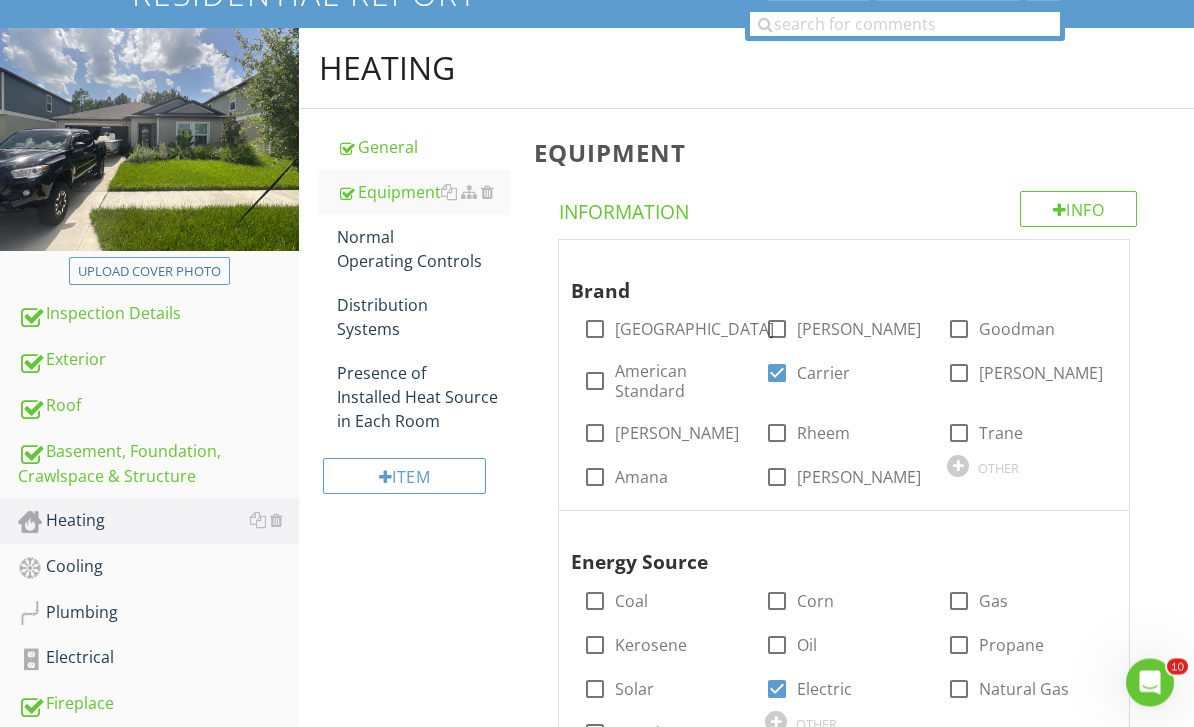 scroll, scrollTop: 193, scrollLeft: 0, axis: vertical 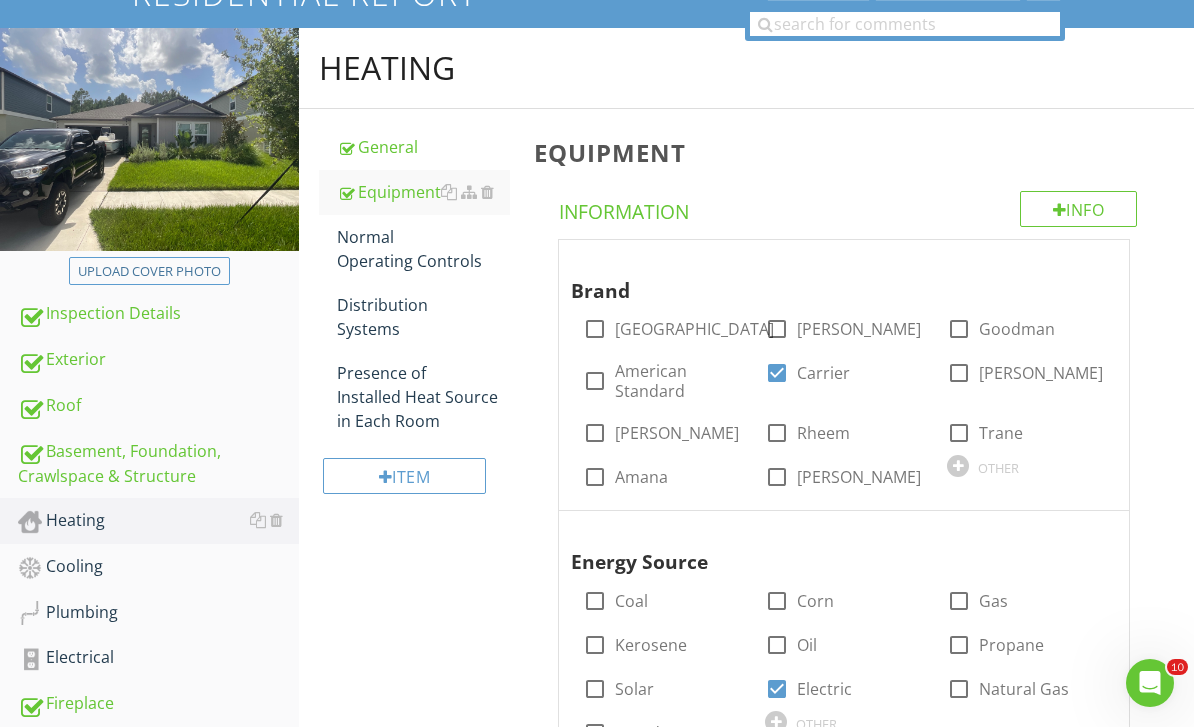 click on "Normal Operating Controls" at bounding box center [424, 249] 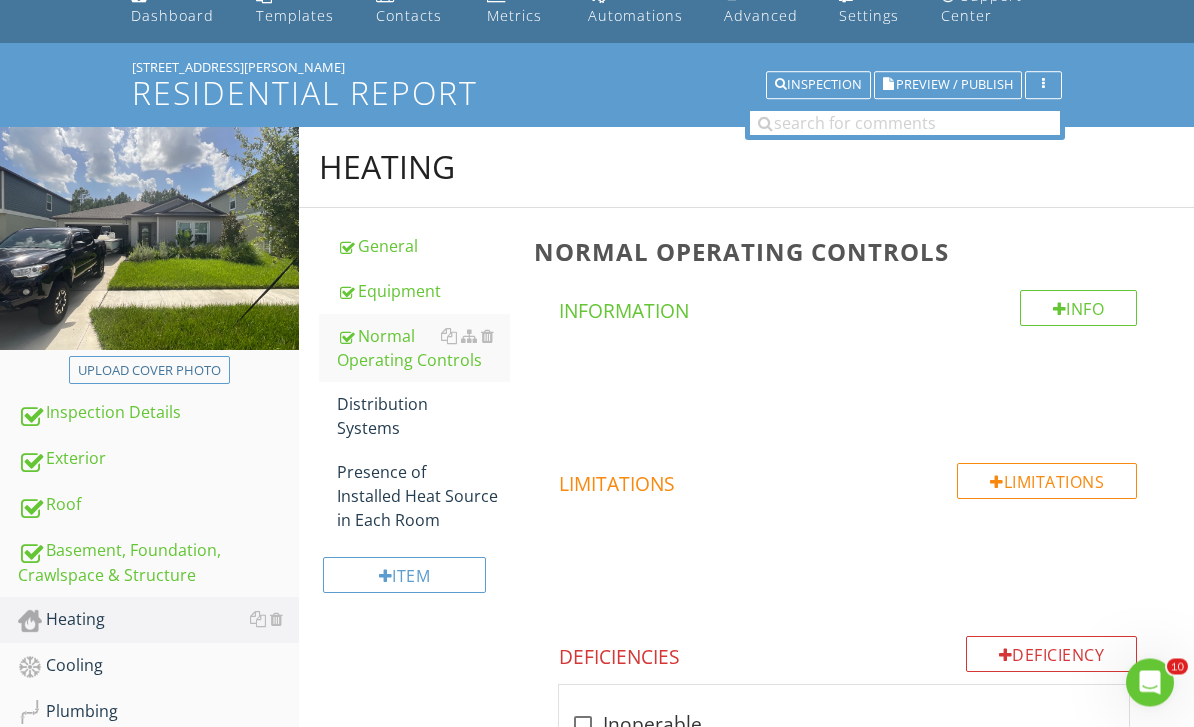 click on "Info" at bounding box center [1079, 309] 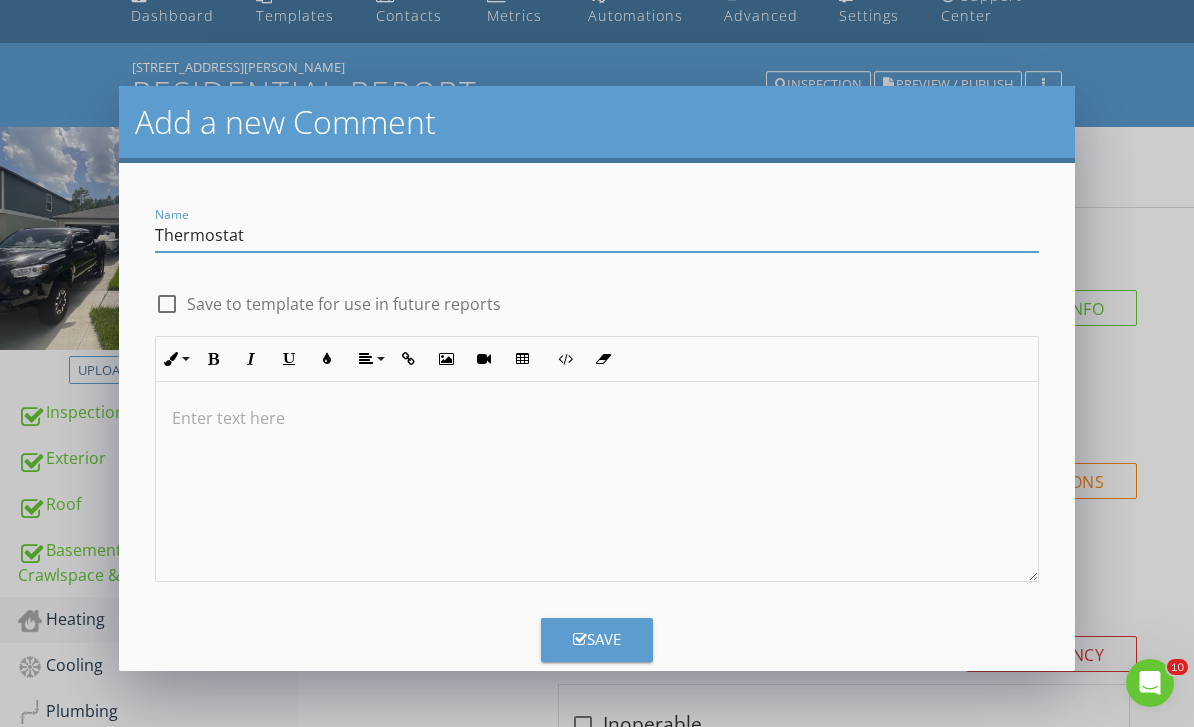 type on "Thermostat" 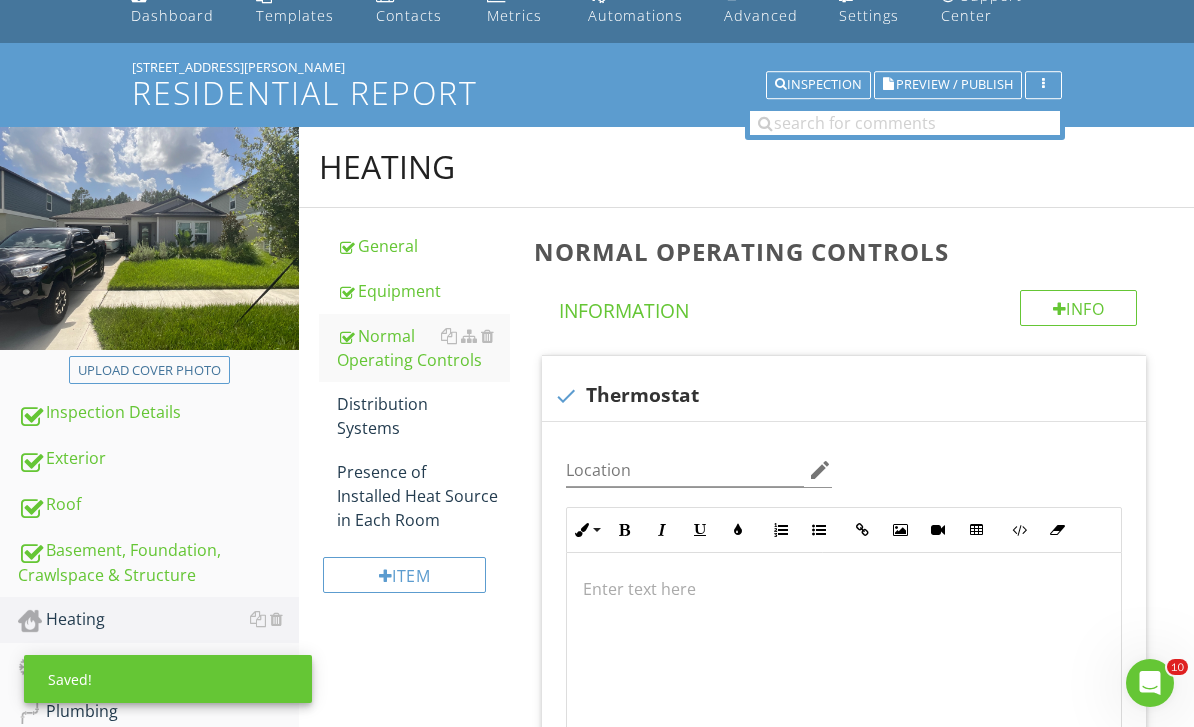 scroll, scrollTop: 448, scrollLeft: 0, axis: vertical 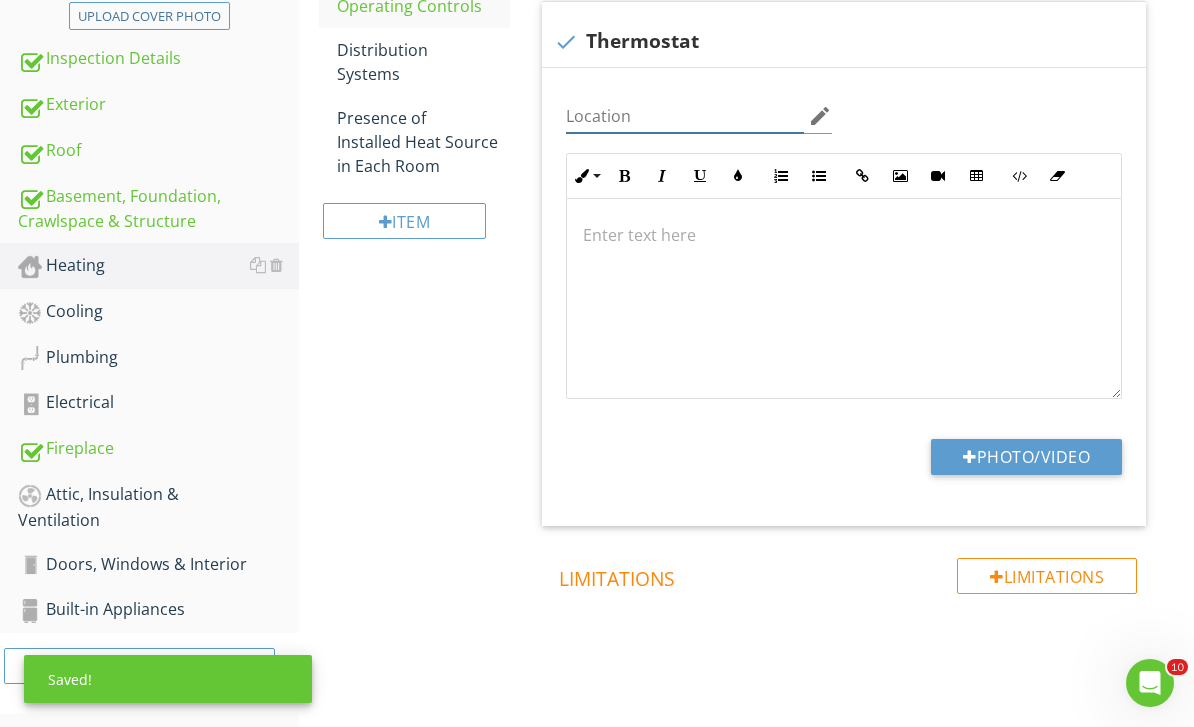 click at bounding box center [685, 116] 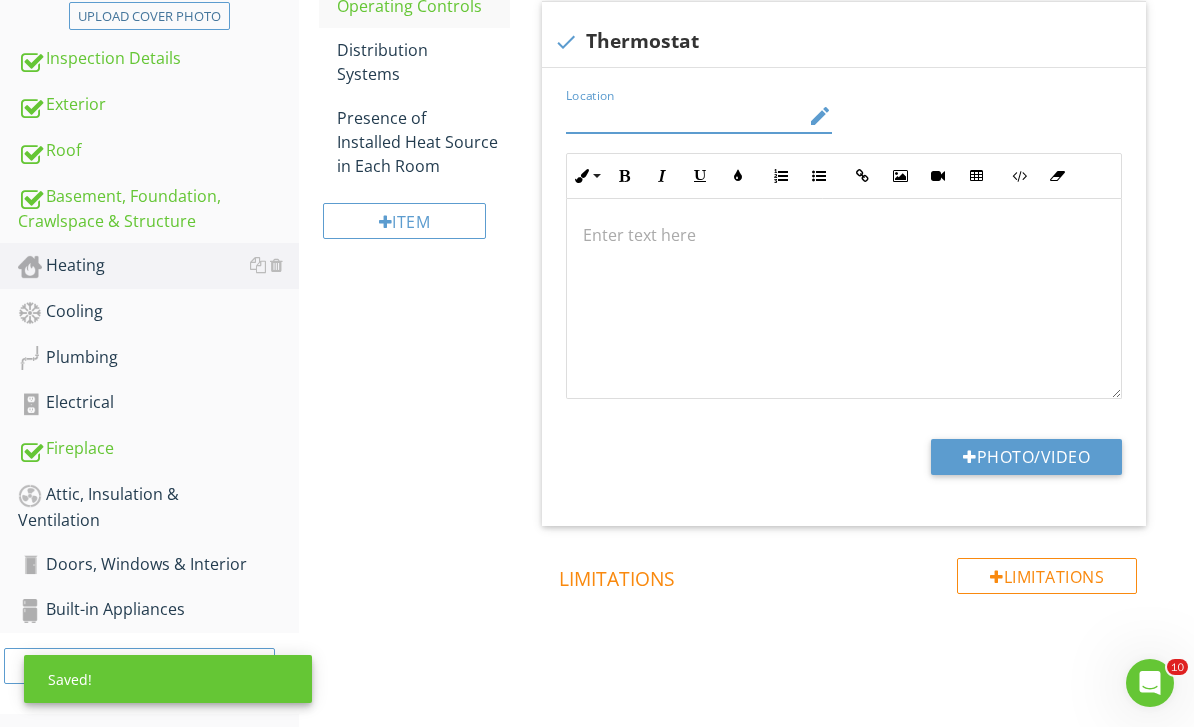 click at bounding box center (685, 116) 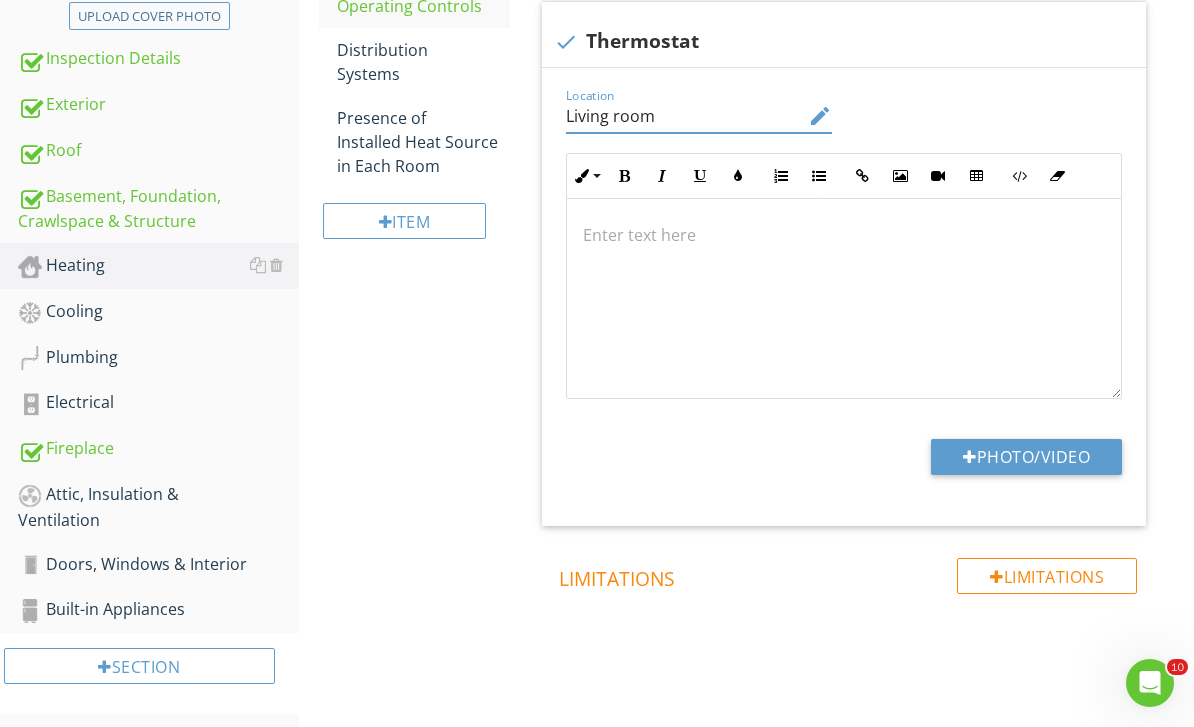 type on "Living room" 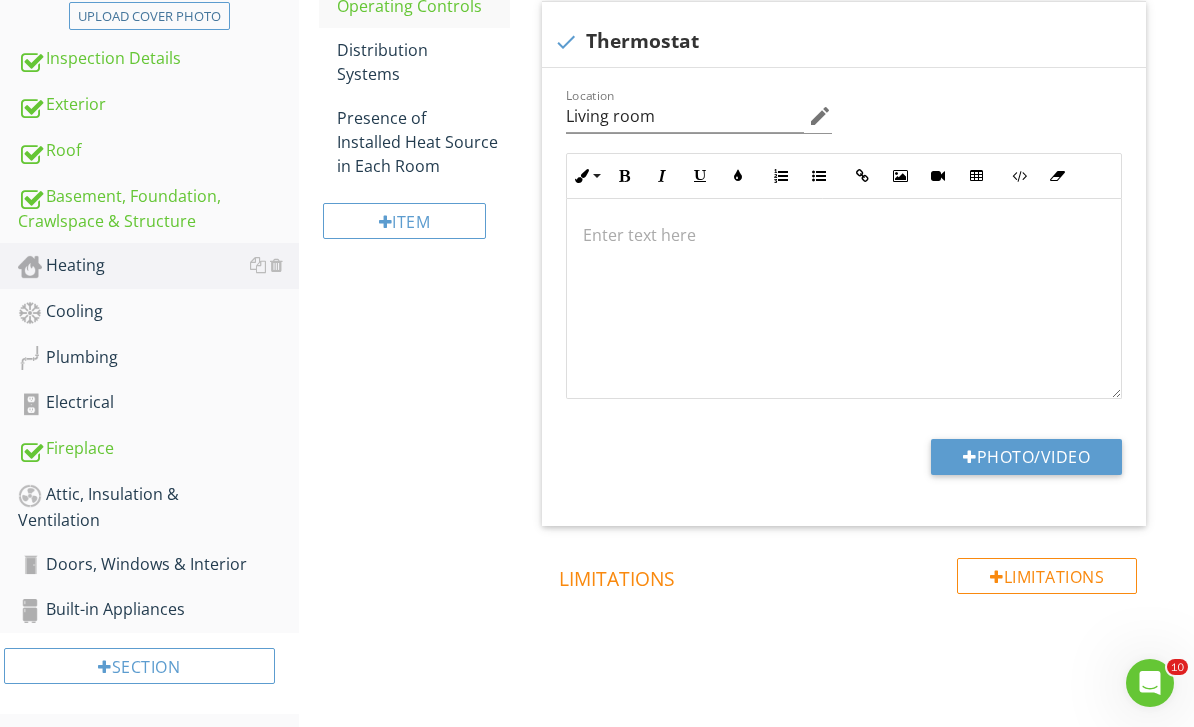 type on "C:\fakepath\IMG_9508.jpeg" 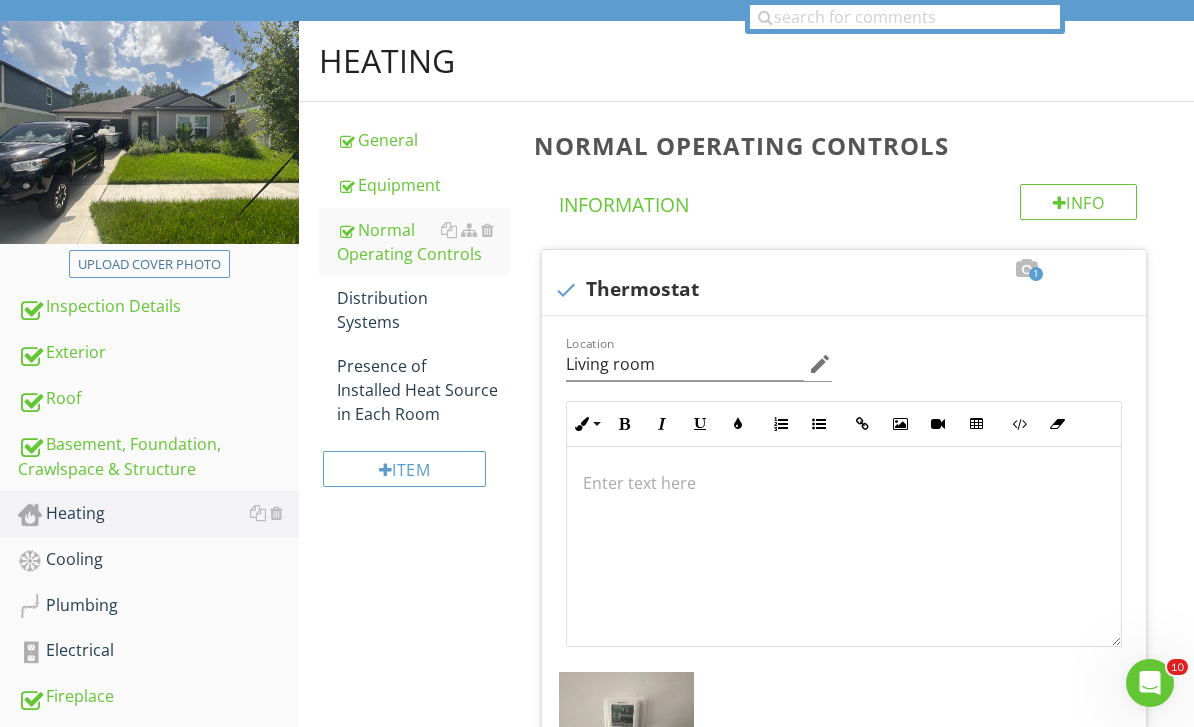 scroll, scrollTop: 186, scrollLeft: 0, axis: vertical 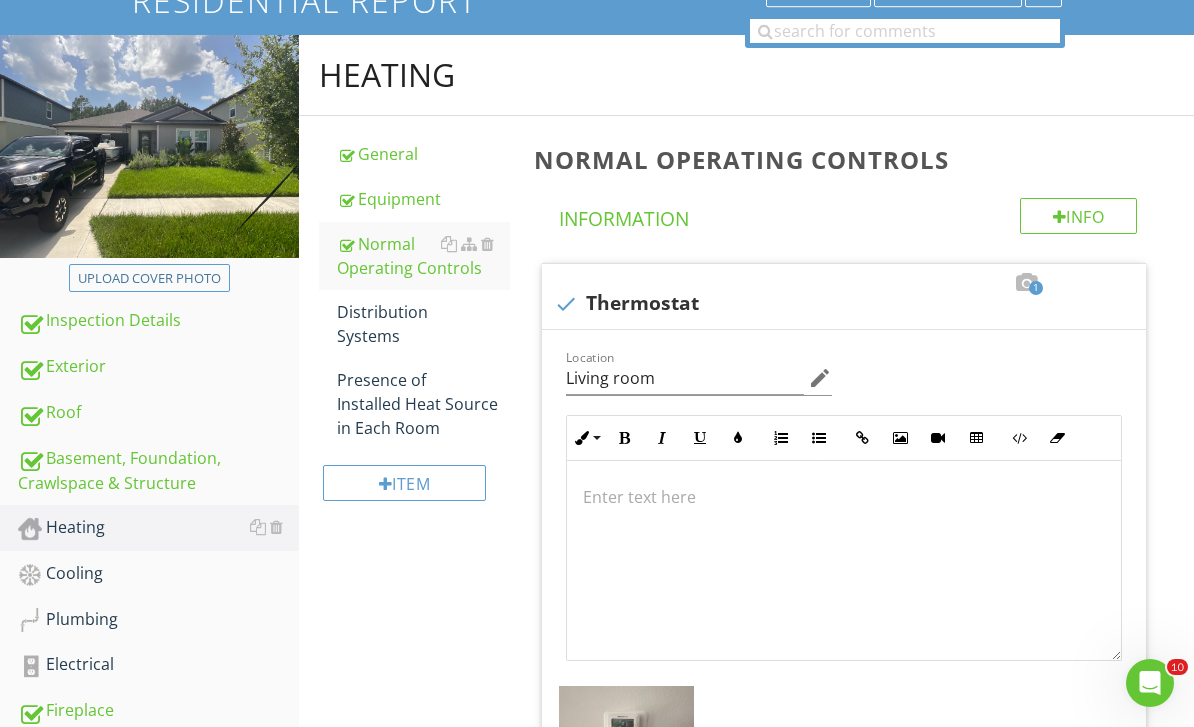 click on "Distribution Systems" at bounding box center [424, 324] 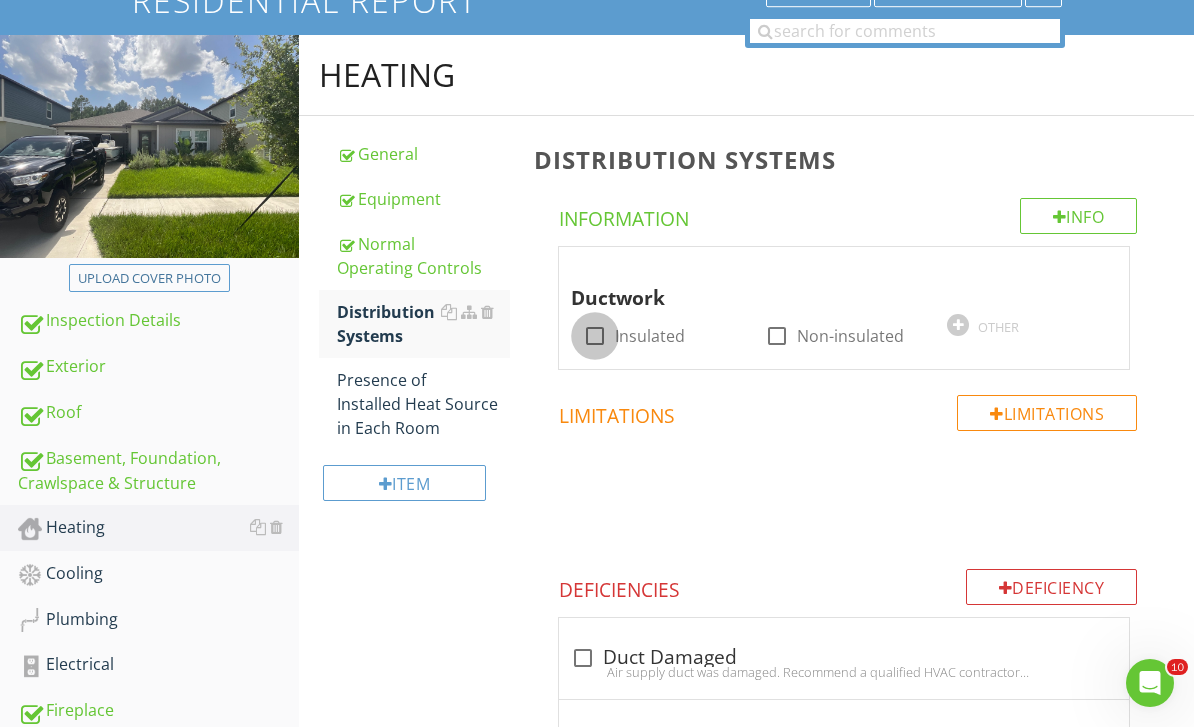 click at bounding box center [595, 336] 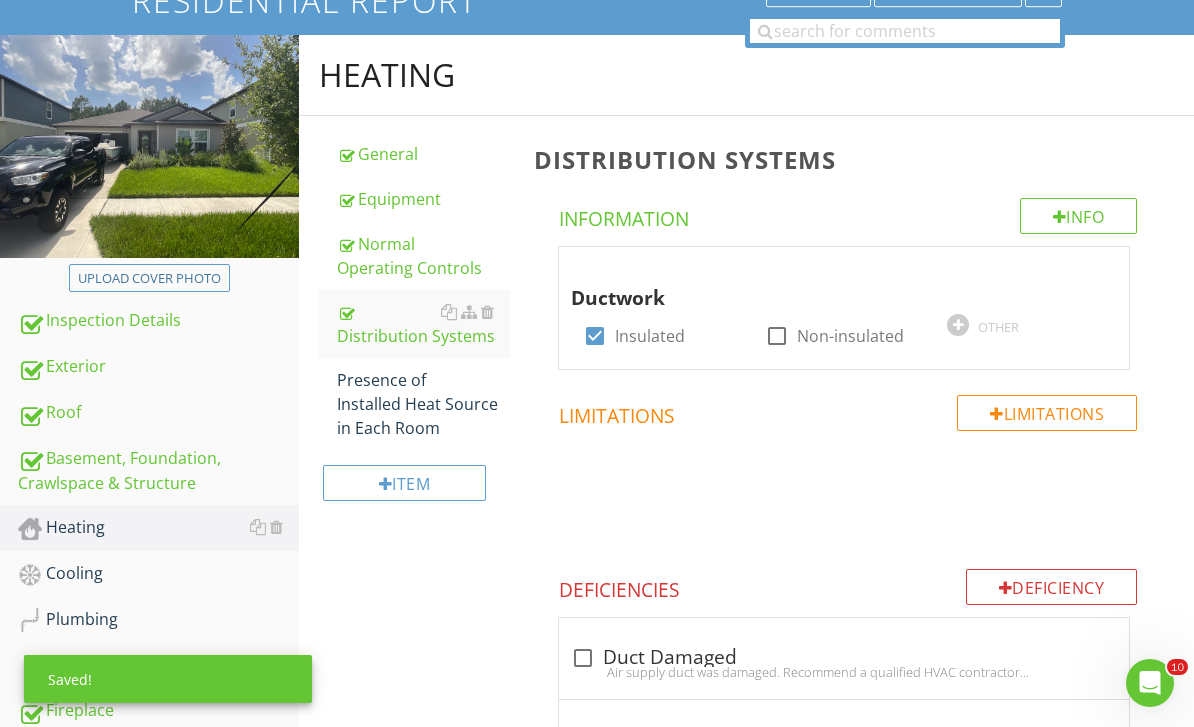 click on "Presence of Installed Heat Source in Each Room" at bounding box center [424, 404] 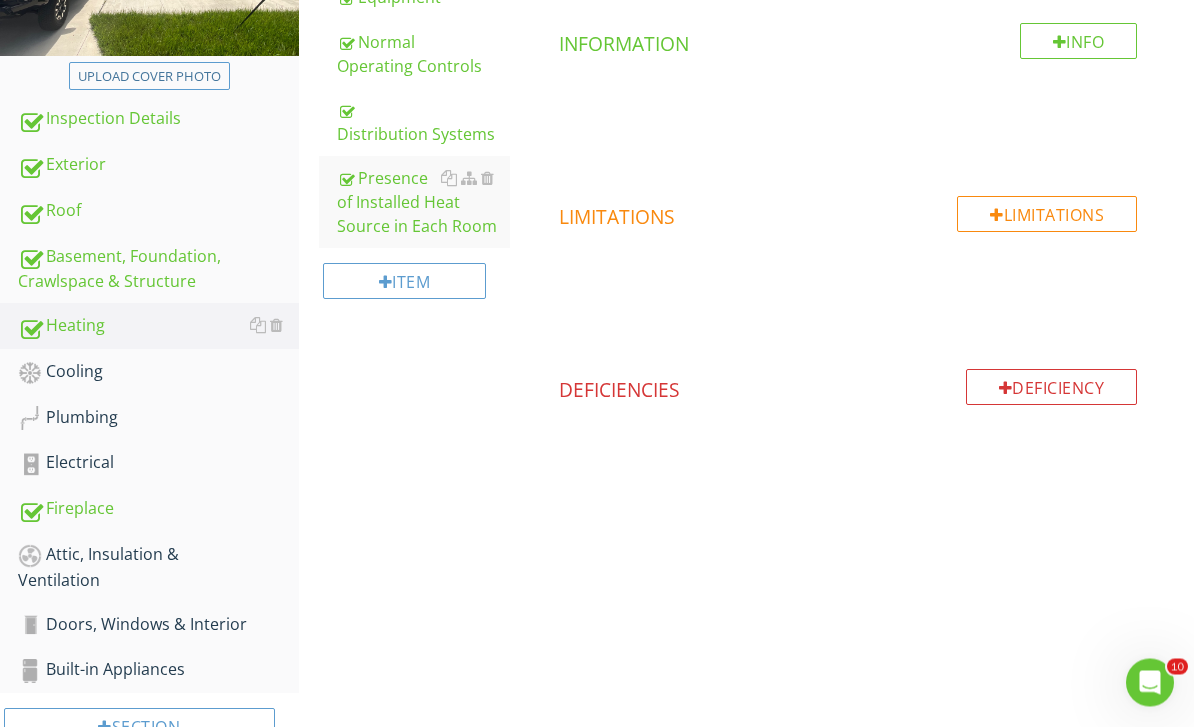 scroll, scrollTop: 391, scrollLeft: 0, axis: vertical 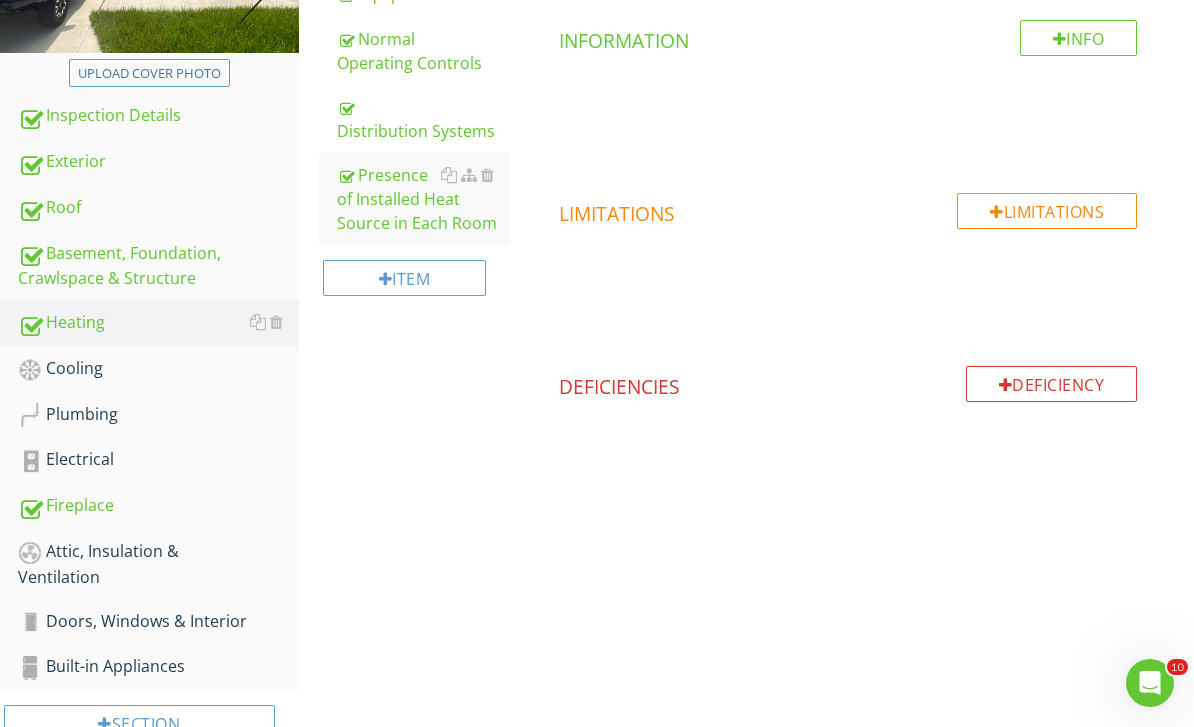 click on "Cooling" at bounding box center [158, 369] 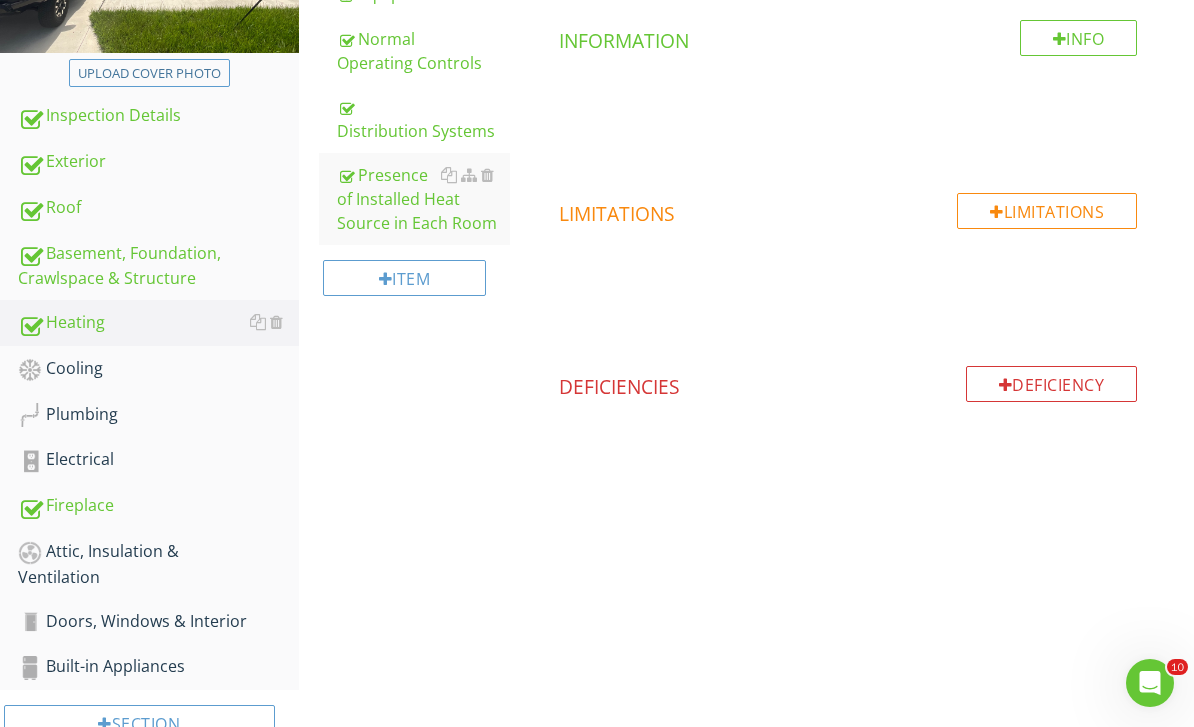 click on "Cooling" at bounding box center [158, 369] 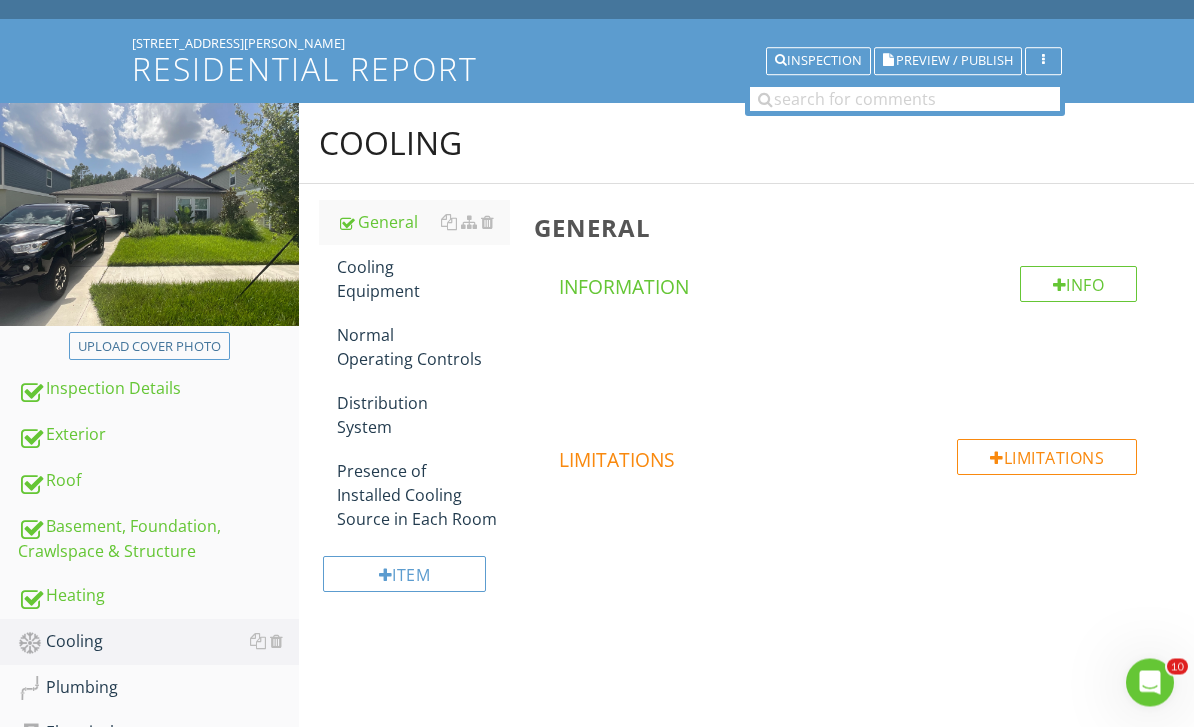 scroll, scrollTop: 118, scrollLeft: 0, axis: vertical 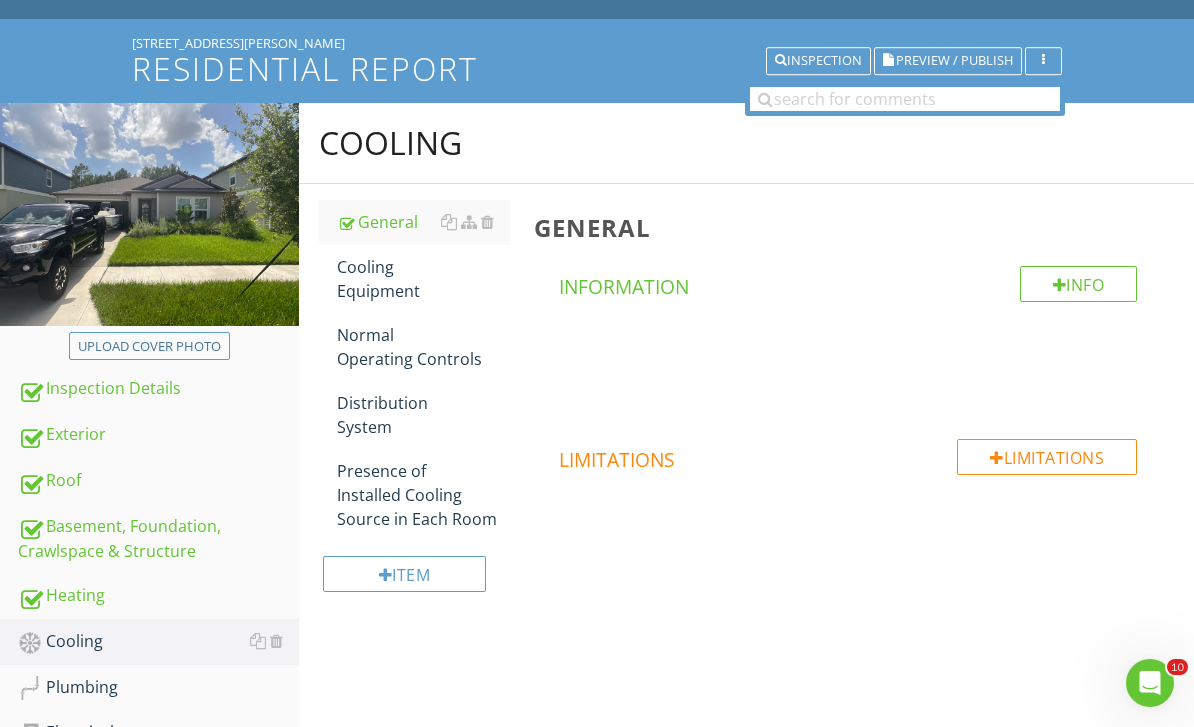 click on "Cooling Equipment" at bounding box center (424, 279) 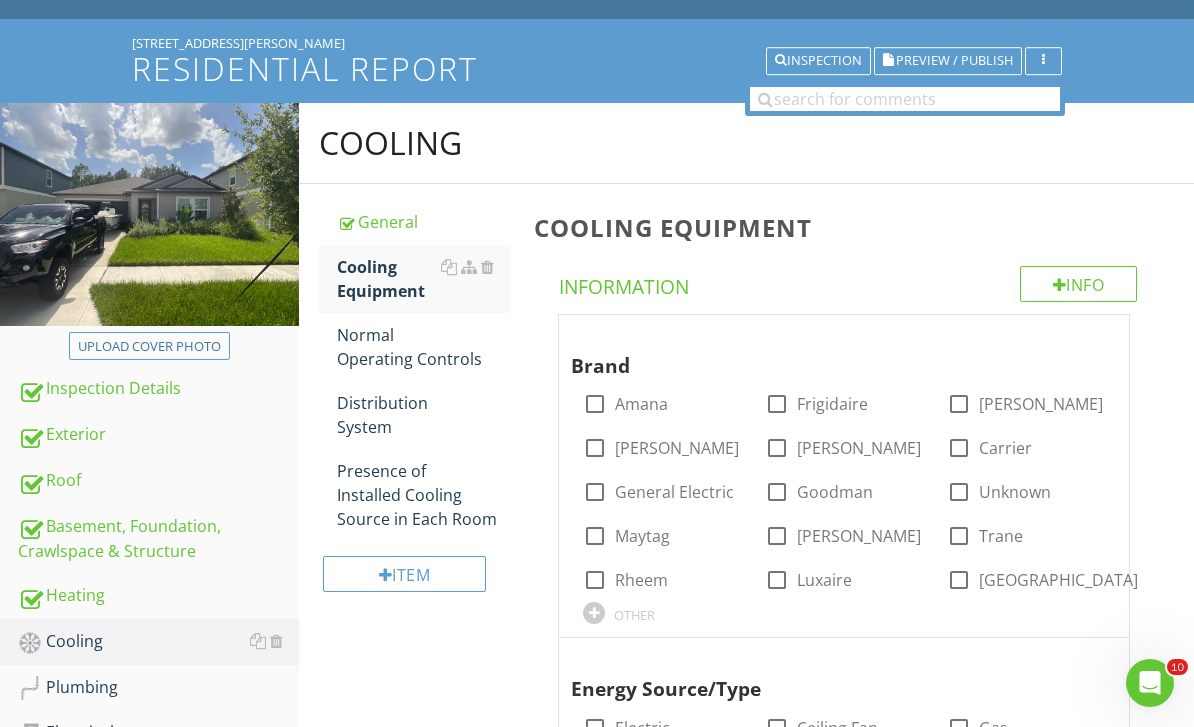click at bounding box center [959, 448] 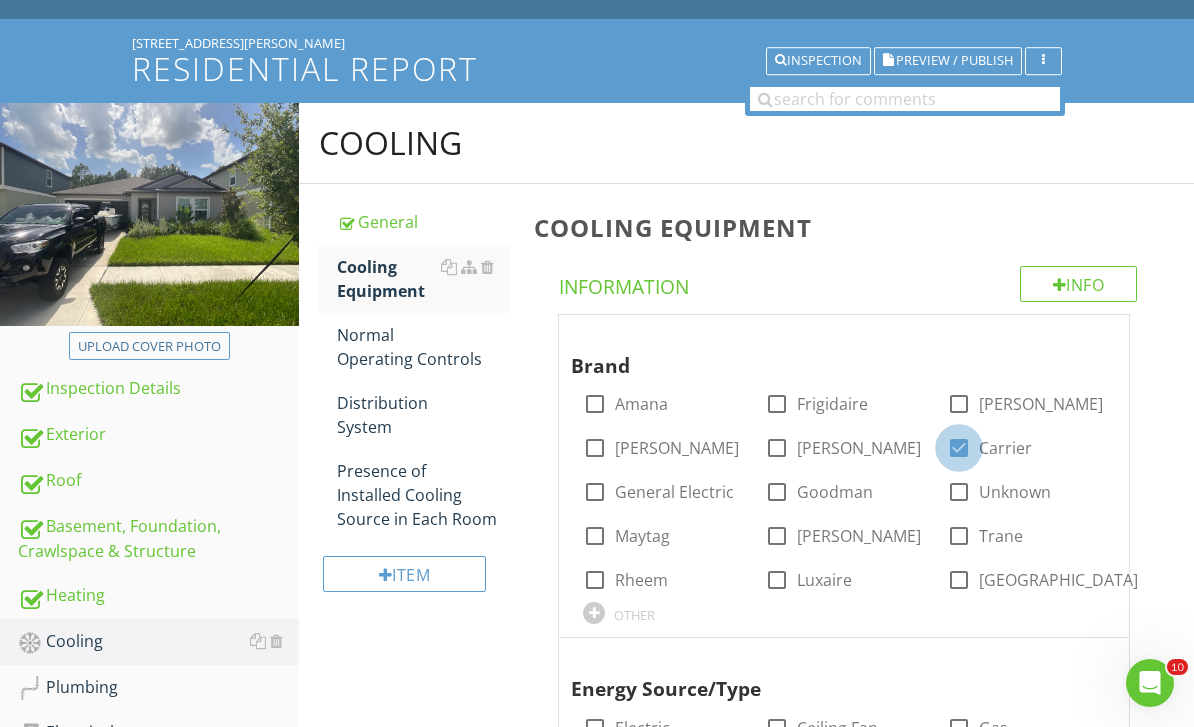 checkbox on "true" 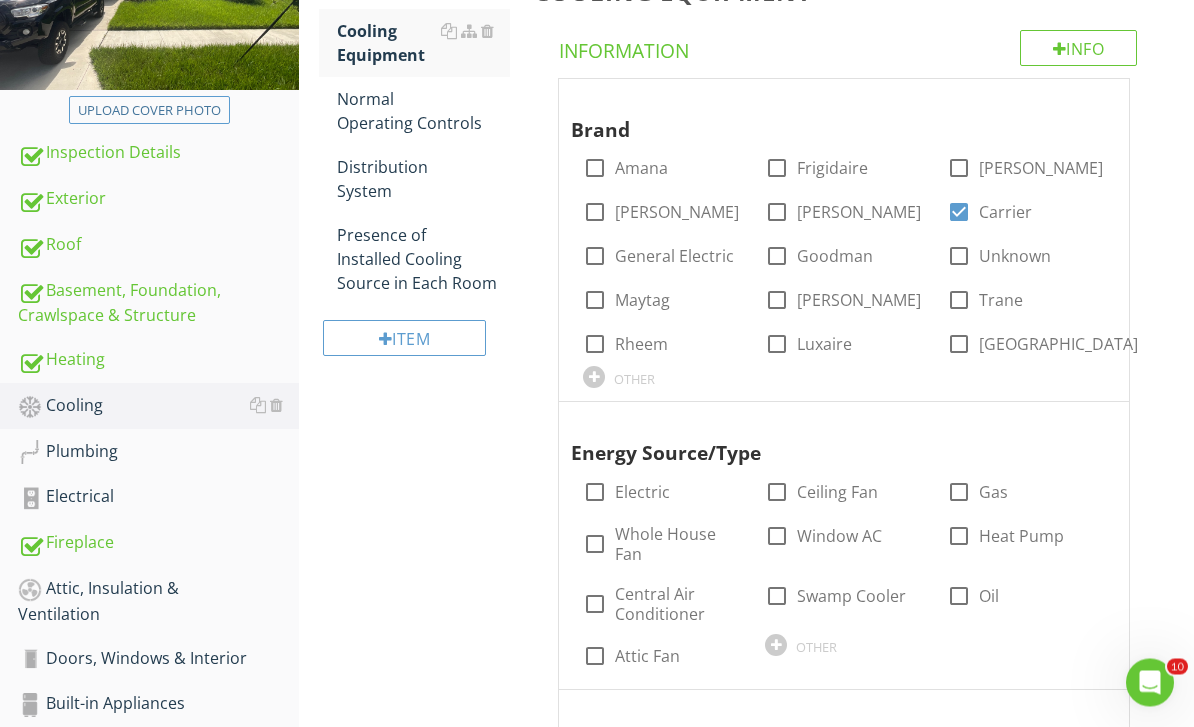 scroll, scrollTop: 407, scrollLeft: 0, axis: vertical 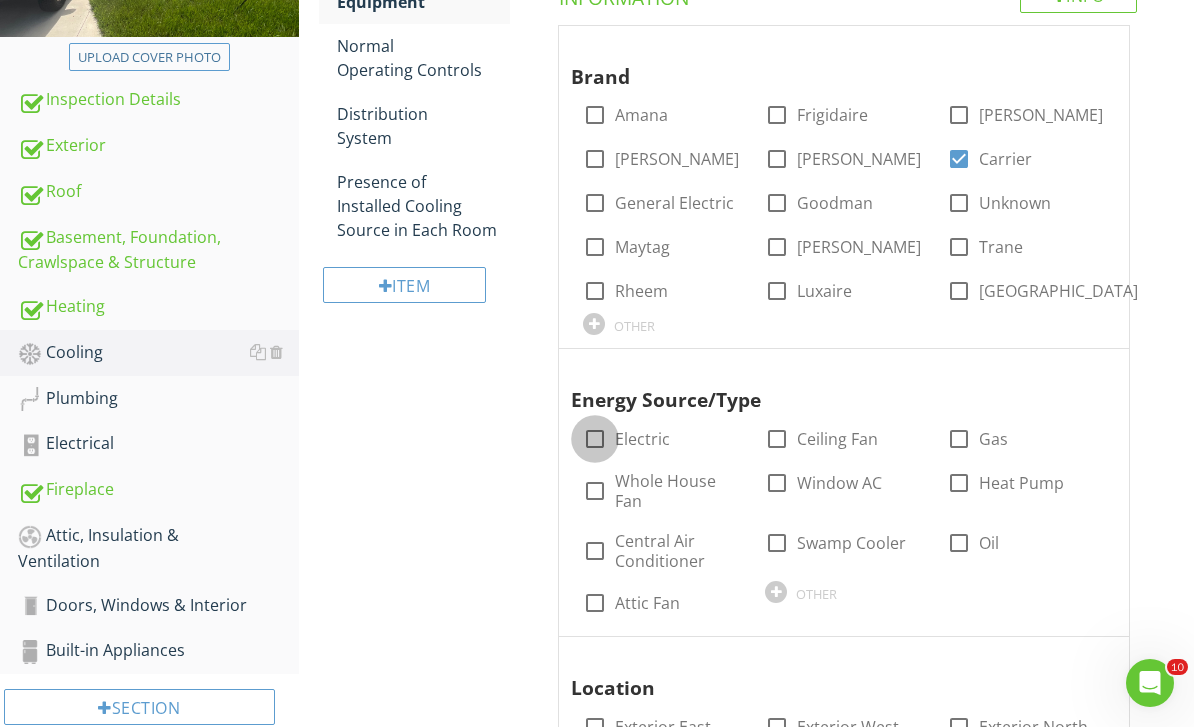click at bounding box center [595, 439] 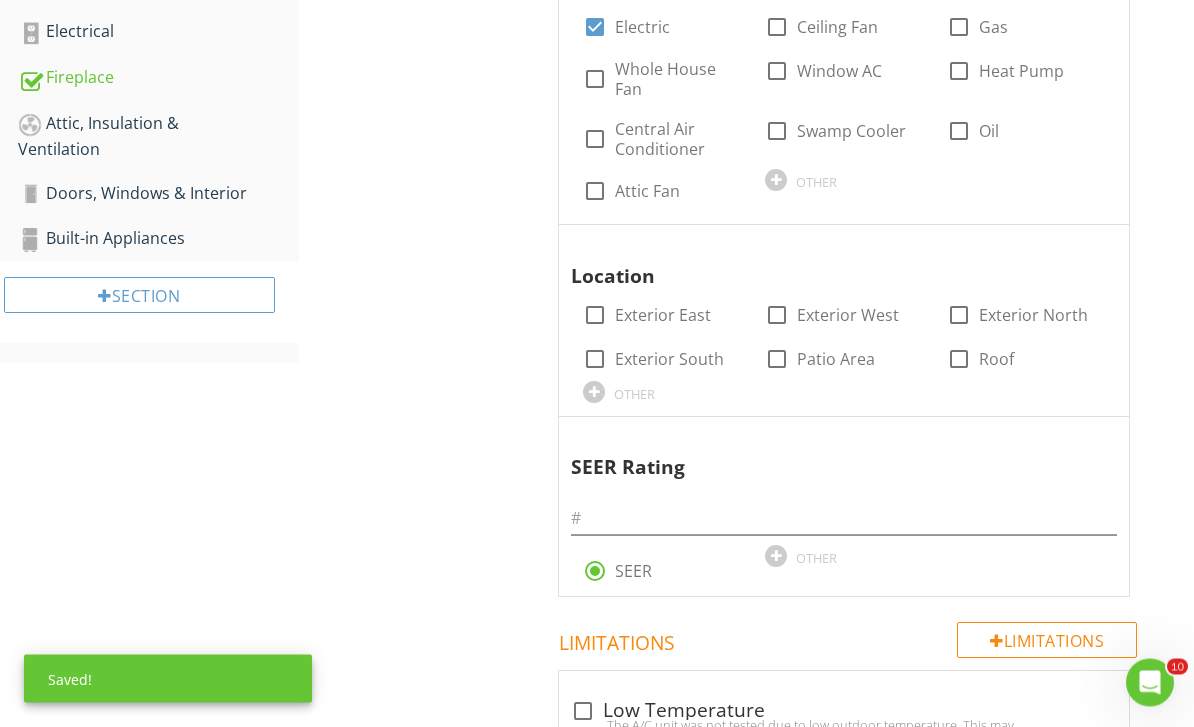 scroll, scrollTop: 819, scrollLeft: 0, axis: vertical 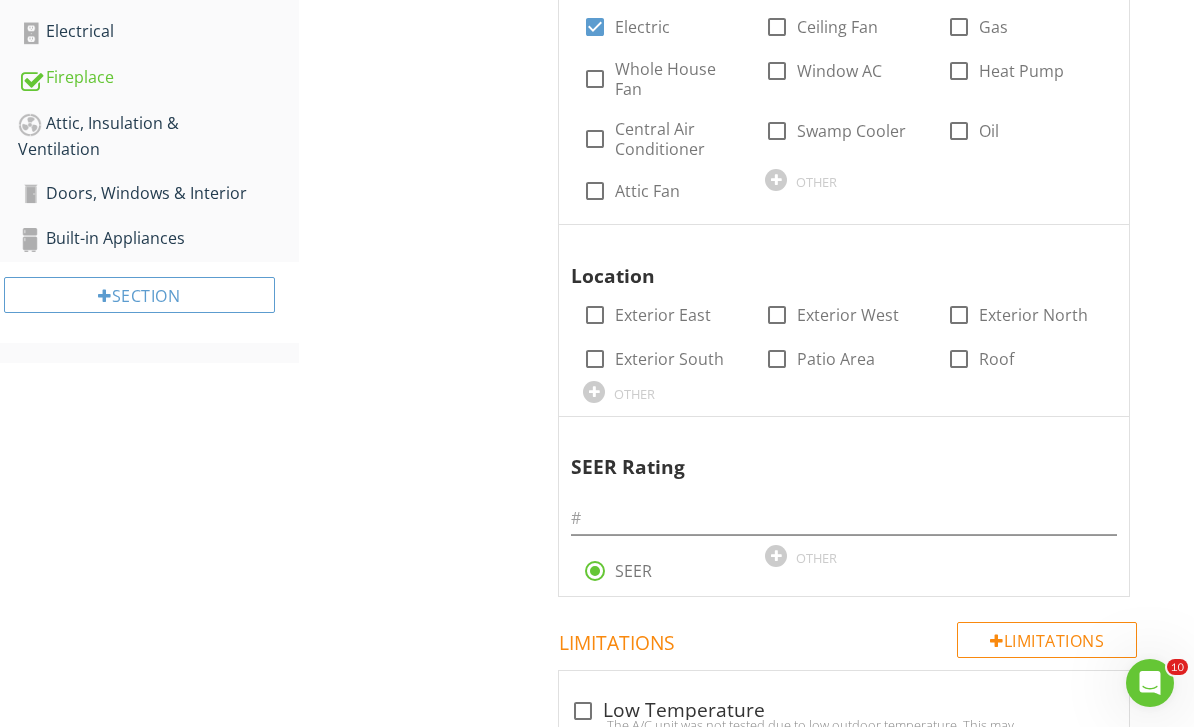 click on "OTHER" at bounding box center [662, 391] 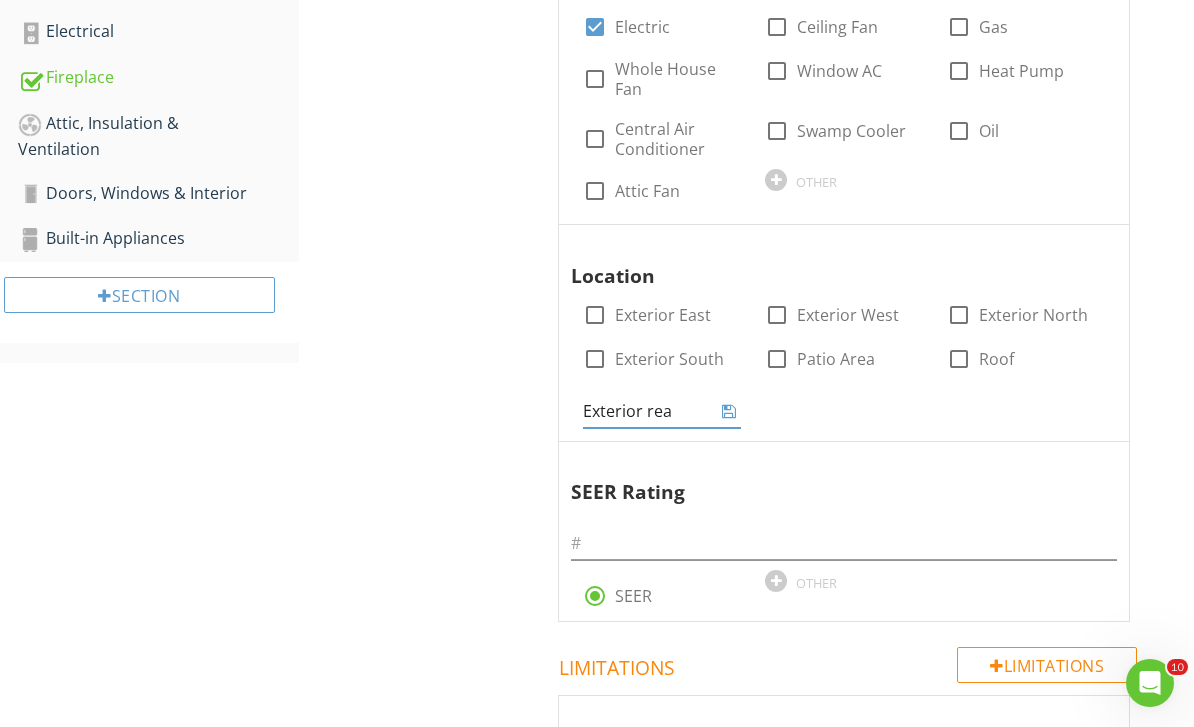 type on "Exterior rear" 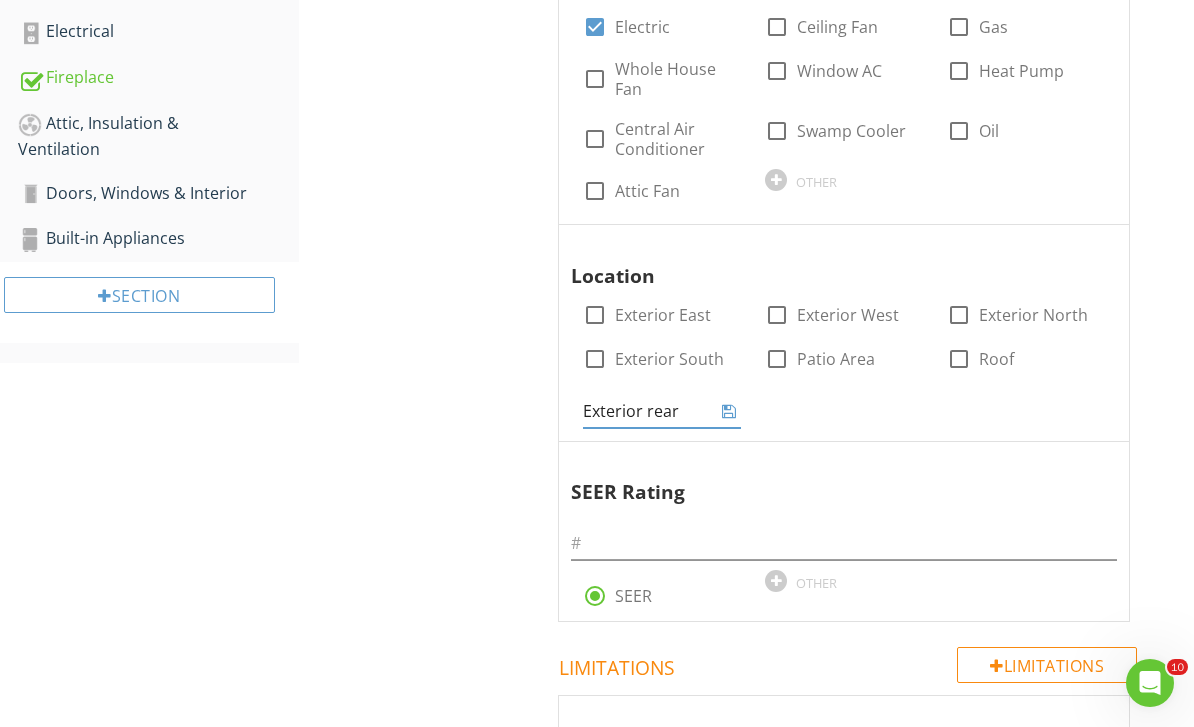 click at bounding box center (729, 411) 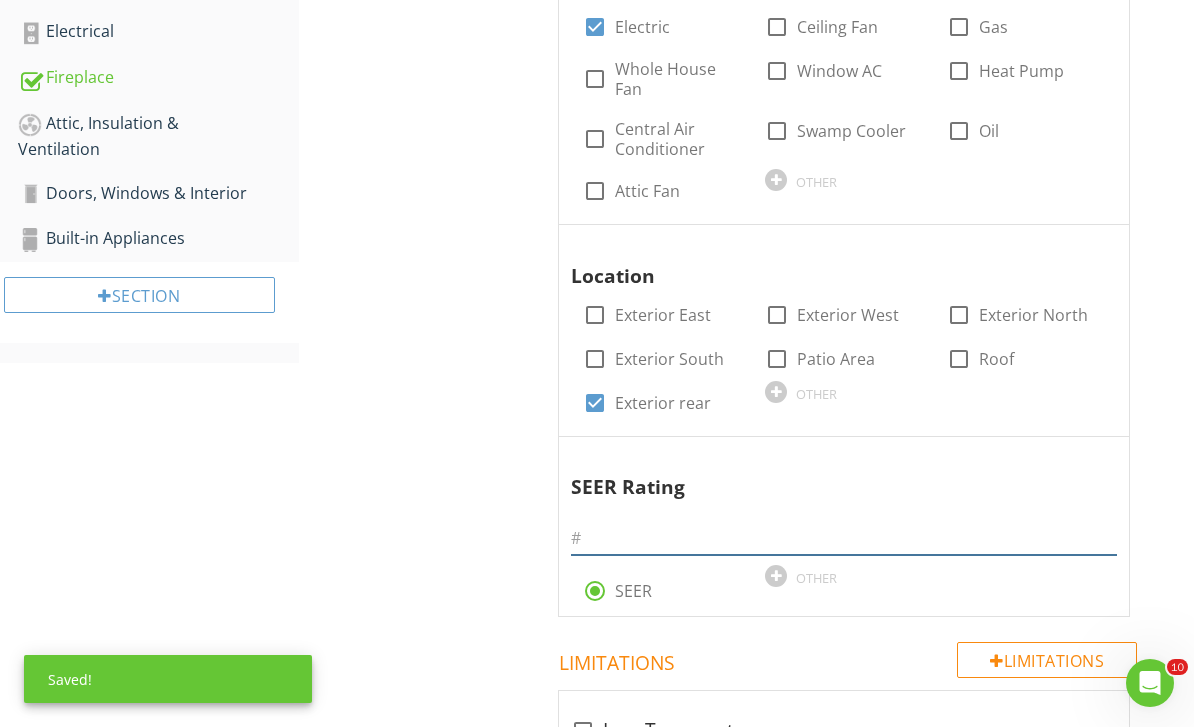 click at bounding box center (844, 538) 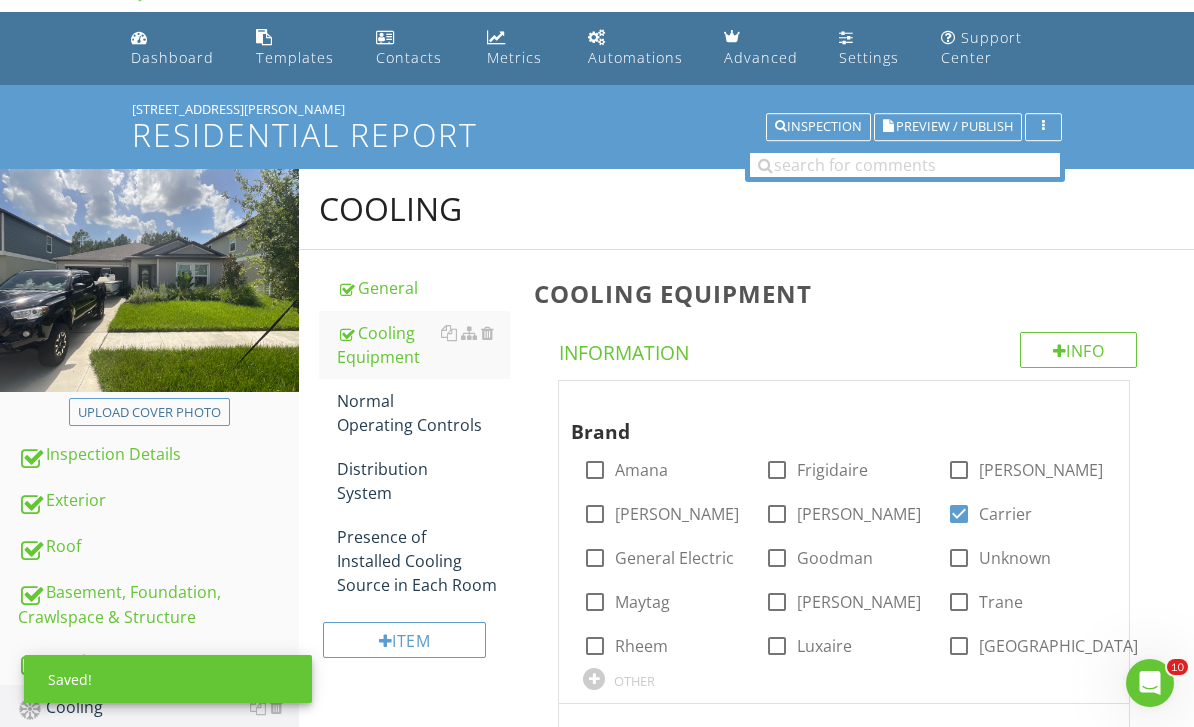 scroll, scrollTop: 0, scrollLeft: 0, axis: both 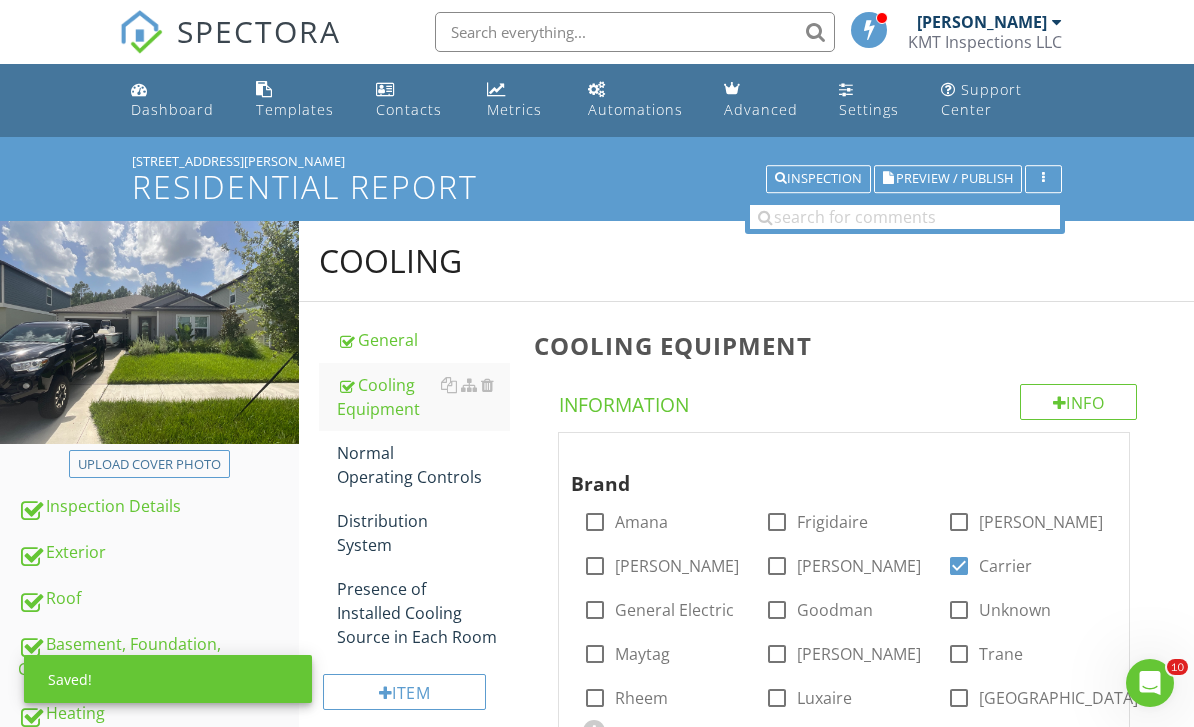 type on "15" 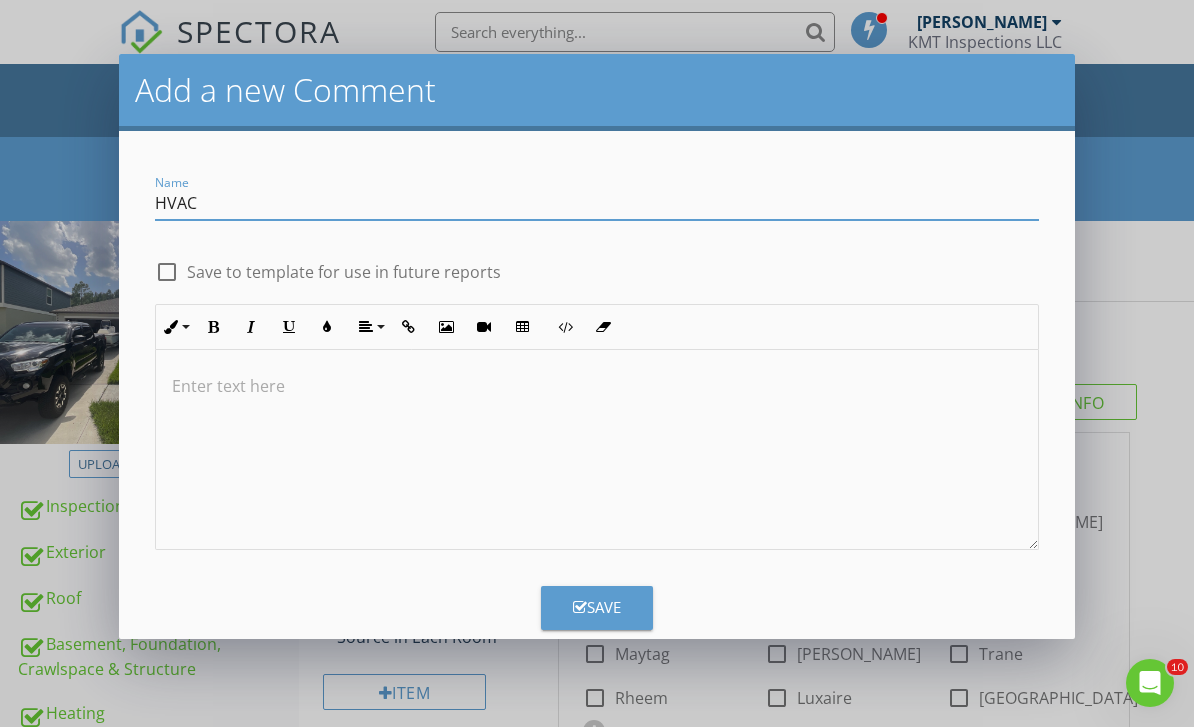 type on "HVAC" 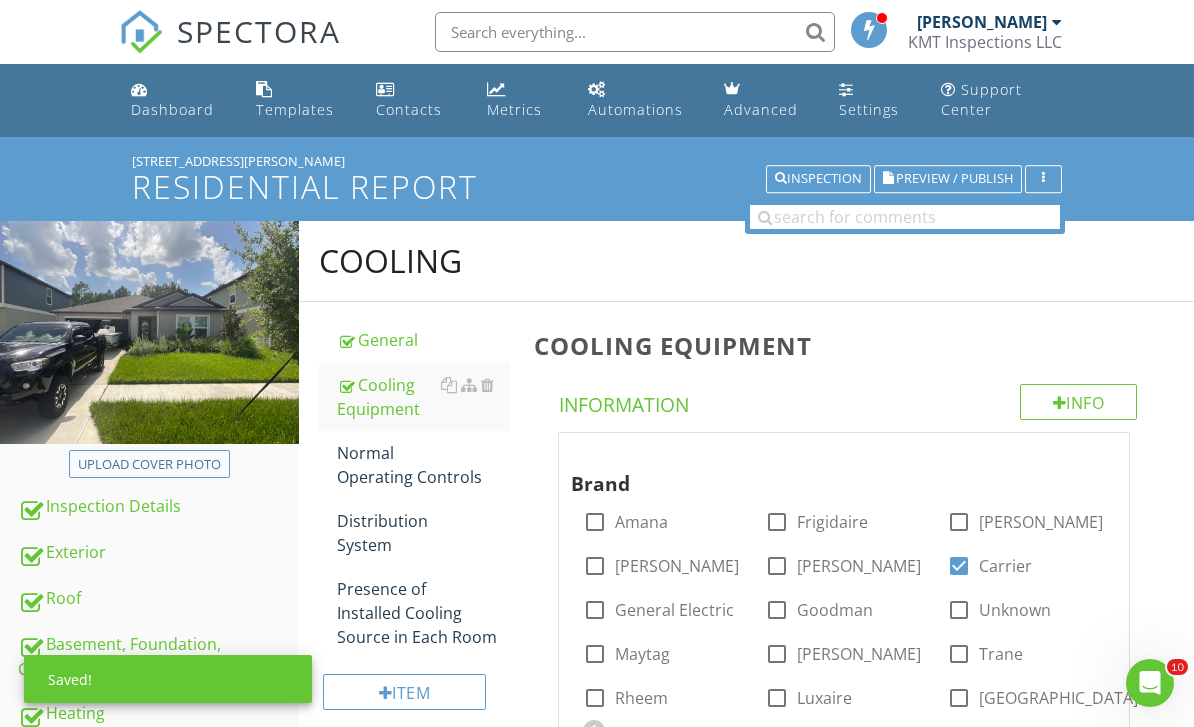 scroll, scrollTop: 1461, scrollLeft: 0, axis: vertical 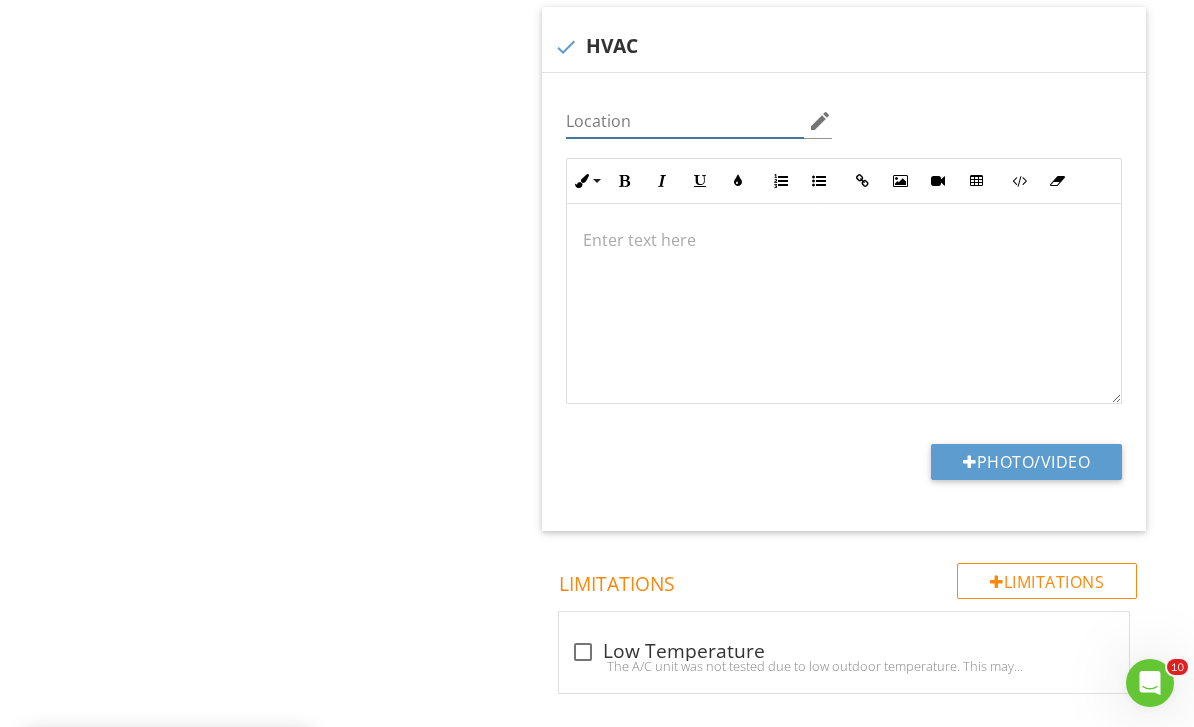 click at bounding box center (685, 121) 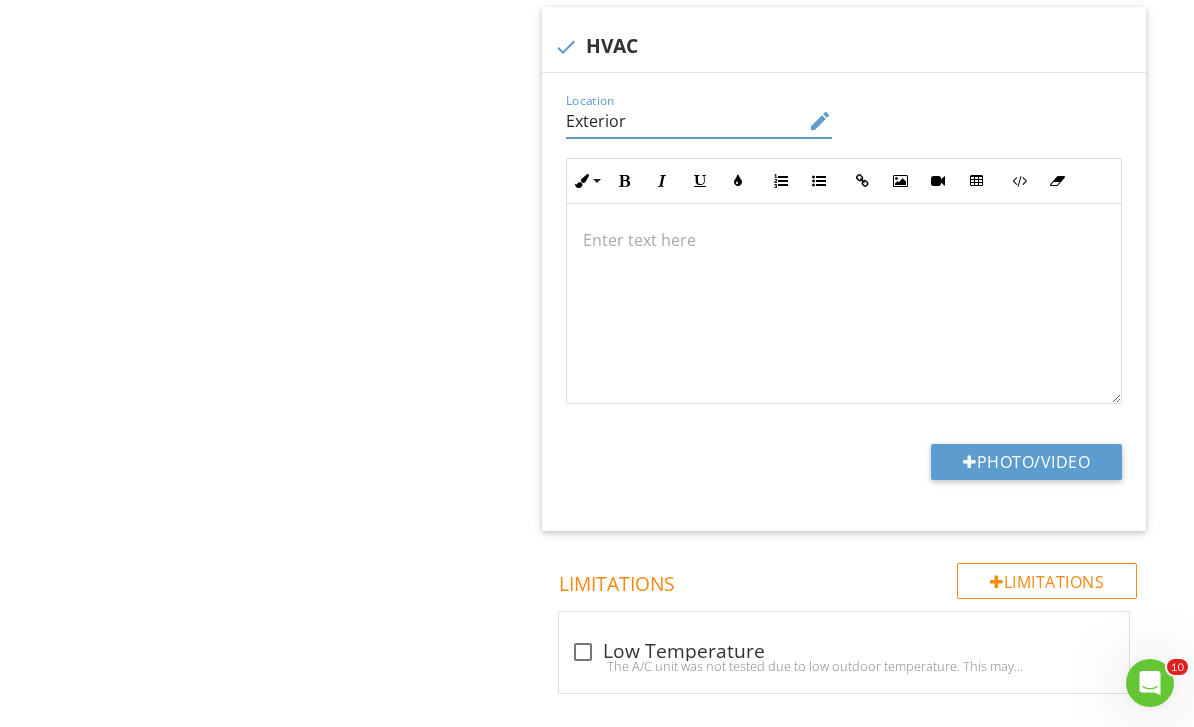 type on "Exterior" 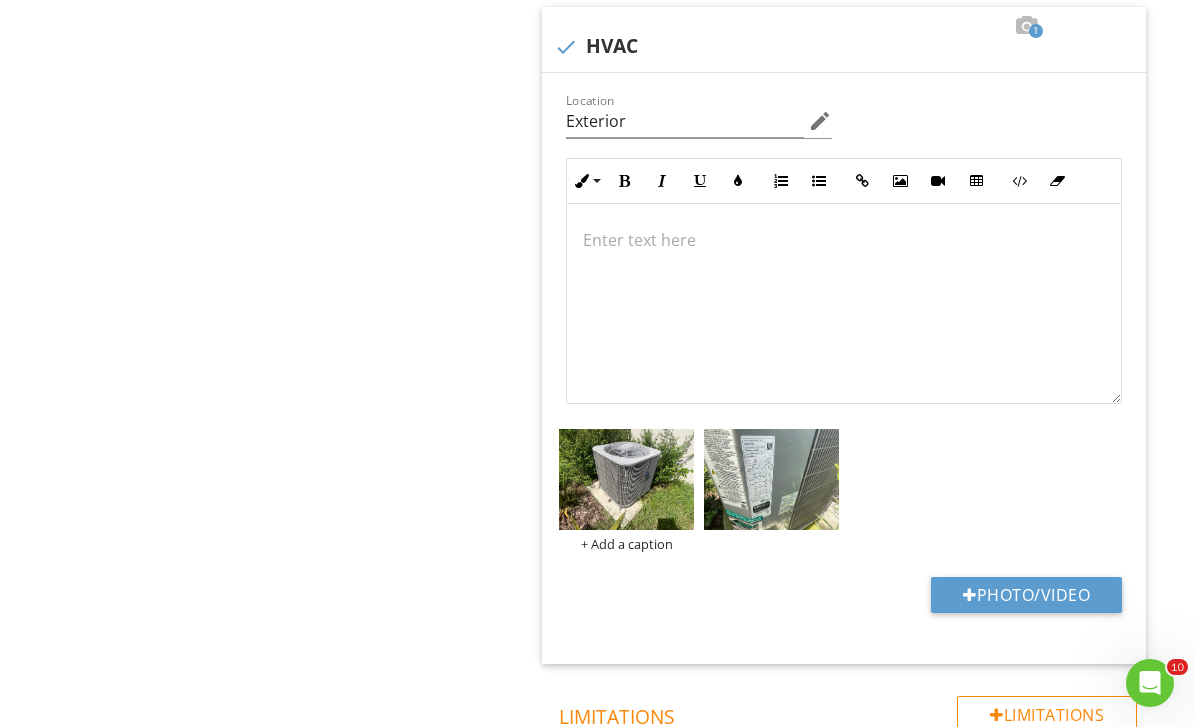 click on "Photo/Video" at bounding box center [1026, 595] 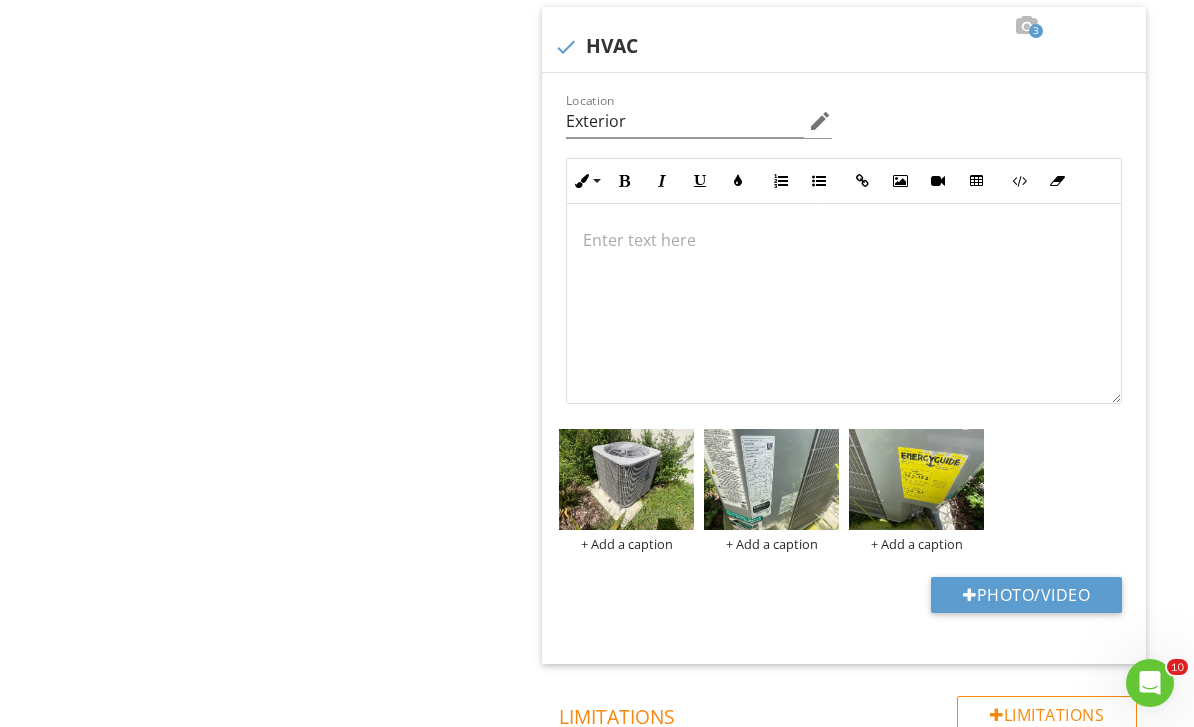 type on "C:\fakepath\IMG_9448.jpeg" 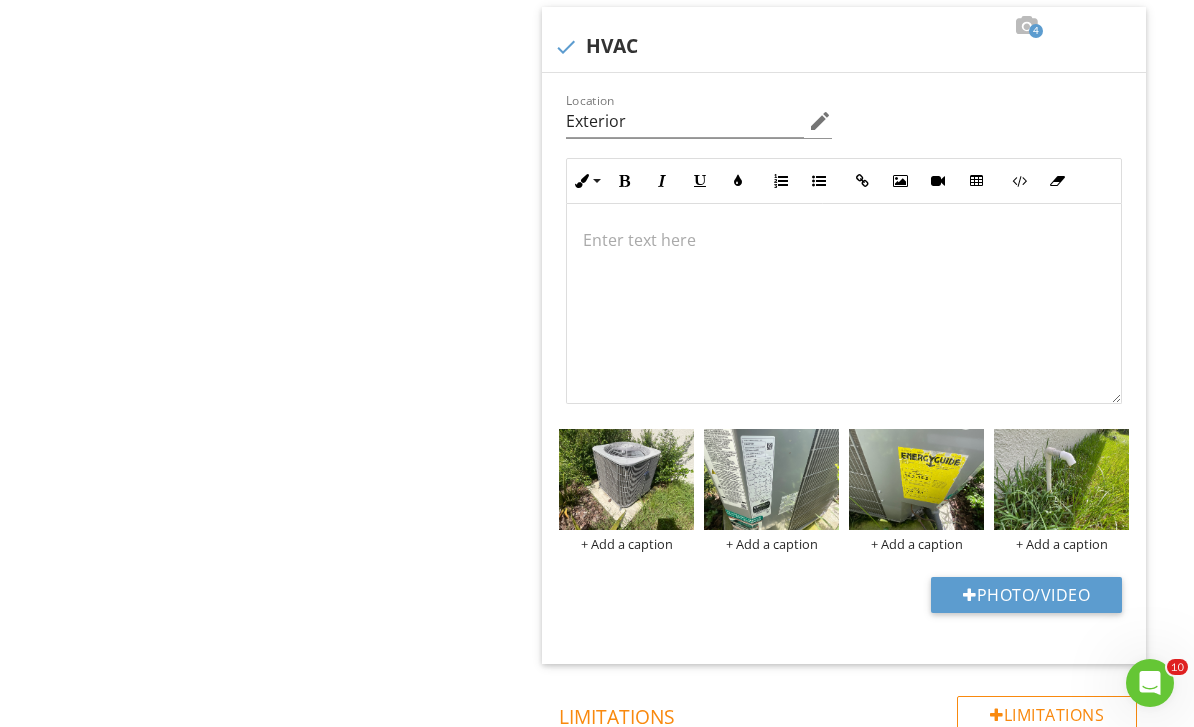 click on "+ Add a caption" at bounding box center (1061, 544) 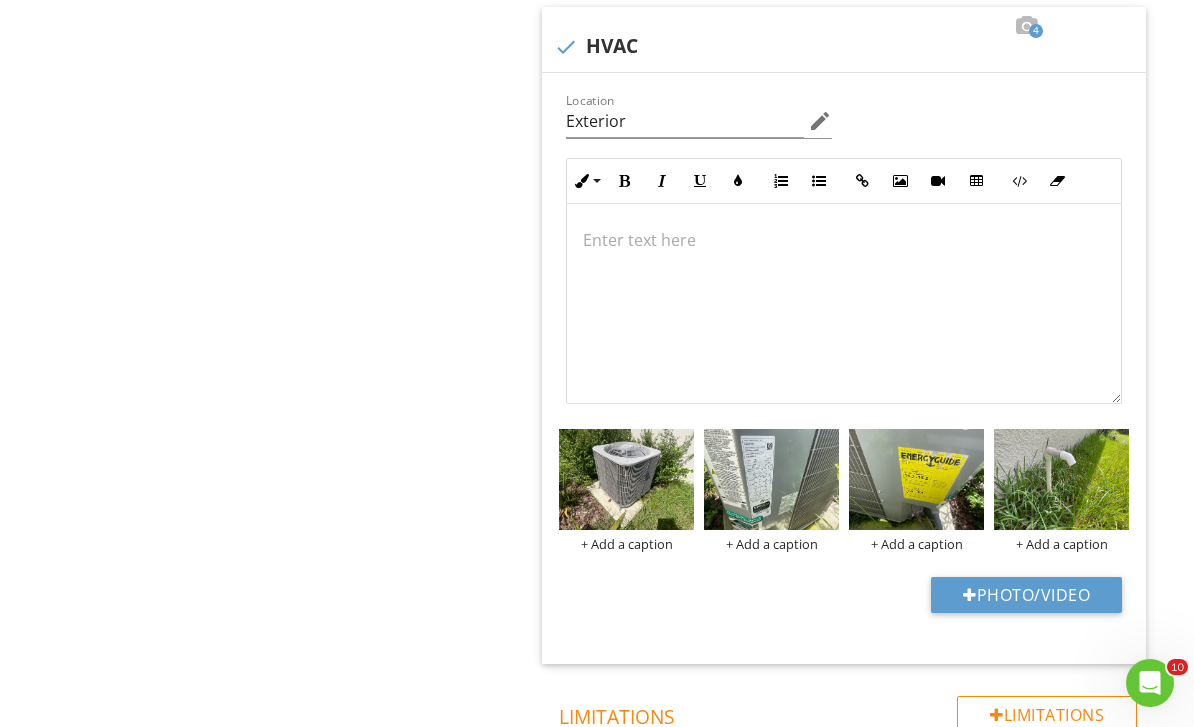 scroll, scrollTop: 0, scrollLeft: 0, axis: both 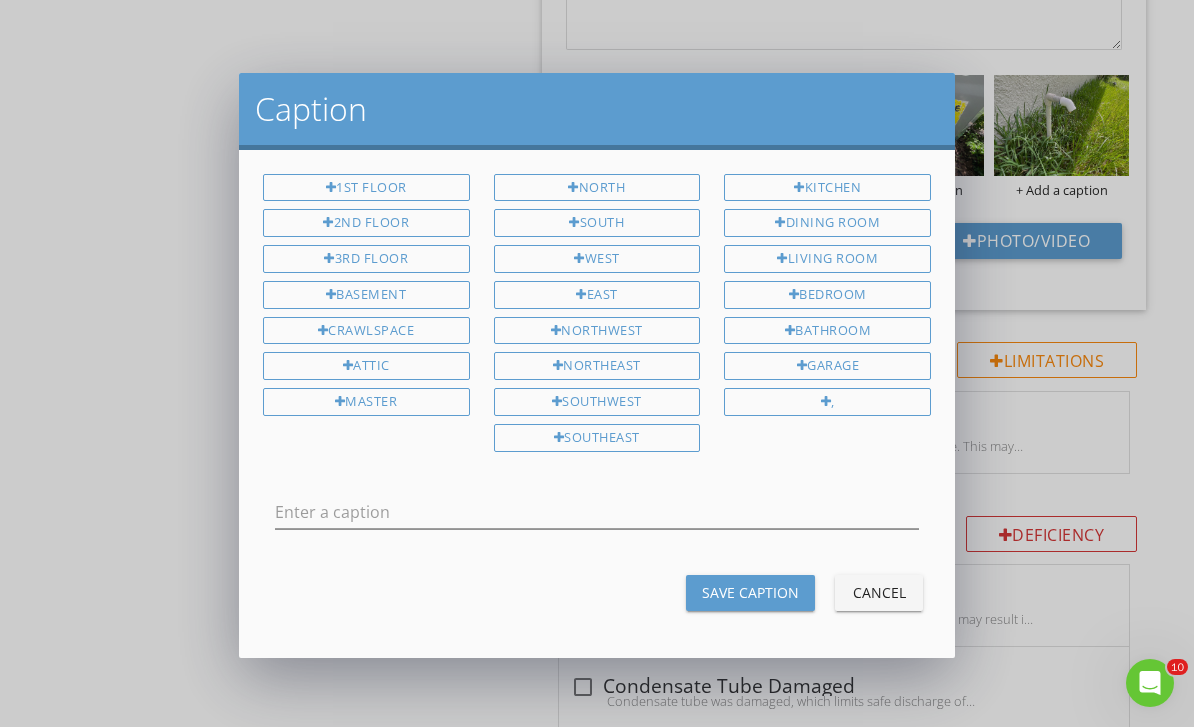 click at bounding box center [597, 543] 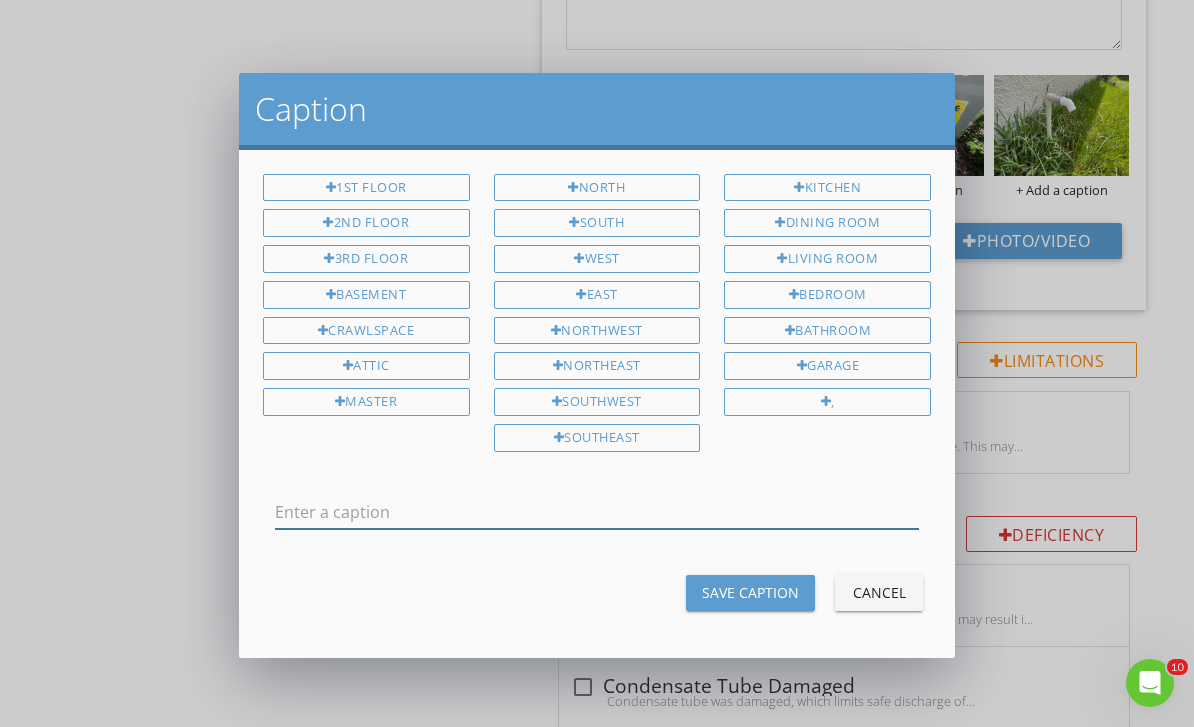 click at bounding box center [597, 512] 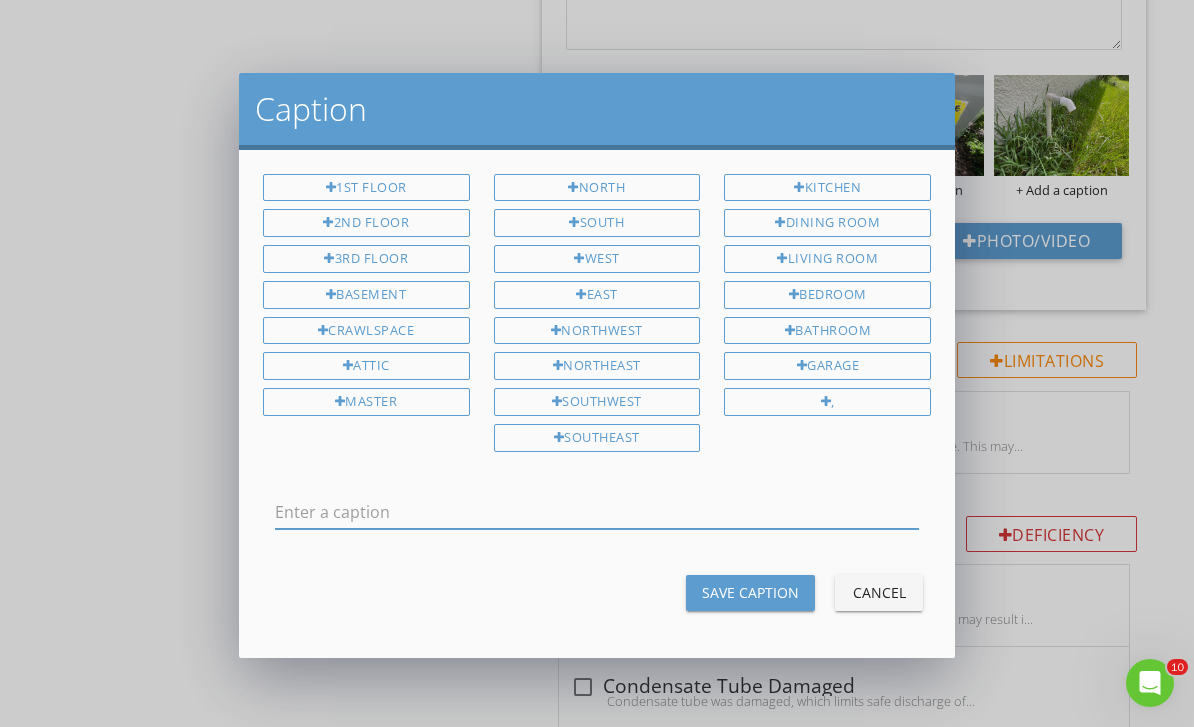 type on "J" 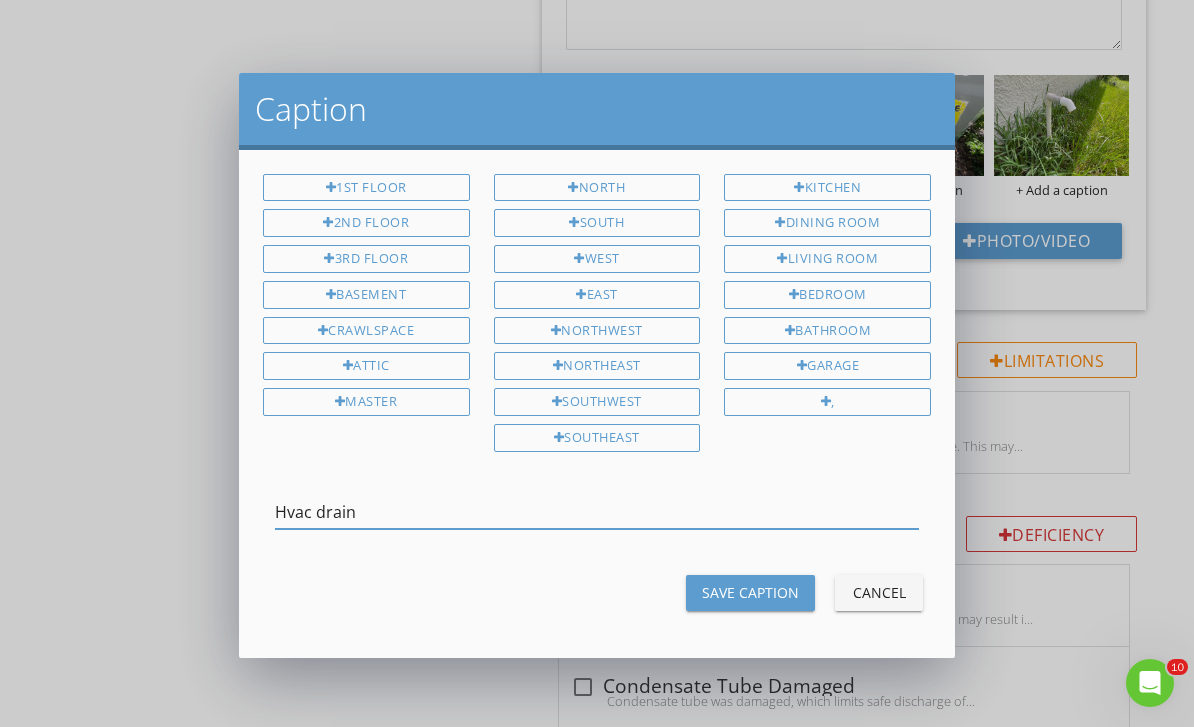 type on "Hvac drain" 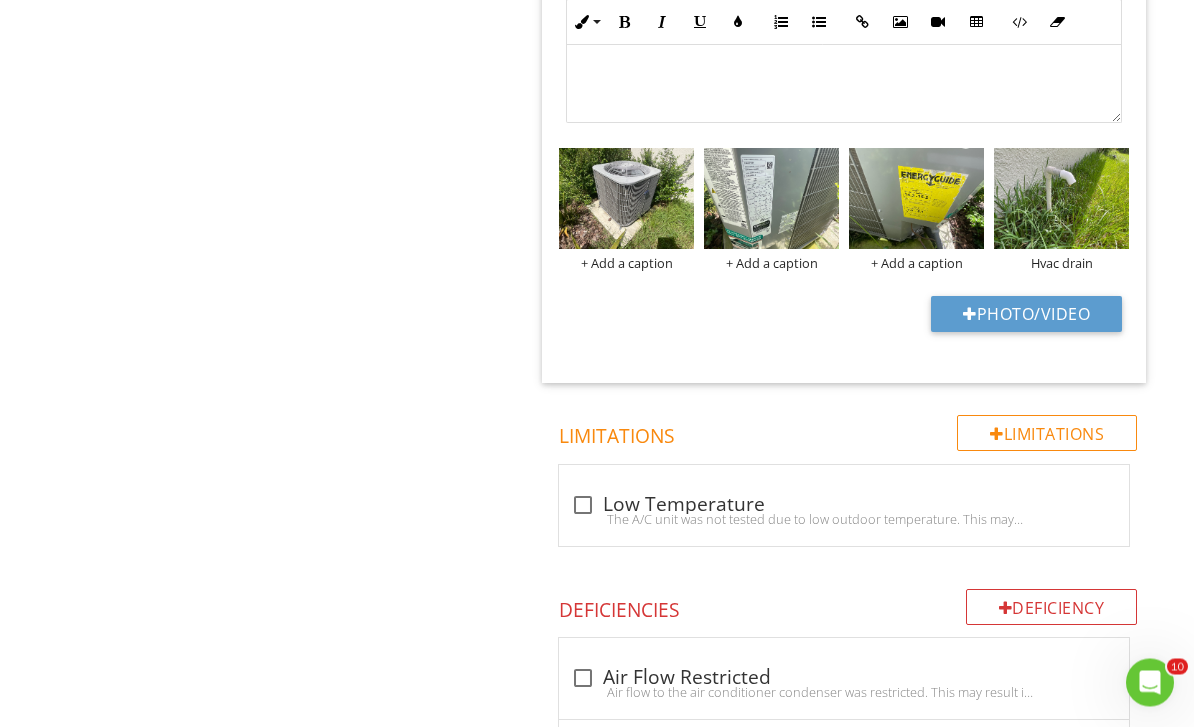 scroll, scrollTop: 1742, scrollLeft: 0, axis: vertical 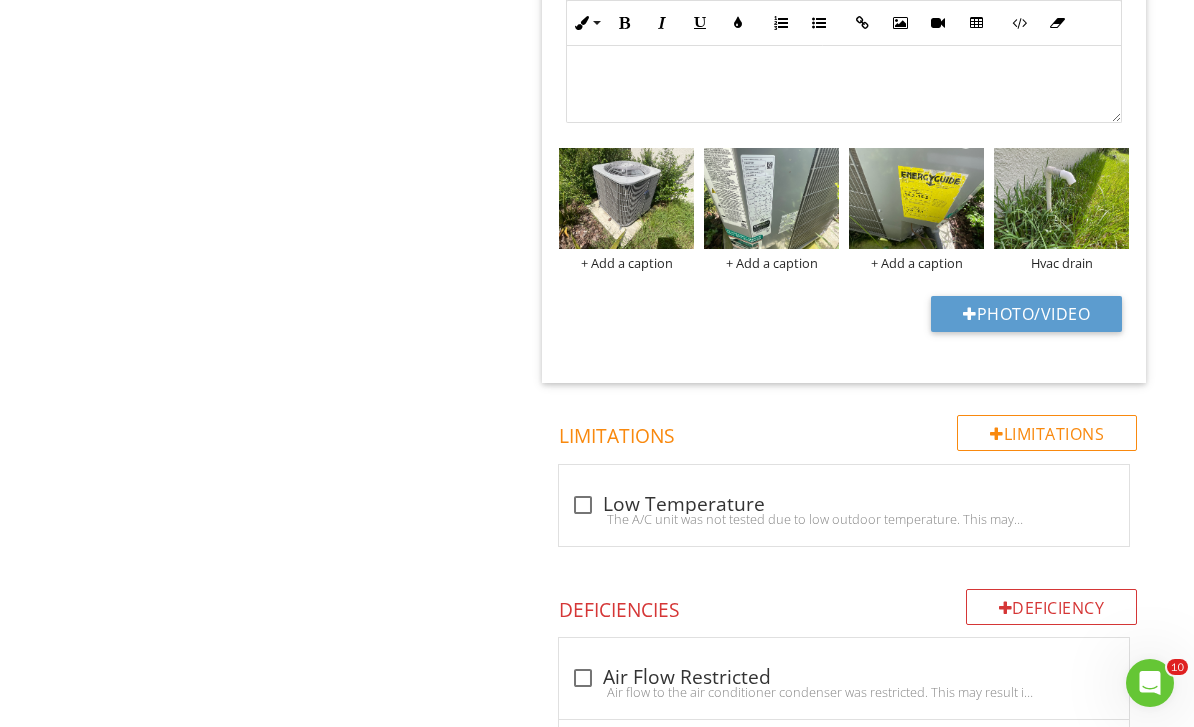 click at bounding box center (916, 198) 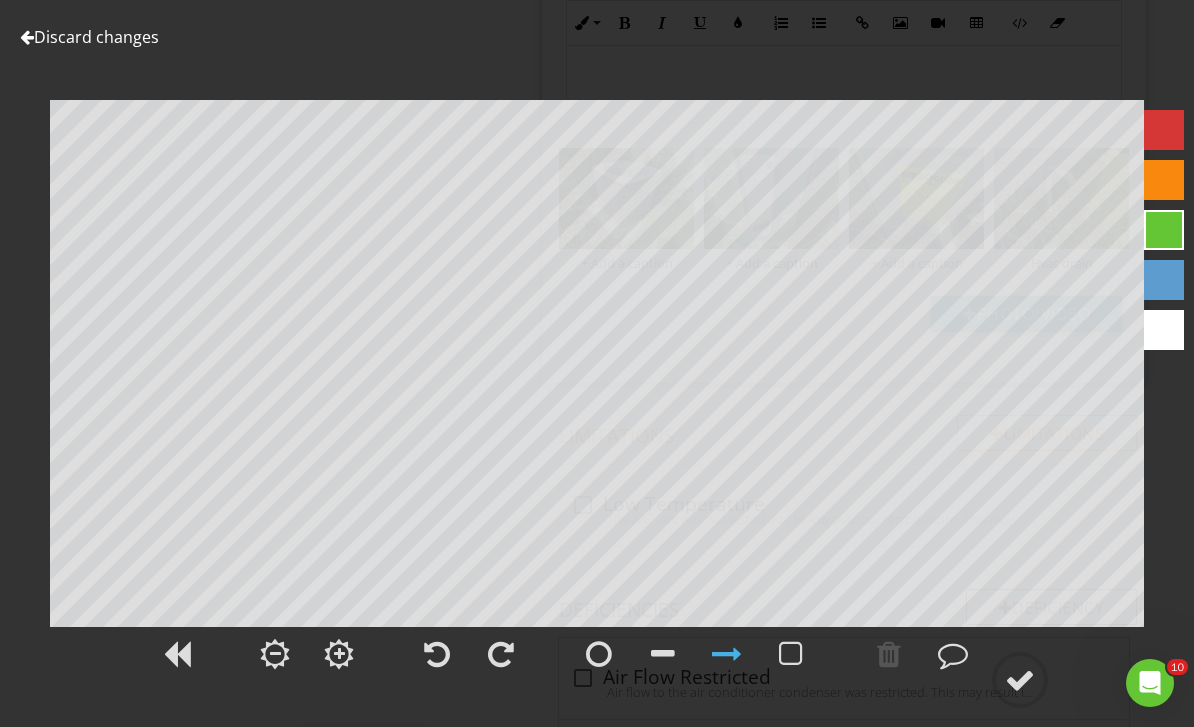 scroll, scrollTop: 118, scrollLeft: 0, axis: vertical 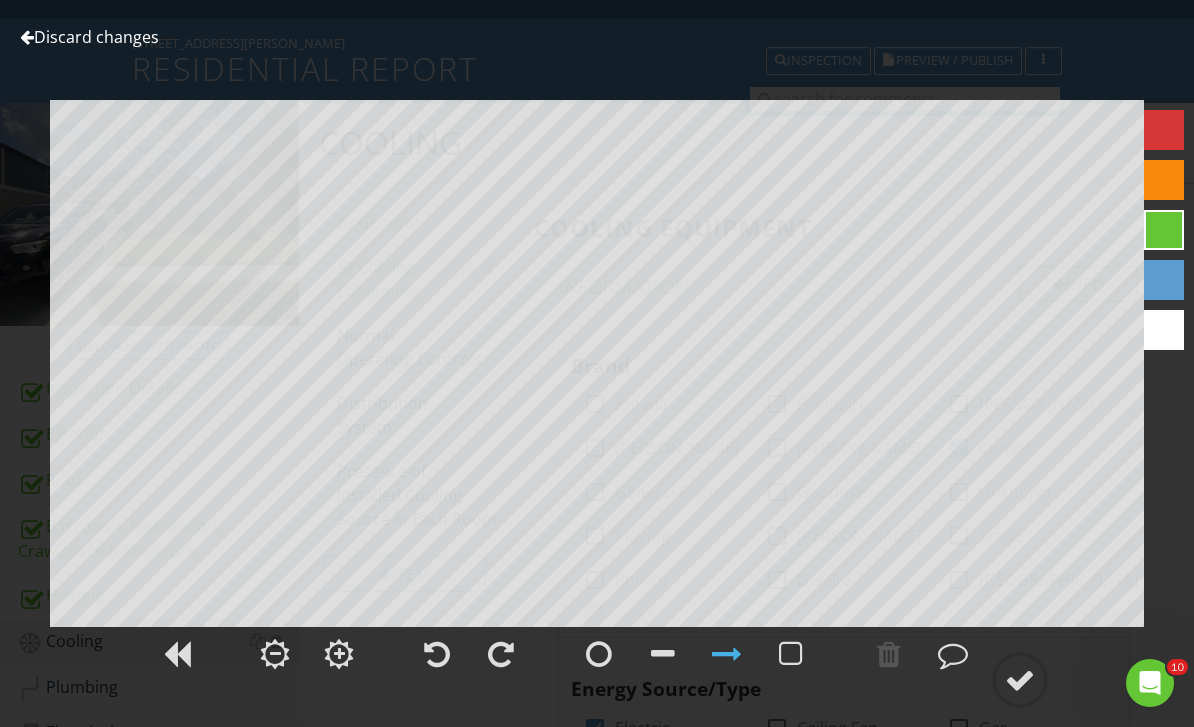 click on "Discard changes" at bounding box center [89, 37] 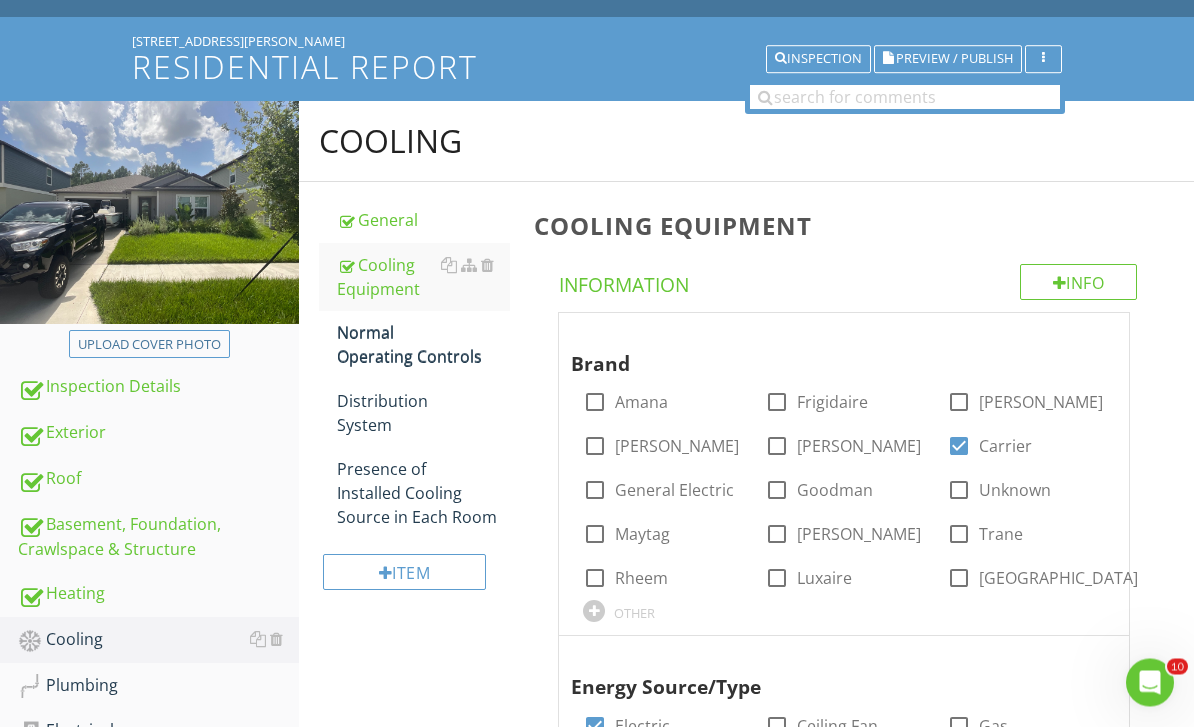scroll, scrollTop: 120, scrollLeft: 0, axis: vertical 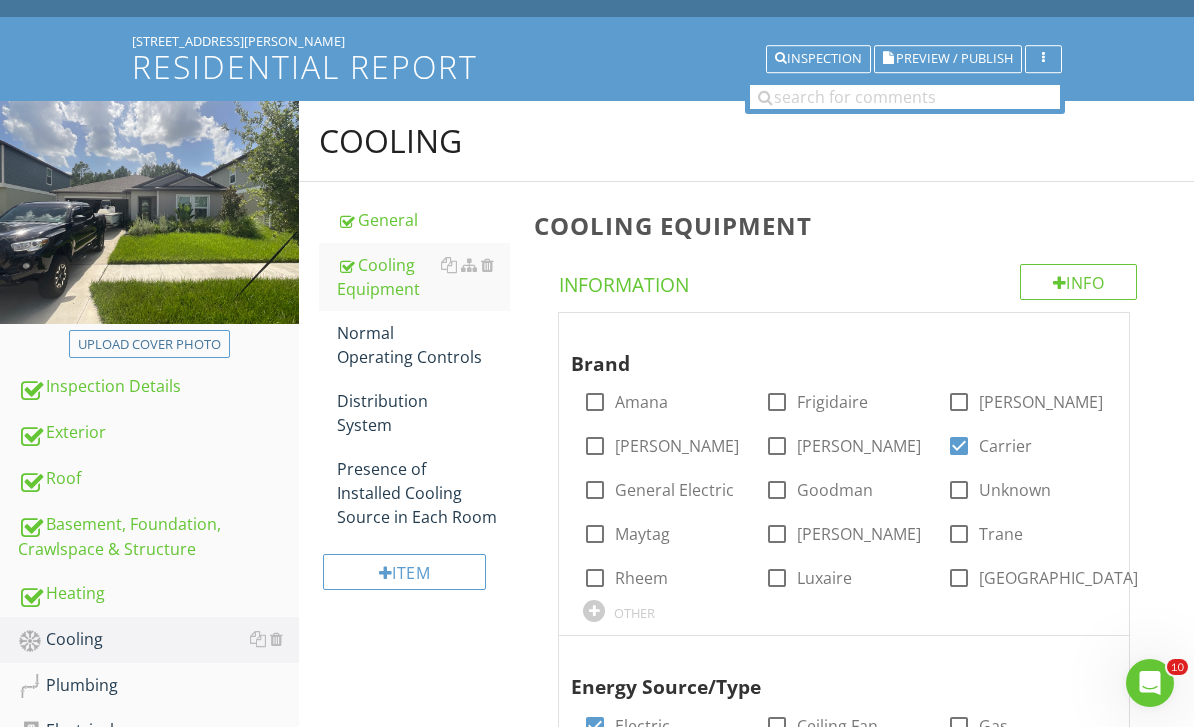 click on "Normal Operating Controls" at bounding box center (424, 345) 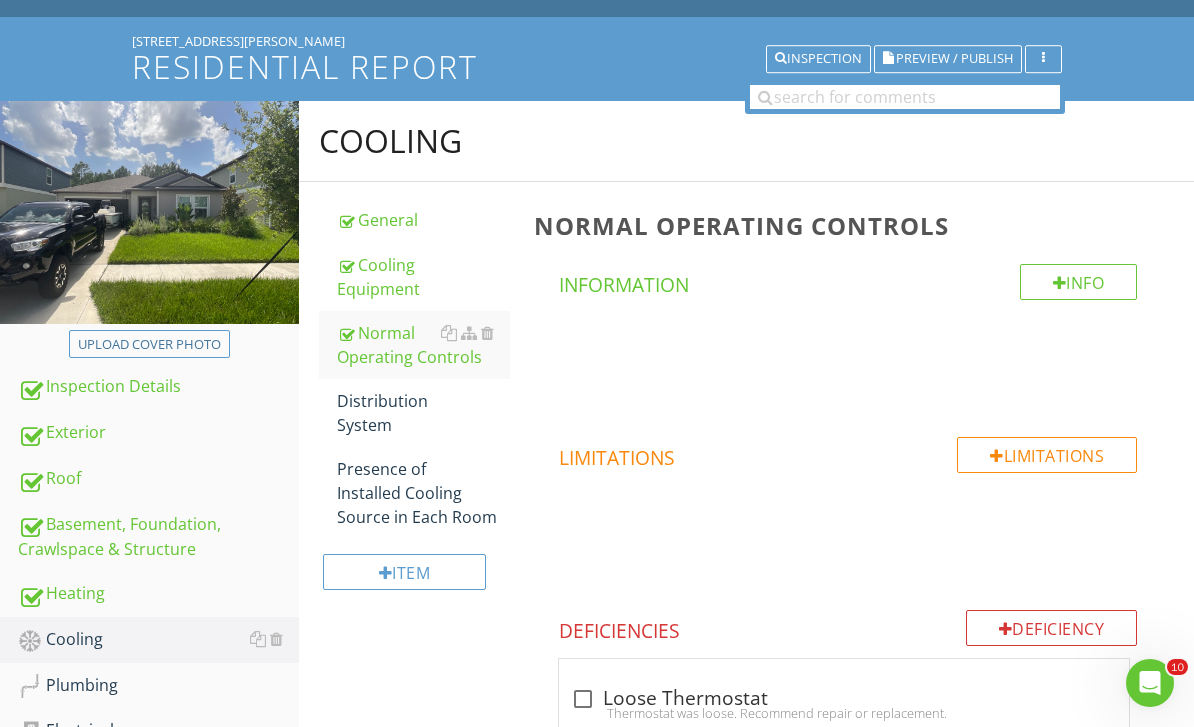 click on "Info" at bounding box center [1079, 282] 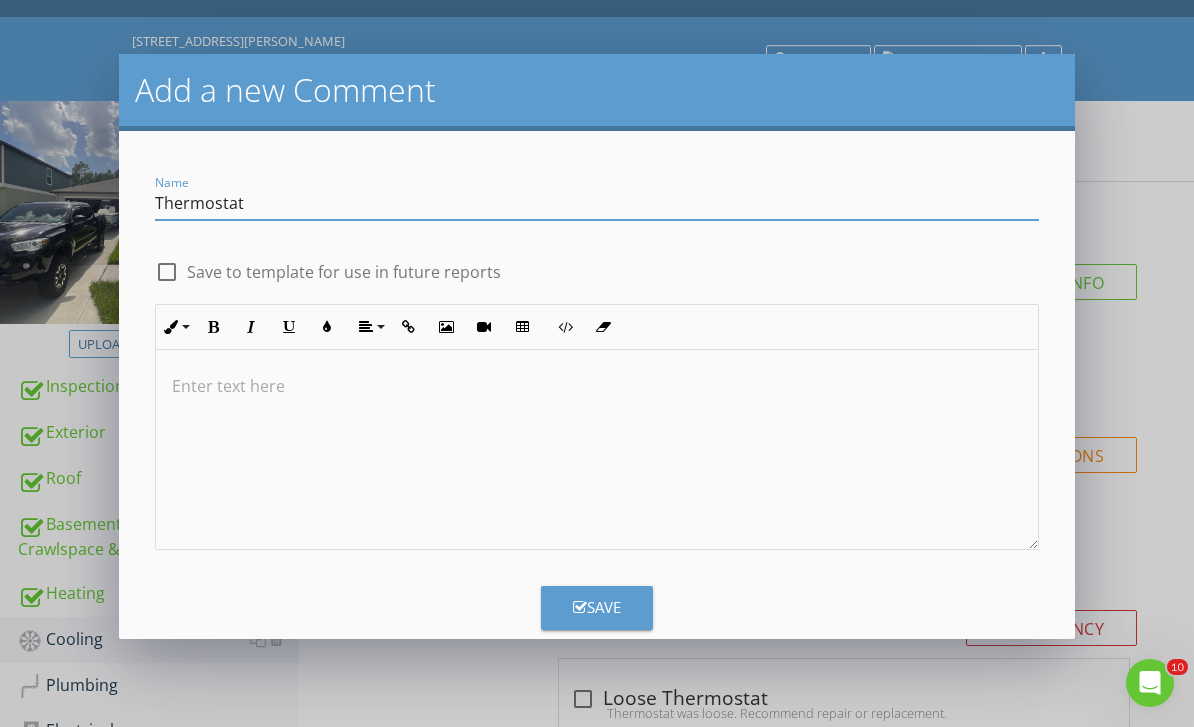 type on "Thermostat" 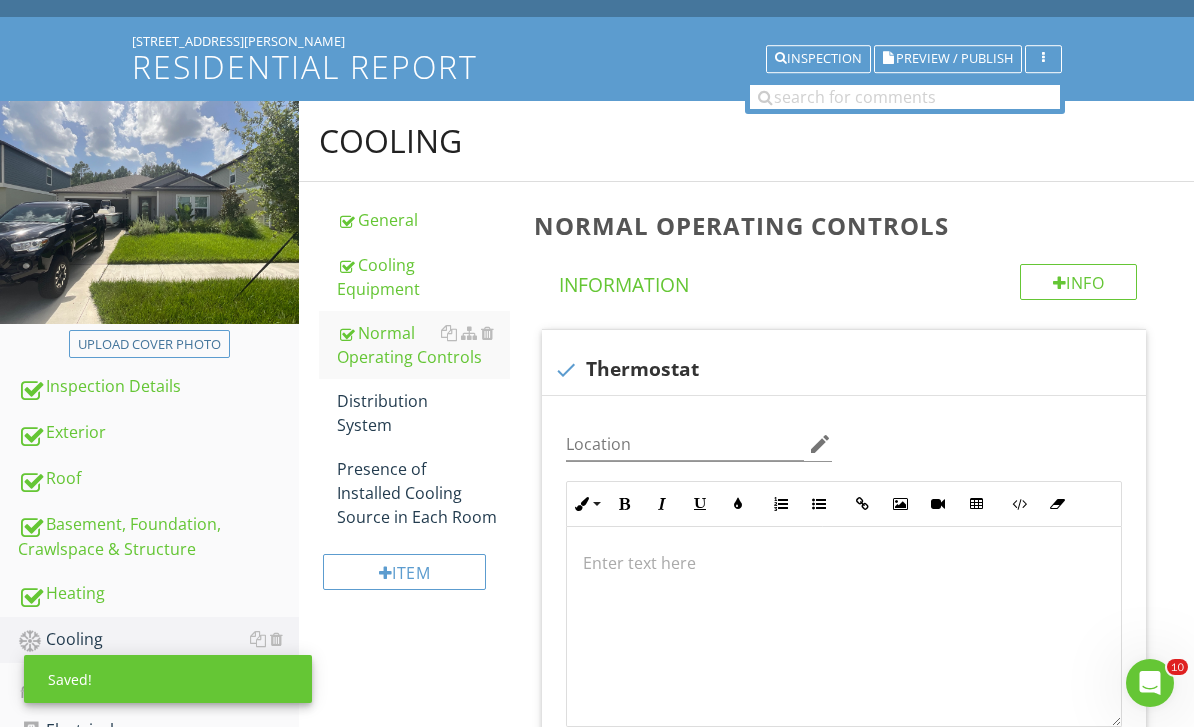 scroll, scrollTop: 448, scrollLeft: 0, axis: vertical 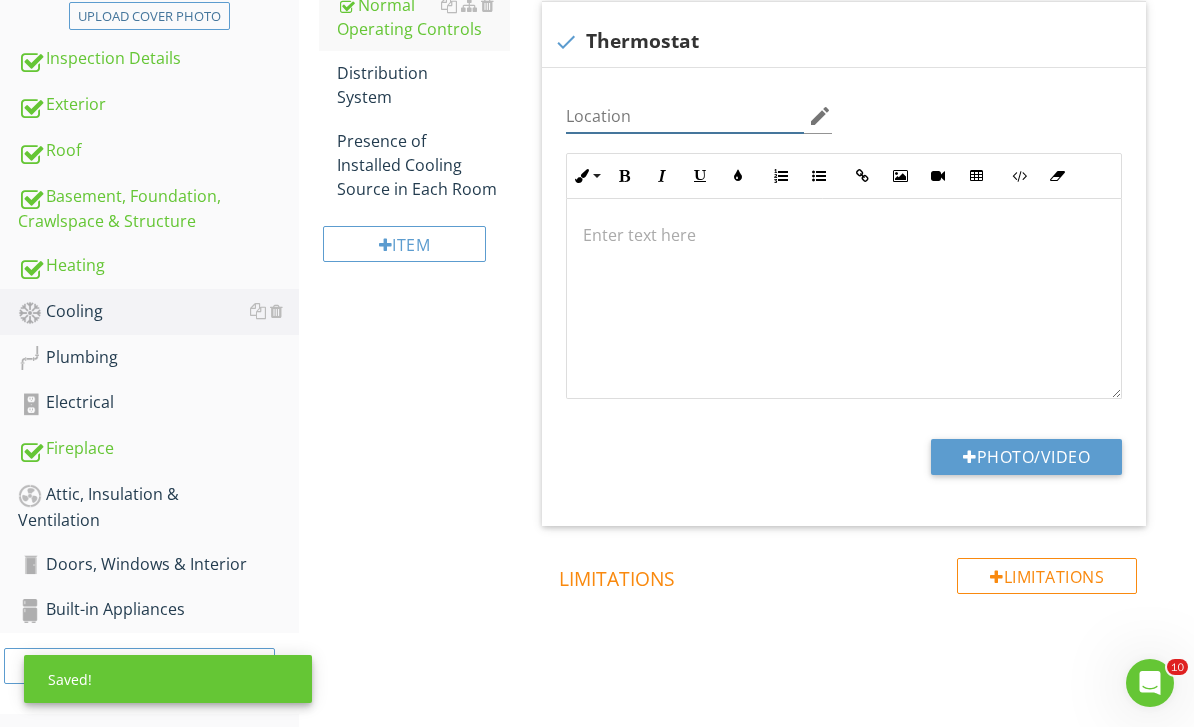 click at bounding box center [685, 116] 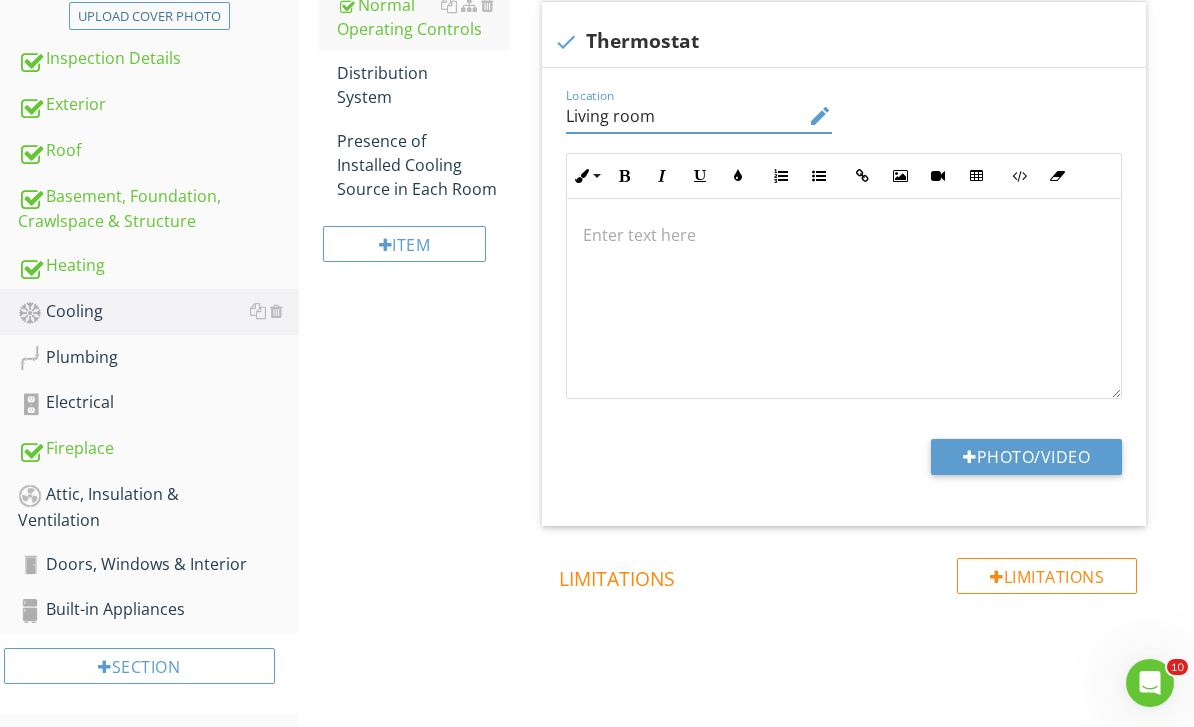 type on "Living room" 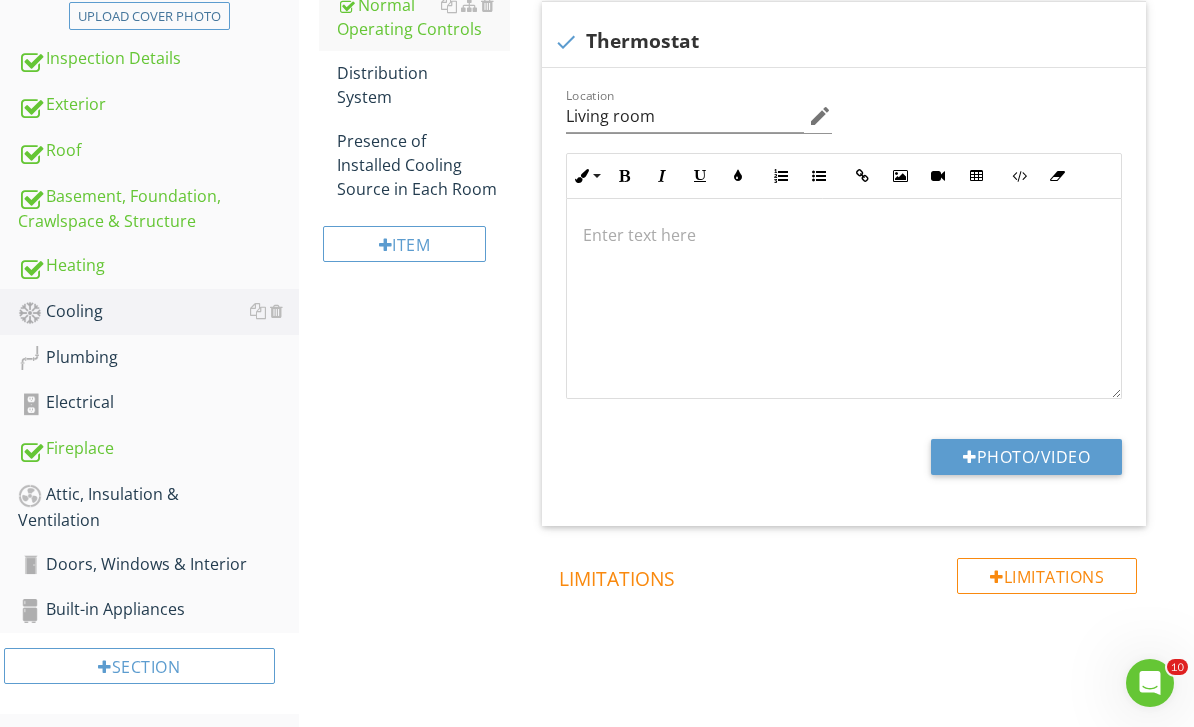 type on "C:\fakepath\IMG_9508.jpeg" 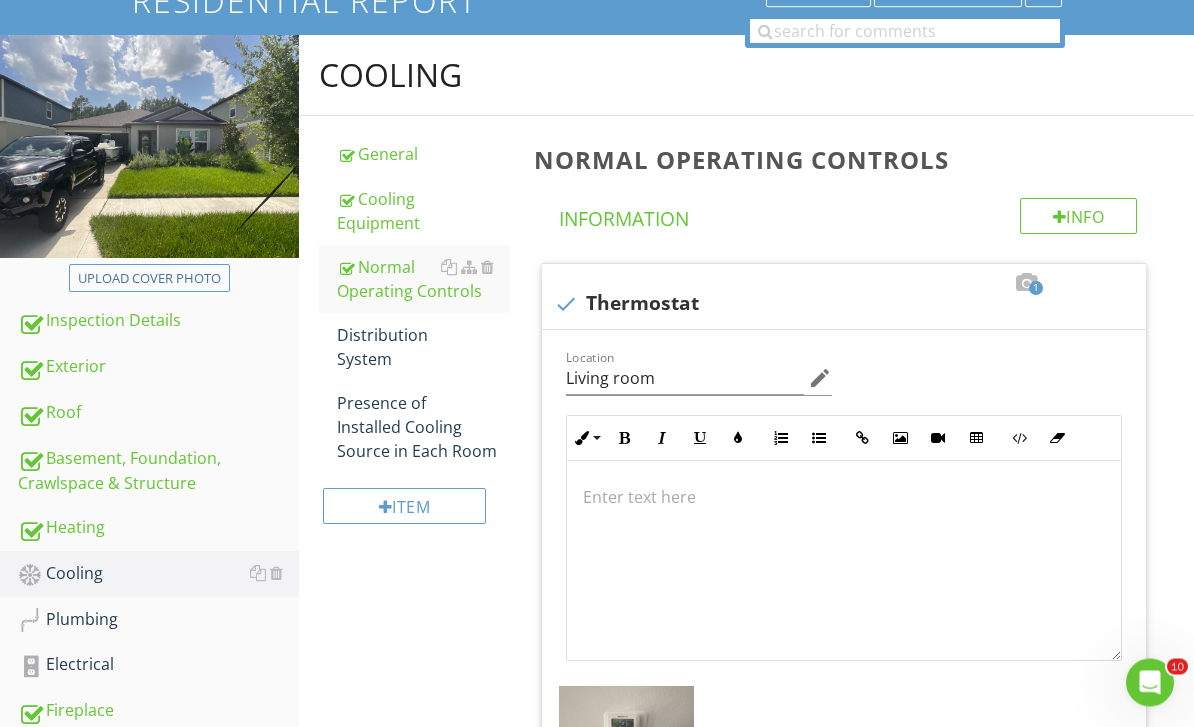 scroll, scrollTop: 186, scrollLeft: 0, axis: vertical 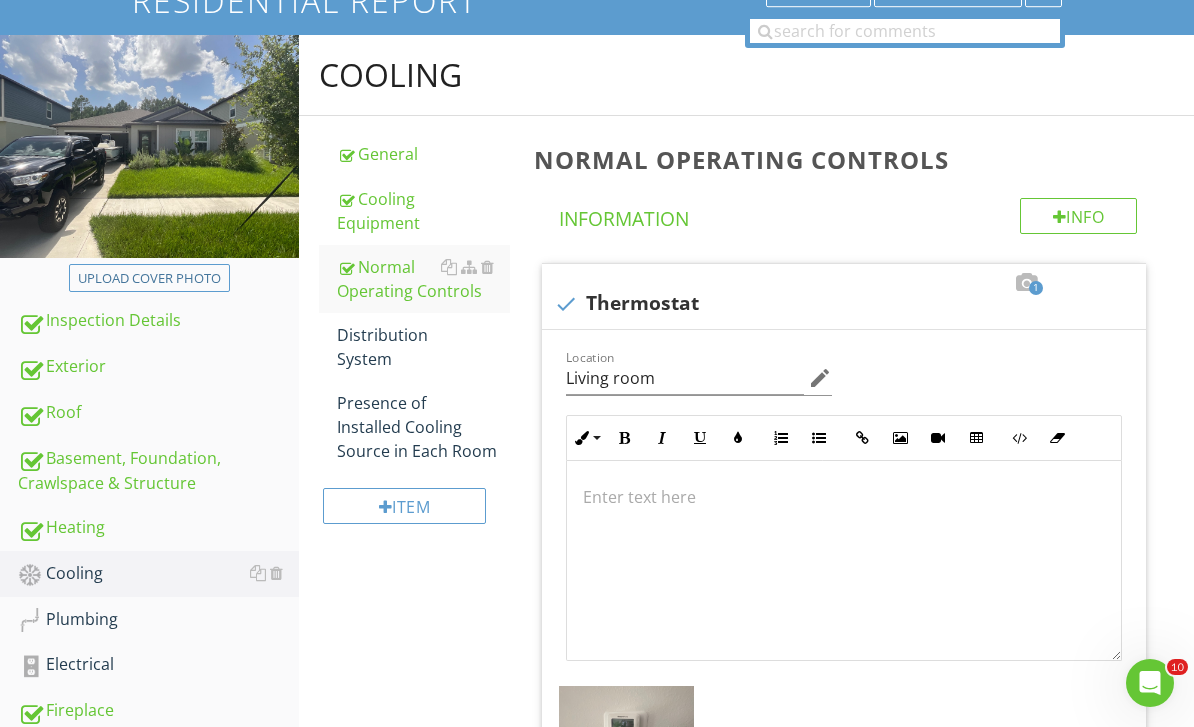 click on "Distribution System" at bounding box center (424, 347) 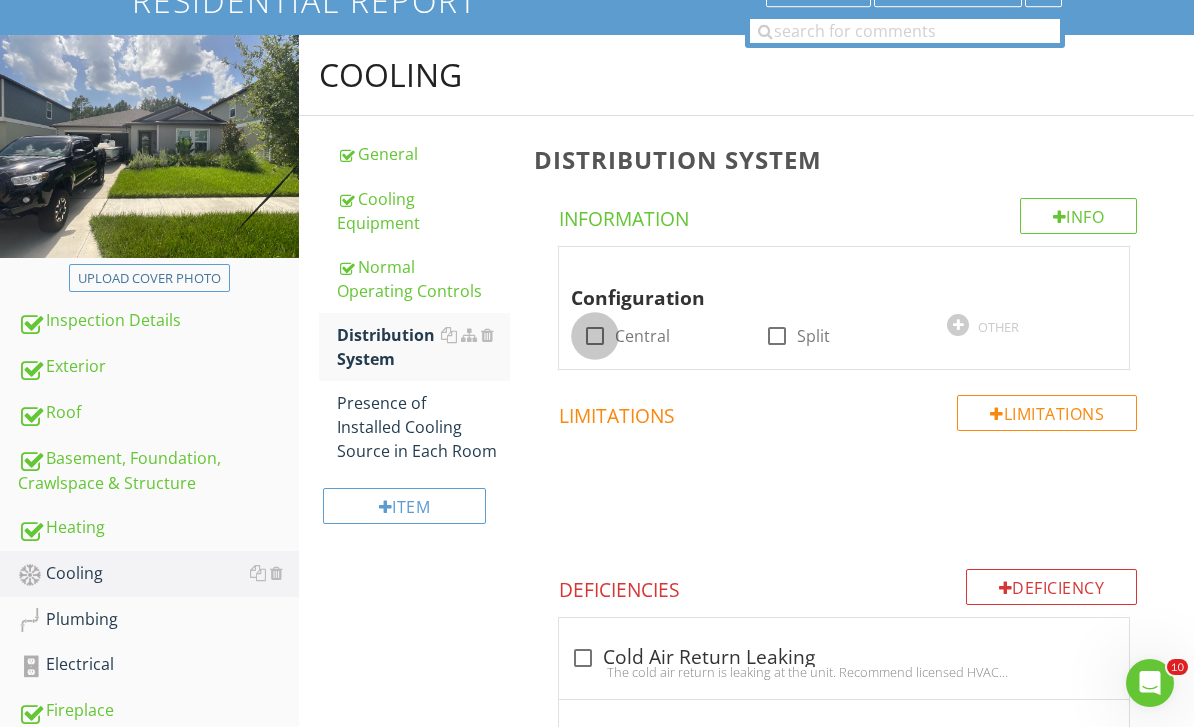 click at bounding box center [595, 336] 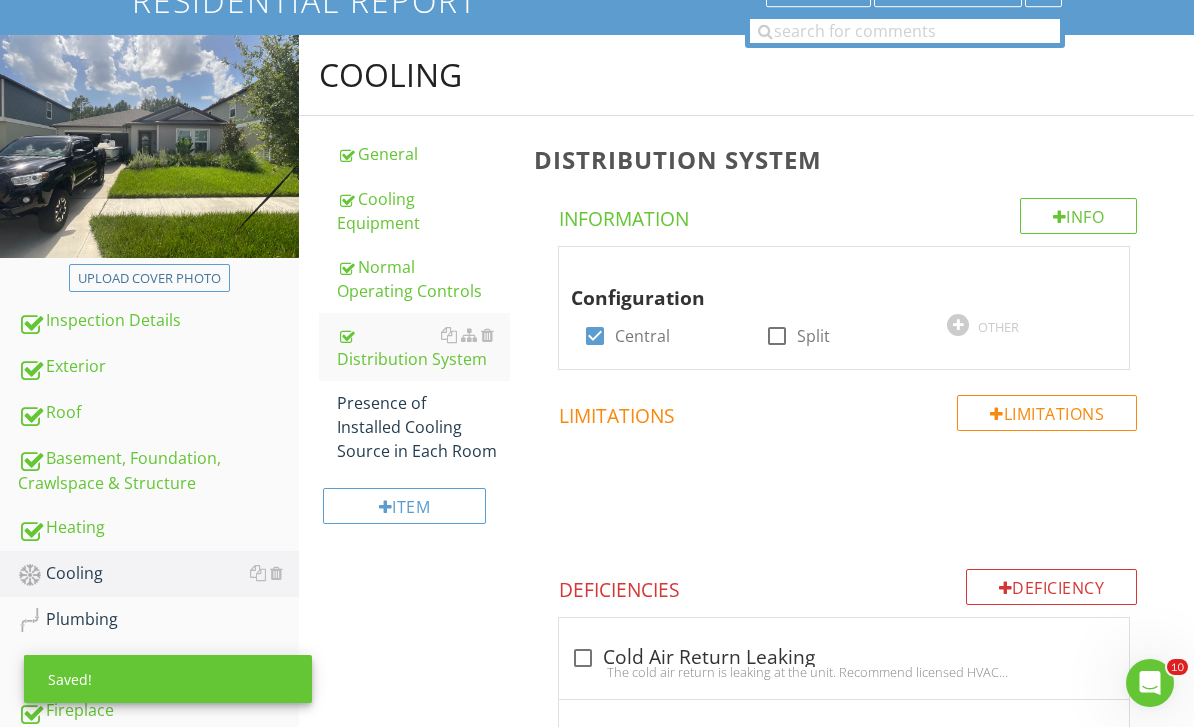 click on "Presence of Installed Cooling Source in Each Room" at bounding box center [424, 427] 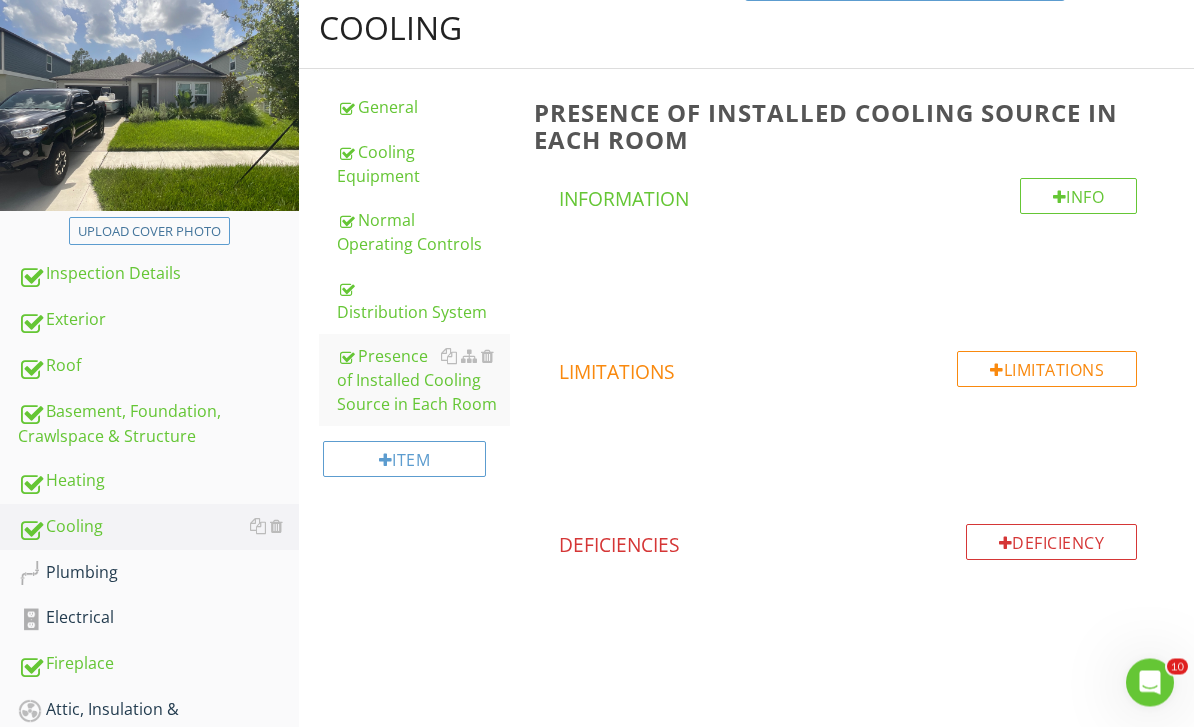 scroll, scrollTop: 391, scrollLeft: 0, axis: vertical 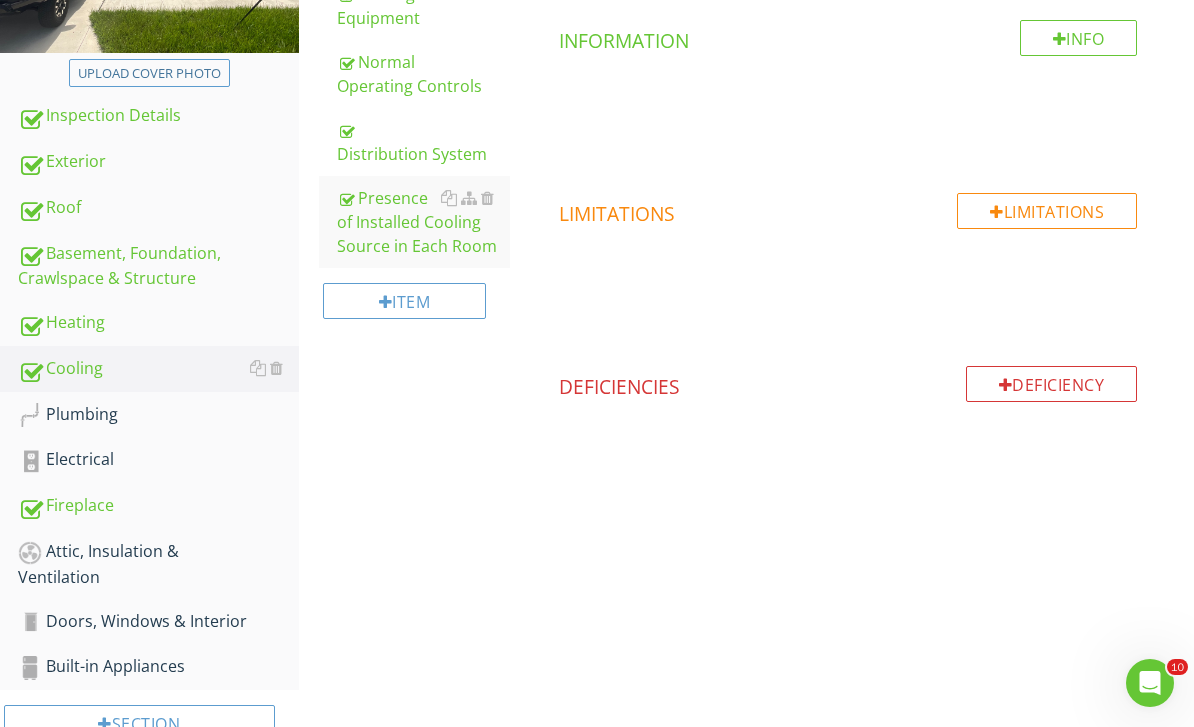click on "Attic, Insulation & Ventilation" at bounding box center (158, 564) 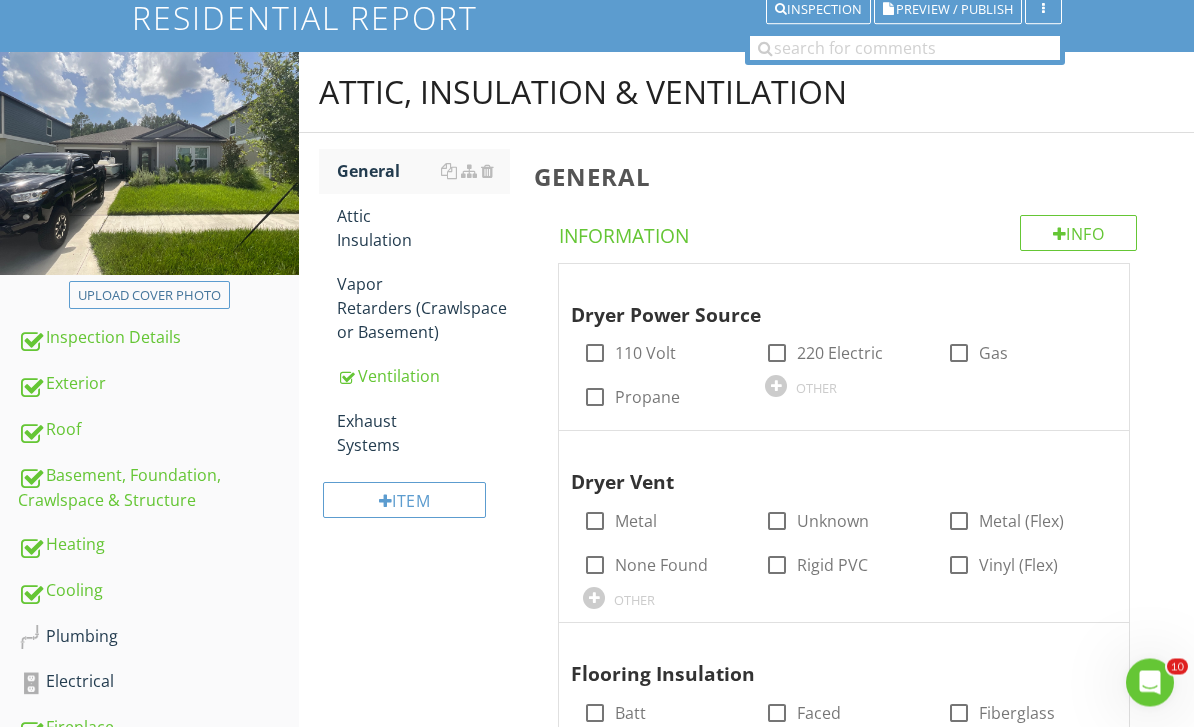 scroll, scrollTop: 169, scrollLeft: 0, axis: vertical 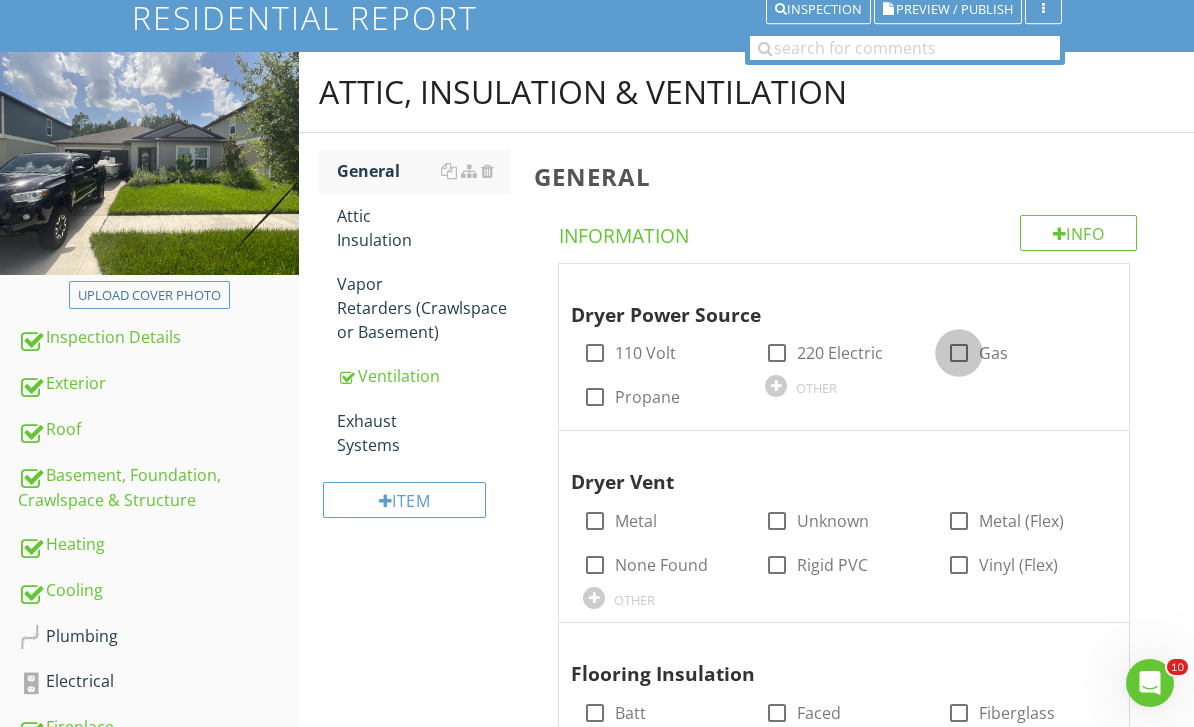 click at bounding box center [959, 353] 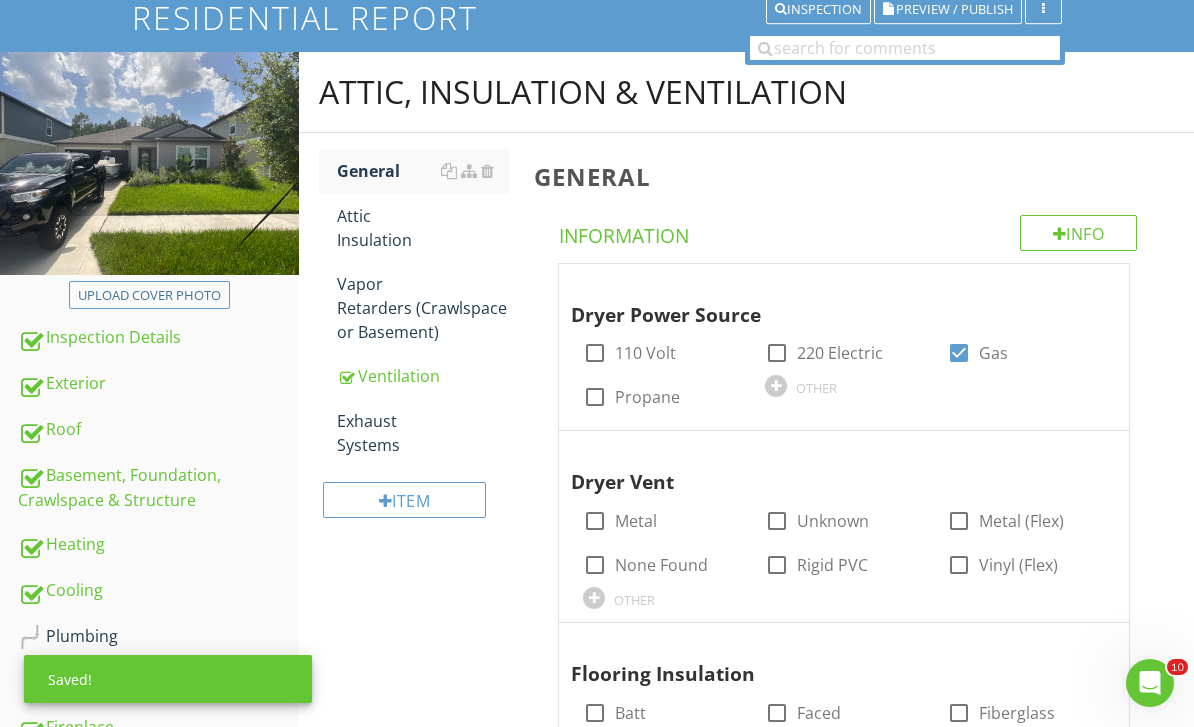 click at bounding box center [777, 353] 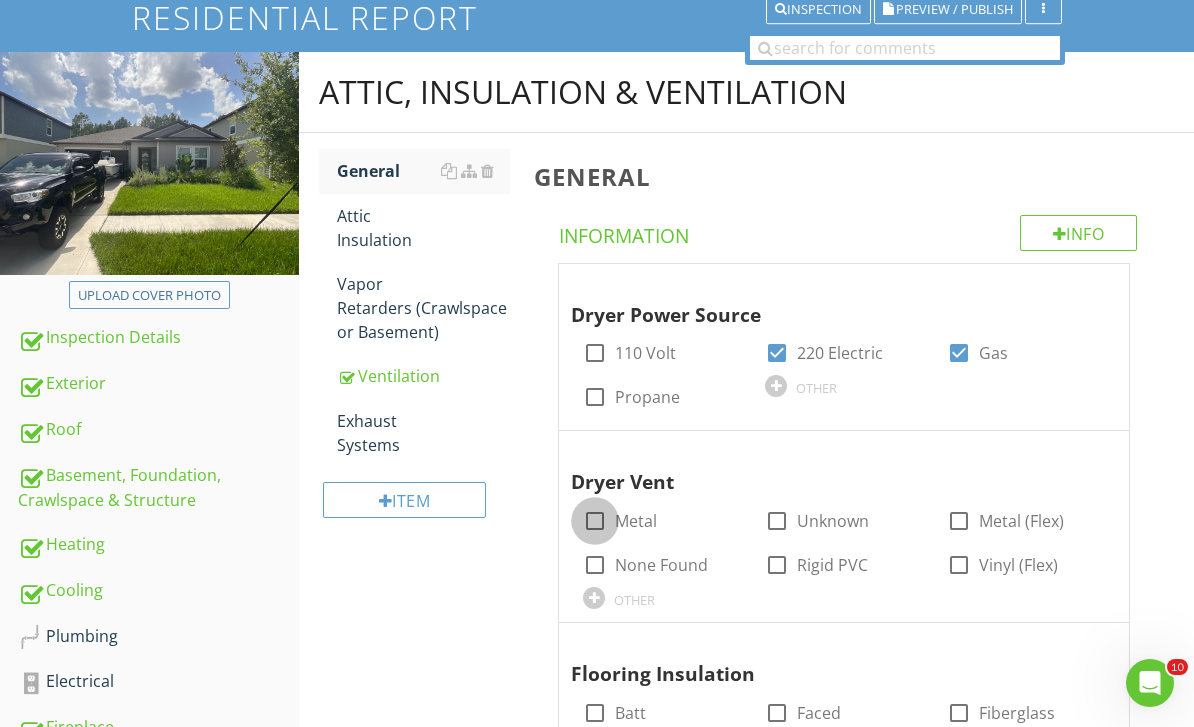 click at bounding box center [595, 521] 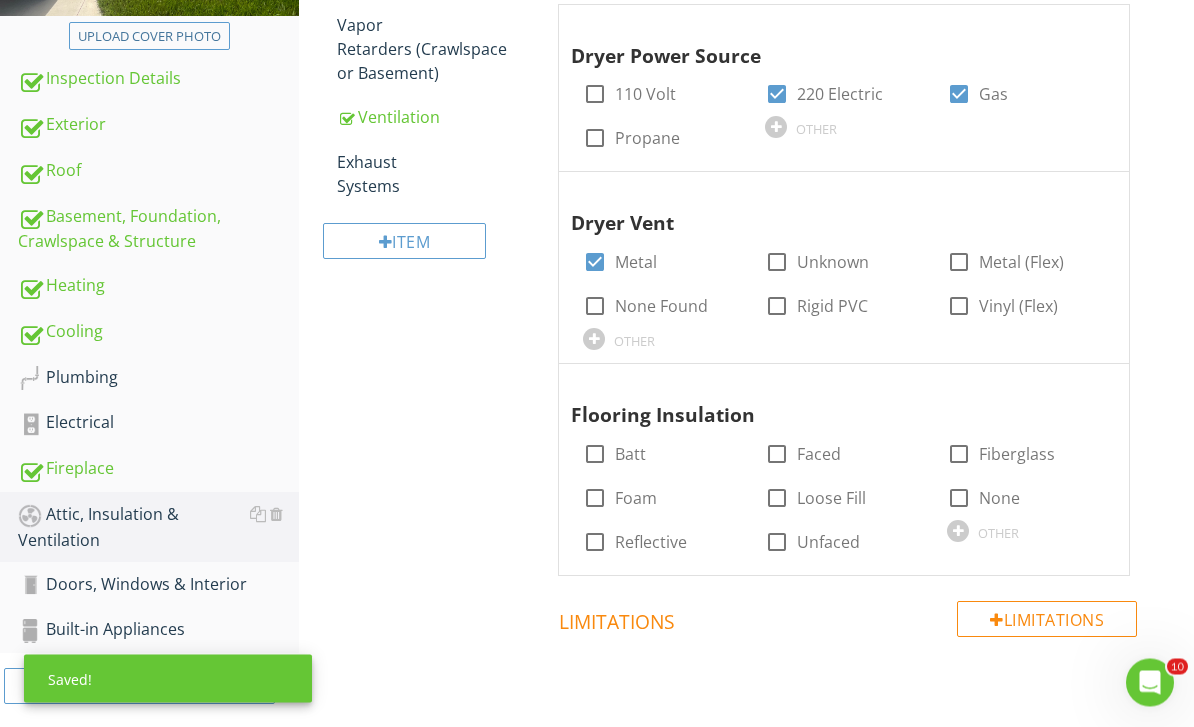 scroll, scrollTop: 429, scrollLeft: 0, axis: vertical 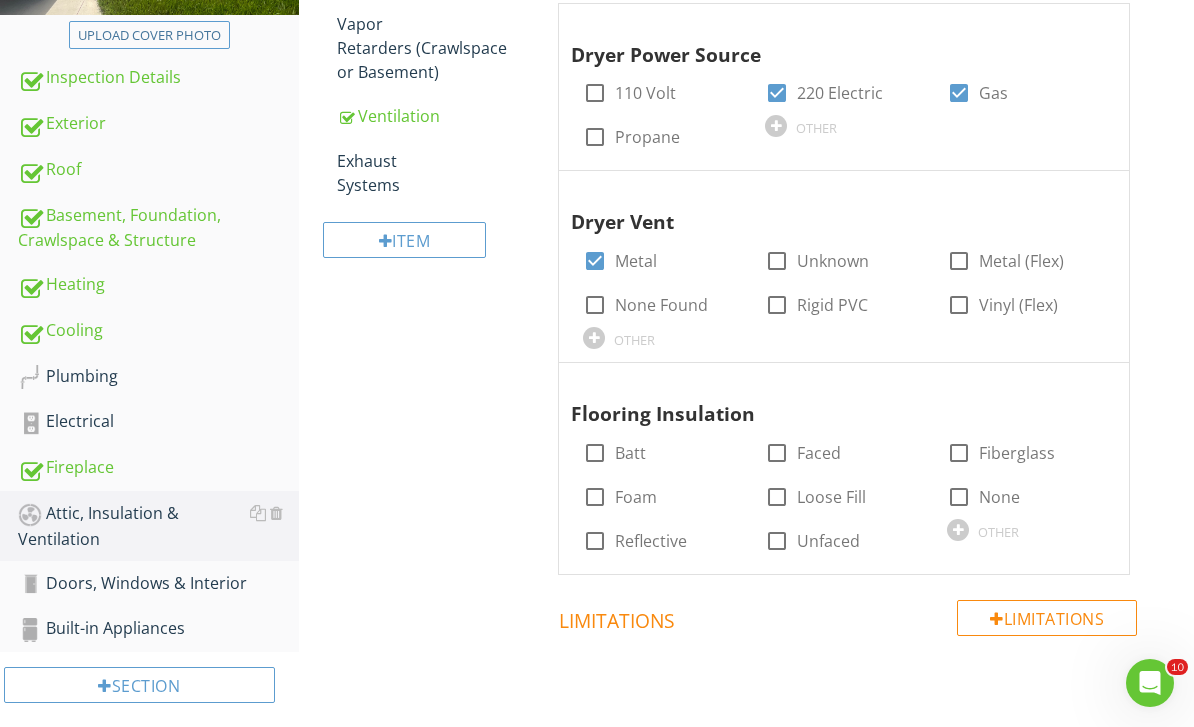 click at bounding box center [777, 497] 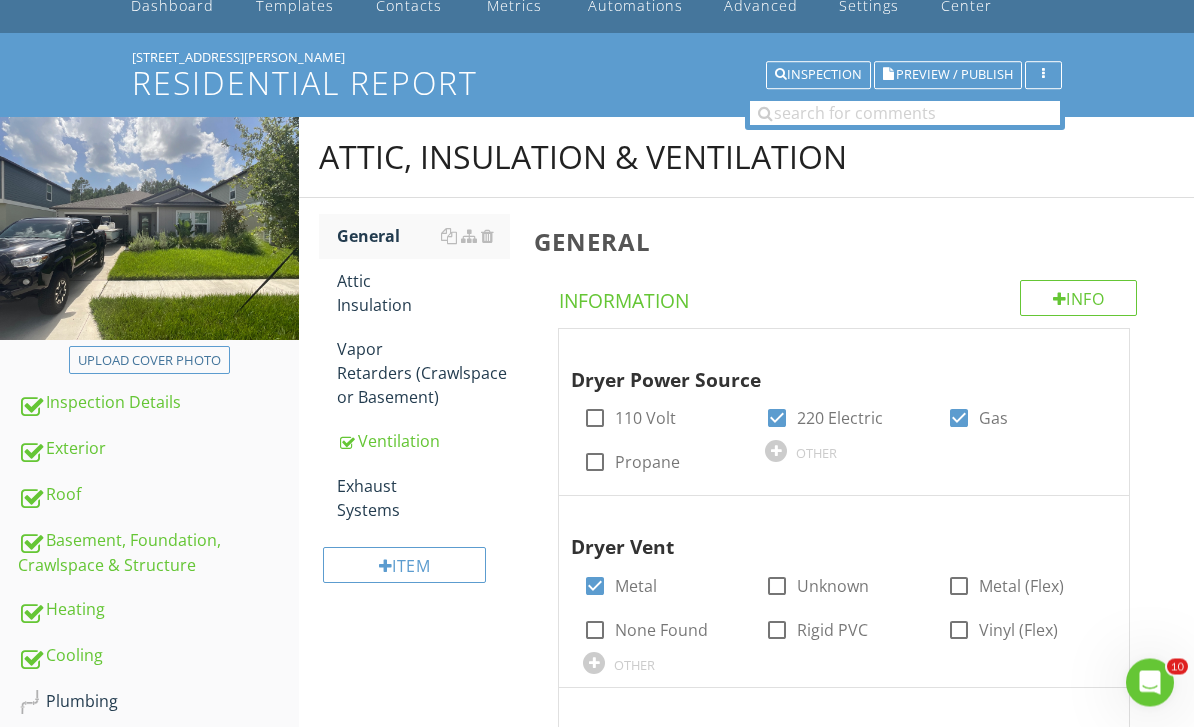 scroll, scrollTop: 0, scrollLeft: 0, axis: both 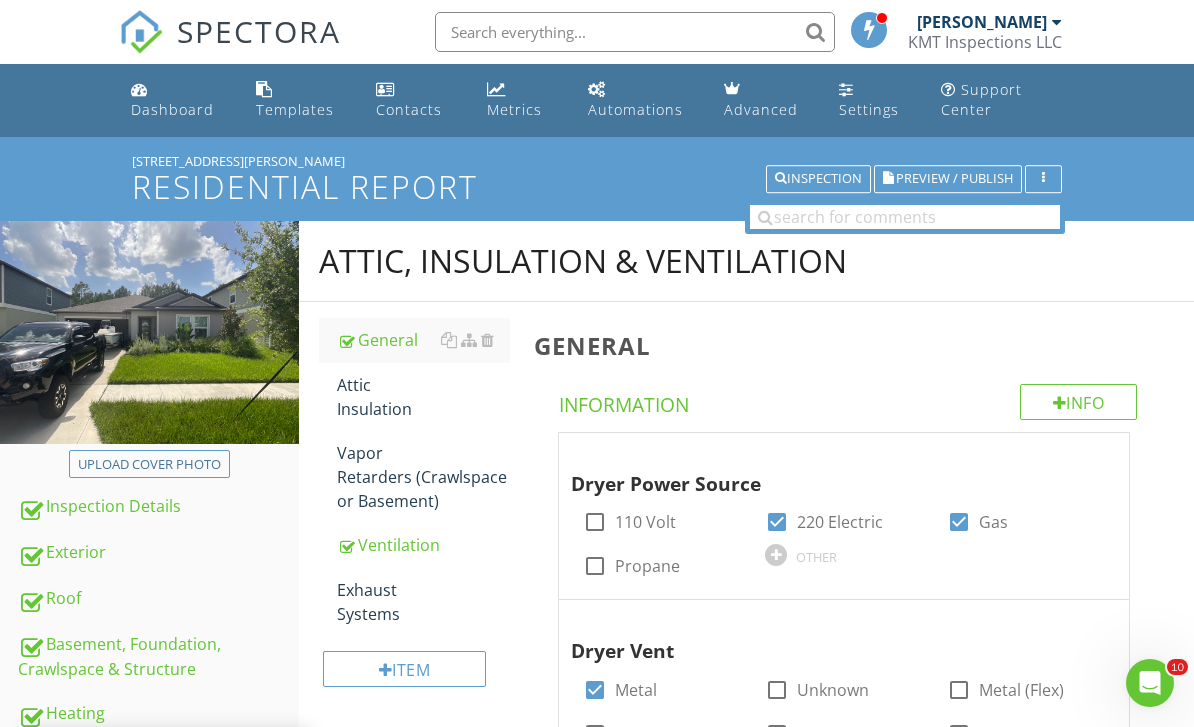 click on "Info" at bounding box center (1079, 402) 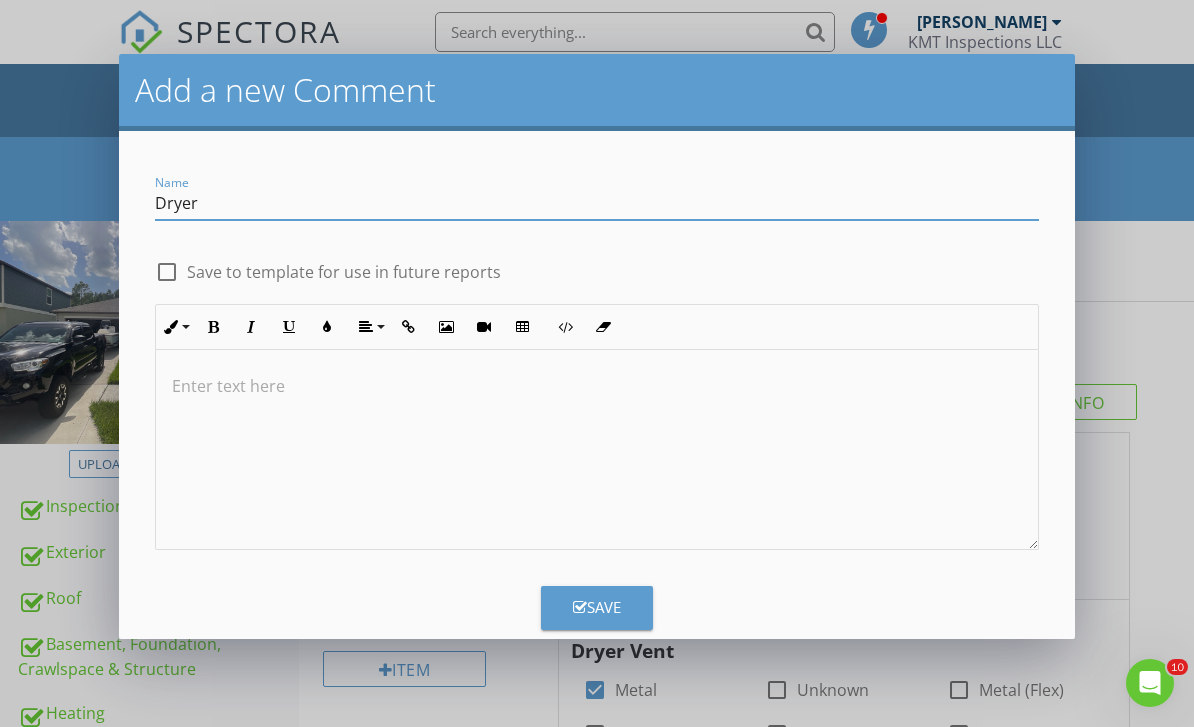 type on "Dryer" 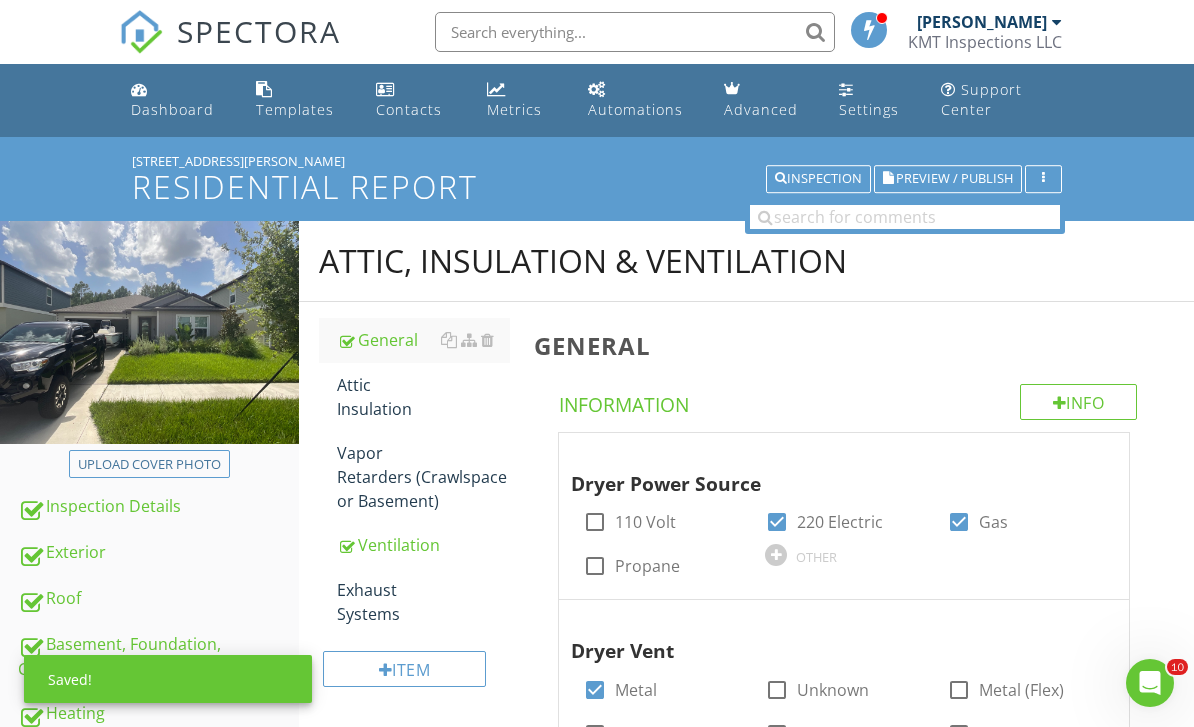 scroll, scrollTop: 1030, scrollLeft: 0, axis: vertical 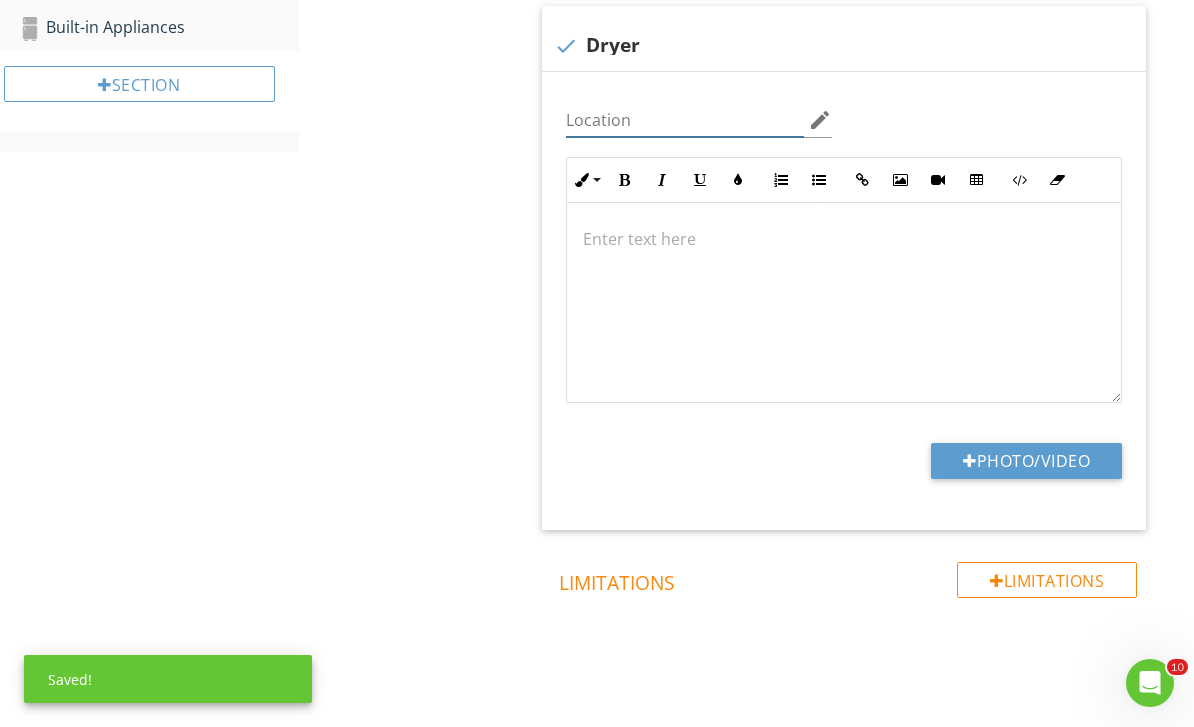 click at bounding box center (685, 120) 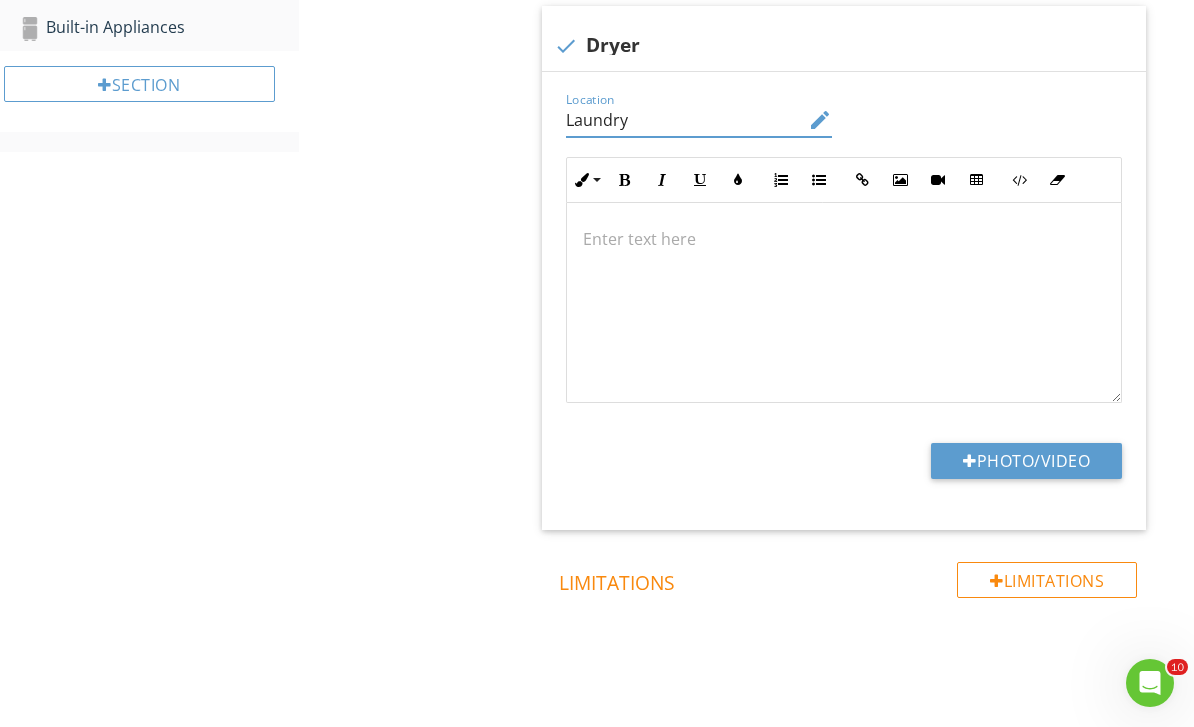 type on "Laundry" 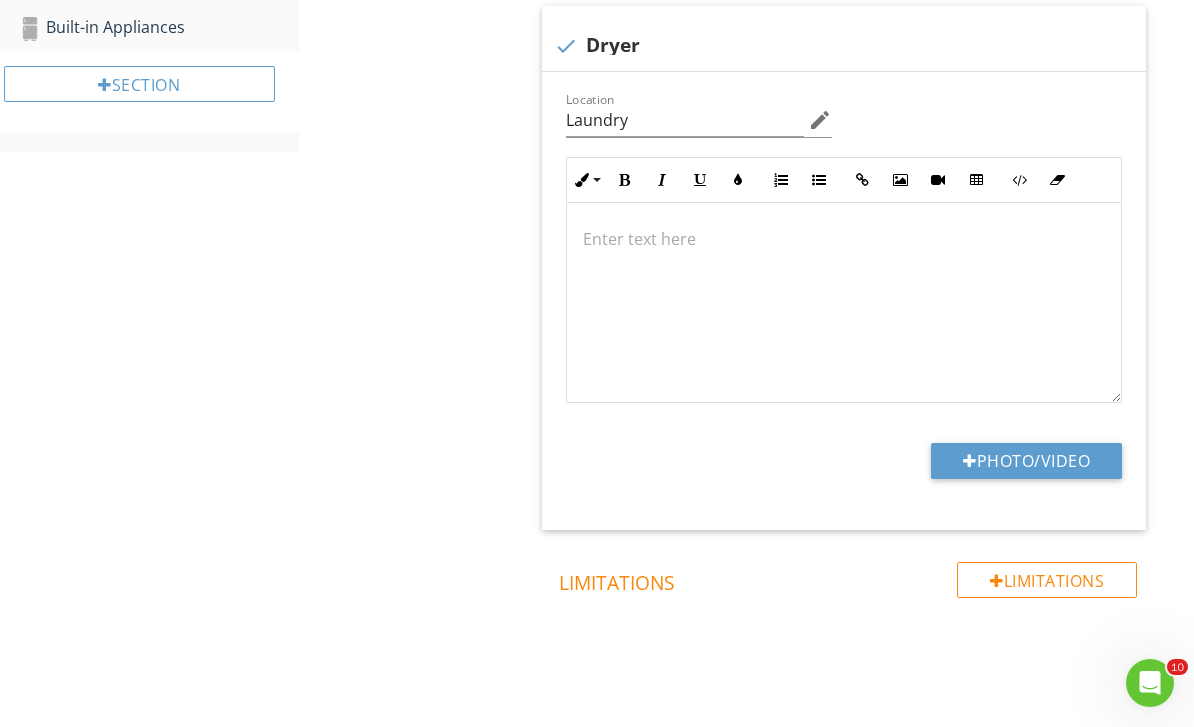 type on "C:\fakepath\IMG_9486.jpeg" 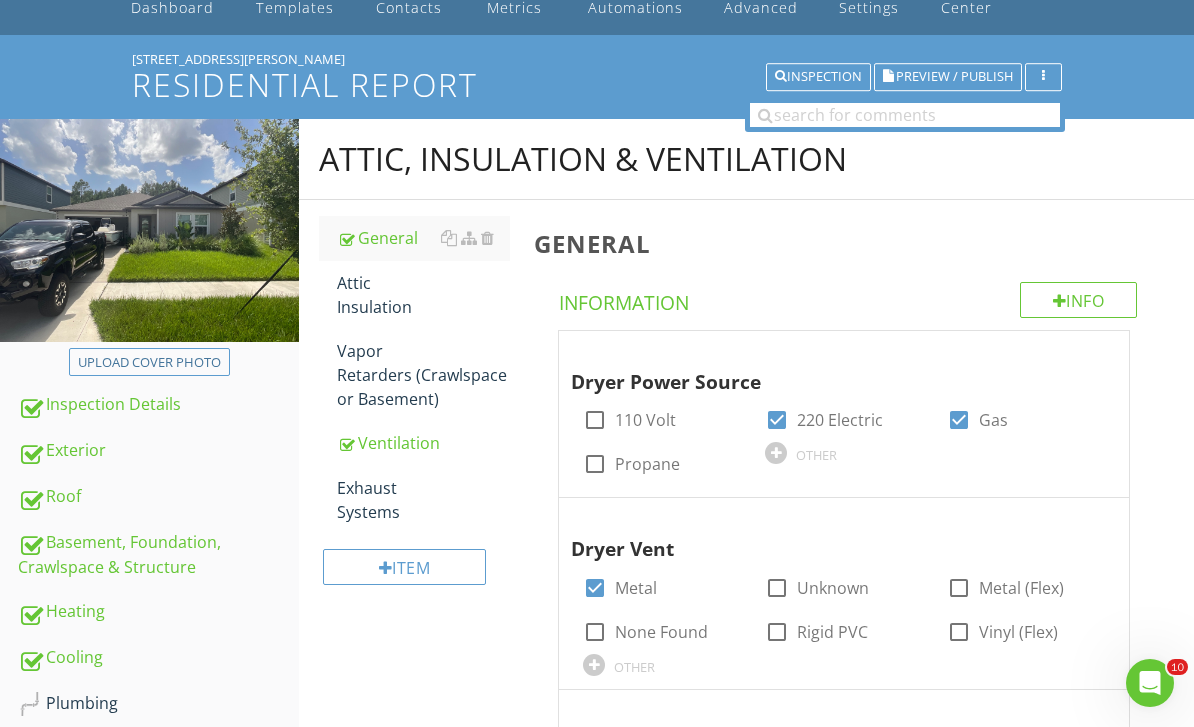 scroll, scrollTop: 100, scrollLeft: 0, axis: vertical 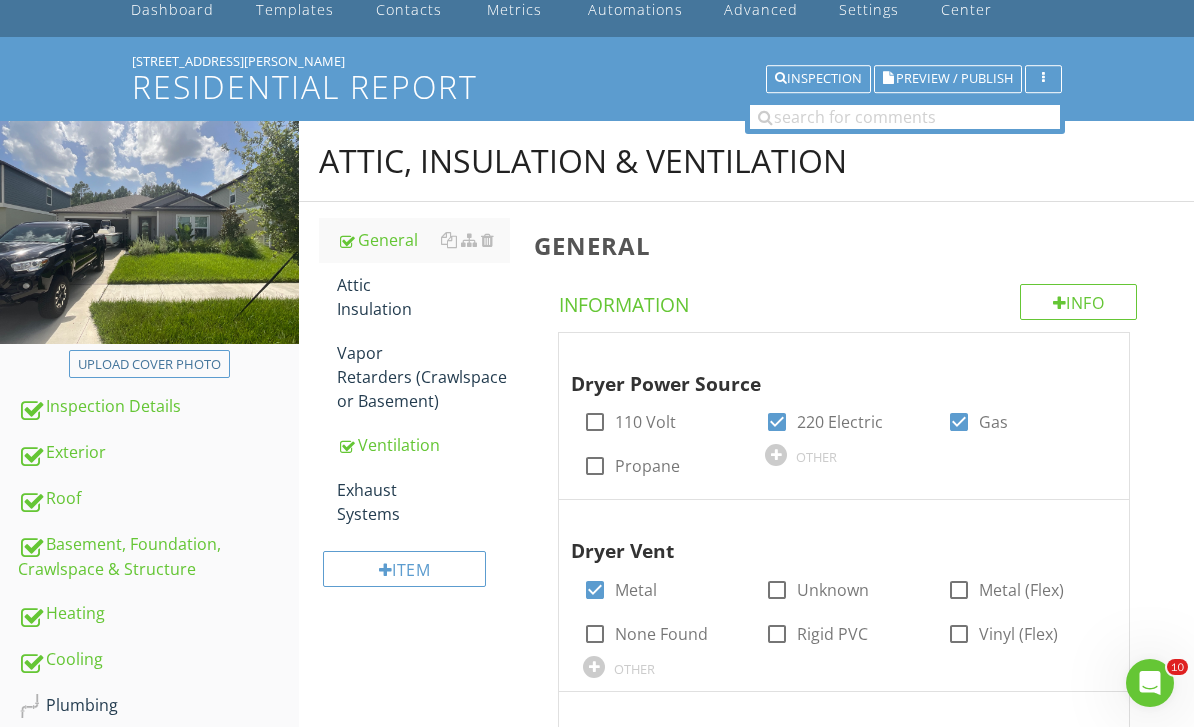 click on "Attic Insulation" at bounding box center [424, 297] 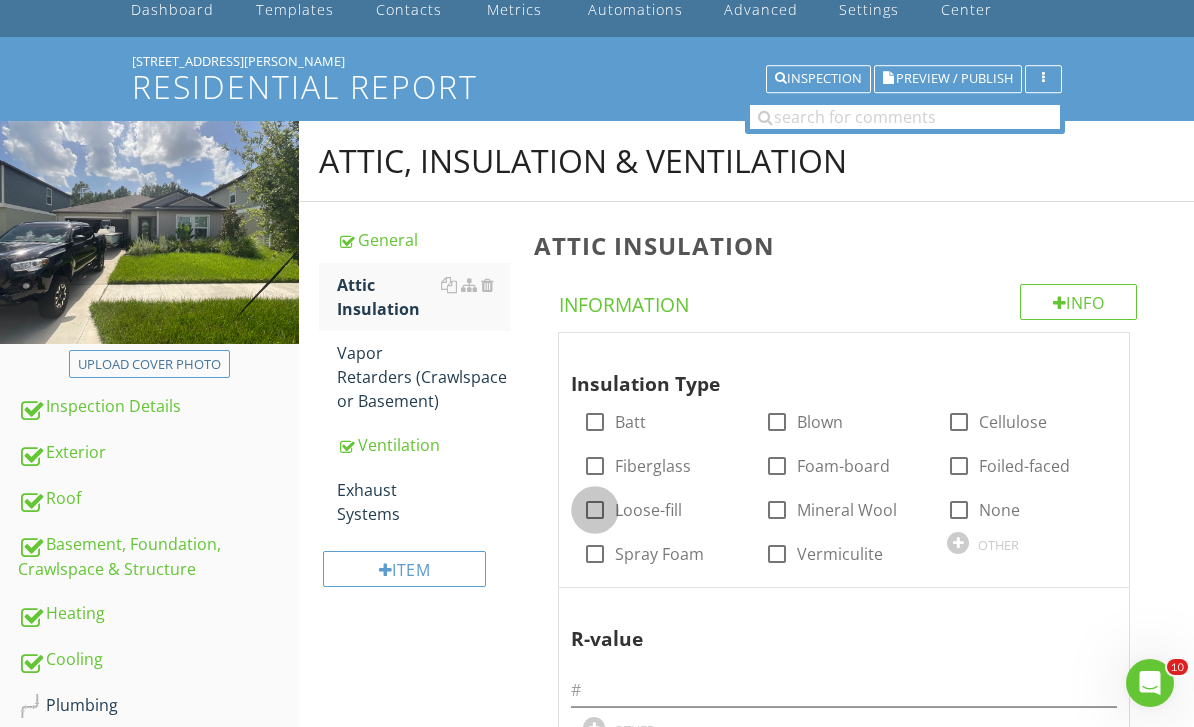 click at bounding box center (595, 510) 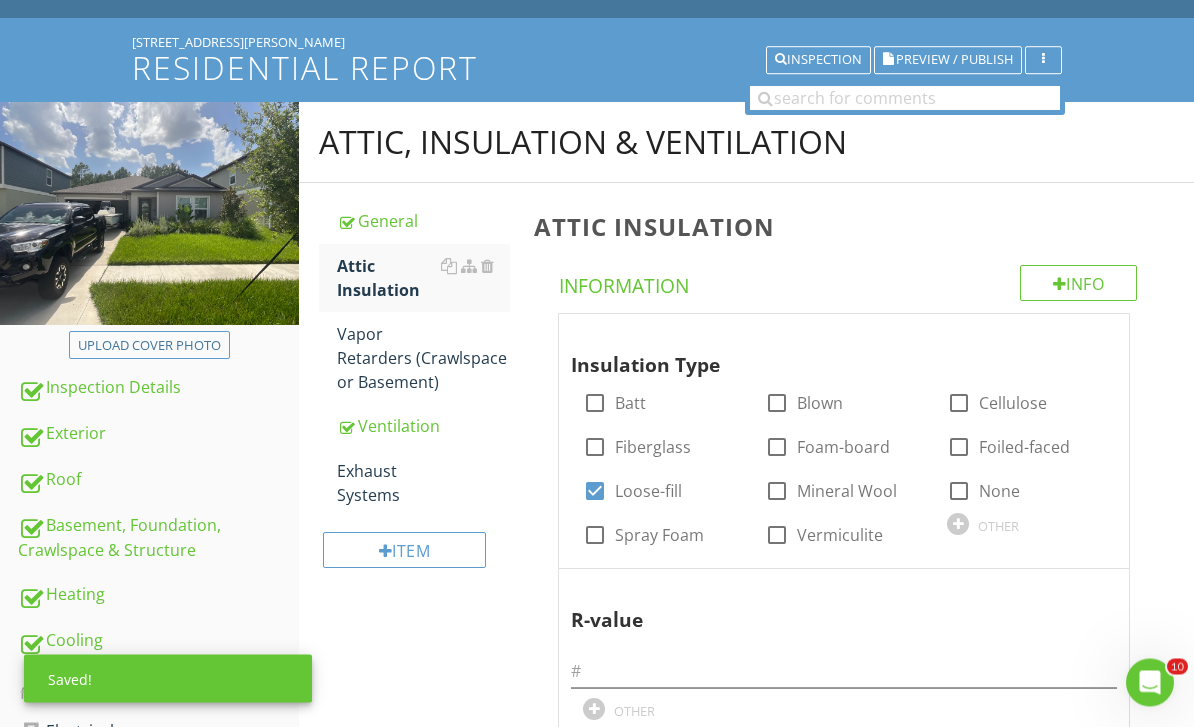scroll, scrollTop: 8, scrollLeft: 0, axis: vertical 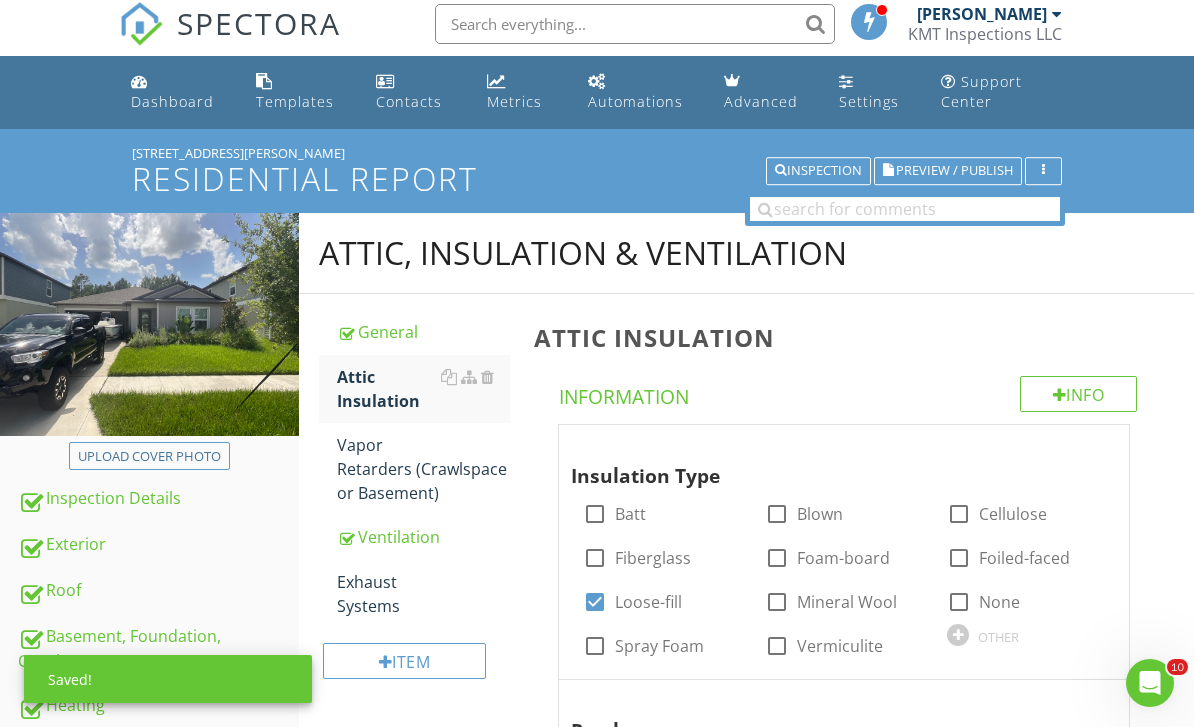 click on "Info" at bounding box center [1079, 394] 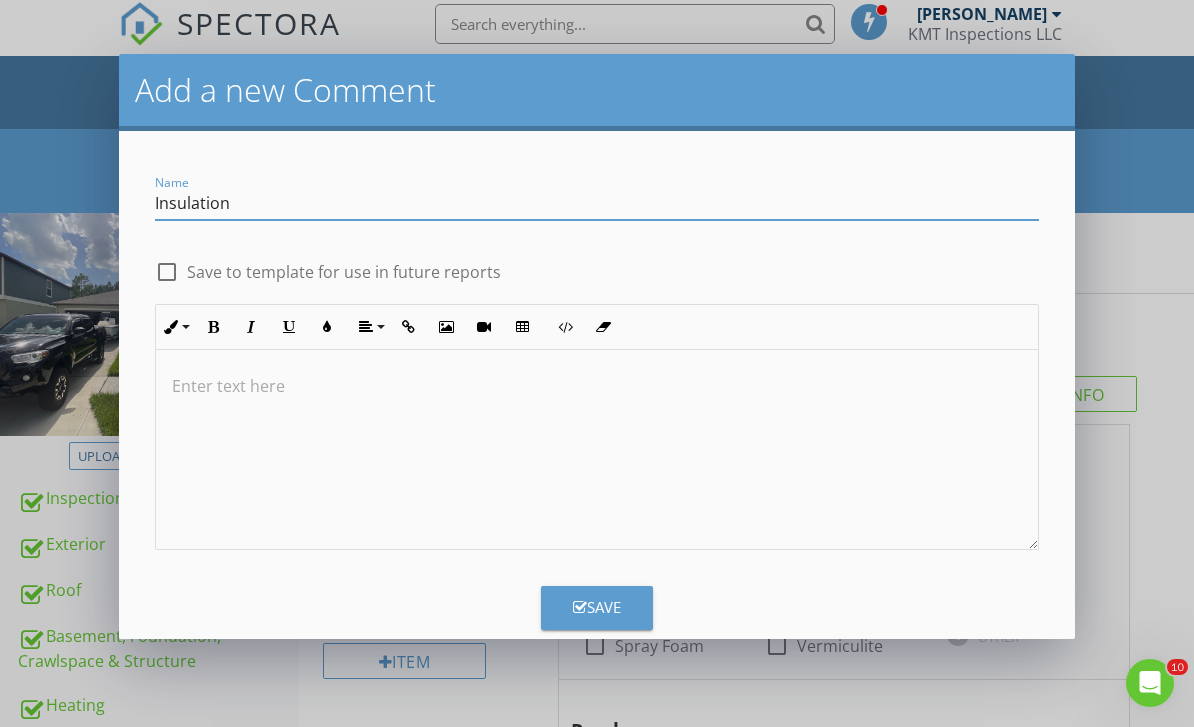 type on "Insulation" 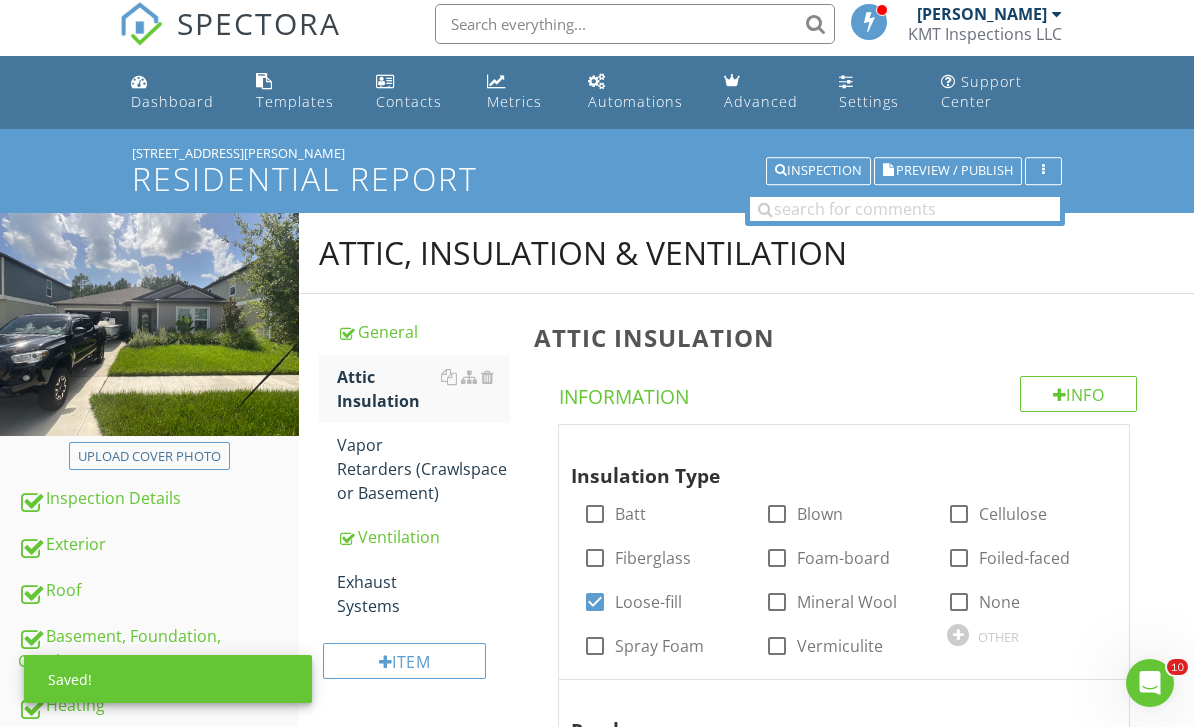 scroll, scrollTop: 881, scrollLeft: 0, axis: vertical 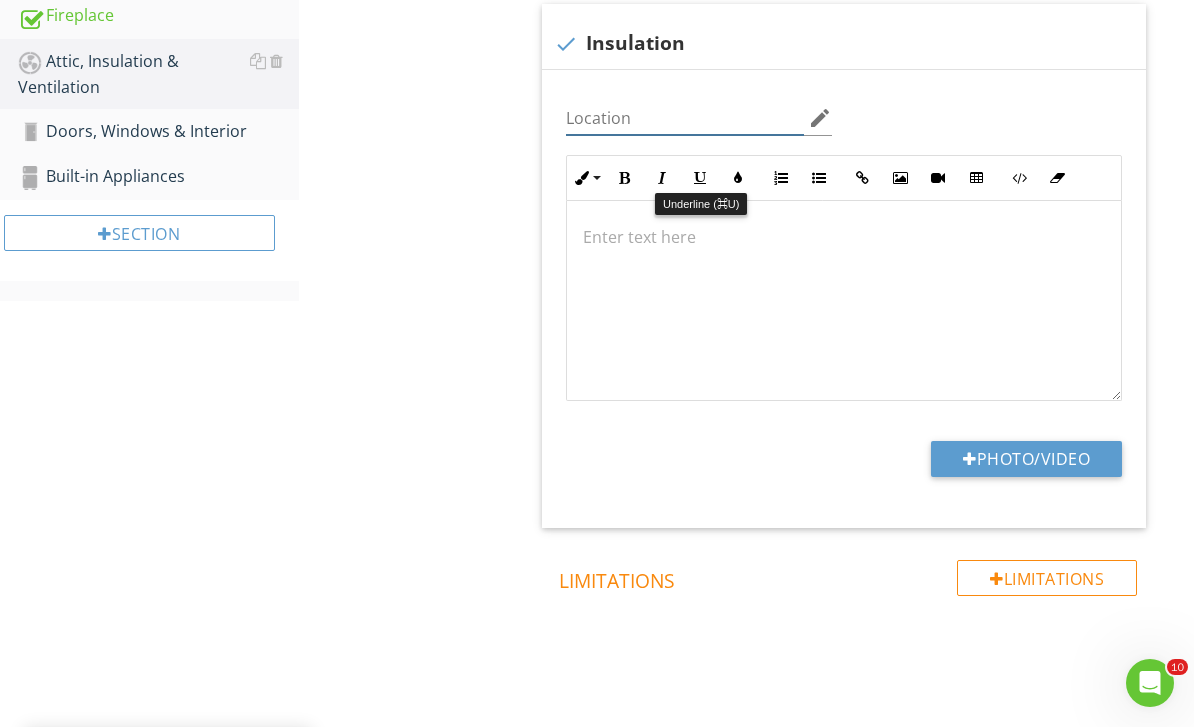 click at bounding box center [685, 118] 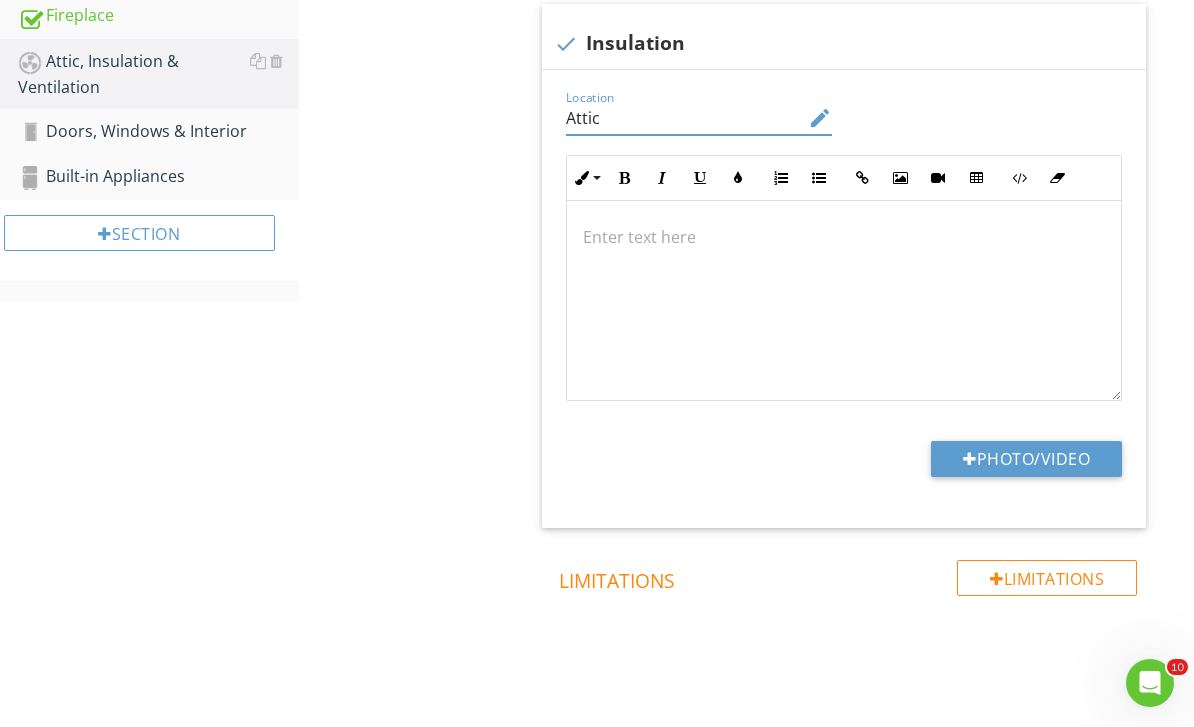 type on "Attic" 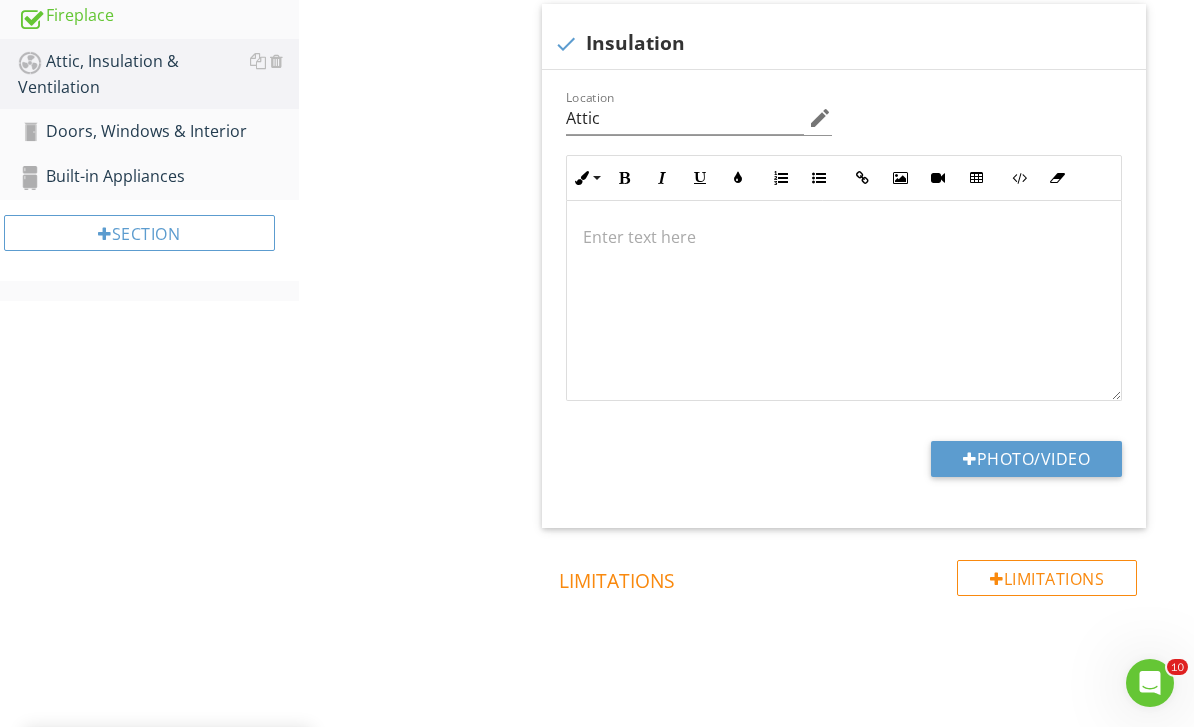 click on "Photo/Video" at bounding box center [1026, 459] 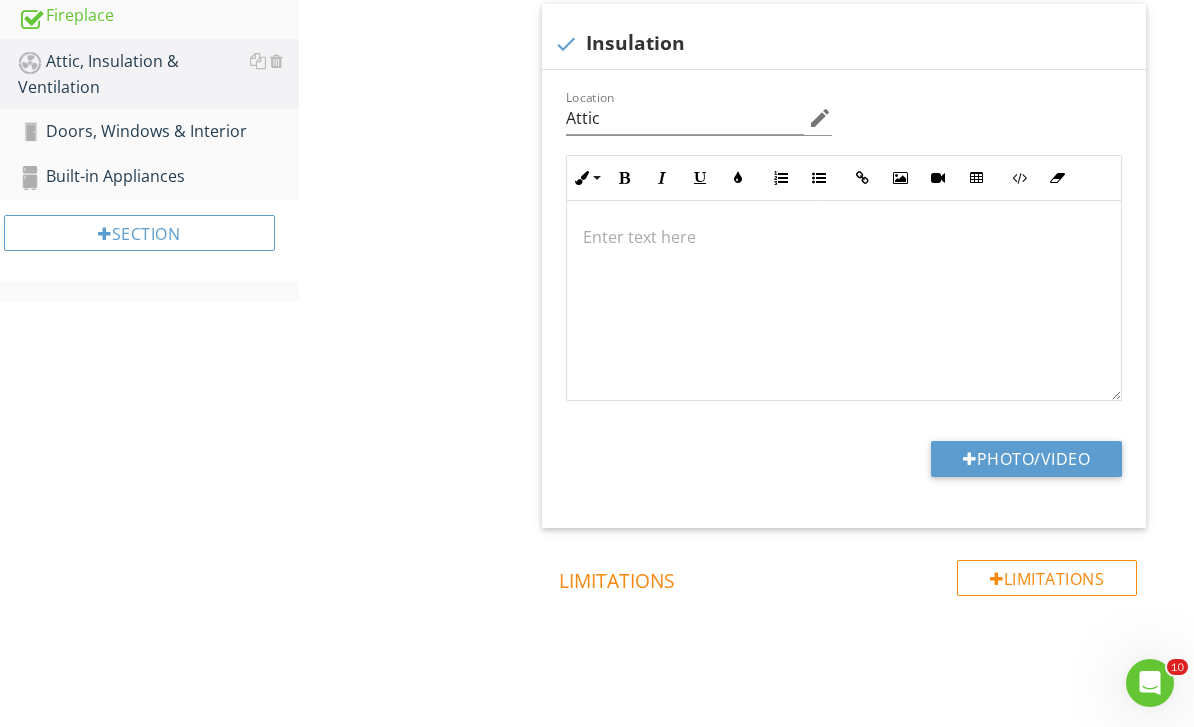 type on "C:\fakepath\IMG_9546.jpeg" 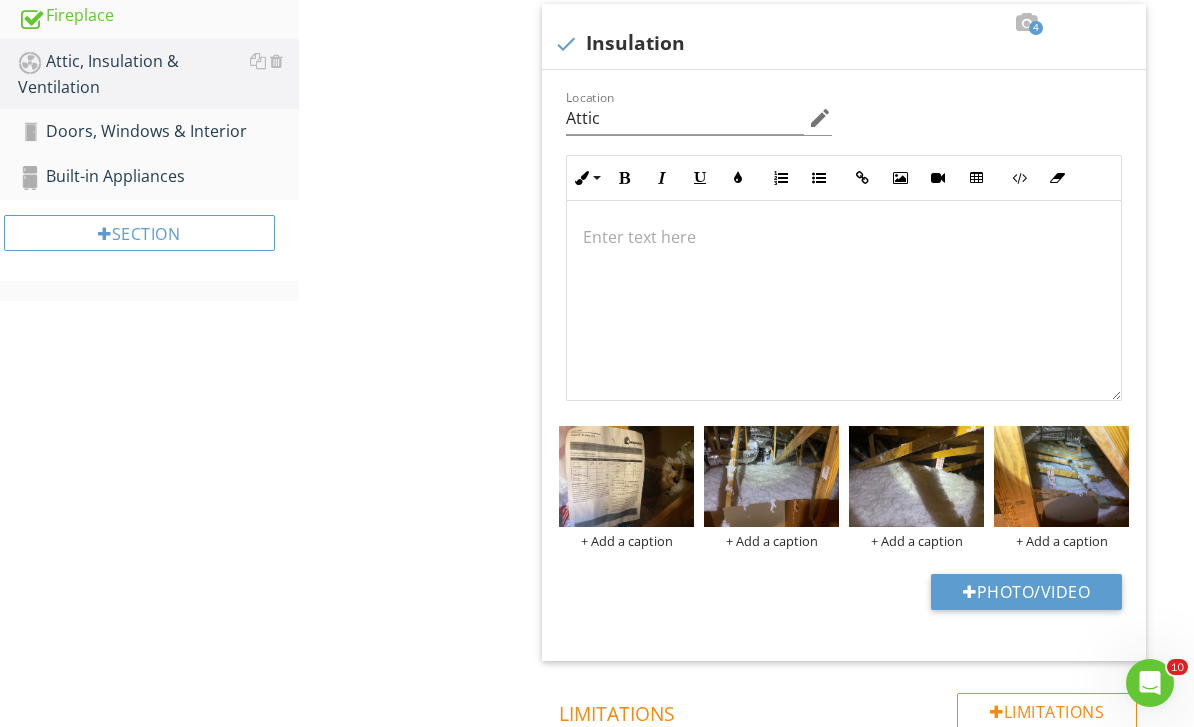 click at bounding box center (626, 476) 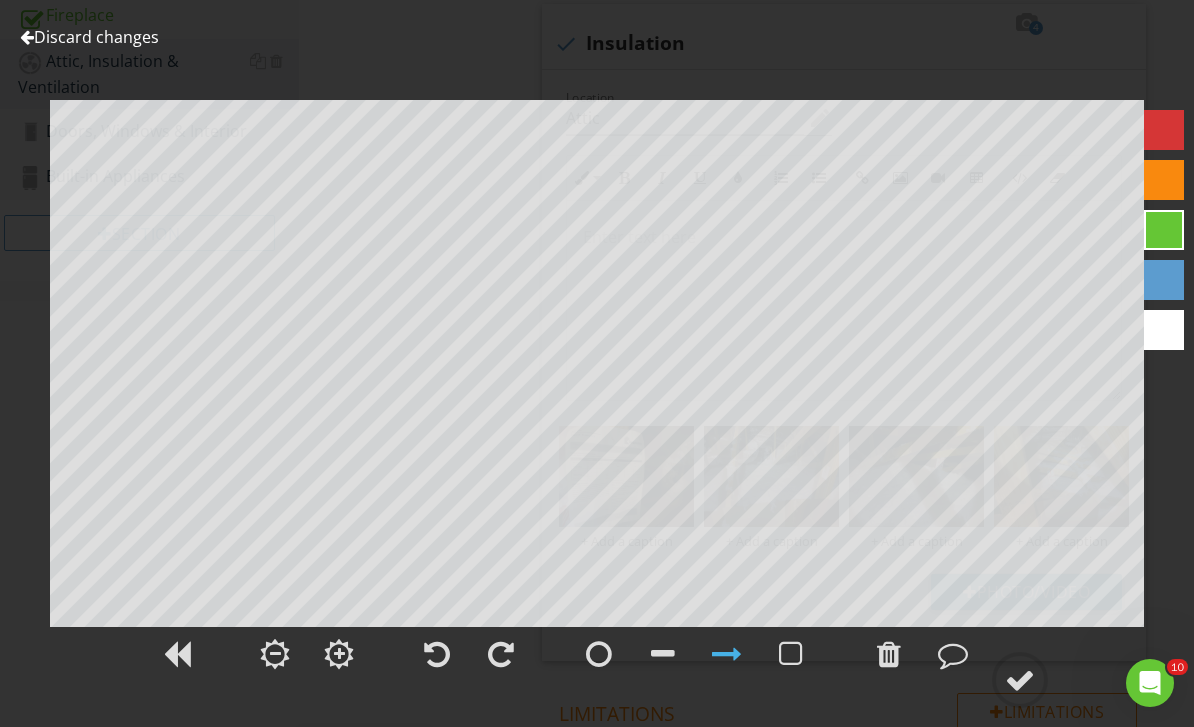 click on "Discard changes" at bounding box center [89, 37] 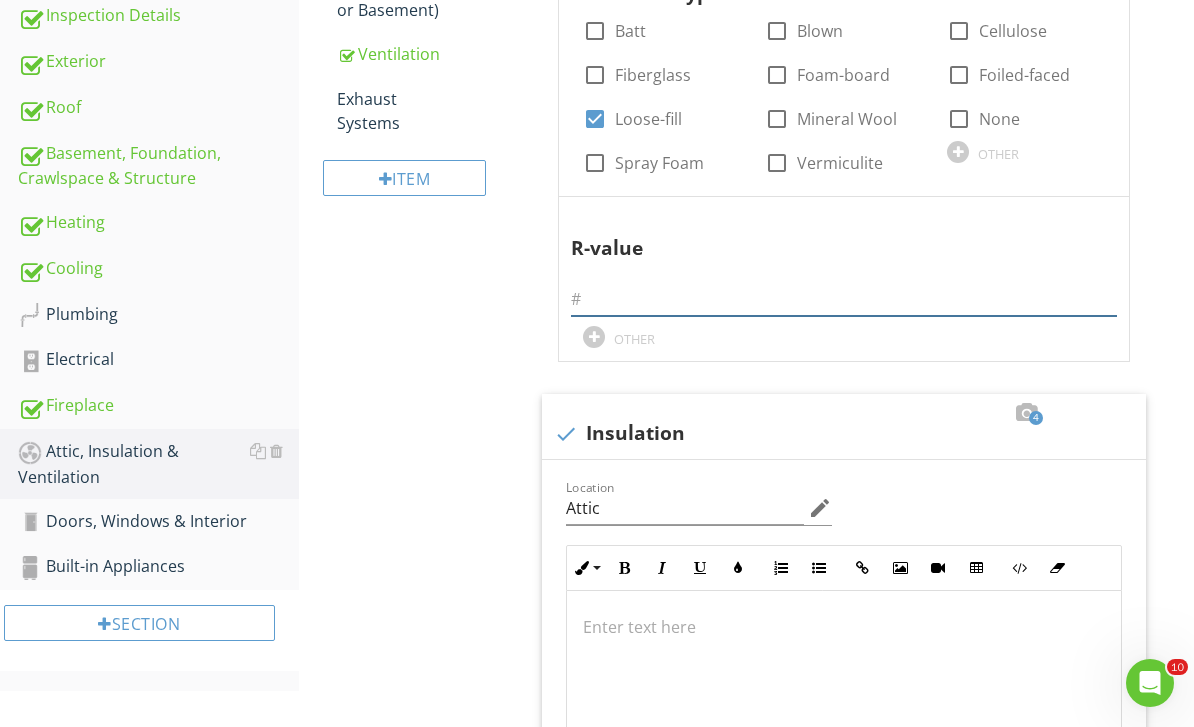 click at bounding box center [844, 299] 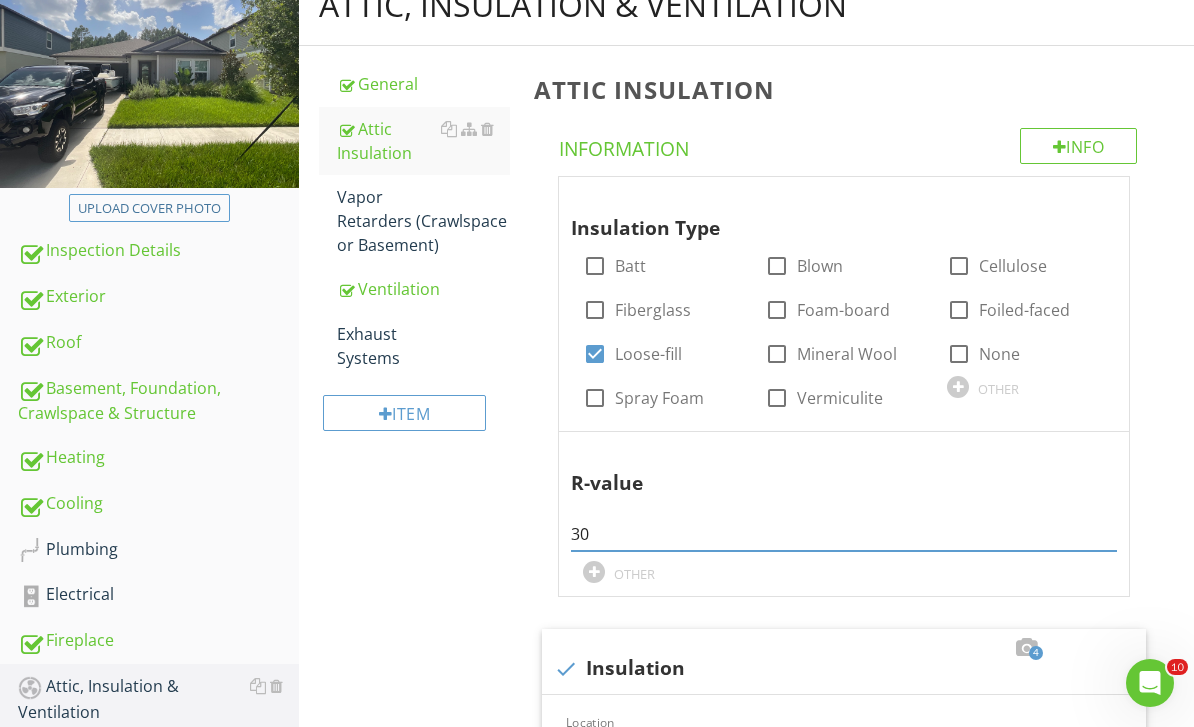 scroll, scrollTop: 253, scrollLeft: 0, axis: vertical 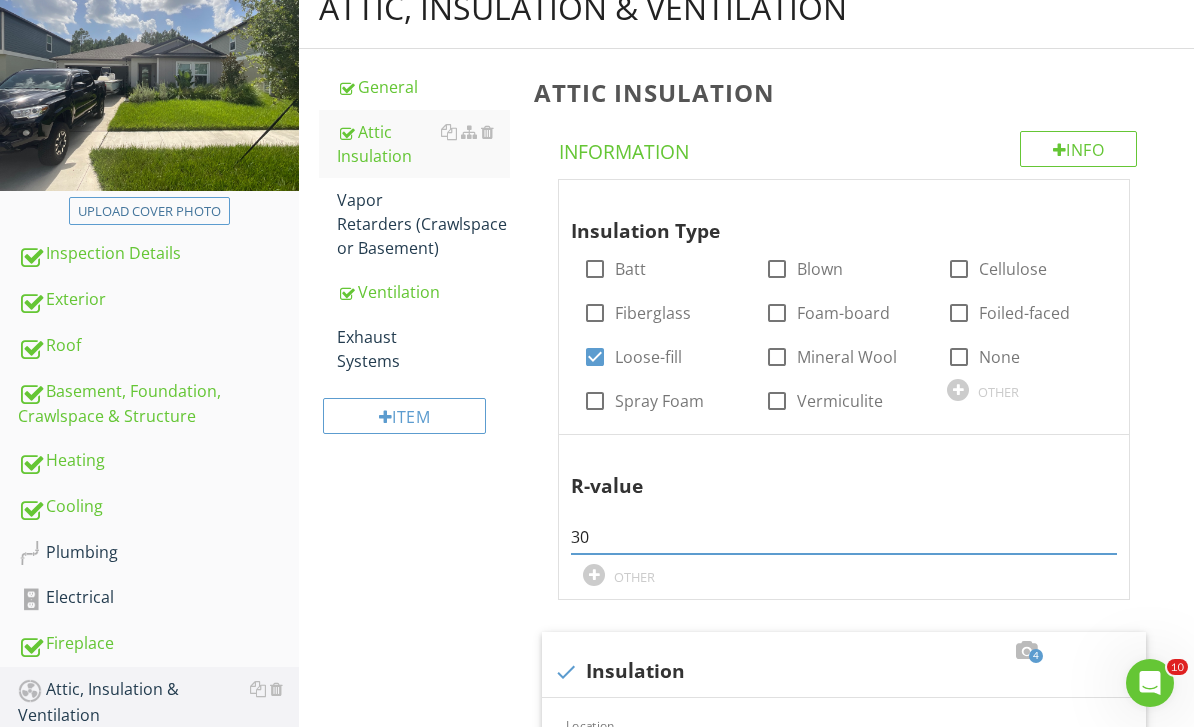 type on "30" 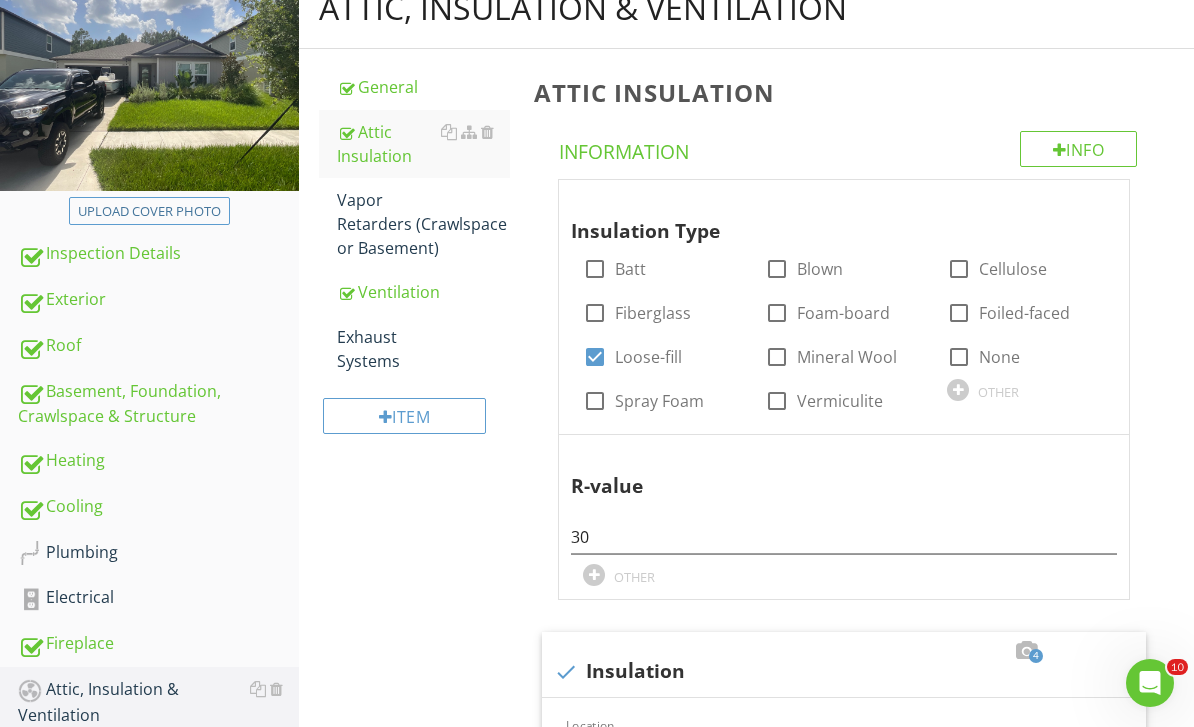 click on "Vapor Retarders (Crawlspace or Basement)" at bounding box center [424, 224] 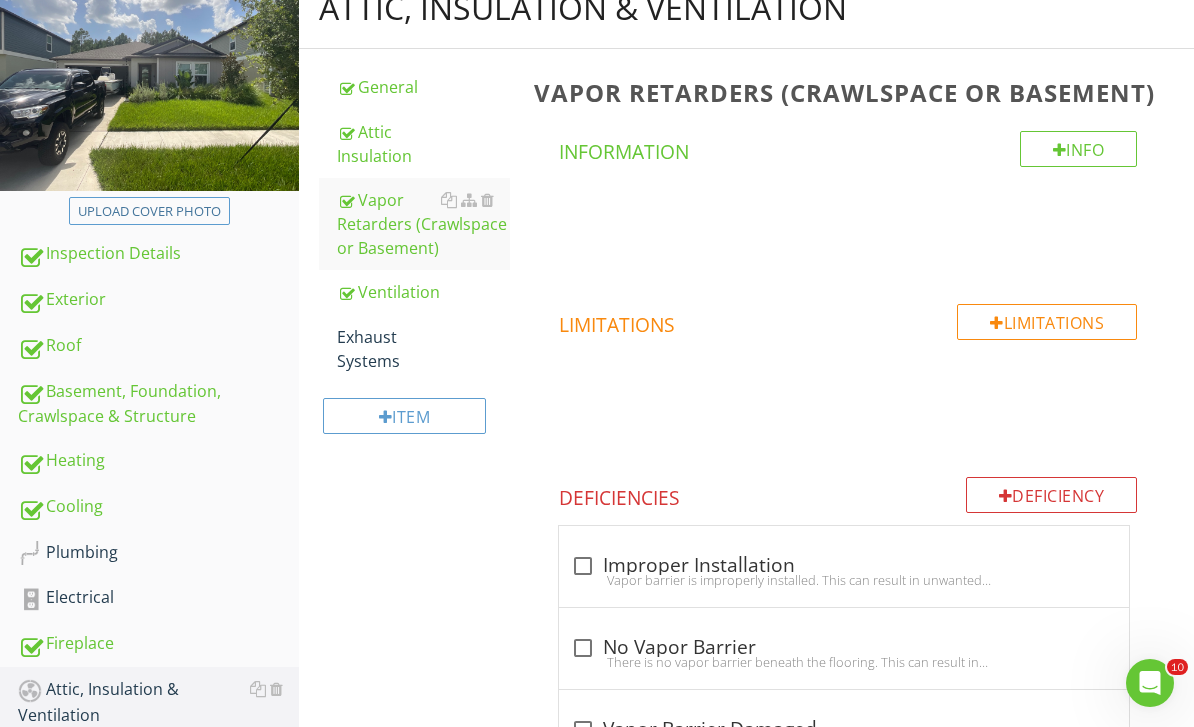 click on "Exhaust Systems" at bounding box center [424, 349] 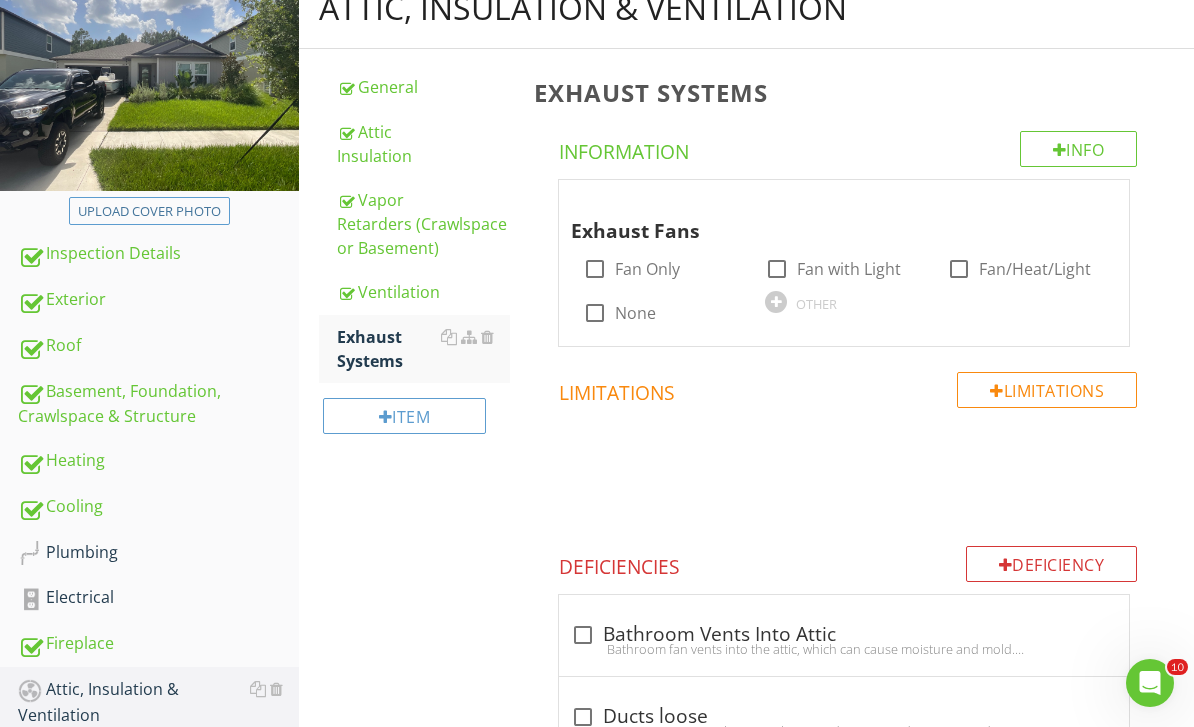 click at bounding box center (595, 269) 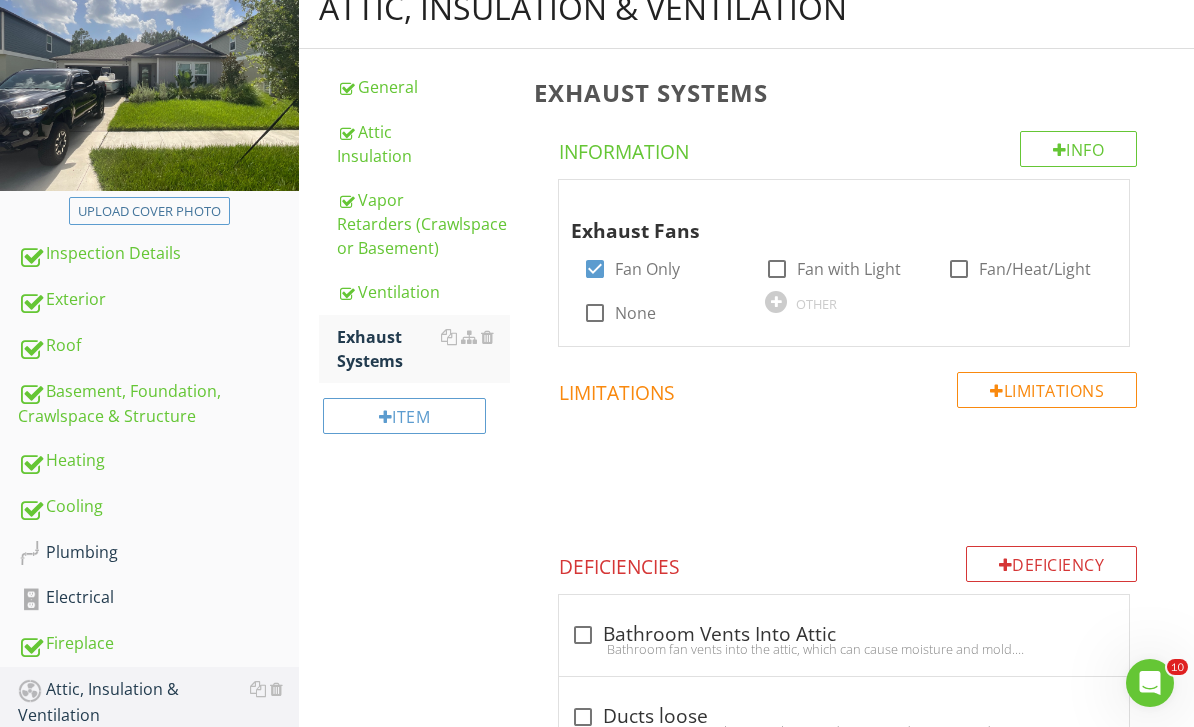 click on "Info" at bounding box center (1079, 149) 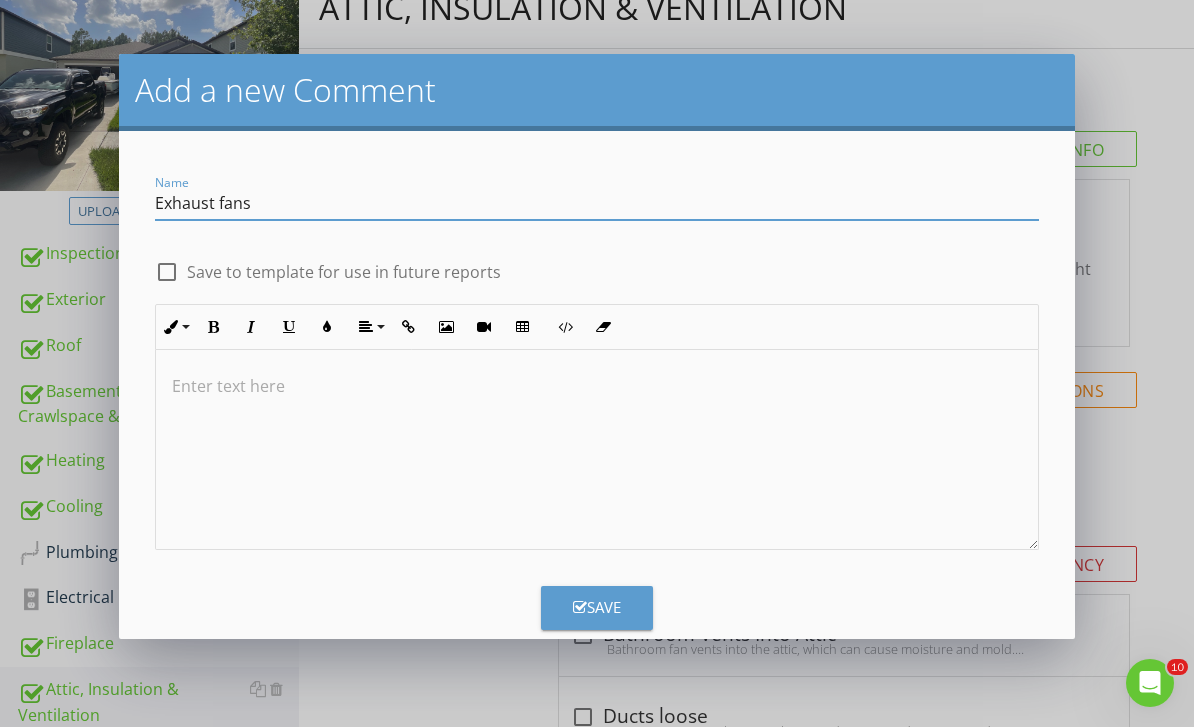 type on "Exhaust fans" 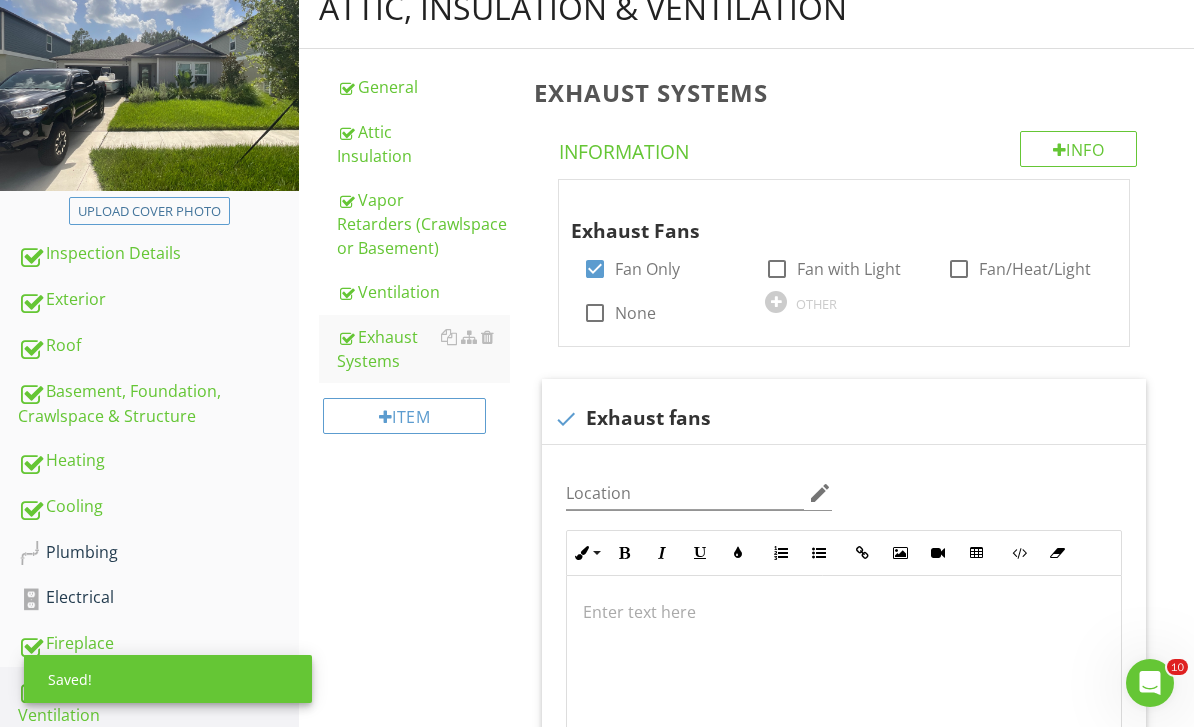scroll, scrollTop: 630, scrollLeft: 0, axis: vertical 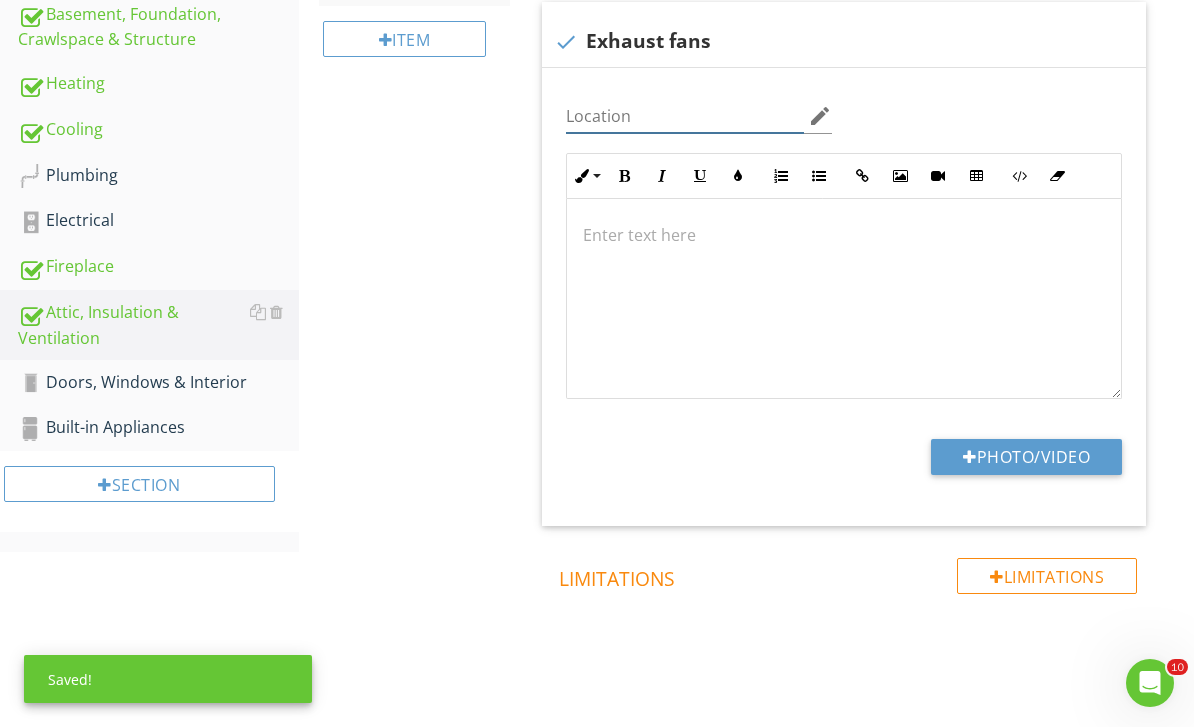 click at bounding box center (685, 116) 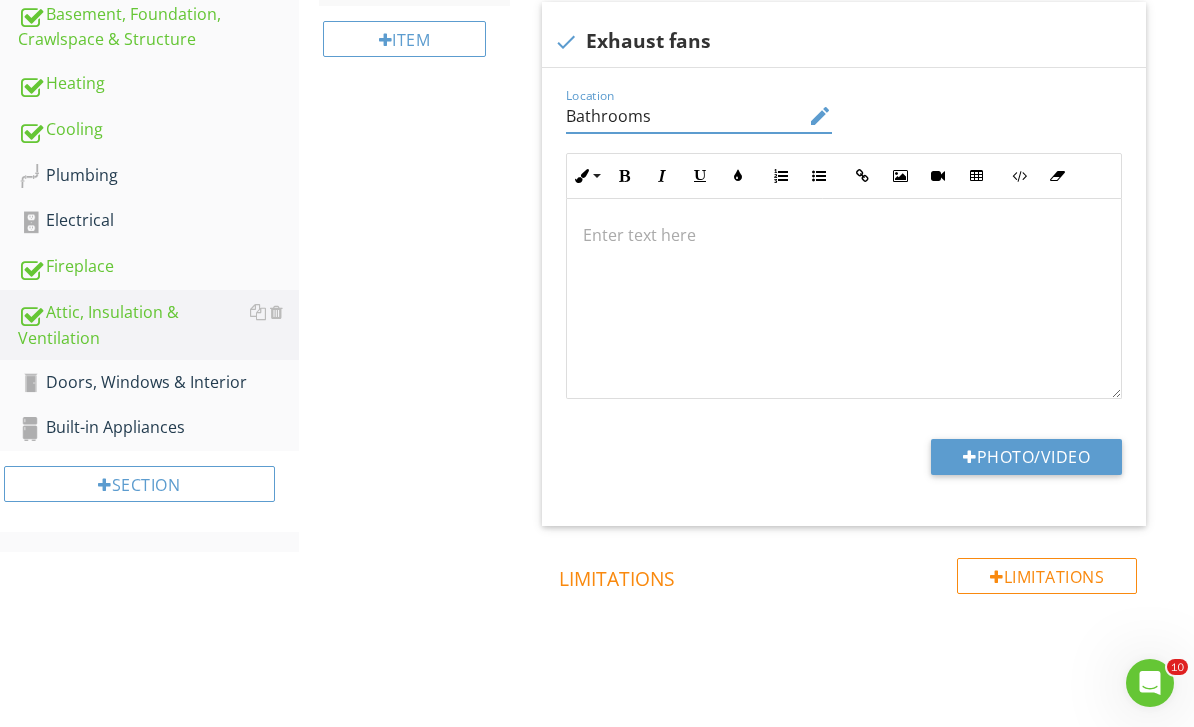 type on "Bathrooms" 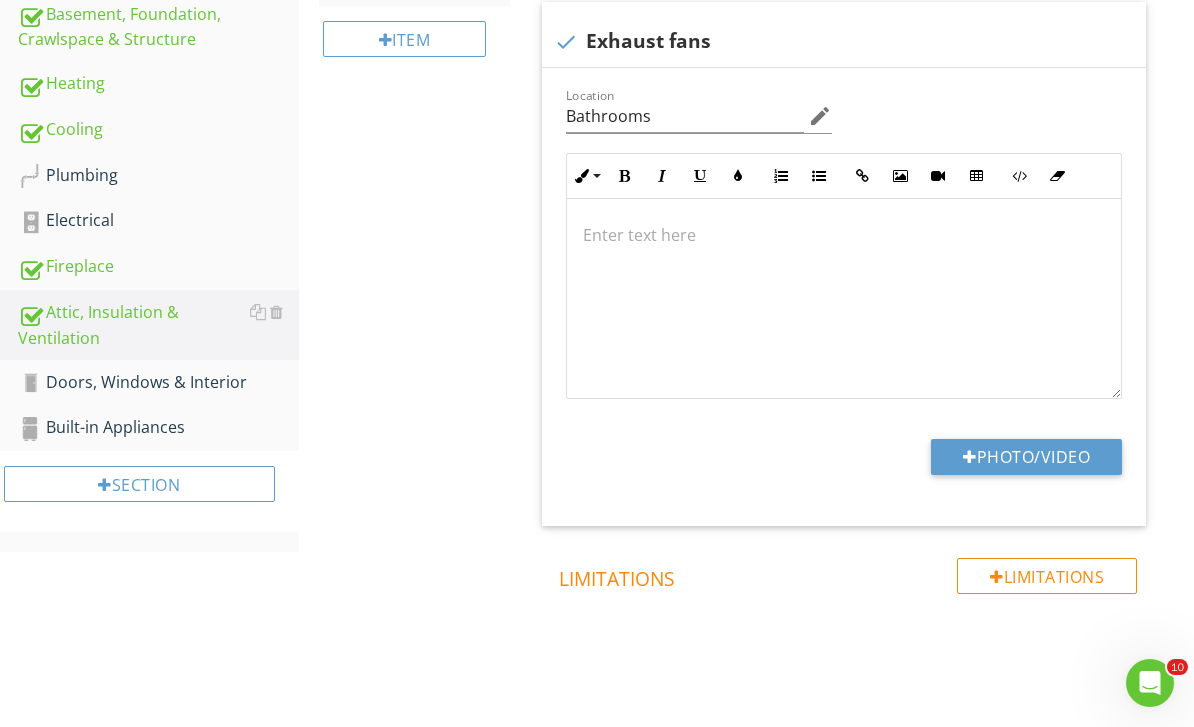 type on "C:\fakepath\IMG_9522.jpeg" 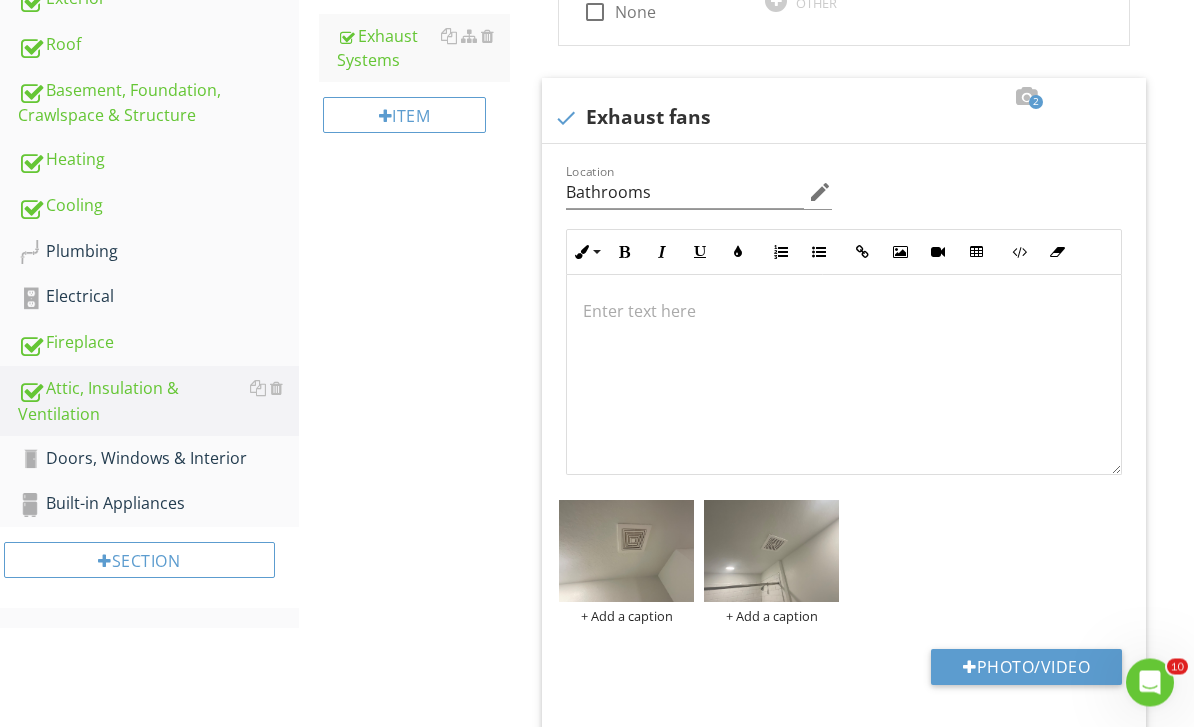 scroll, scrollTop: 550, scrollLeft: 0, axis: vertical 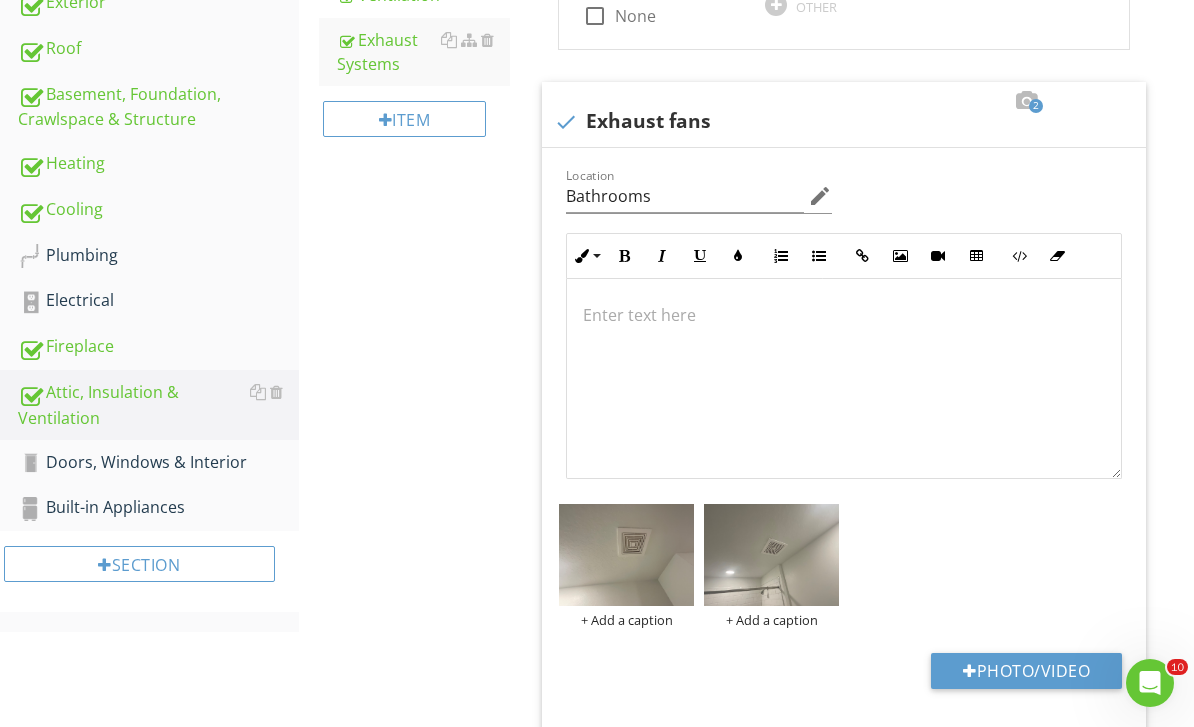 click on "Built-in Appliances" at bounding box center [158, 508] 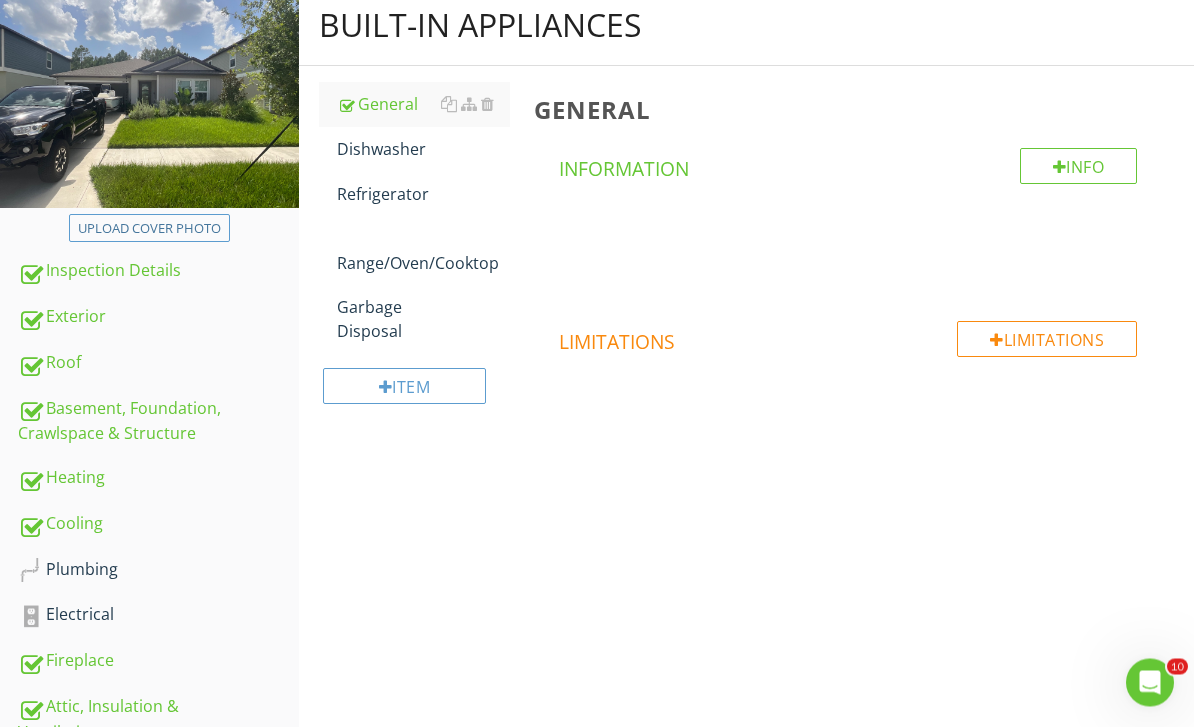 scroll, scrollTop: 218, scrollLeft: 0, axis: vertical 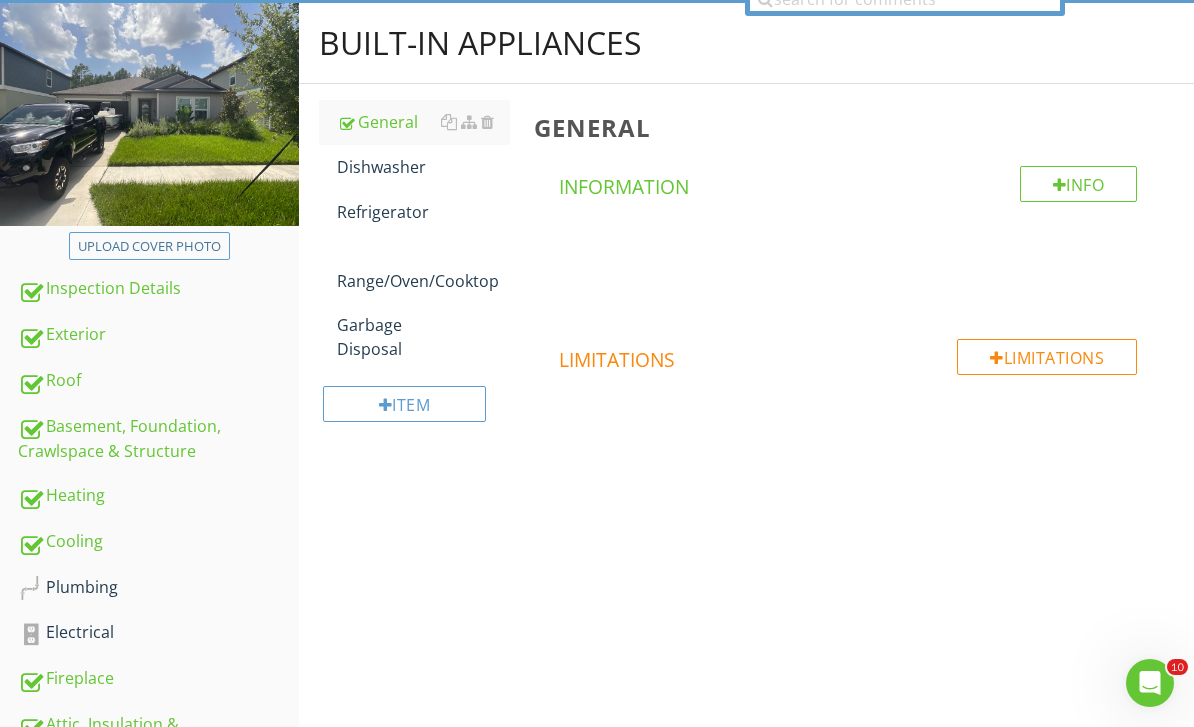 click on "Dishwasher" at bounding box center (424, 167) 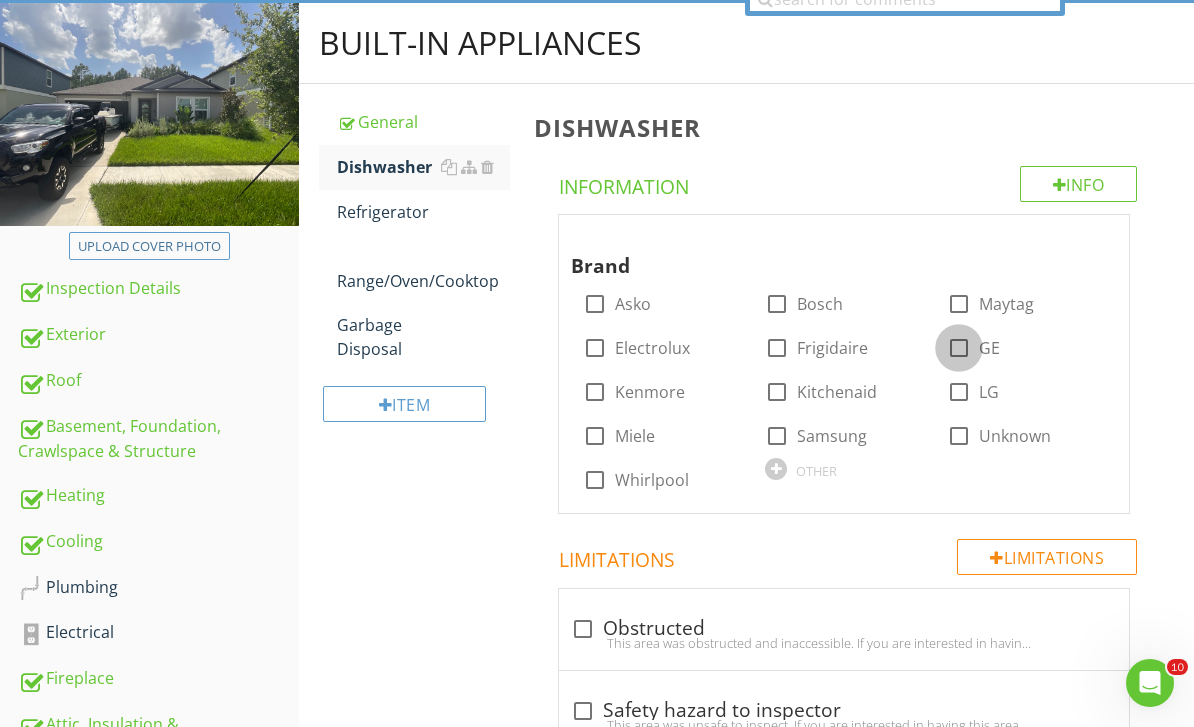 click at bounding box center (959, 348) 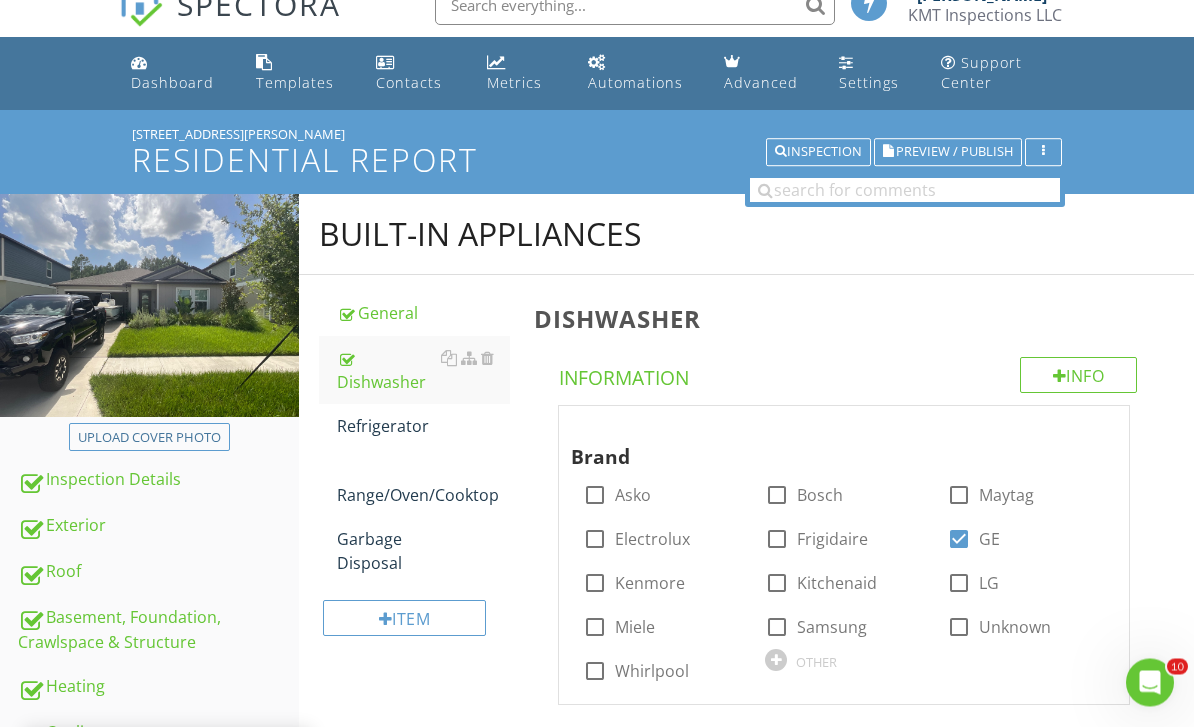 scroll, scrollTop: 0, scrollLeft: 0, axis: both 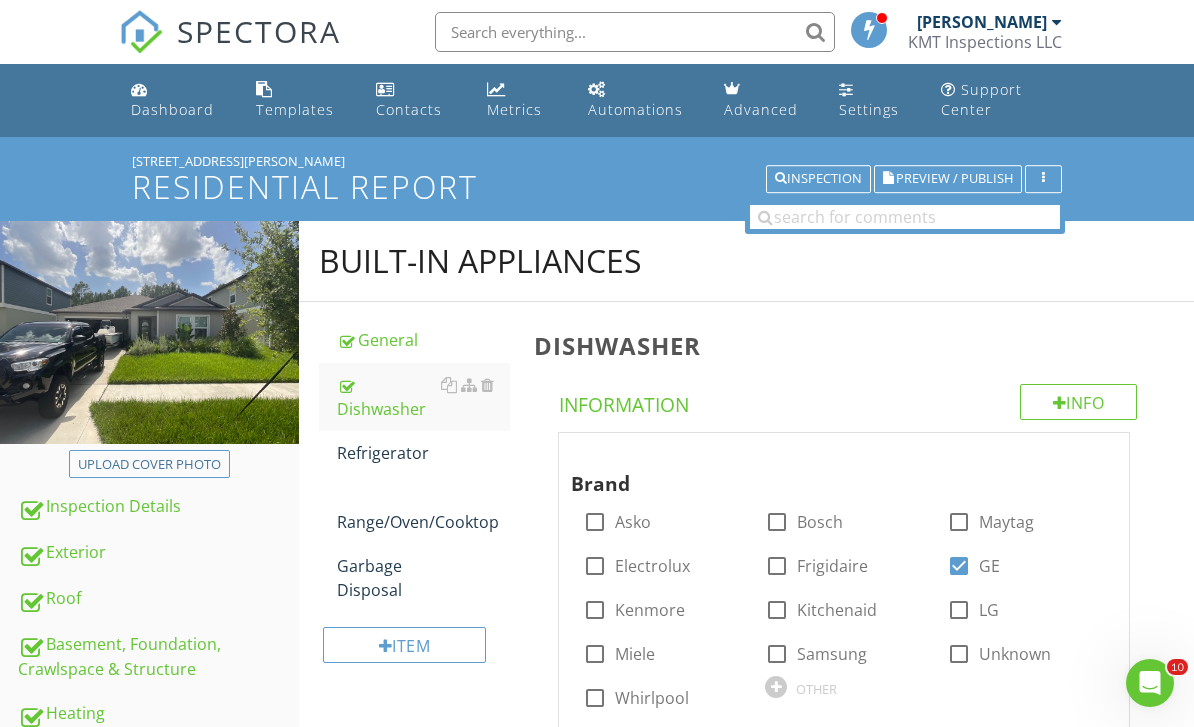 click on "Info" at bounding box center [1079, 402] 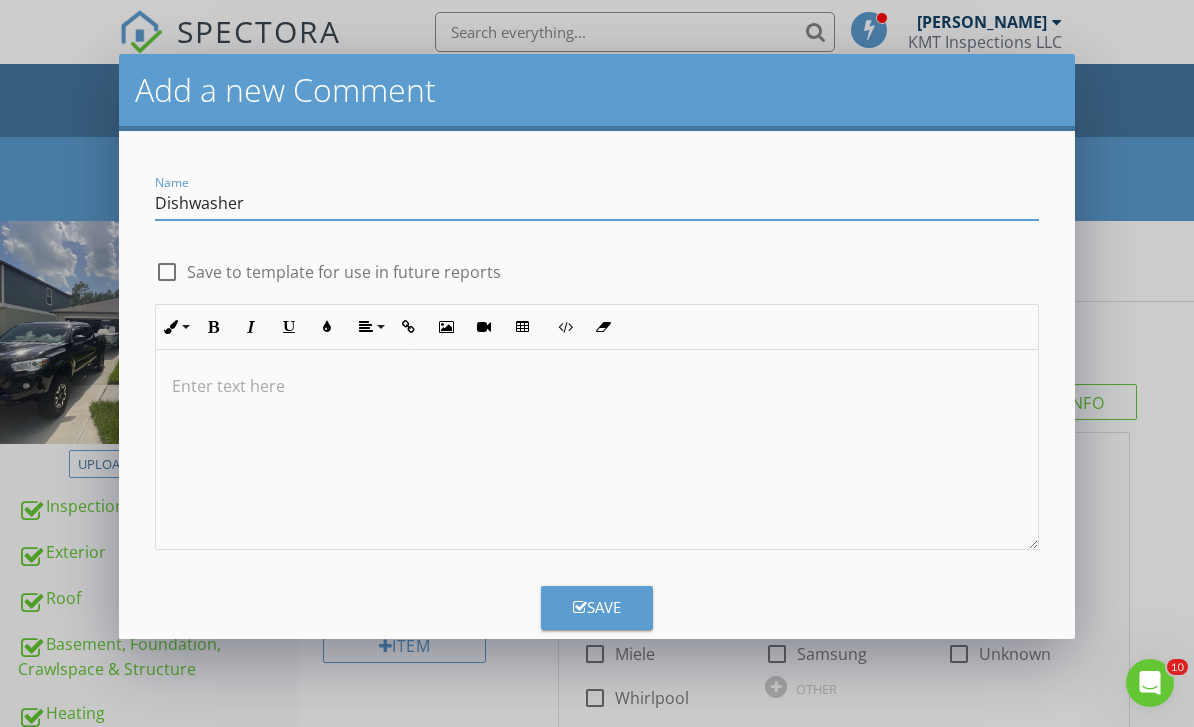 type on "Dishwasher" 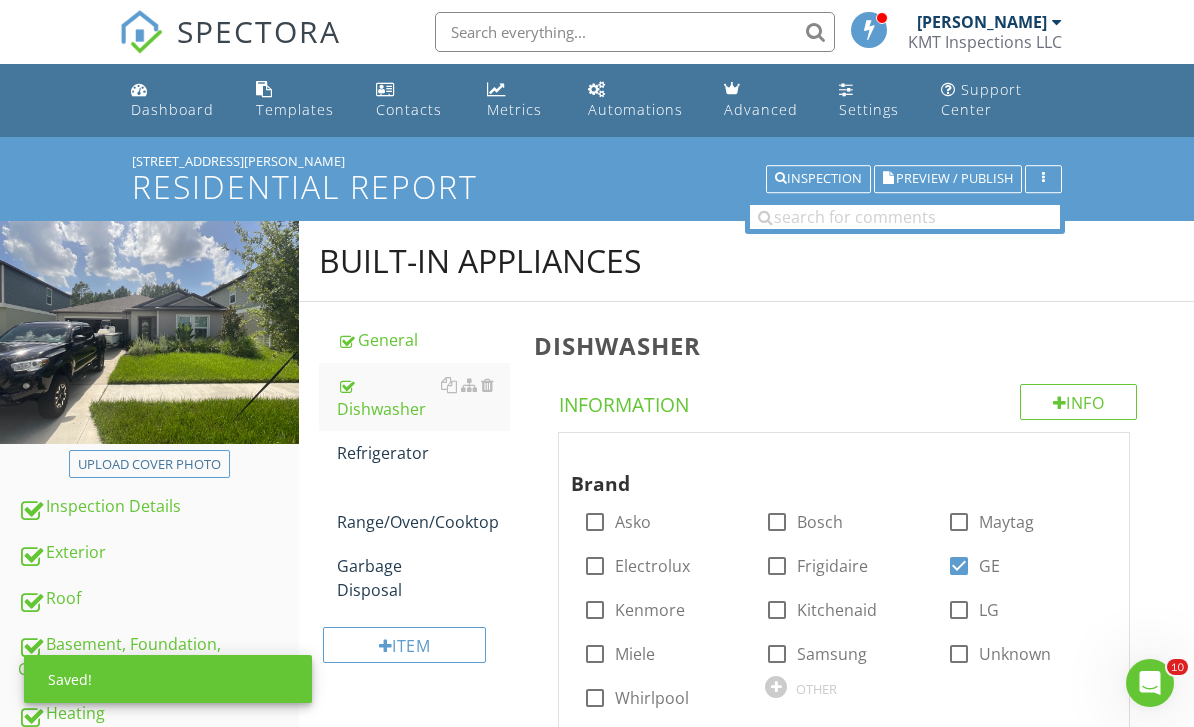 scroll, scrollTop: 762, scrollLeft: 0, axis: vertical 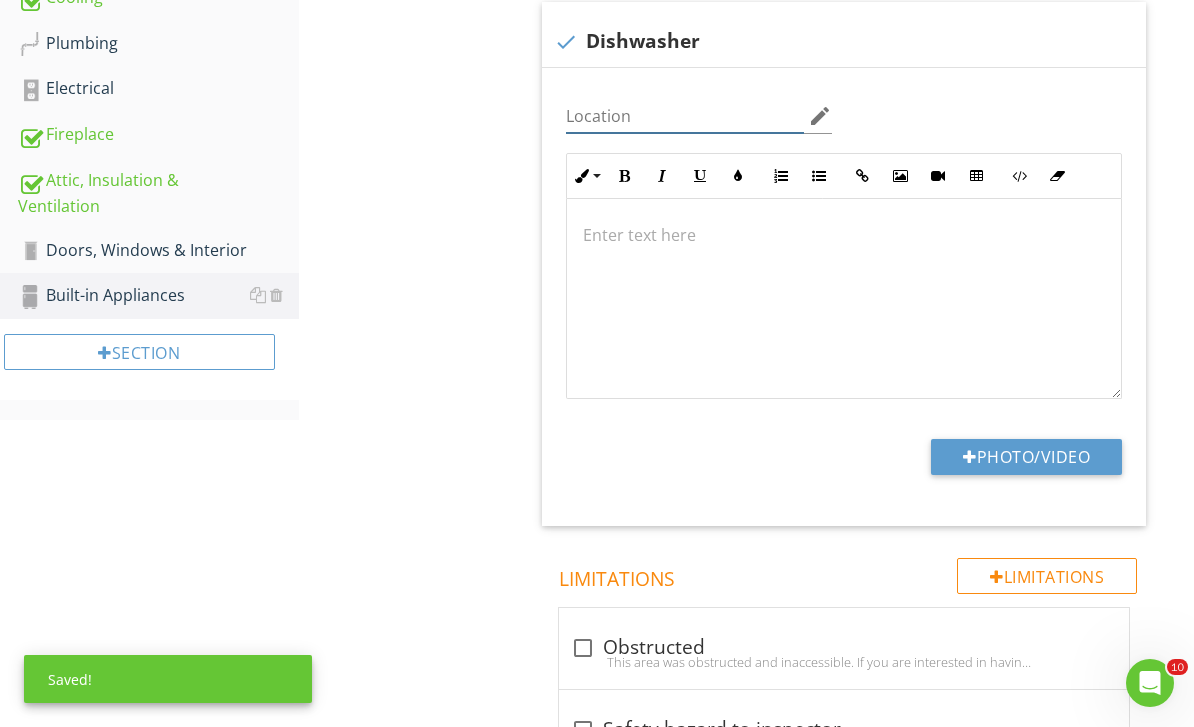 click at bounding box center (685, 116) 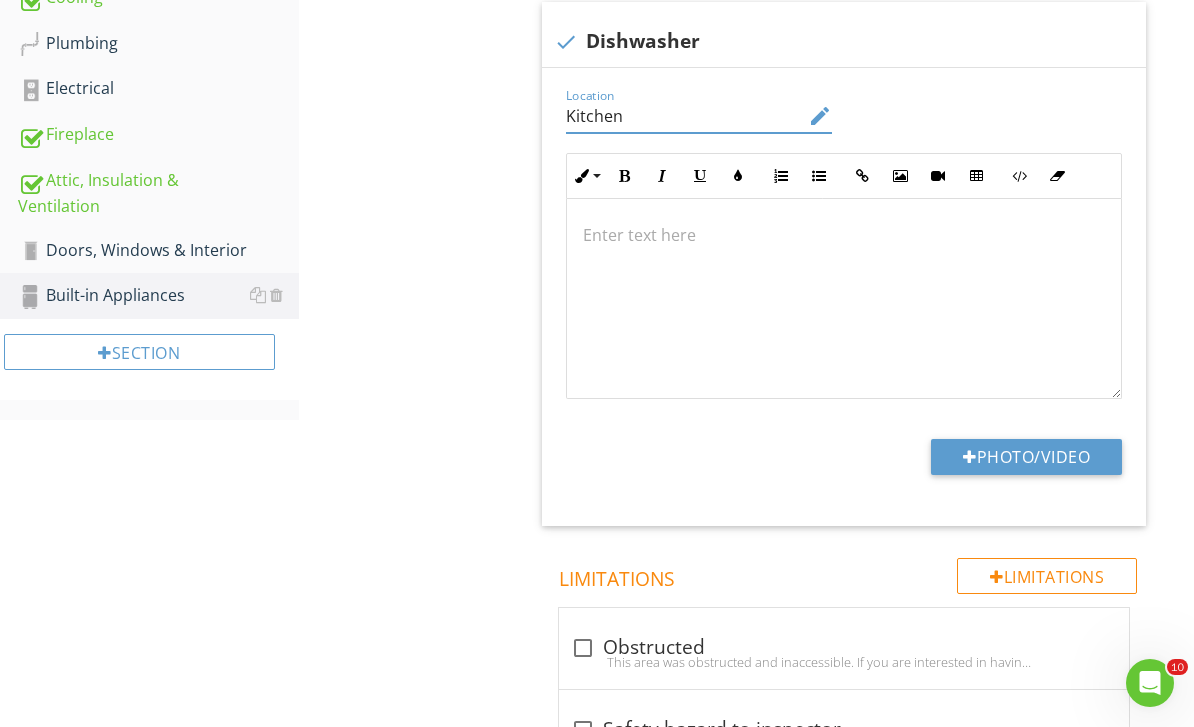 type on "Kitchen" 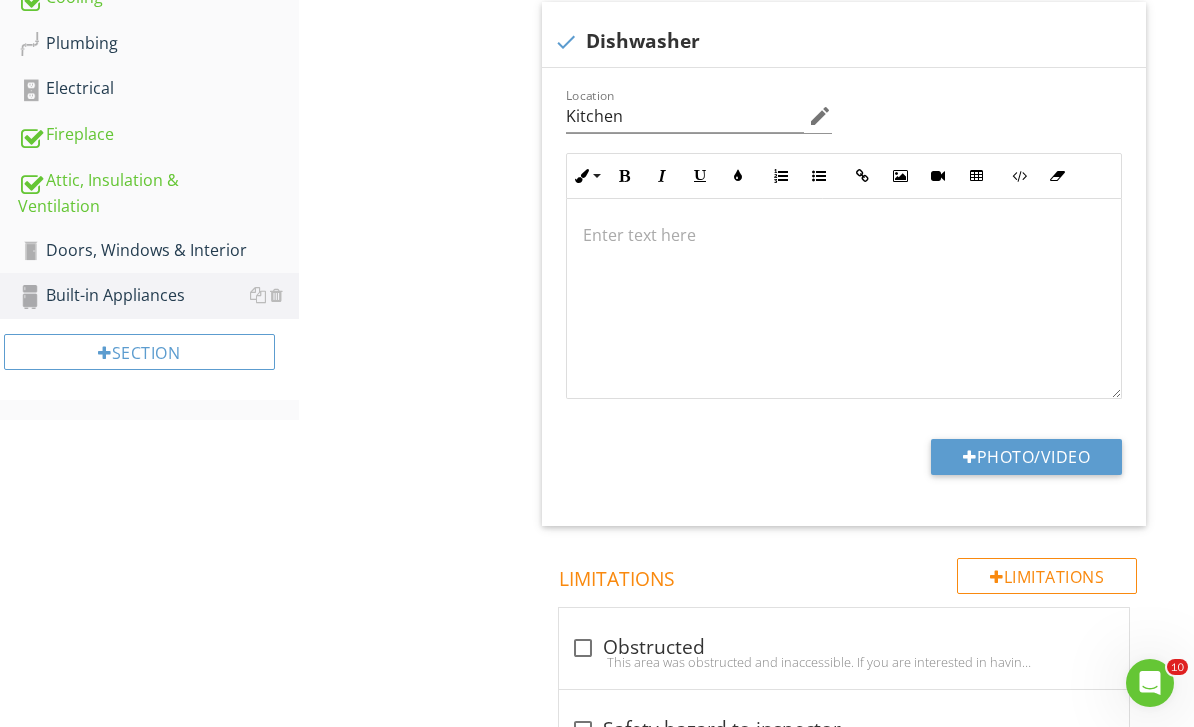 type on "C:\fakepath\IMG_9536.jpeg" 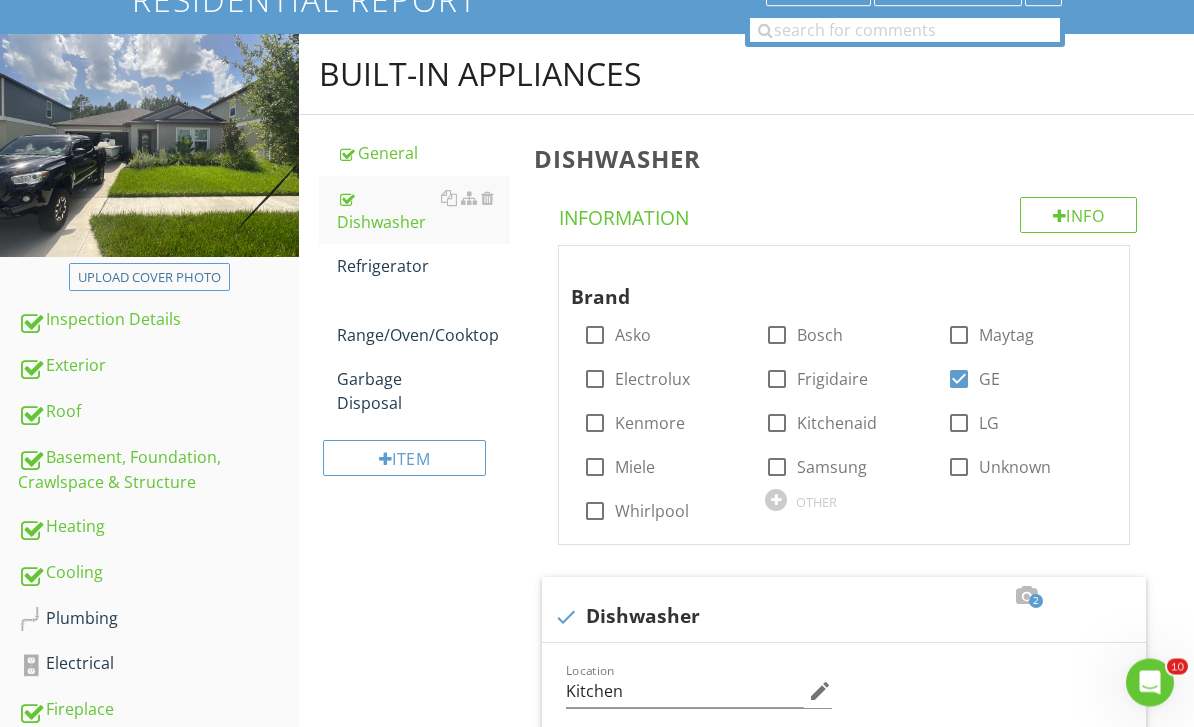 scroll, scrollTop: 179, scrollLeft: 0, axis: vertical 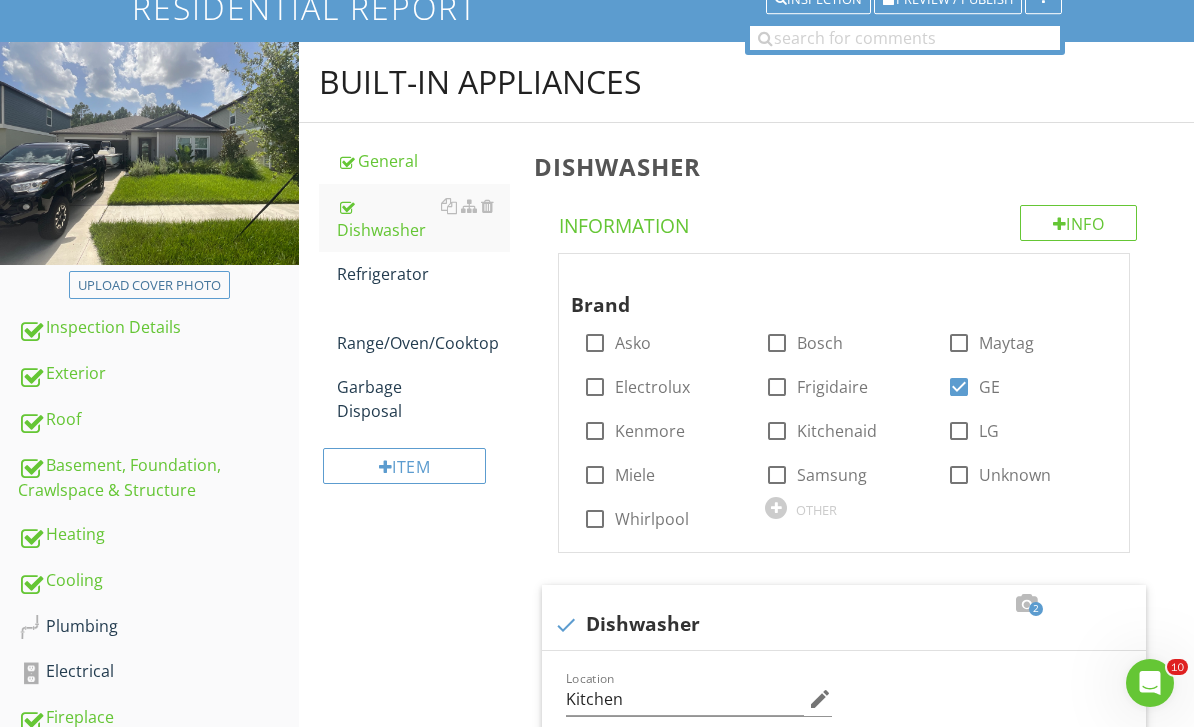 click on "Refrigerator" at bounding box center (424, 274) 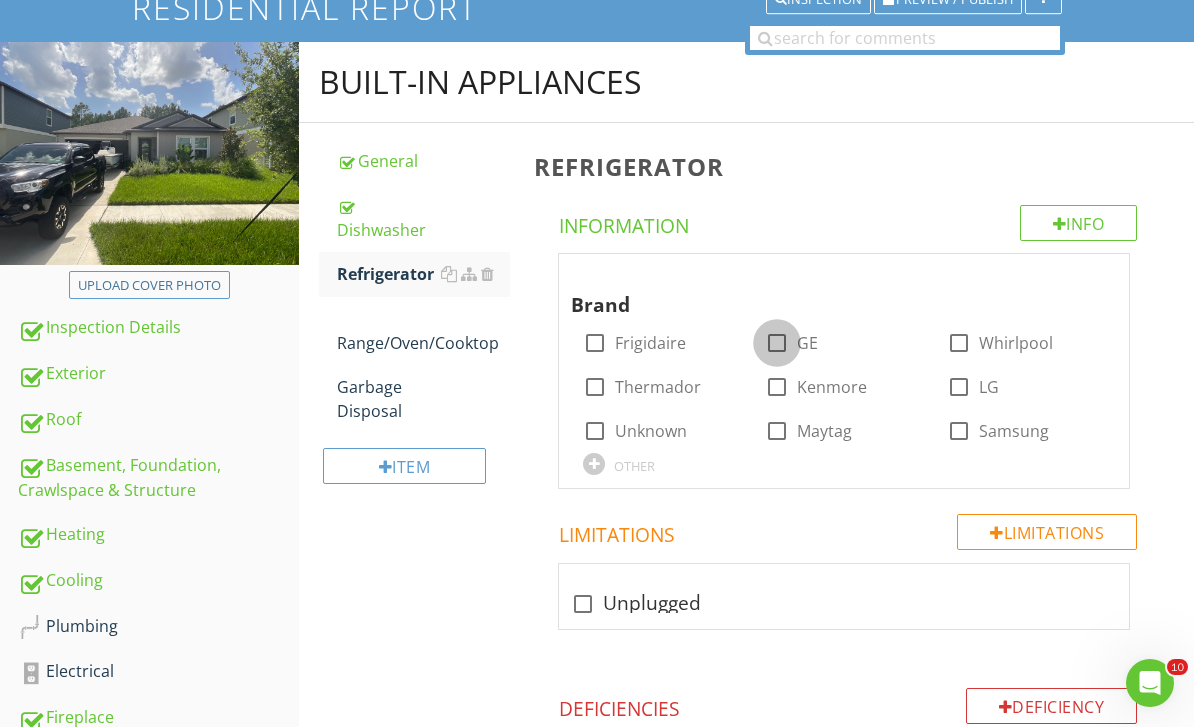click at bounding box center [777, 343] 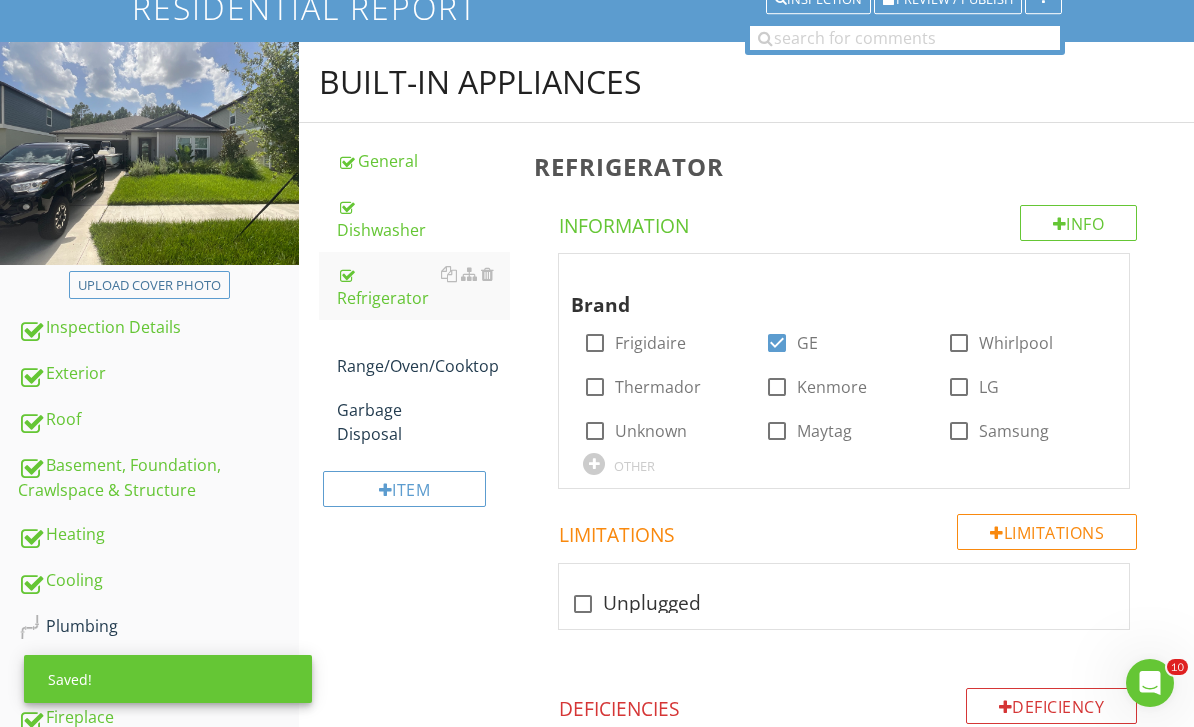 click on "Info" at bounding box center (1079, 223) 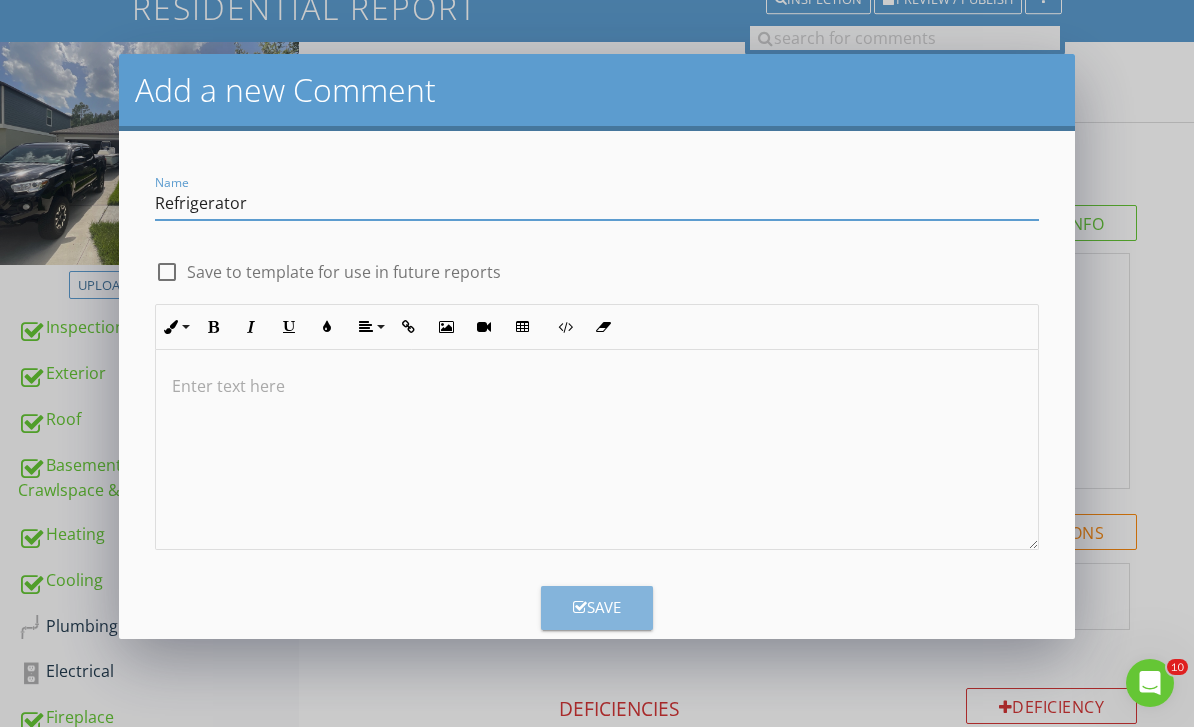 type on "Refrigerator" 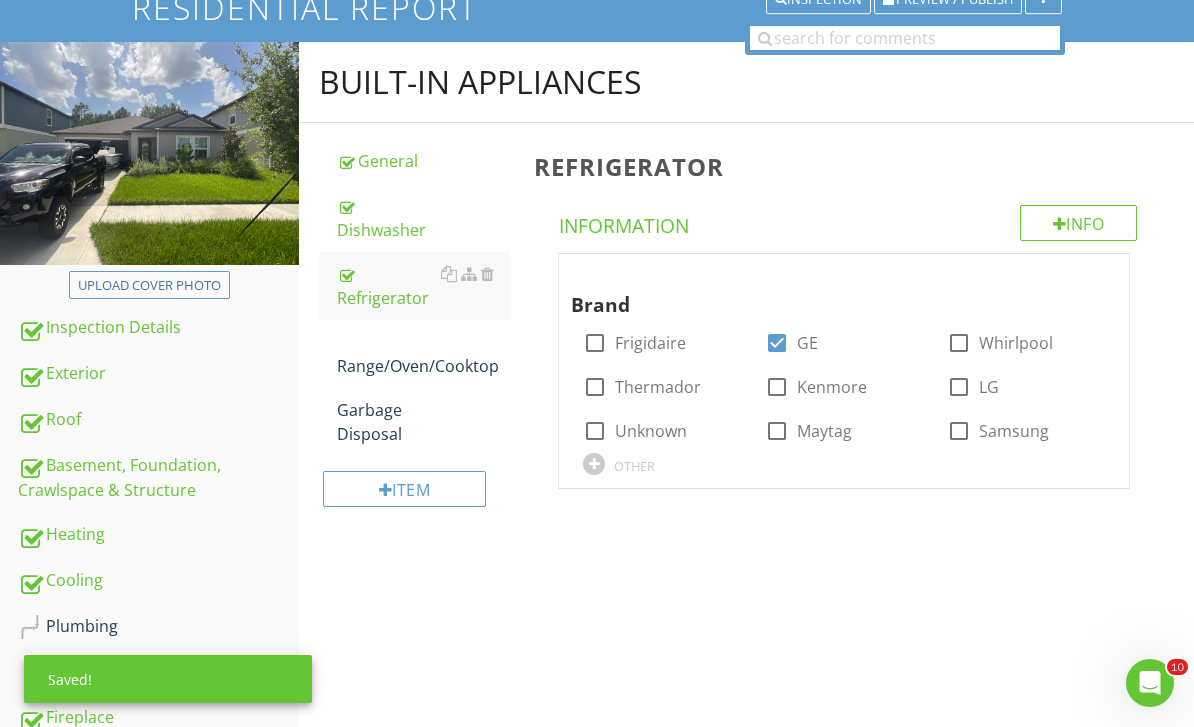 scroll, scrollTop: 698, scrollLeft: 0, axis: vertical 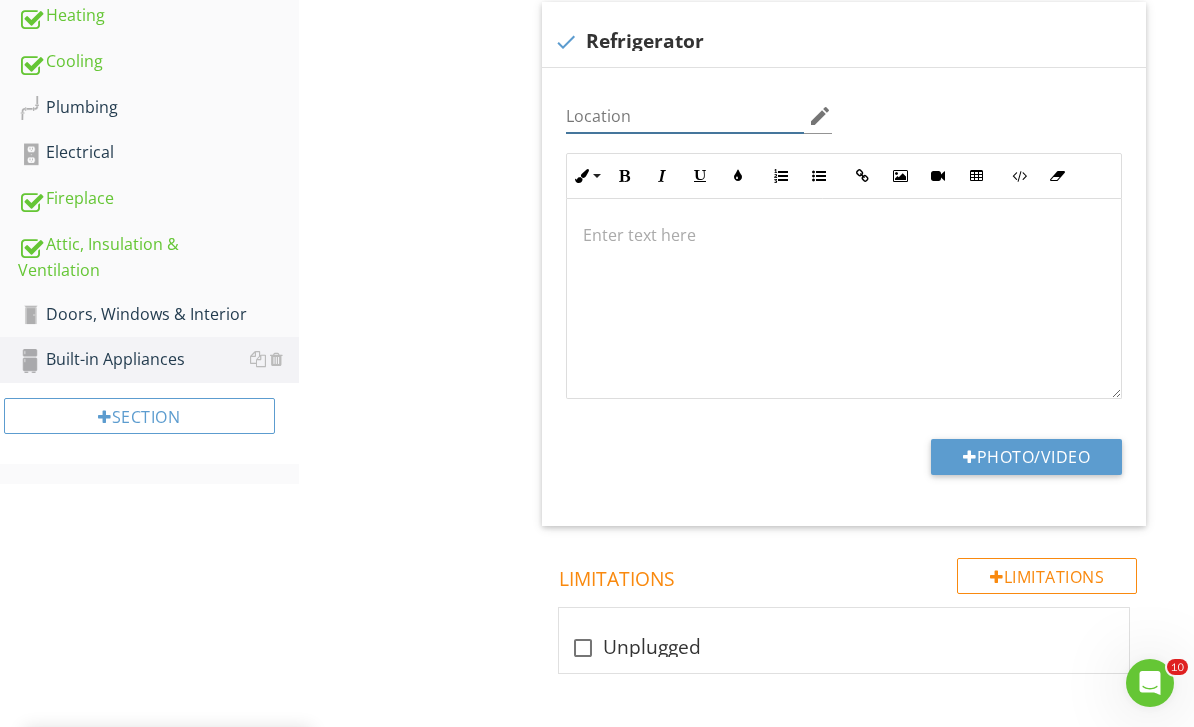 click at bounding box center (685, 116) 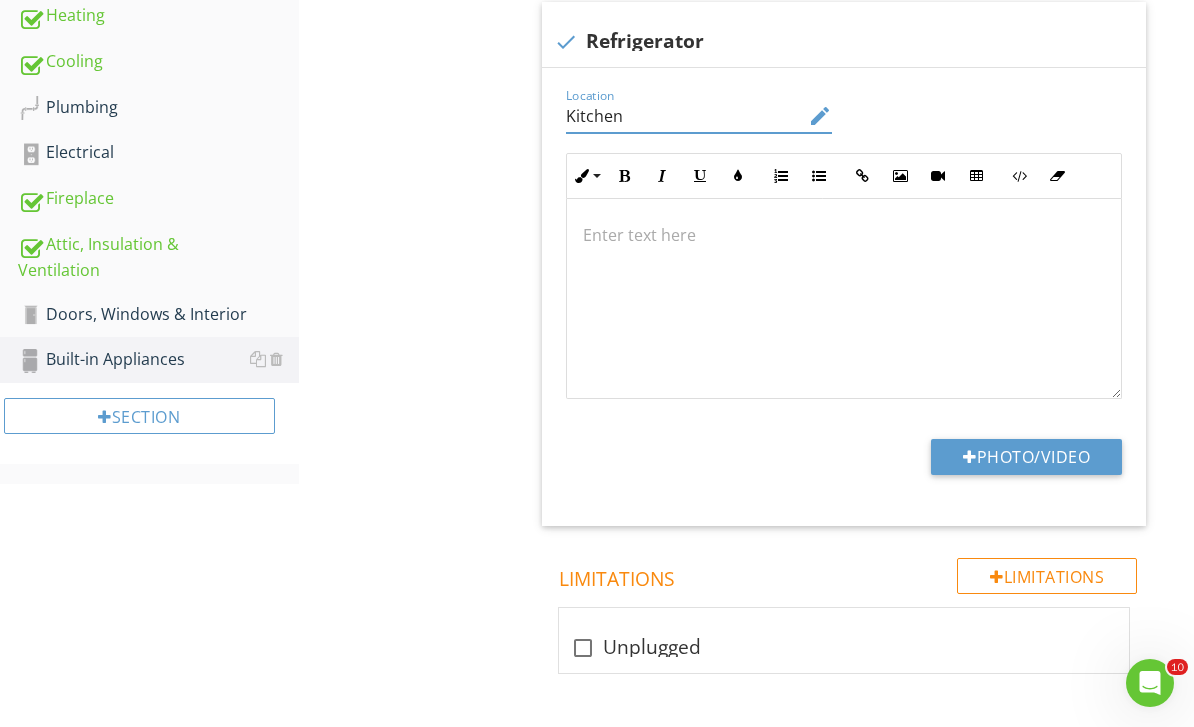 type on "Kitchen" 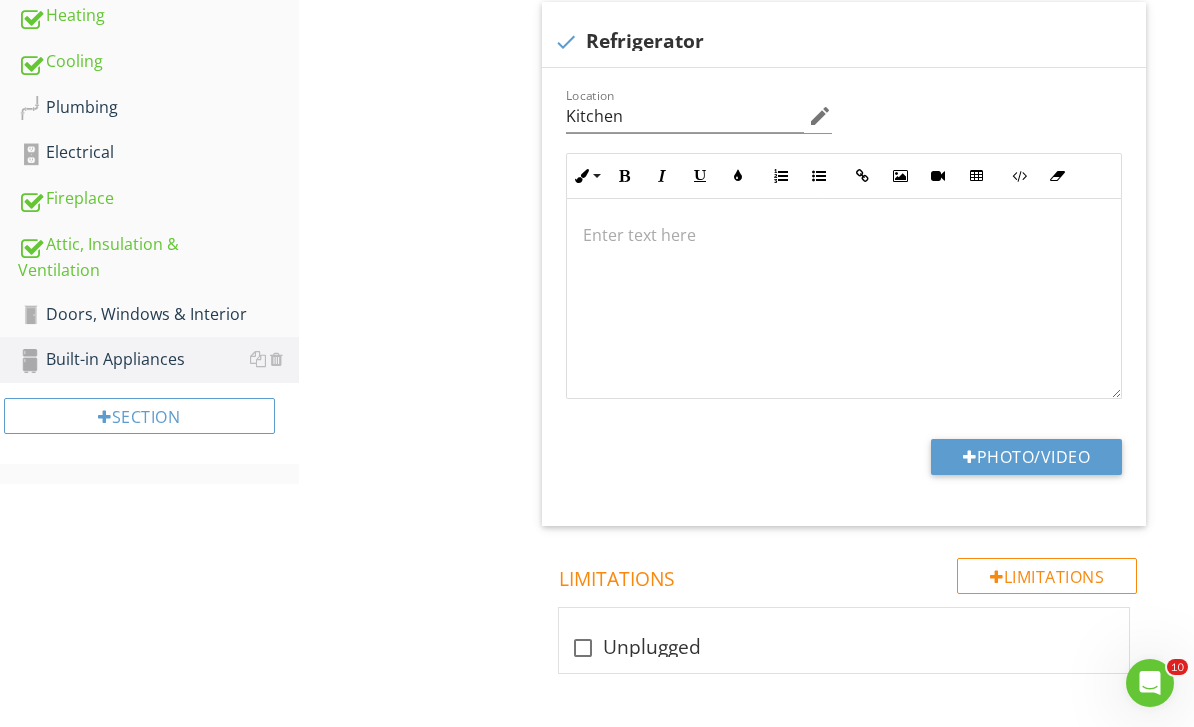 type on "C:\fakepath\IMG_9539.jpeg" 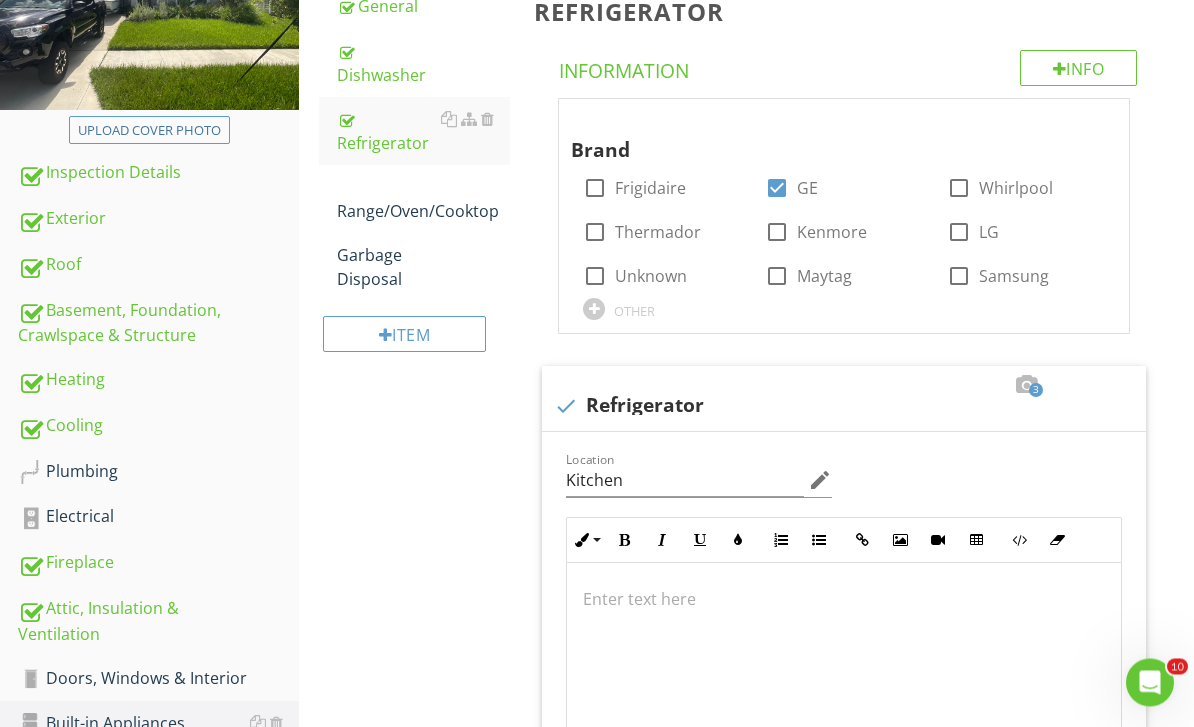 scroll, scrollTop: 334, scrollLeft: 0, axis: vertical 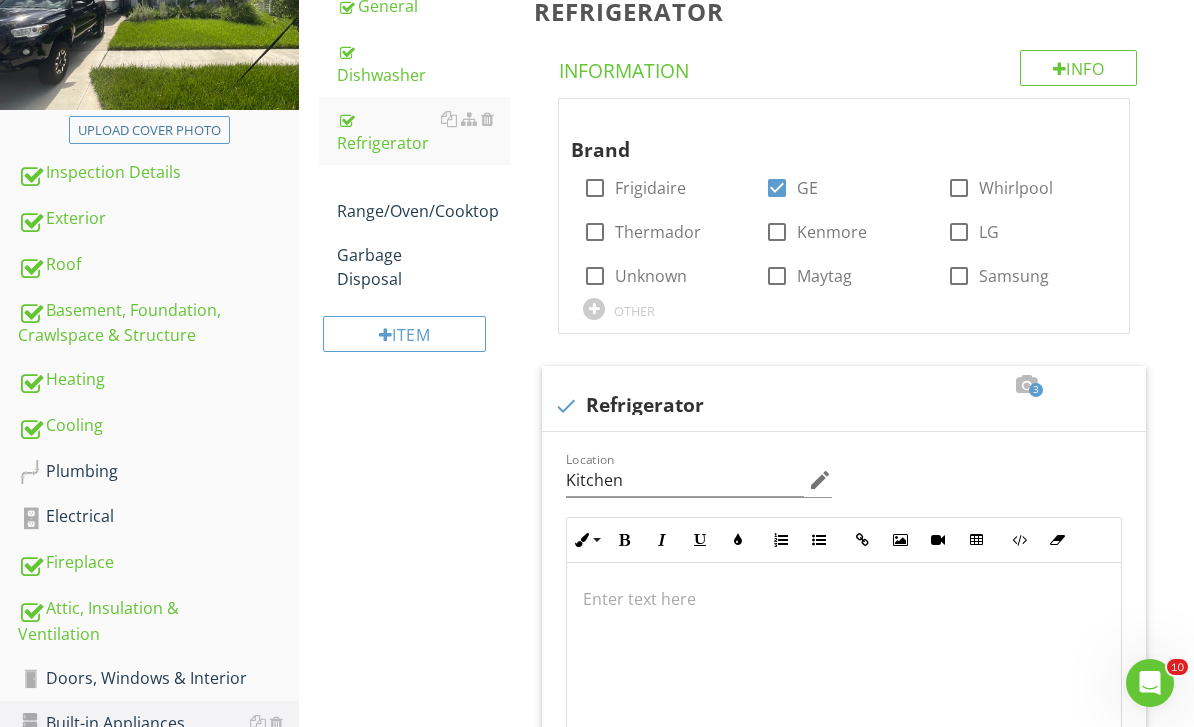 click on "Range/Oven/Cooktop" at bounding box center [424, 199] 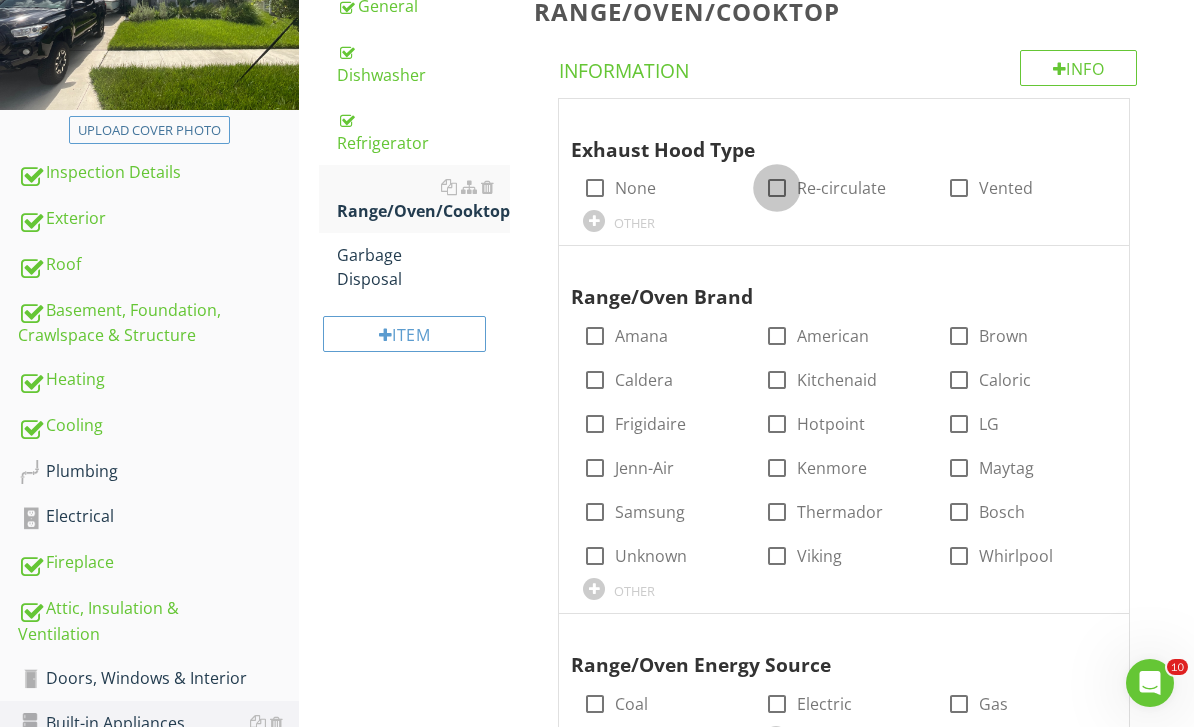 click at bounding box center [777, 188] 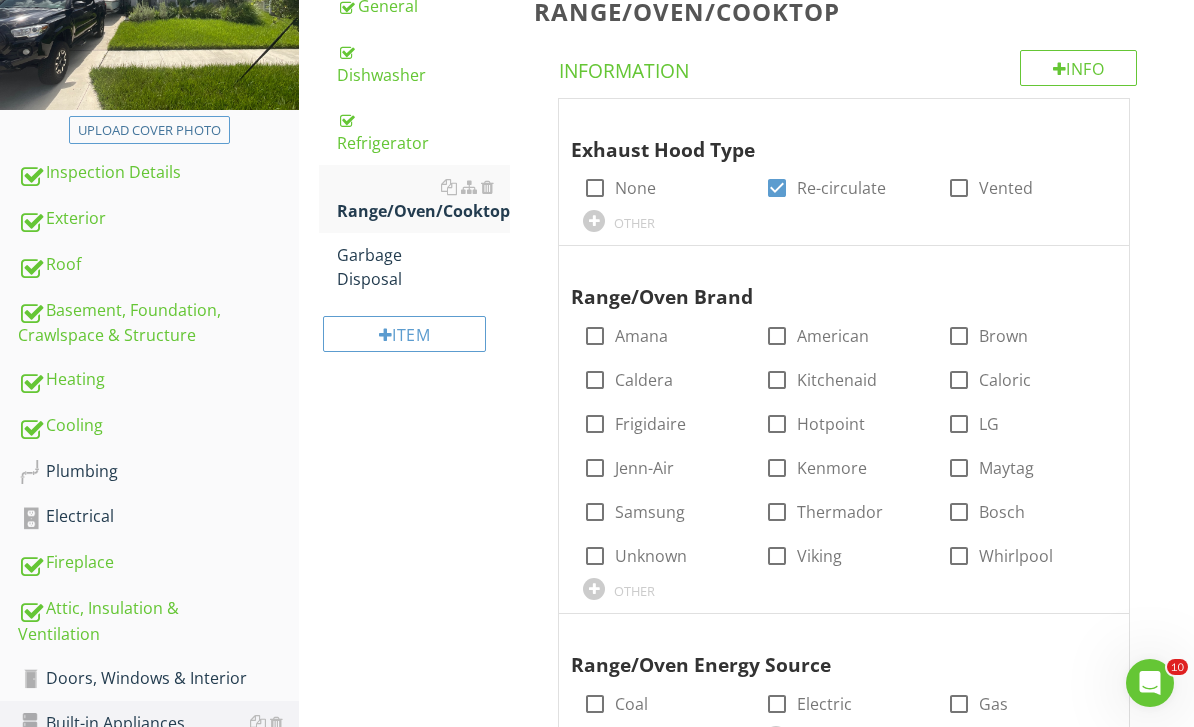 click on "OTHER" at bounding box center [662, 588] 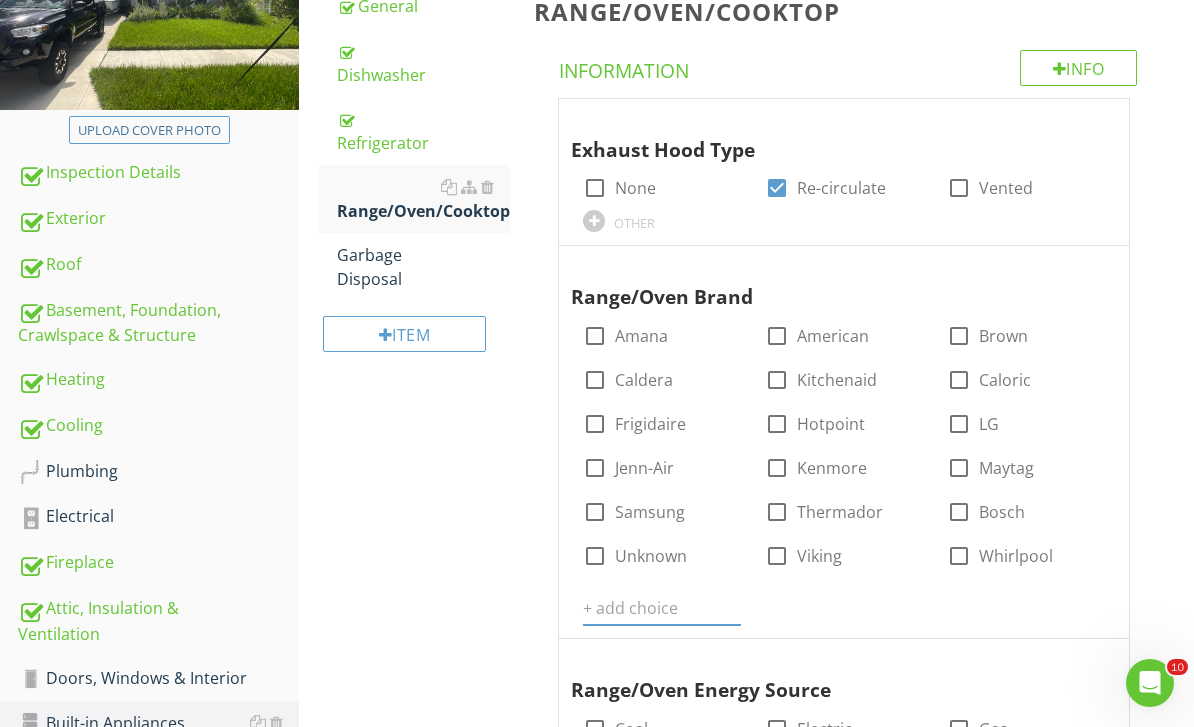 scroll, scrollTop: 333, scrollLeft: 0, axis: vertical 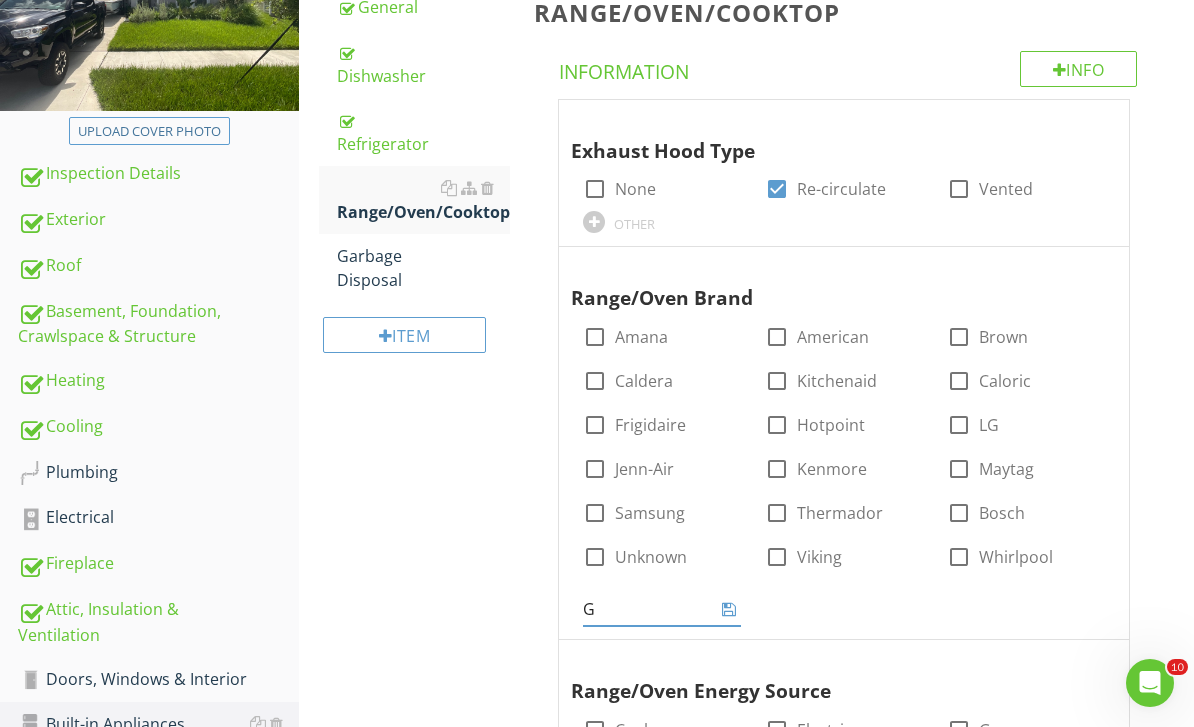 type on "GE" 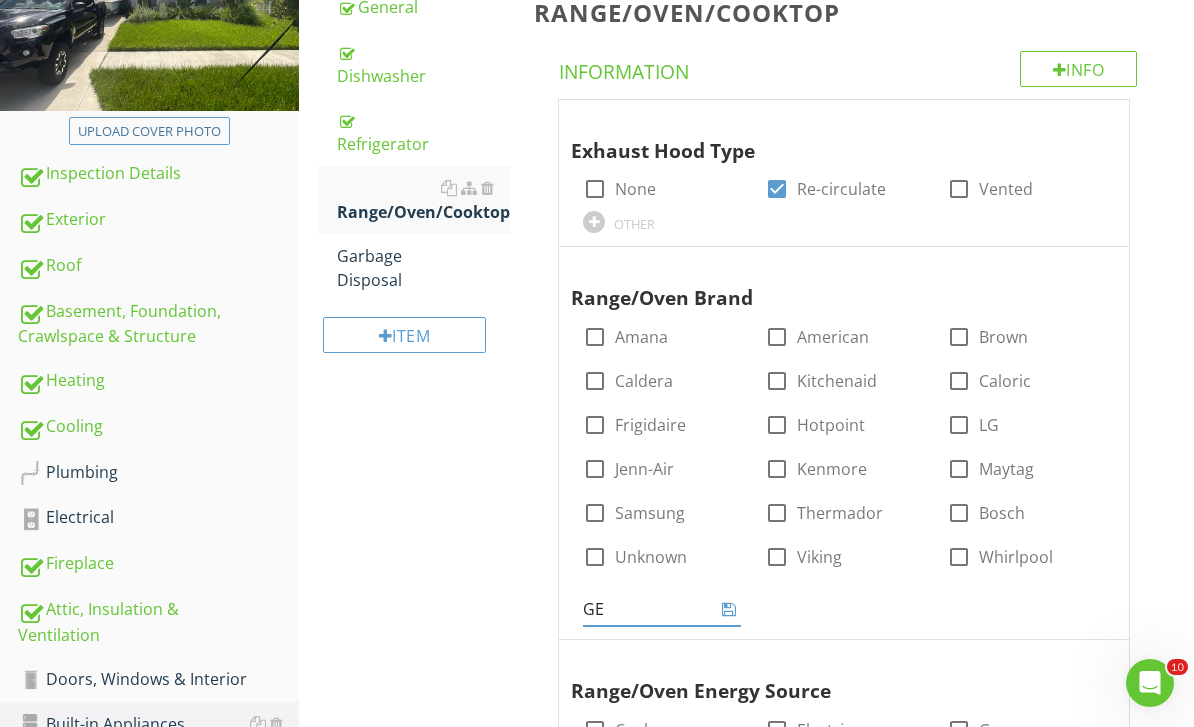click at bounding box center (729, 609) 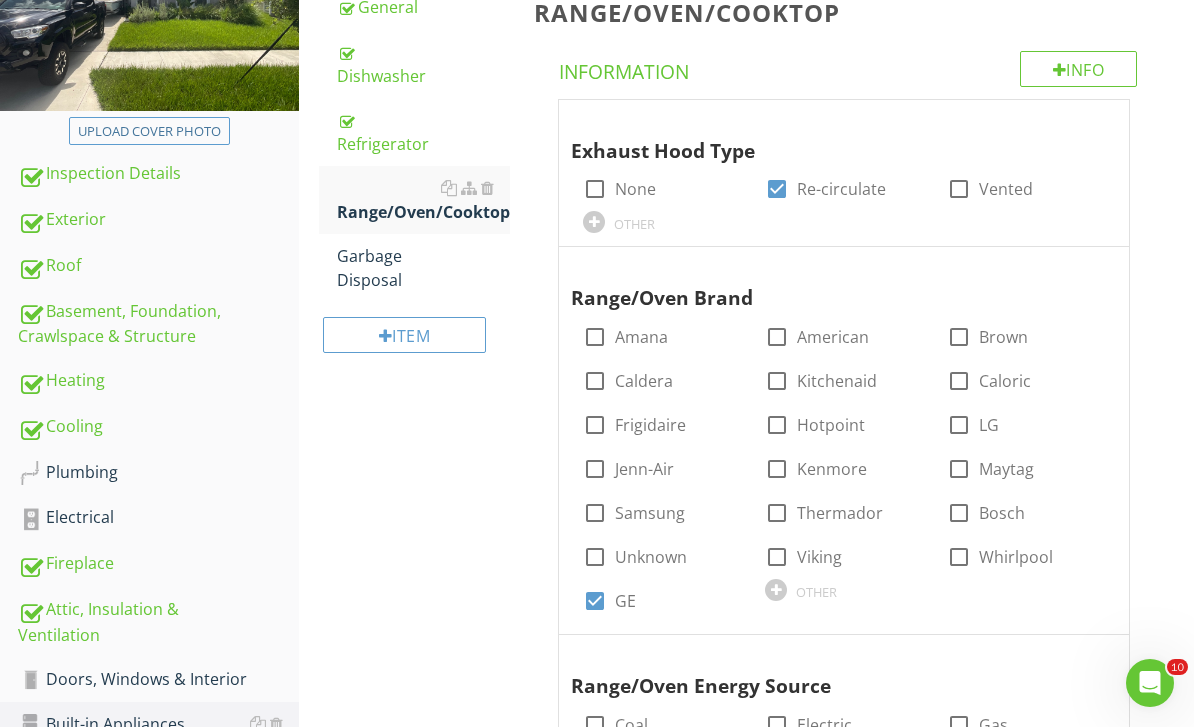 click on "Exhaust Hood Type
check_box_outline_blank None   check_box Re-circulate   check_box_outline_blank Vented         OTHER
Range/Oven Brand
check_box_outline_blank Amana   check_box_outline_blank American   check_box_outline_blank Brown   check_box_outline_blank Caldera   check_box_outline_blank Kitchenaid   check_box_outline_blank Caloric   check_box_outline_blank Frigidaire   check_box_outline_blank Hotpoint   check_box_outline_blank LG   check_box_outline_blank Jenn-Air   check_box_outline_blank Kenmore   check_box_outline_blank Maytag   check_box_outline_blank Samsung   check_box_outline_blank Thermador   check_box_outline_blank Bosch   check_box_outline_blank Unknown   check_box_outline_blank Viking   check_box_outline_blank Whirlpool   check_box GE         OTHER
Range/Oven Energy Source
check_box_outline_blank Coal   check_box_outline_blank" at bounding box center [848, 451] 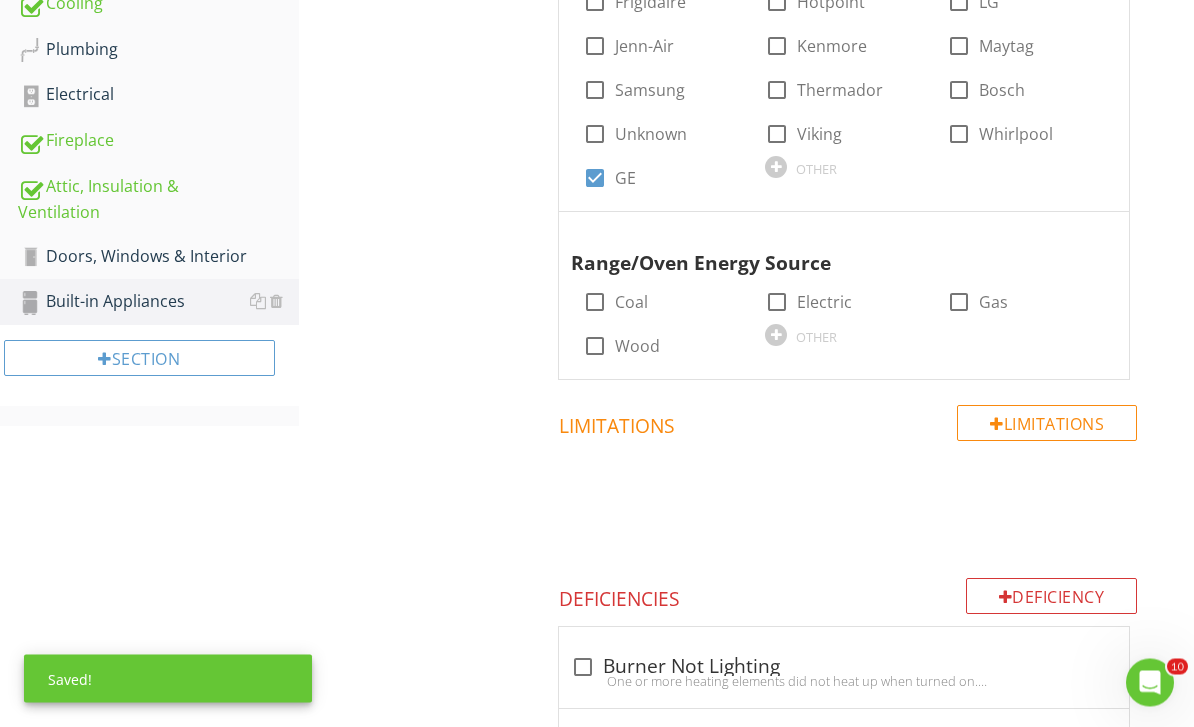 scroll, scrollTop: 756, scrollLeft: 0, axis: vertical 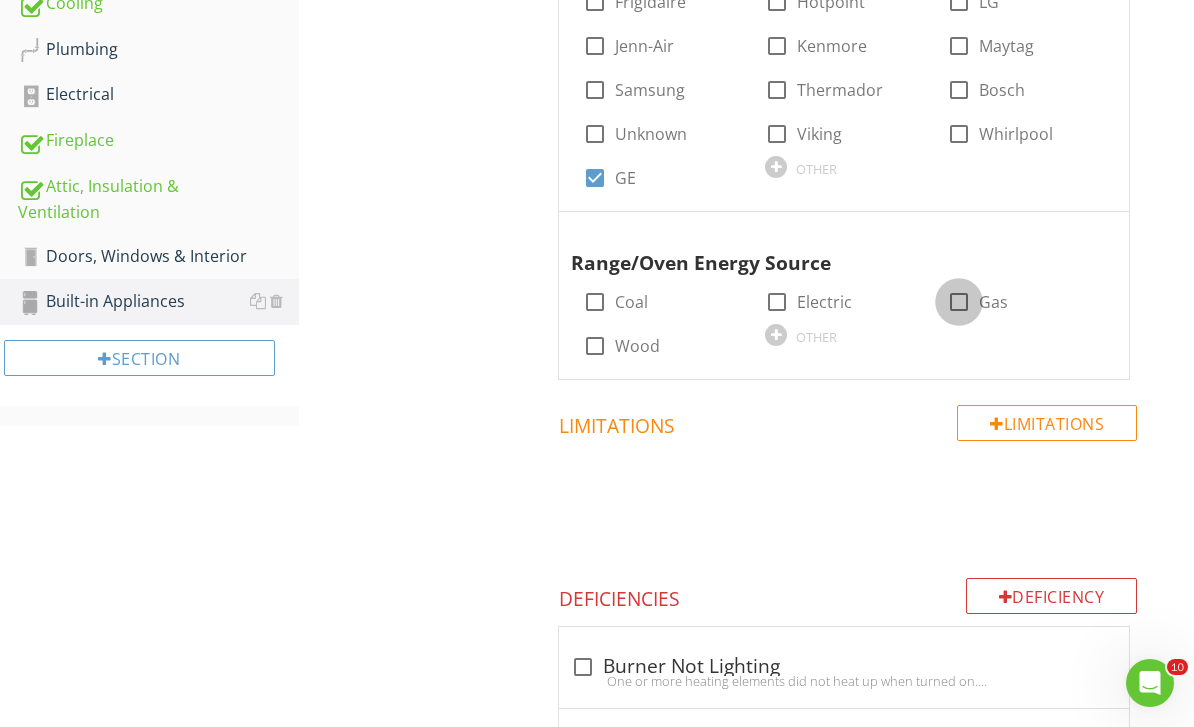click at bounding box center [959, 302] 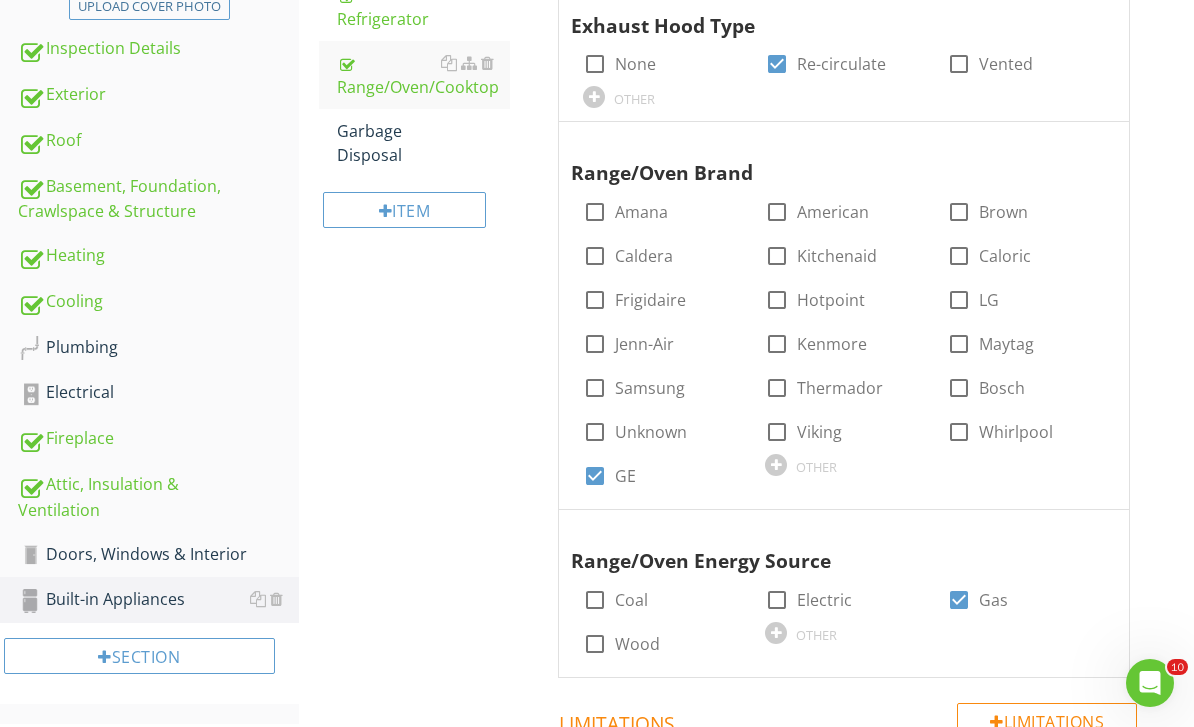 scroll, scrollTop: 0, scrollLeft: 0, axis: both 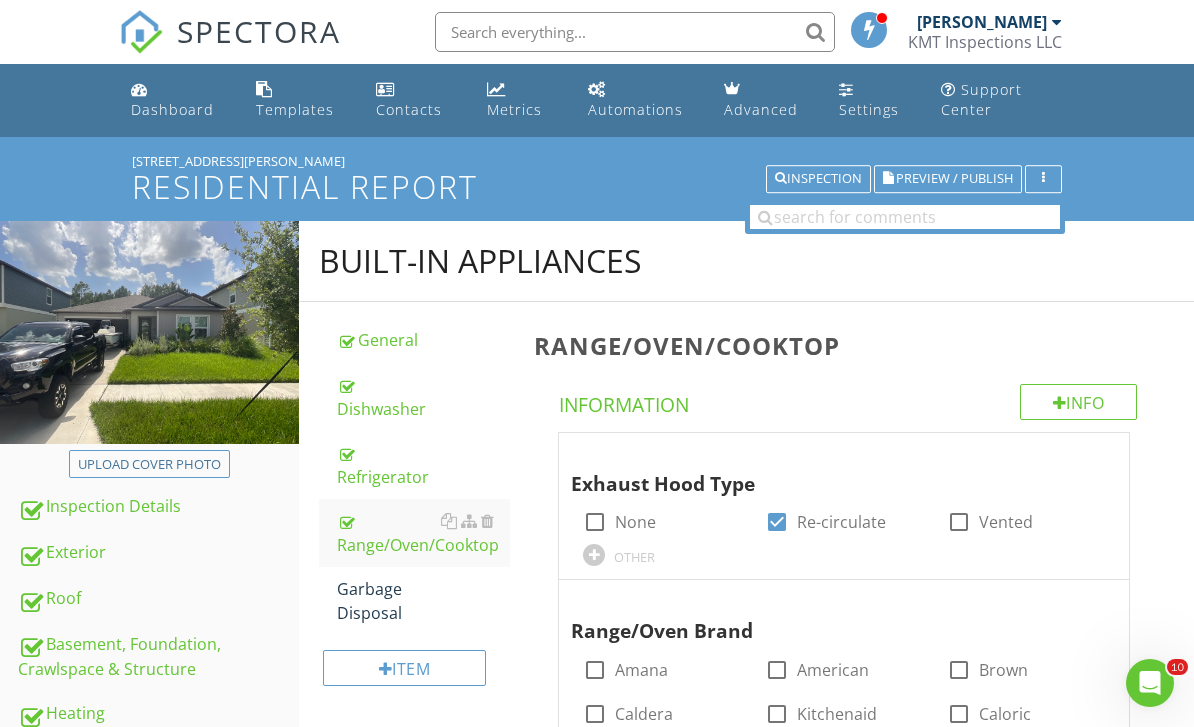 click on "Info" at bounding box center (1079, 402) 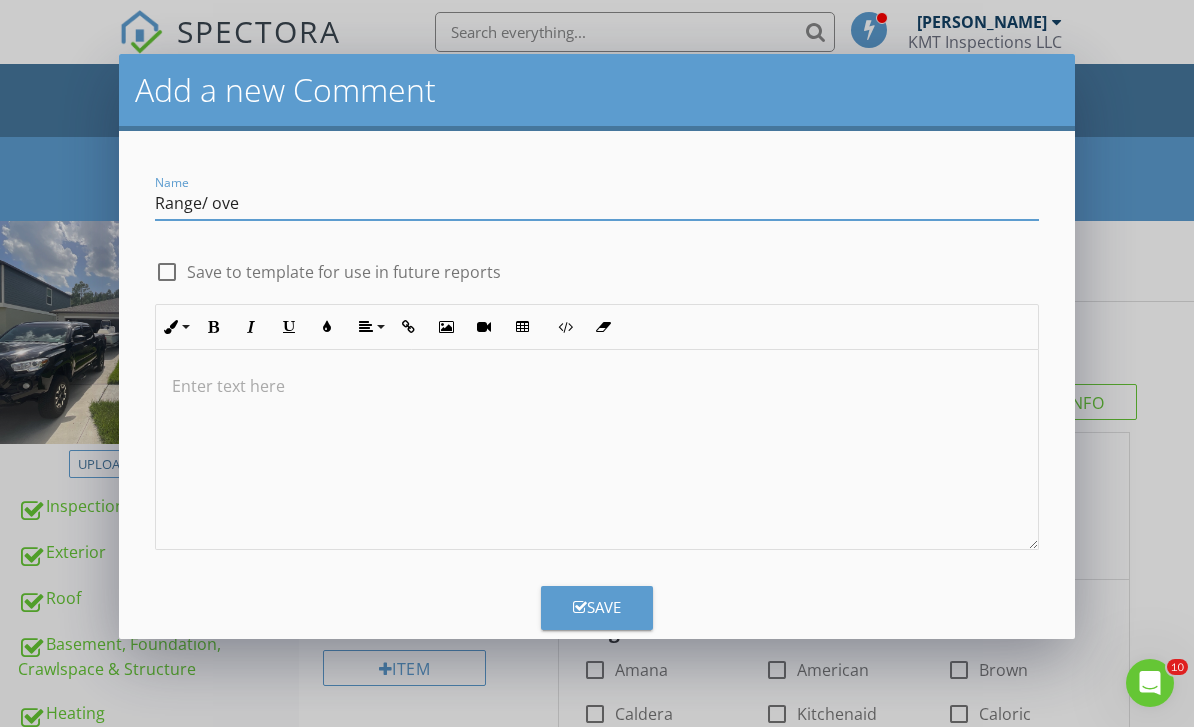 type on "Range/ oven" 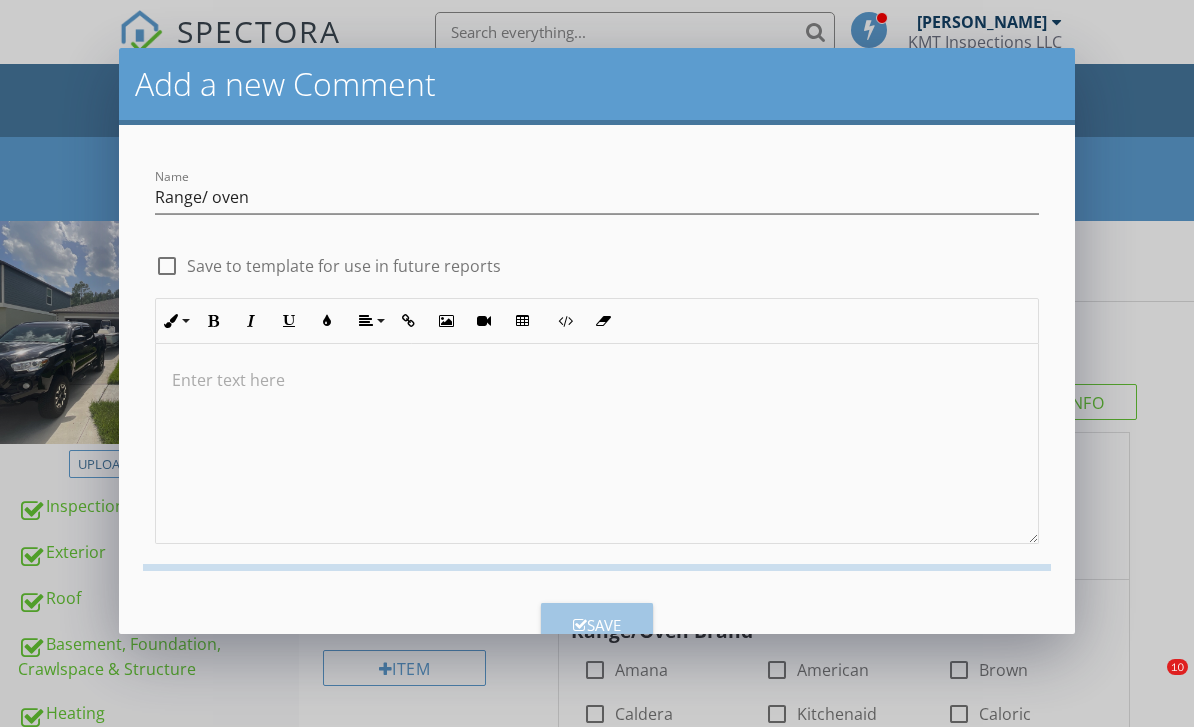 scroll, scrollTop: 0, scrollLeft: 0, axis: both 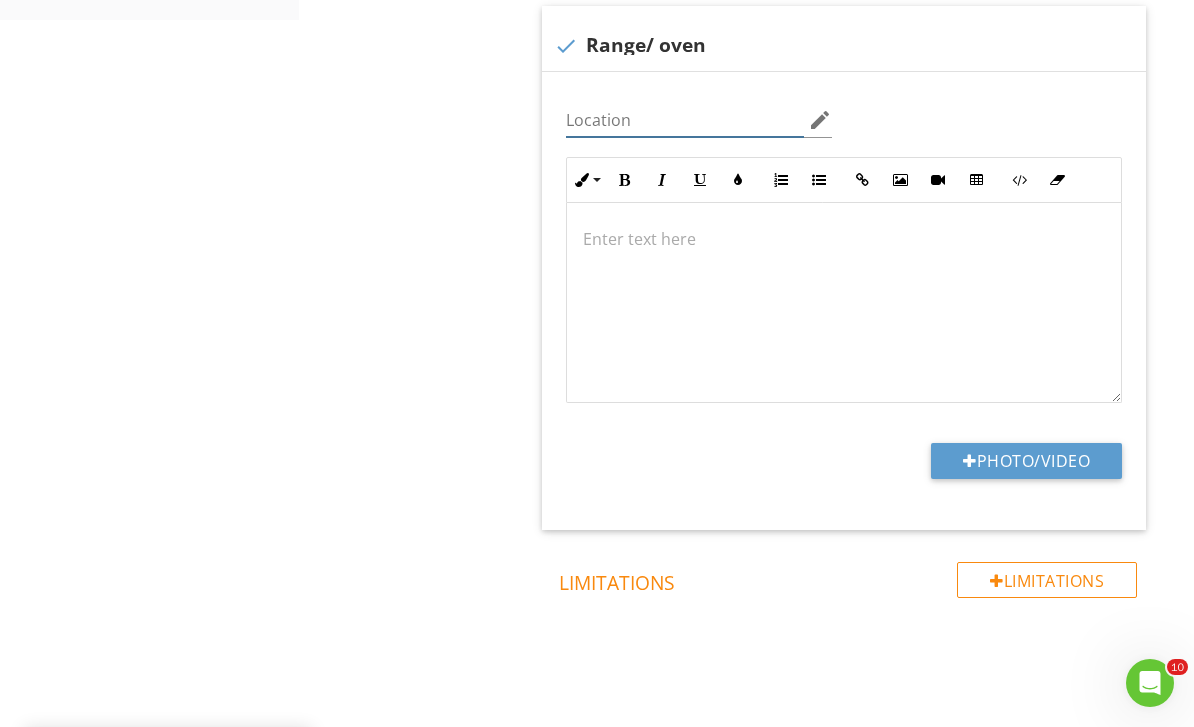 click at bounding box center [685, 120] 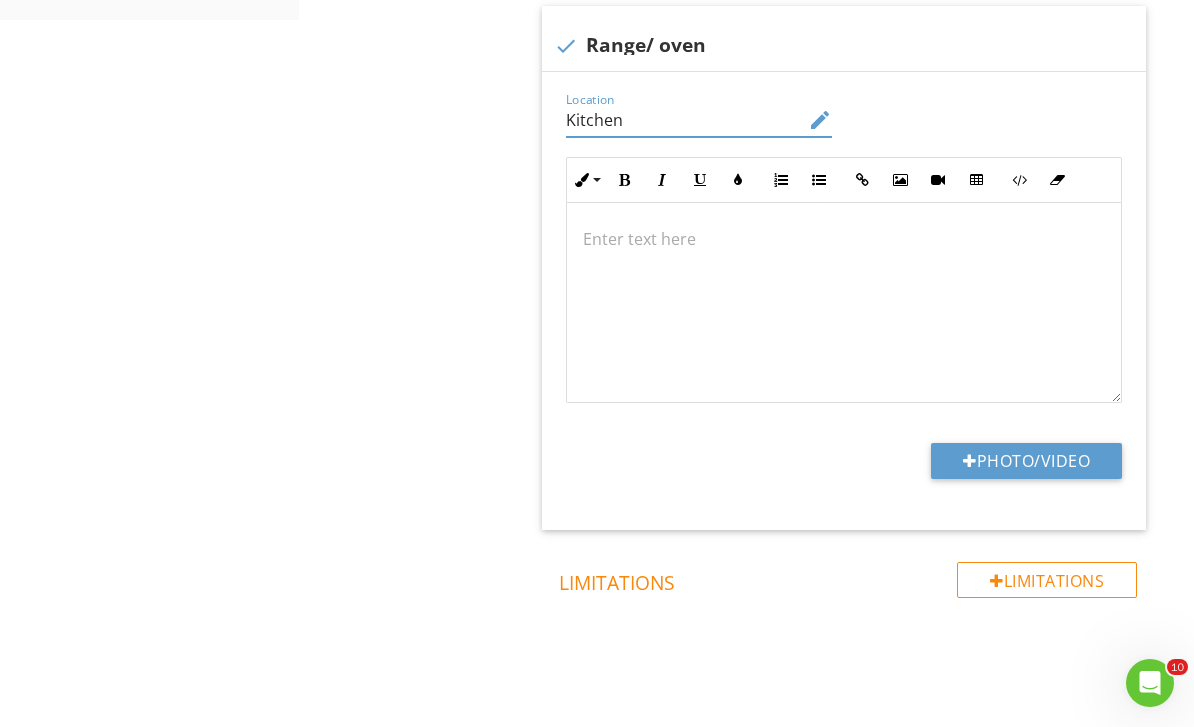 type on "Kitchen" 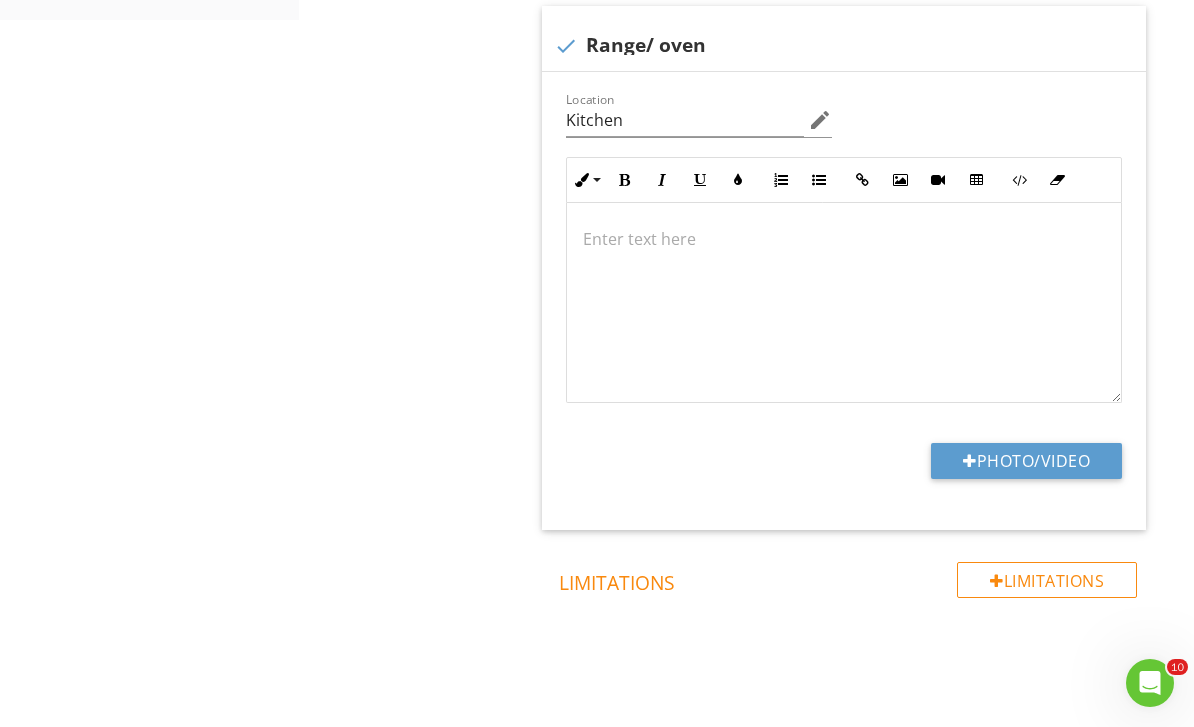 type on "C:\fakepath\IMG_9531.jpeg" 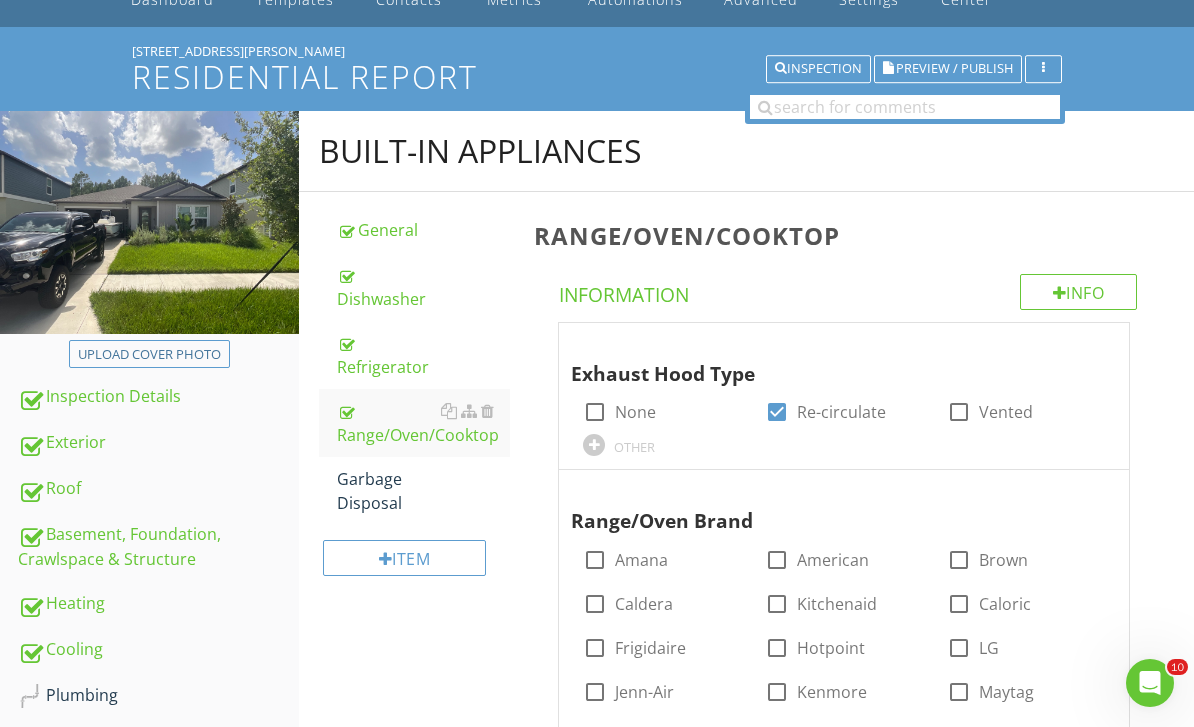 scroll, scrollTop: 134, scrollLeft: 0, axis: vertical 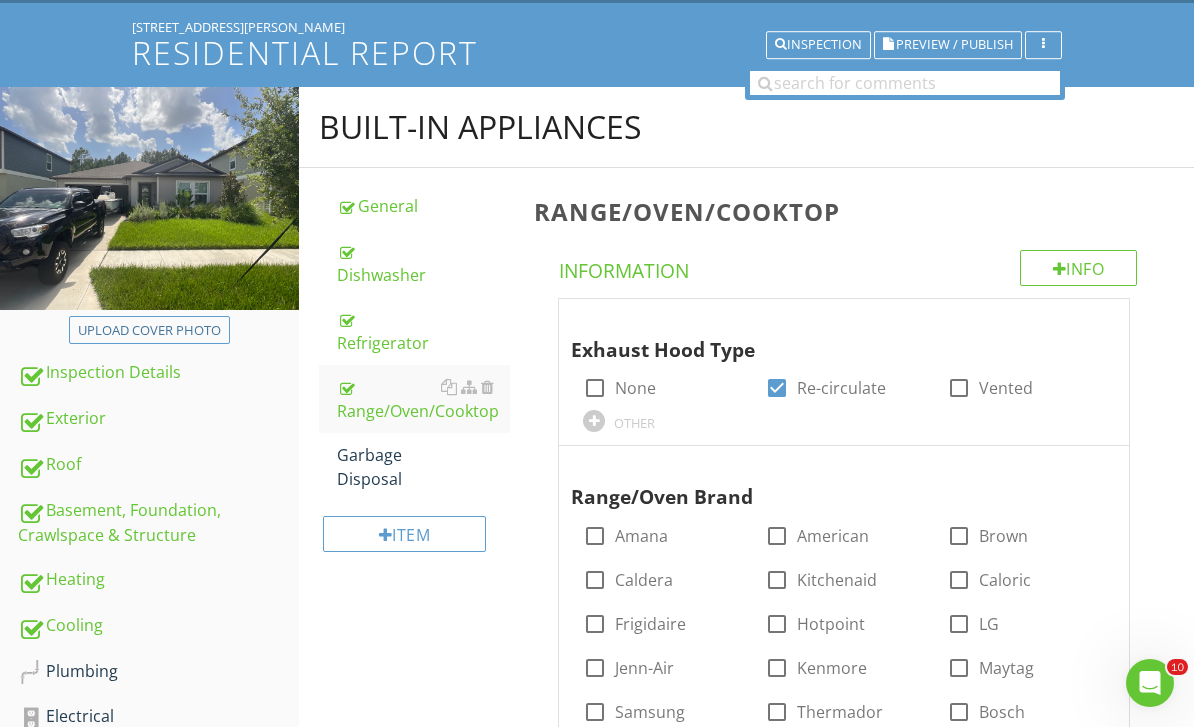click on "Info
Information
Exhaust Hood Type
check_box_outline_blank None   check_box Re-circulate   check_box_outline_blank Vented         OTHER
Range/Oven Brand
check_box_outline_blank Amana   check_box_outline_blank American   check_box_outline_blank Brown   check_box_outline_blank Caldera   check_box_outline_blank Kitchenaid   check_box_outline_blank Caloric   check_box_outline_blank Frigidaire   check_box_outline_blank Hotpoint   check_box_outline_blank LG   check_box_outline_blank Jenn-Air   check_box_outline_blank Kenmore   check_box_outline_blank Maytag   check_box_outline_blank Samsung   check_box_outline_blank Thermador   check_box_outline_blank Bosch   check_box_outline_blank Unknown   check_box_outline_blank Viking   check_box_outline_blank Whirlpool   check_box GE         OTHER                                     check_box_outline_blank Coal" at bounding box center [848, 970] 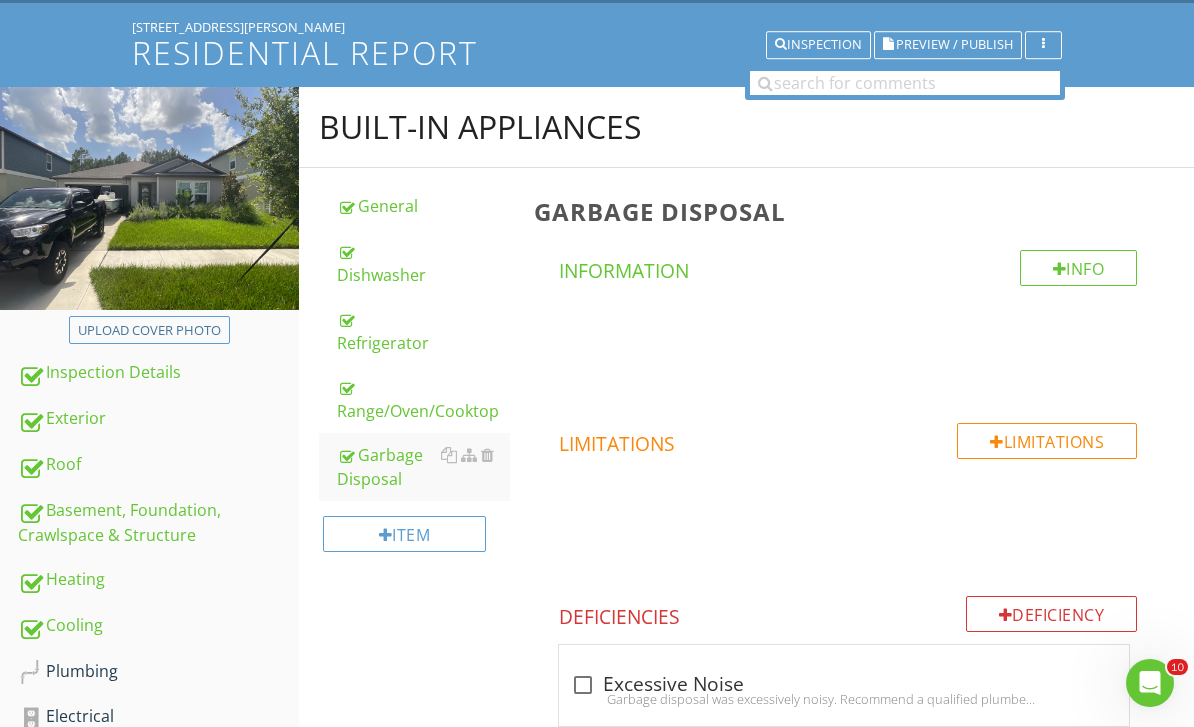 click on "Info" at bounding box center [1079, 268] 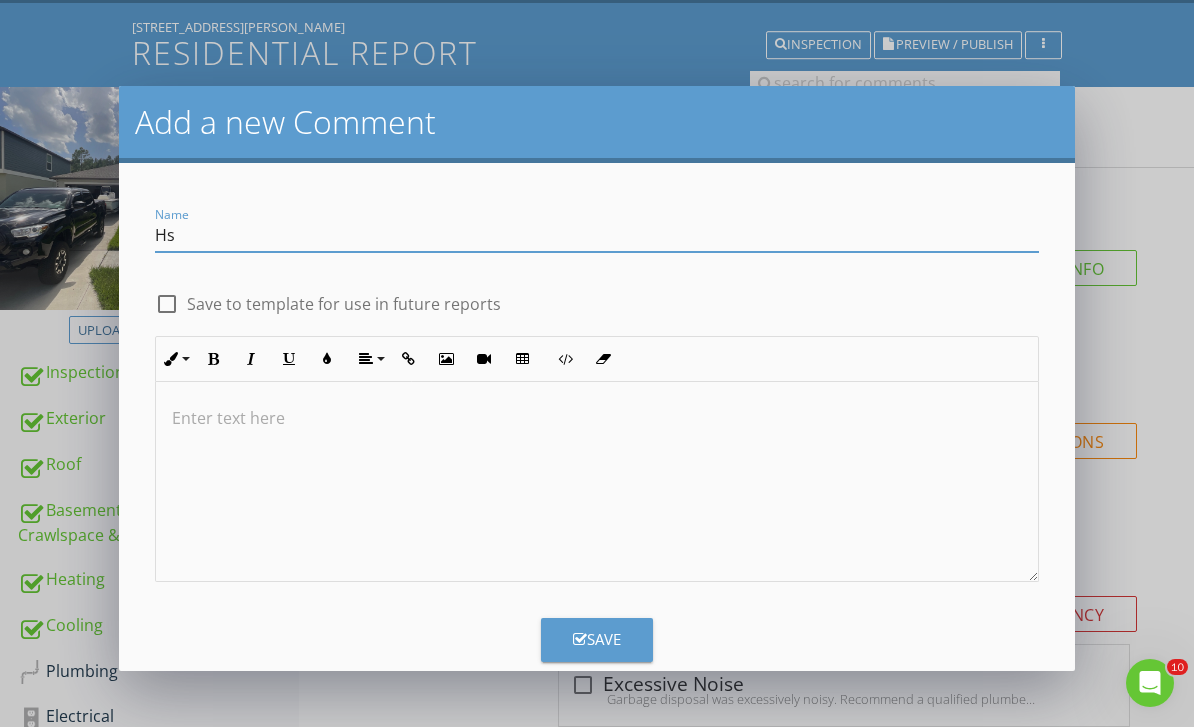 type on "H" 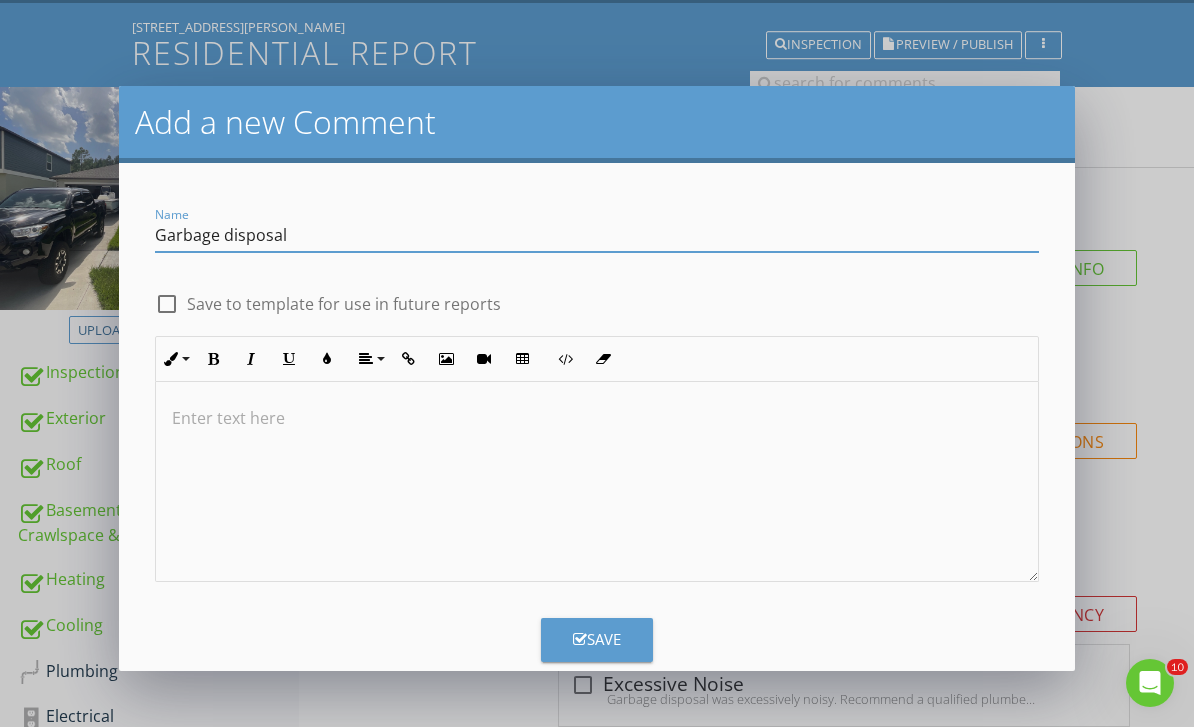 type on "Garbage disposal" 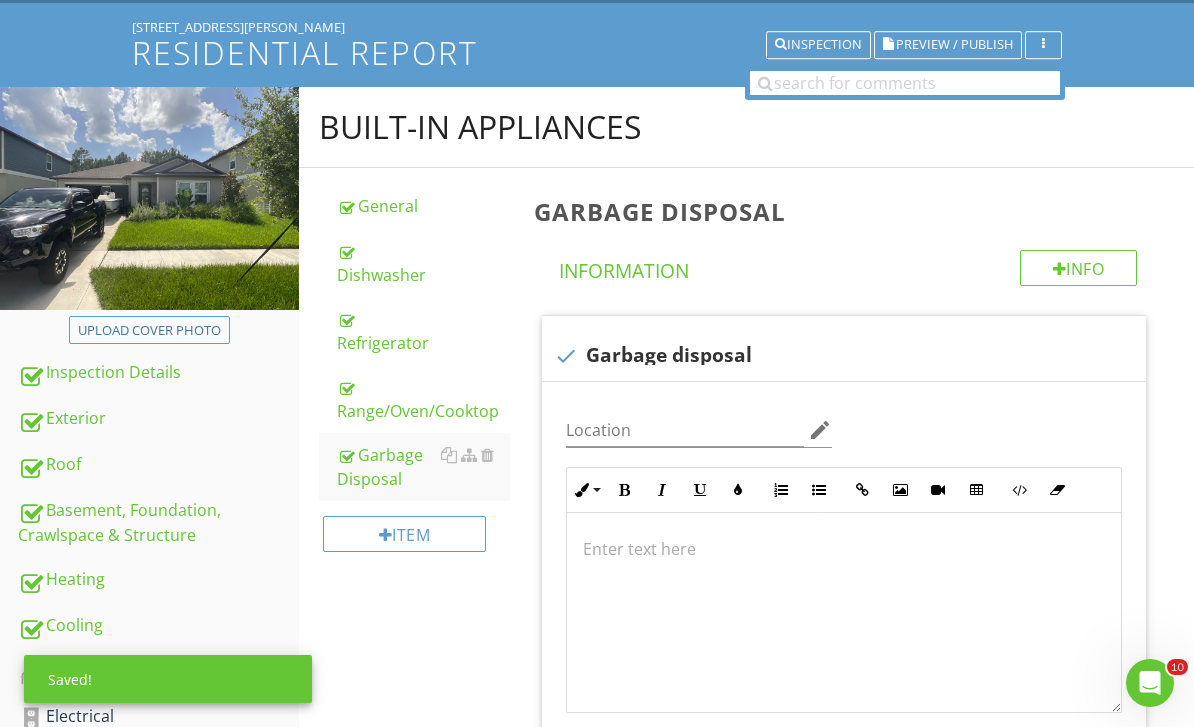 scroll, scrollTop: 448, scrollLeft: 0, axis: vertical 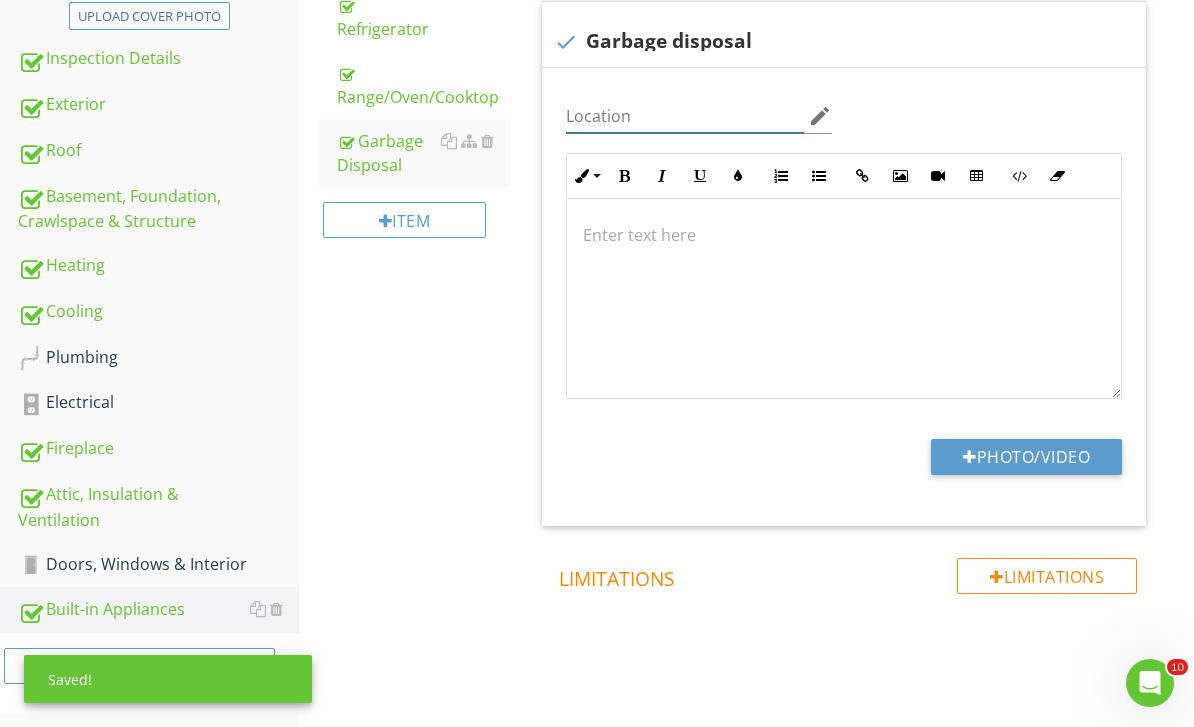 click at bounding box center [685, 116] 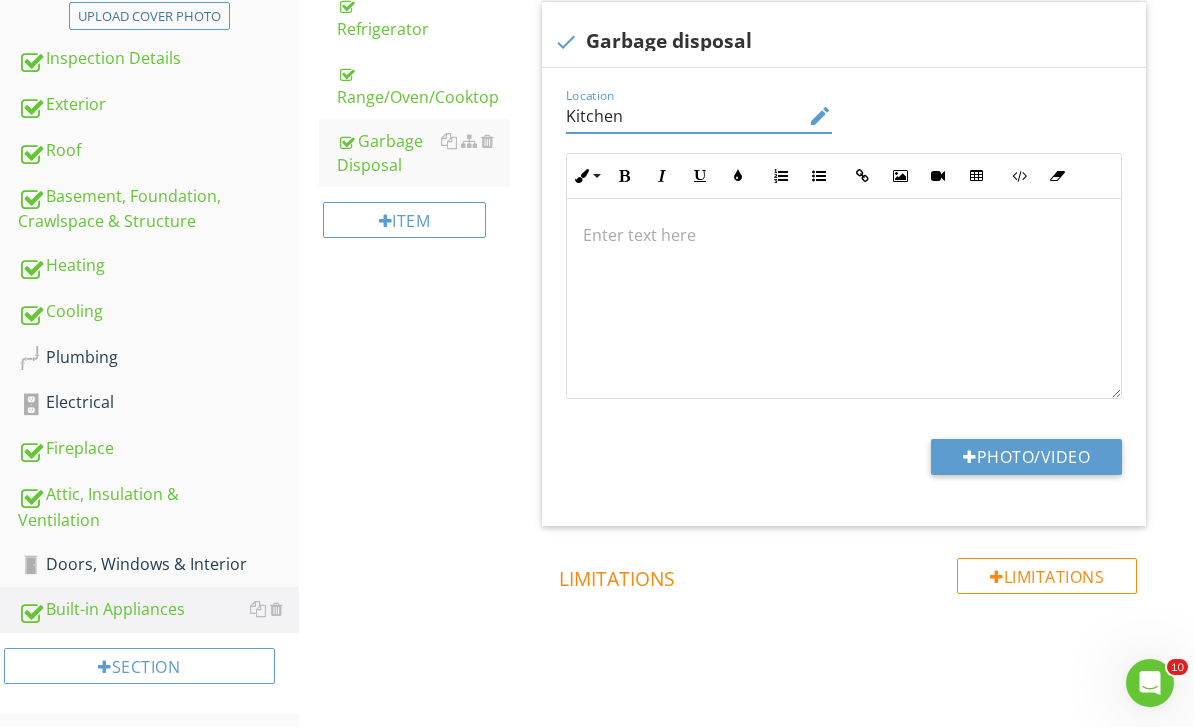 type on "Kitchen" 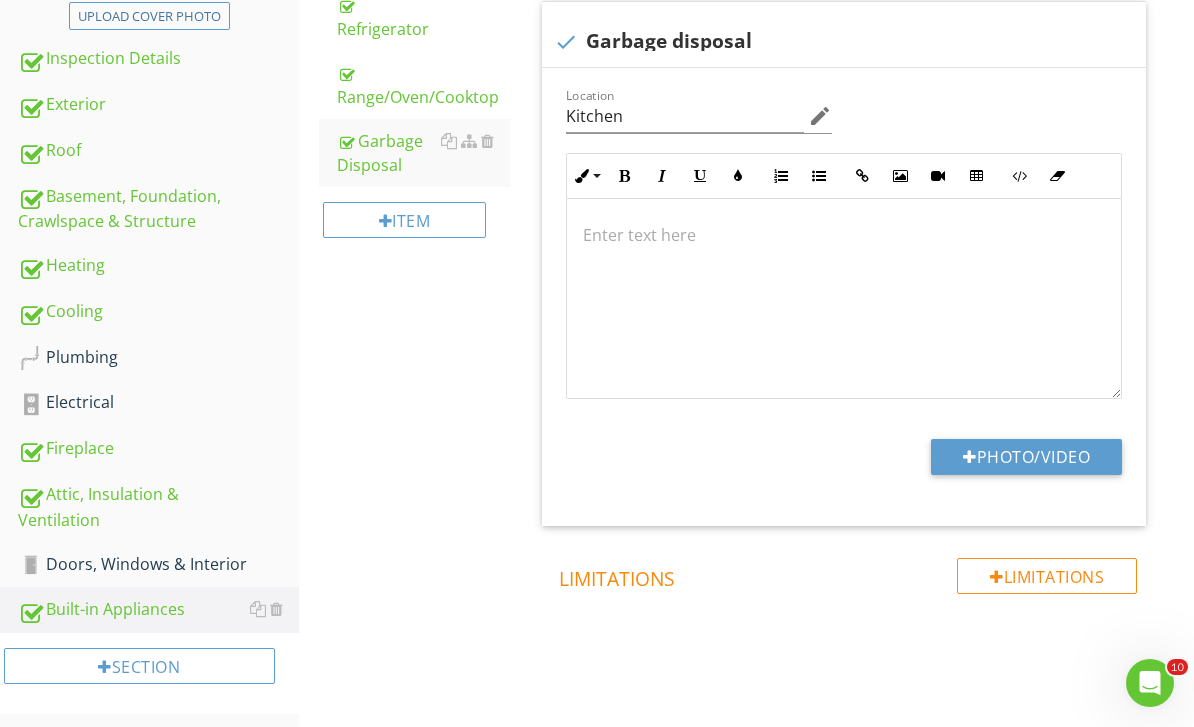type on "C:\fakepath\IMG_9530.jpeg" 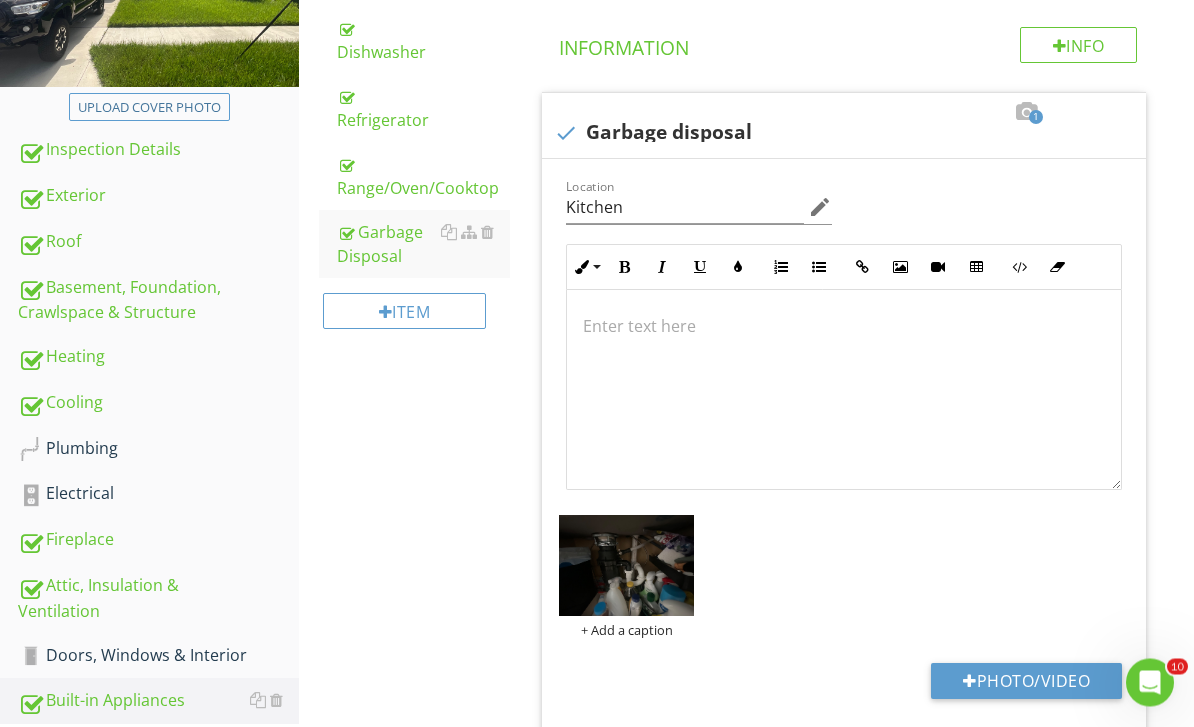 scroll, scrollTop: 357, scrollLeft: 0, axis: vertical 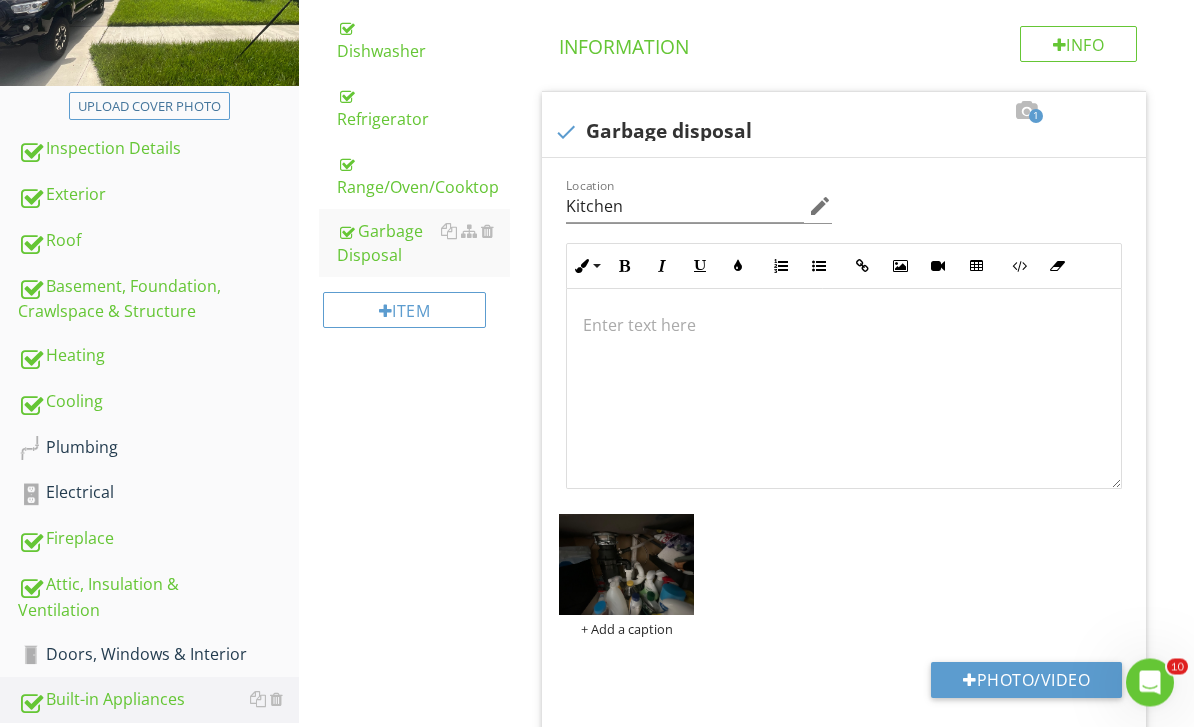 click on "Item" at bounding box center (405, 311) 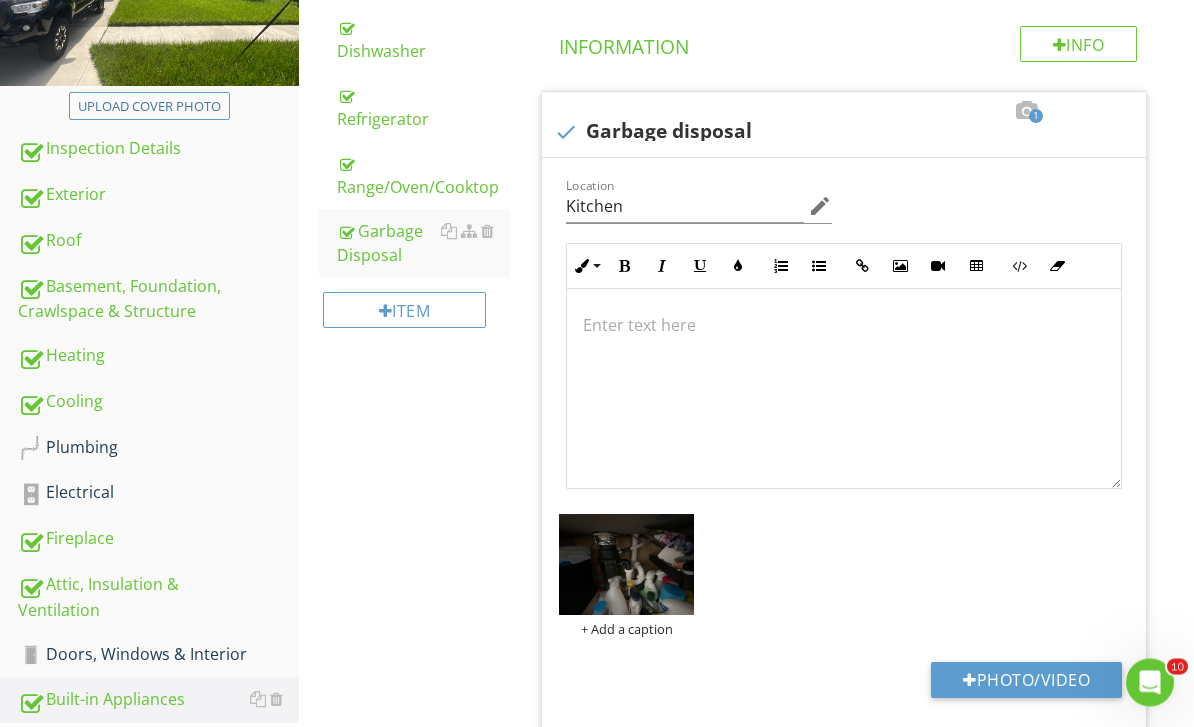 scroll, scrollTop: 358, scrollLeft: 0, axis: vertical 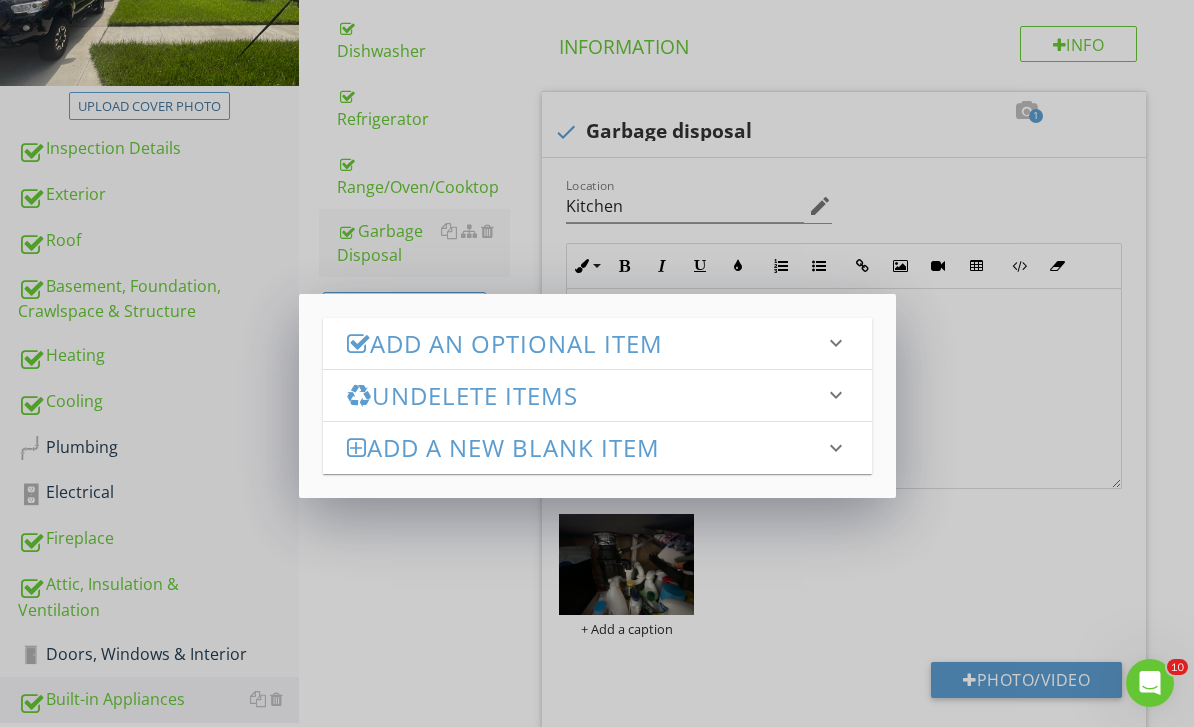 click on "Add an Optional Item" at bounding box center (585, 343) 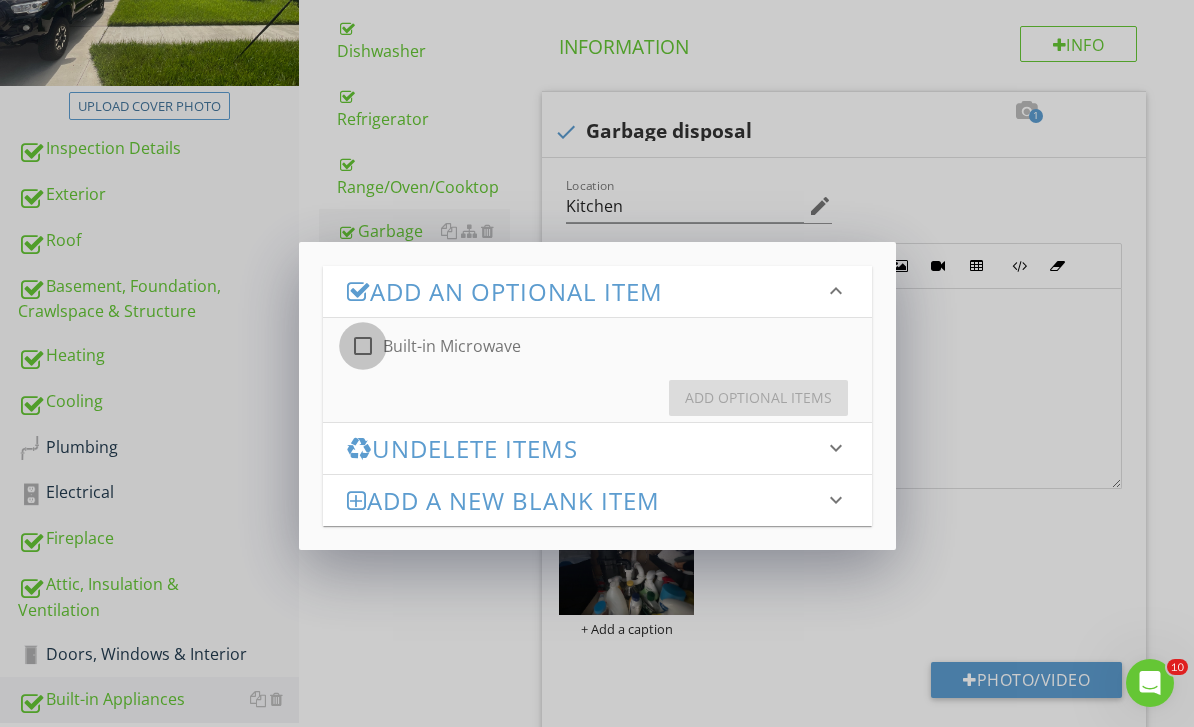 click at bounding box center [363, 346] 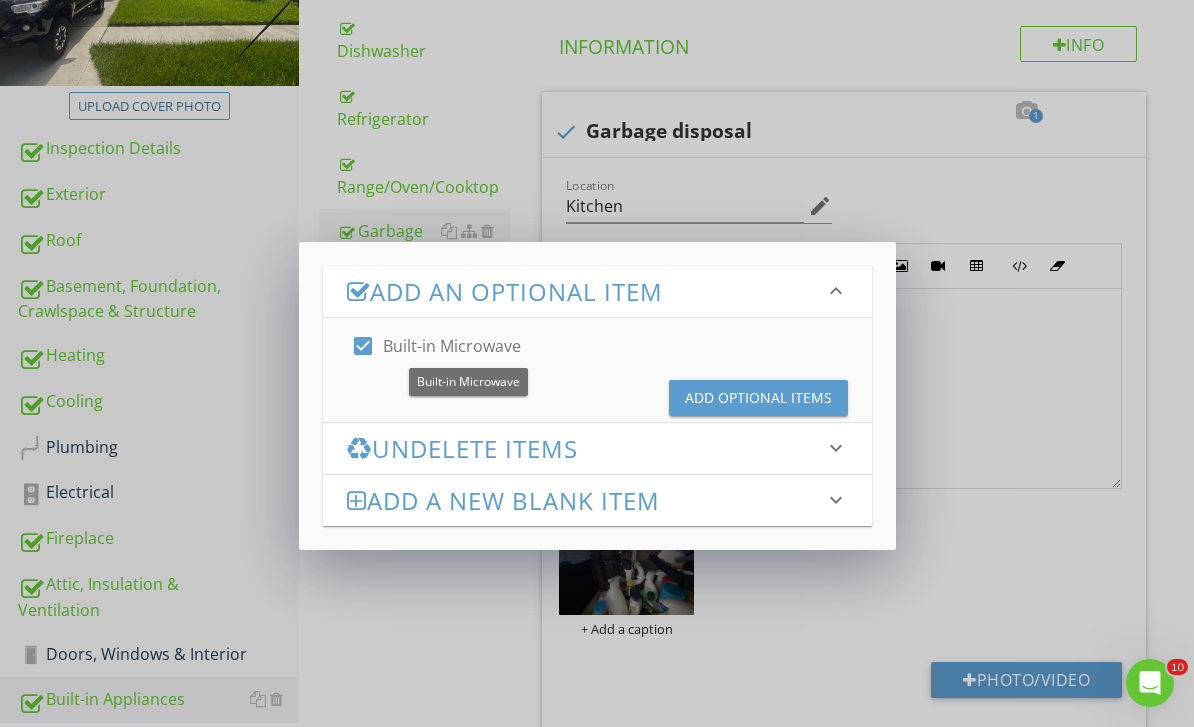 click on "Add Optional Items" at bounding box center (758, 398) 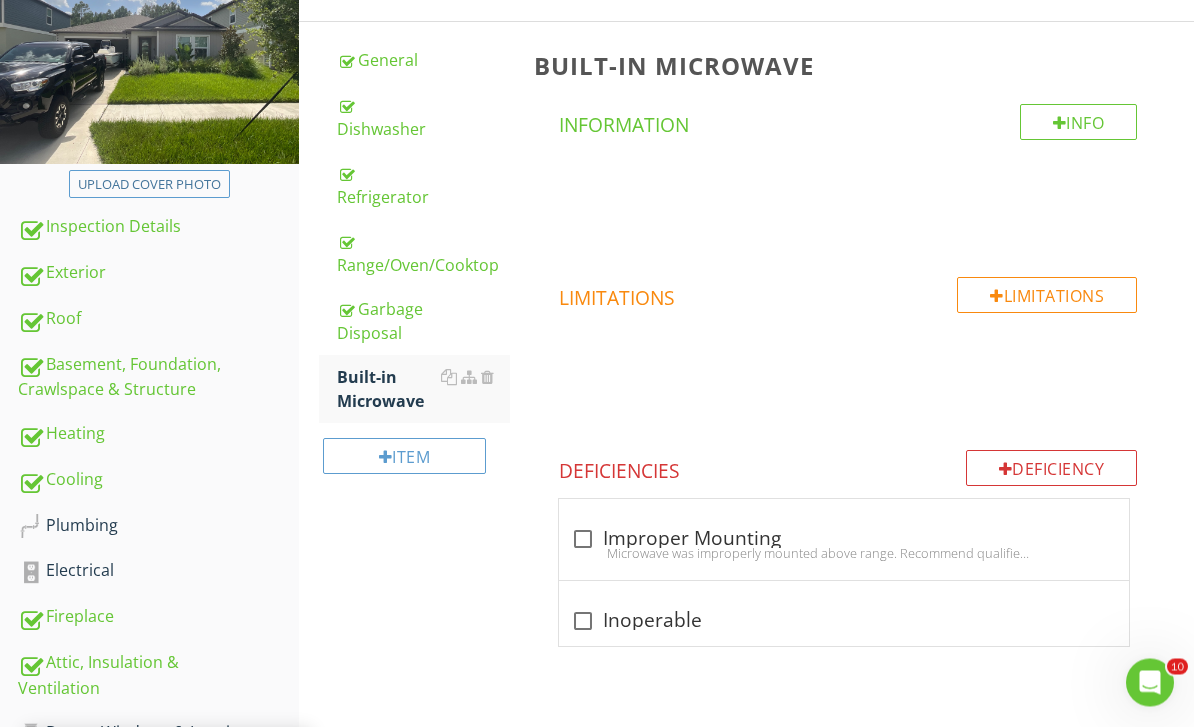scroll, scrollTop: 279, scrollLeft: 0, axis: vertical 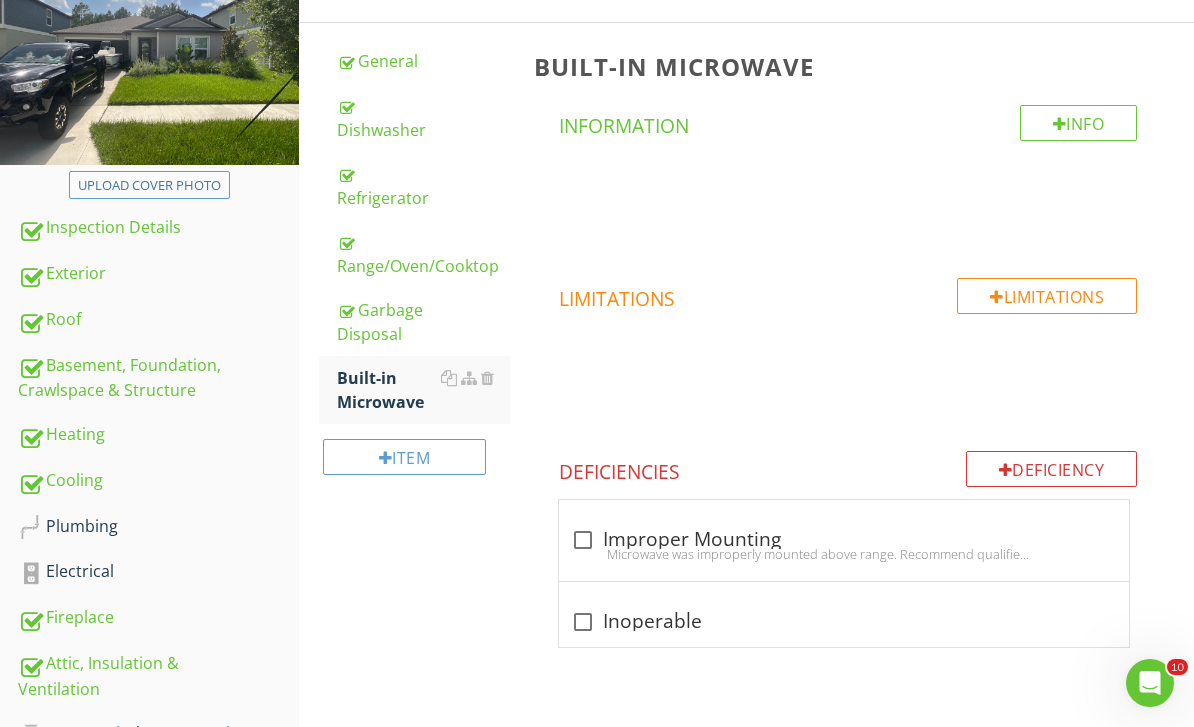 click on "Info" at bounding box center (1079, 123) 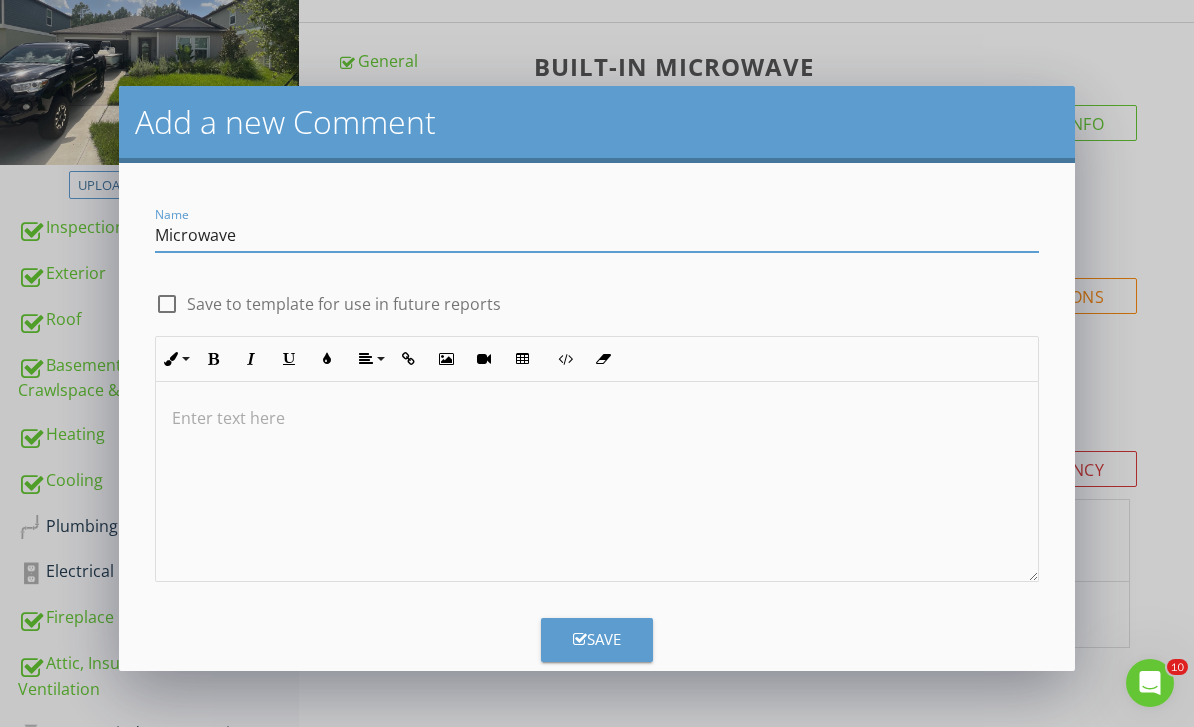 click on "Microwave" at bounding box center (596, 235) 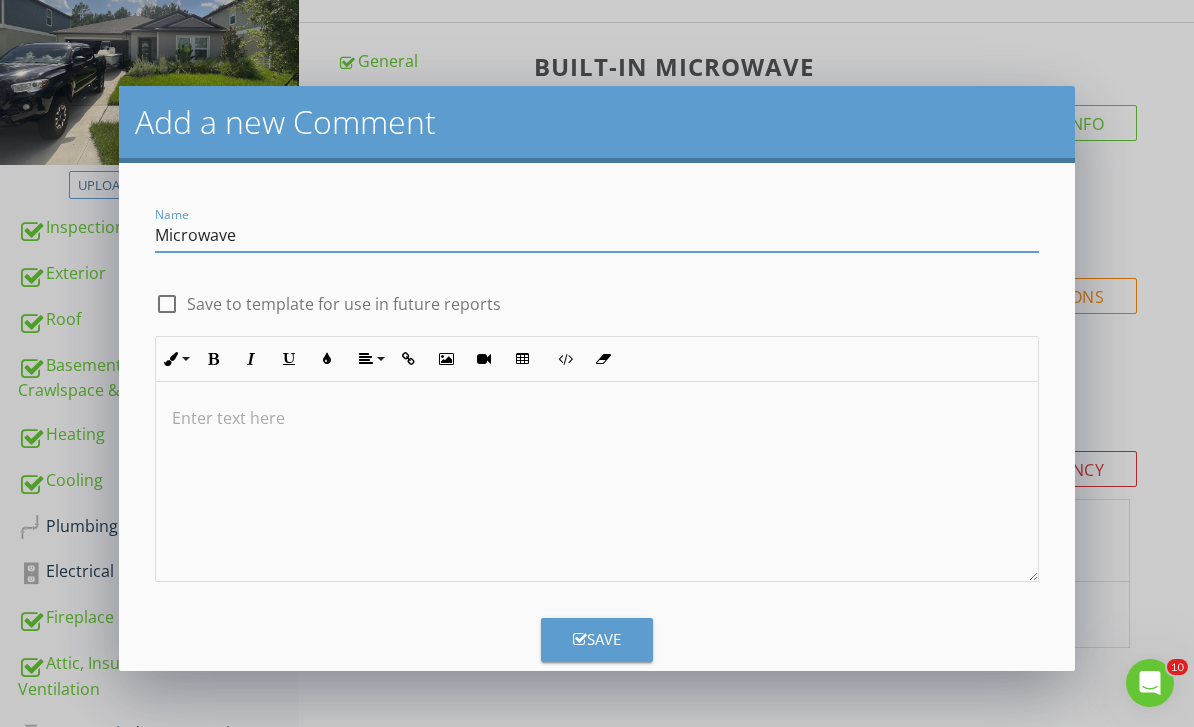 click on "Microwave" at bounding box center (596, 235) 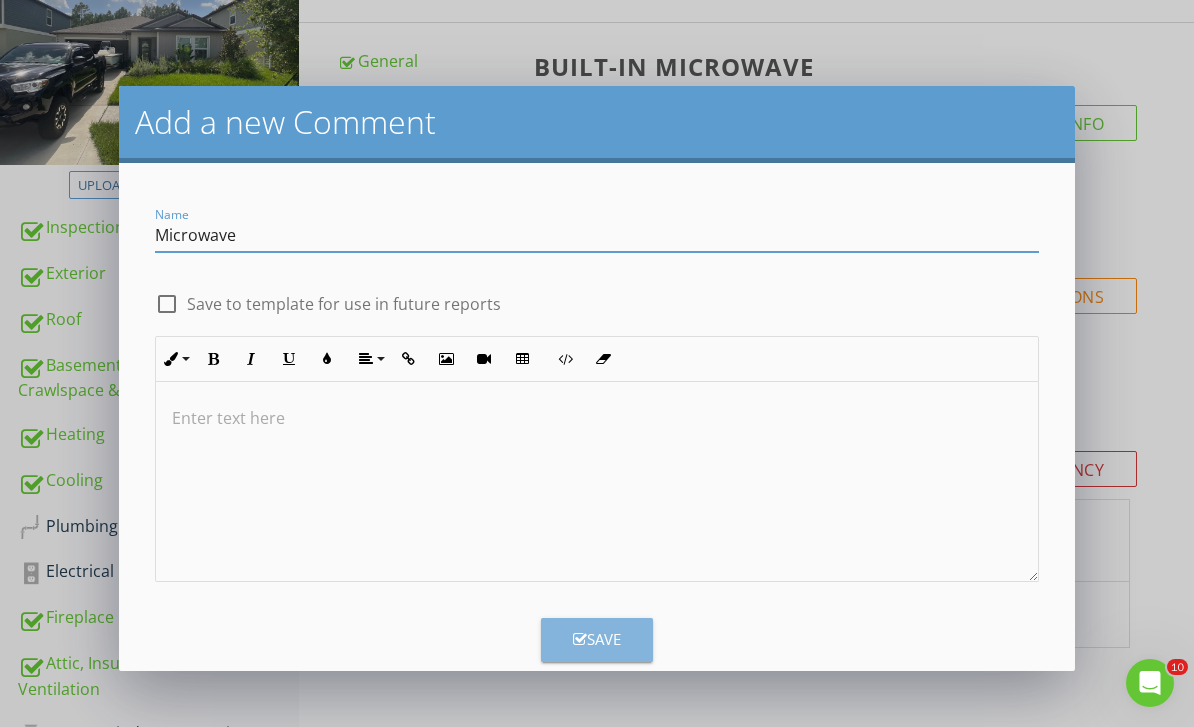 type on "Microwave" 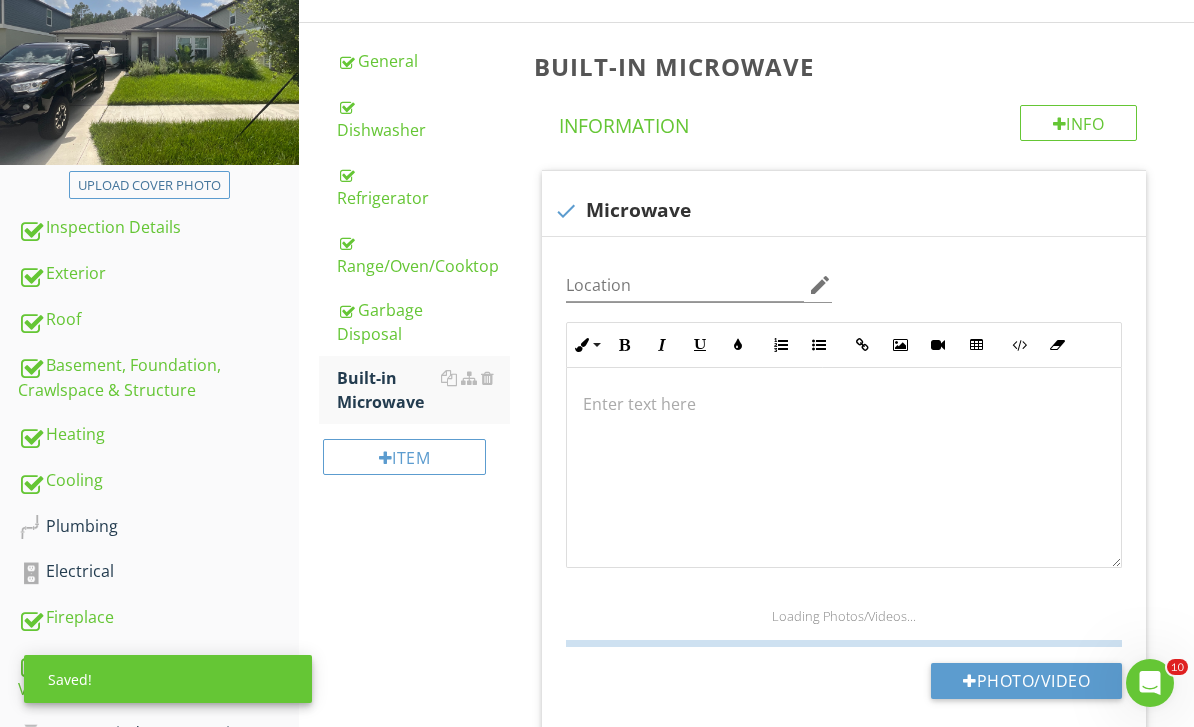 scroll, scrollTop: 448, scrollLeft: 0, axis: vertical 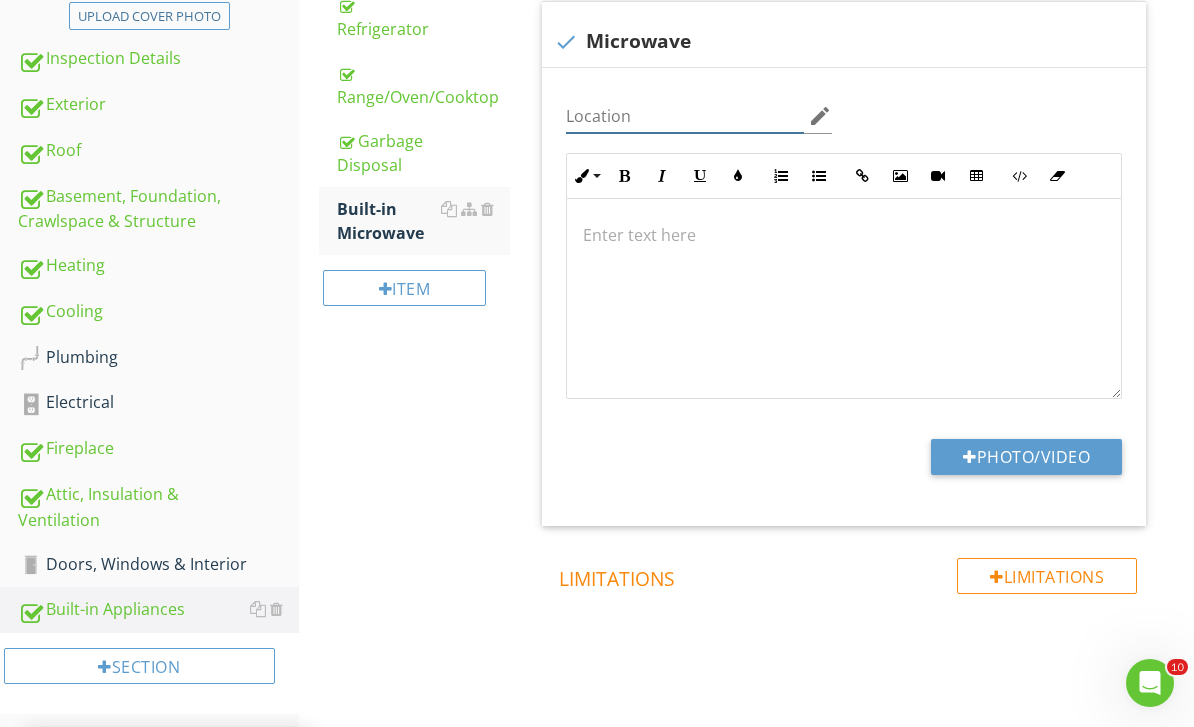 click at bounding box center [685, 116] 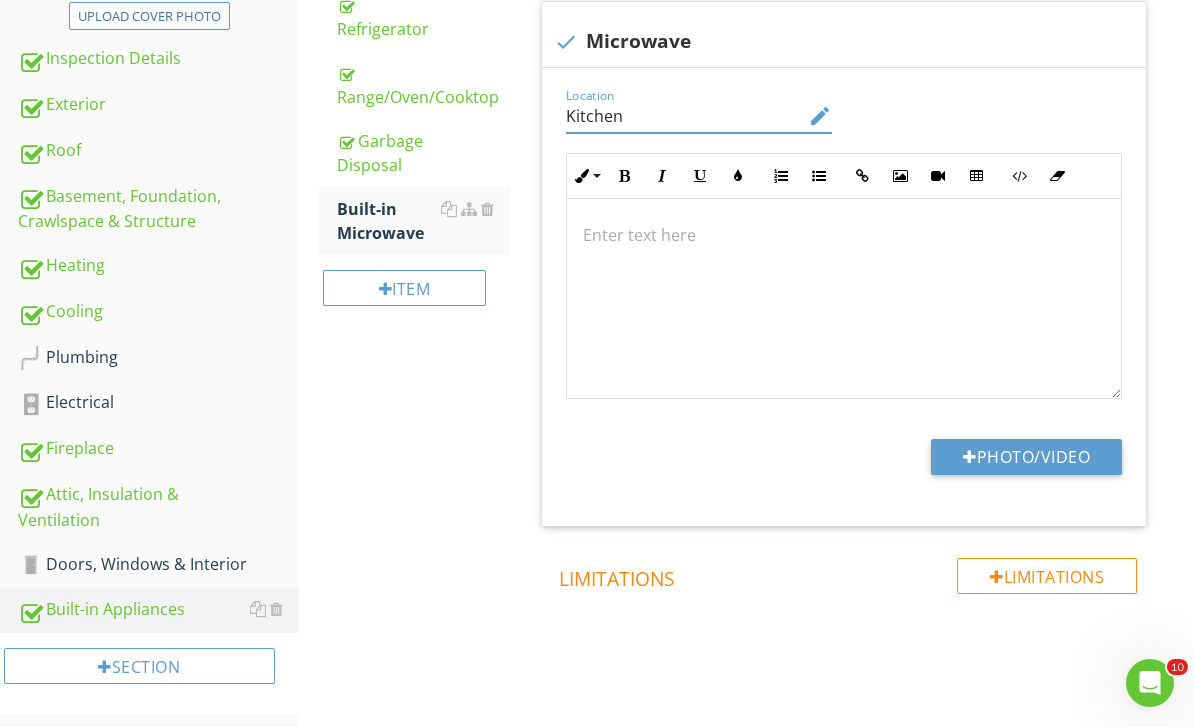 type on "Kitchen" 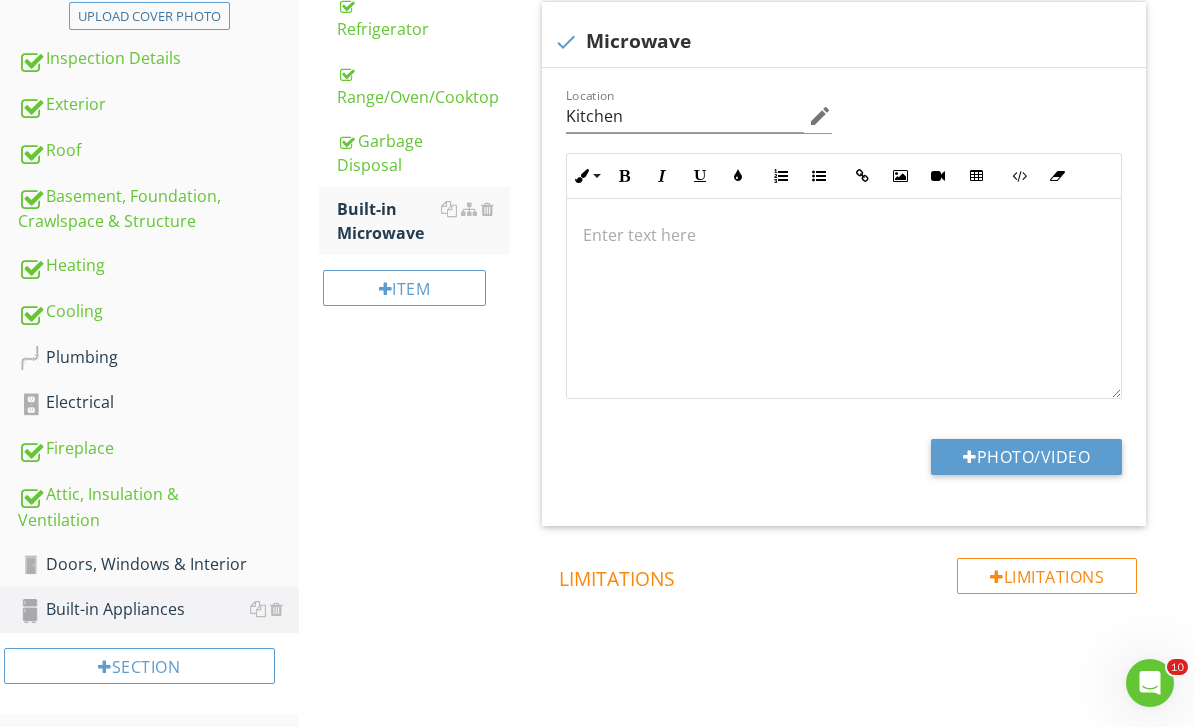 type on "C:\fakepath\IMG_9534.jpeg" 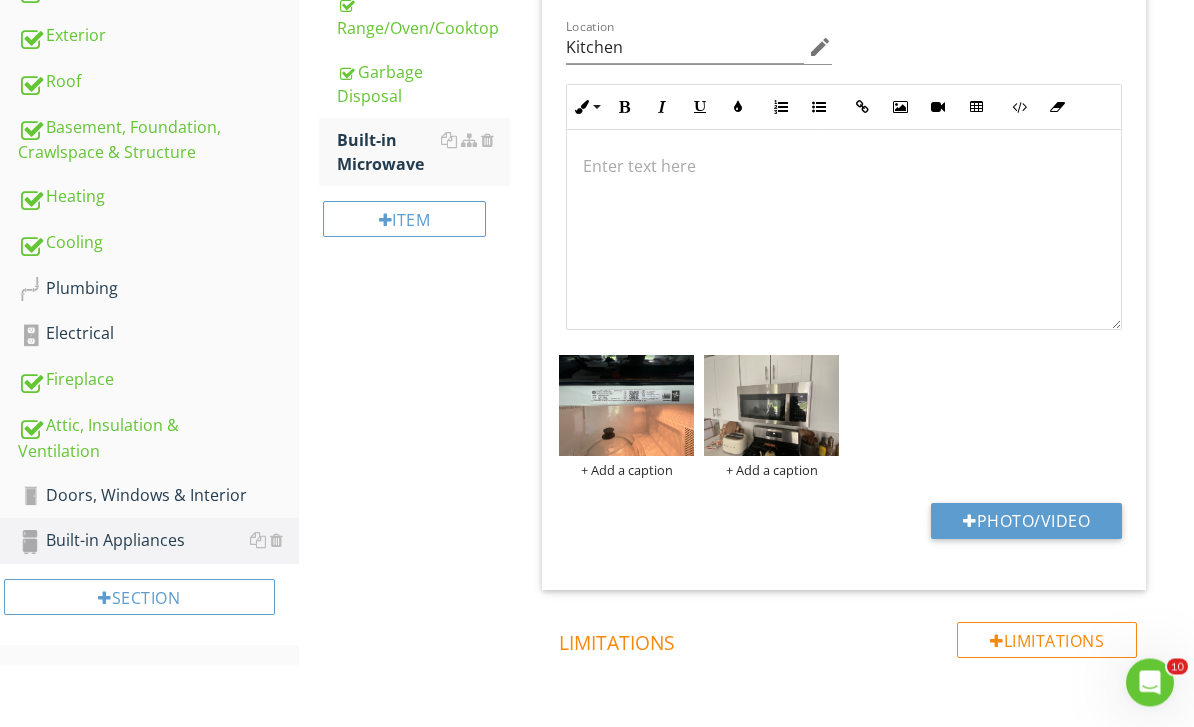 scroll, scrollTop: 517, scrollLeft: 0, axis: vertical 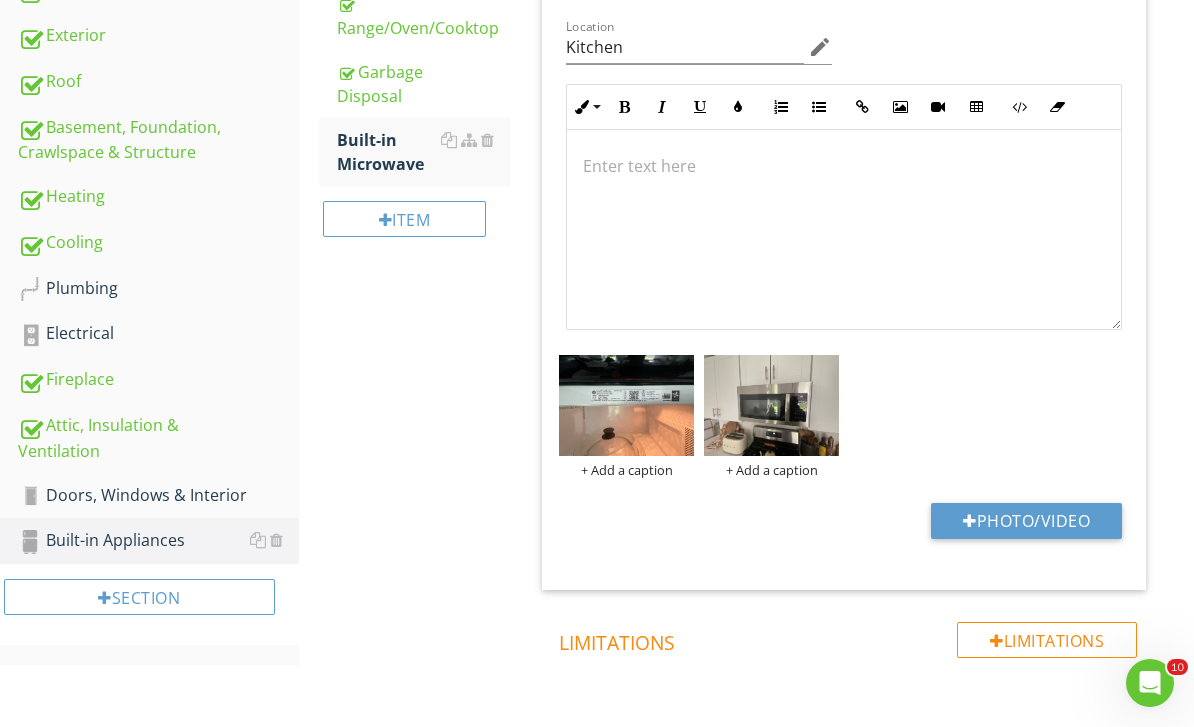 click on "Plumbing" at bounding box center [158, 289] 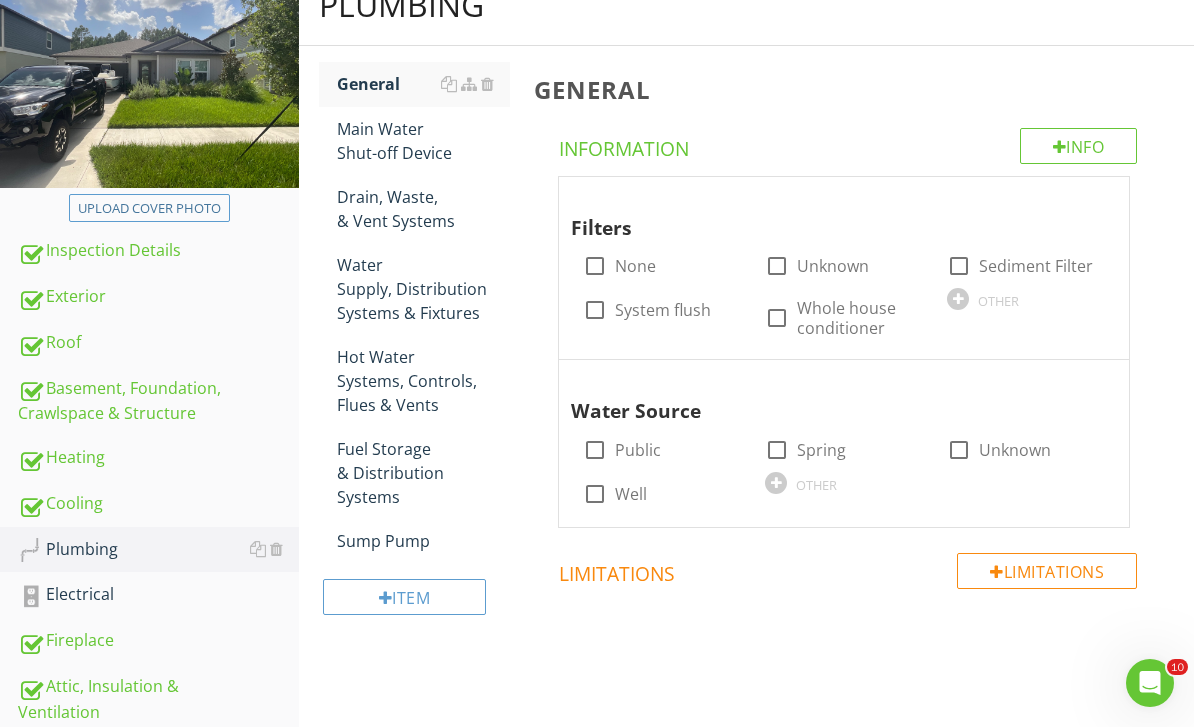 scroll, scrollTop: 271, scrollLeft: 0, axis: vertical 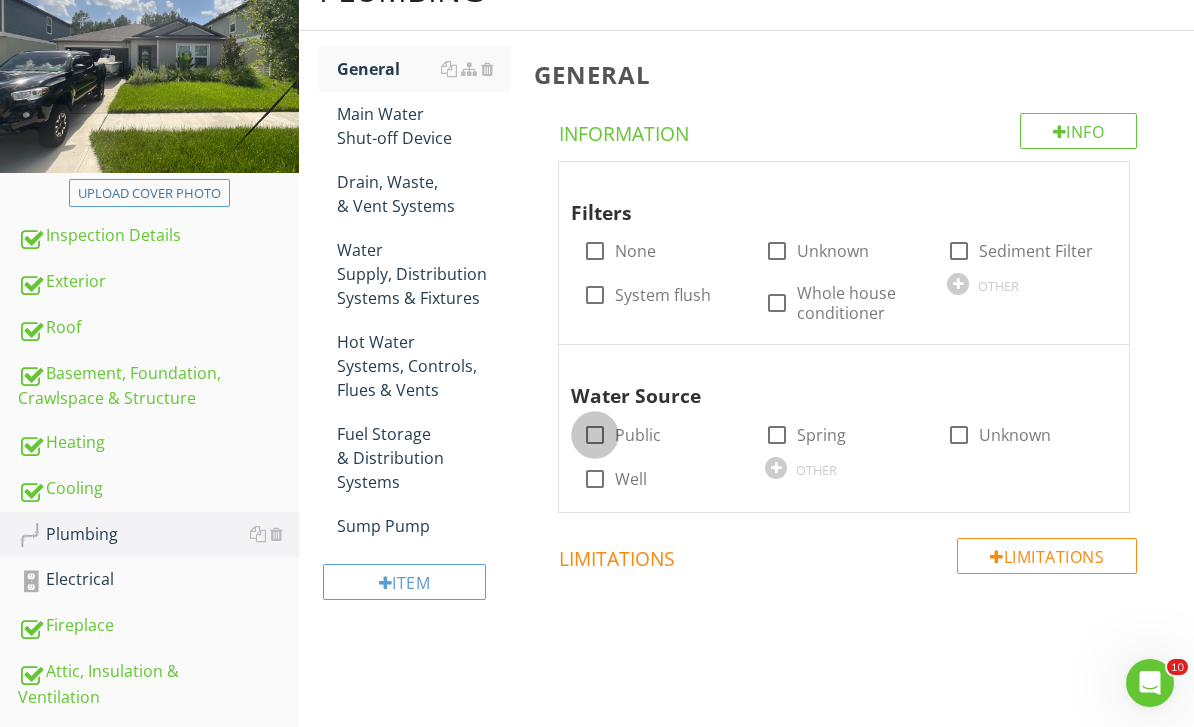 click at bounding box center (595, 435) 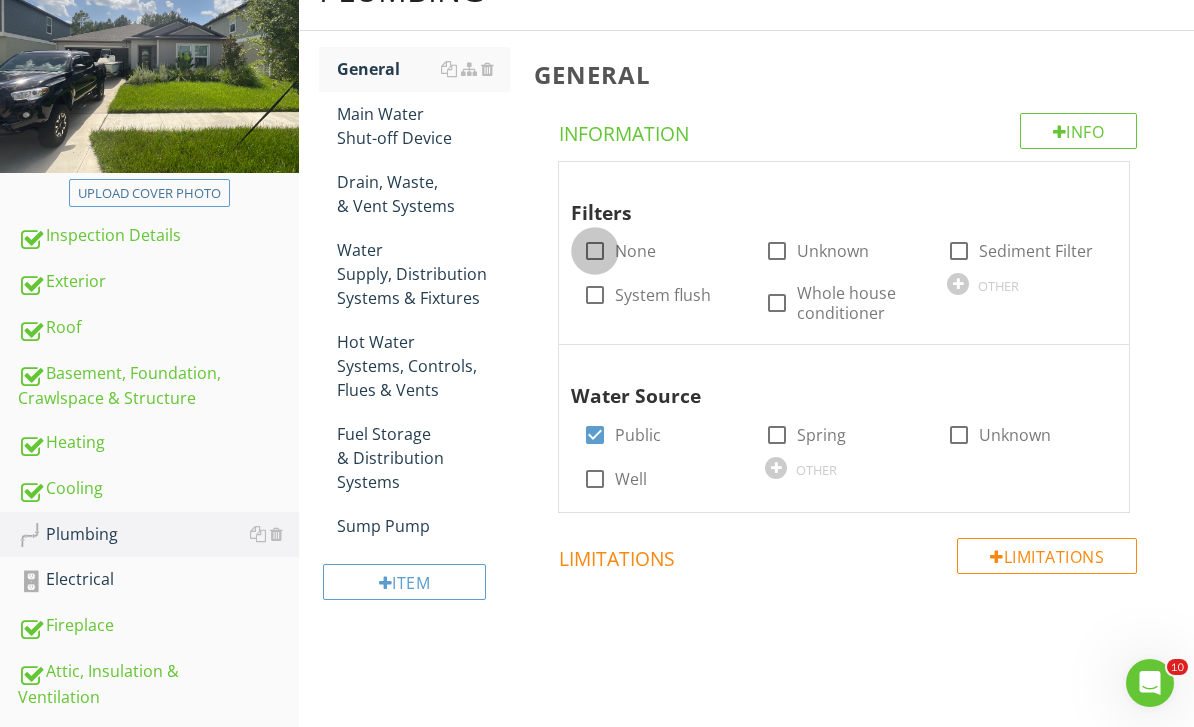 click at bounding box center [595, 251] 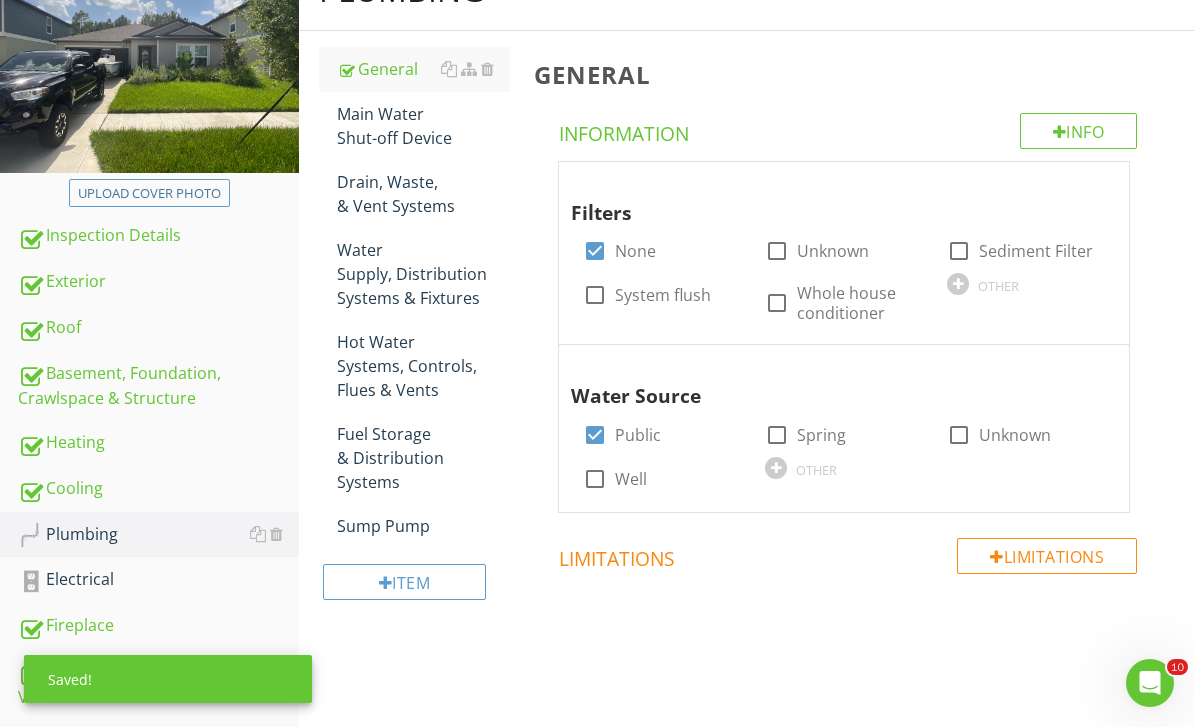 click on "Main Water Shut-off Device" at bounding box center (424, 126) 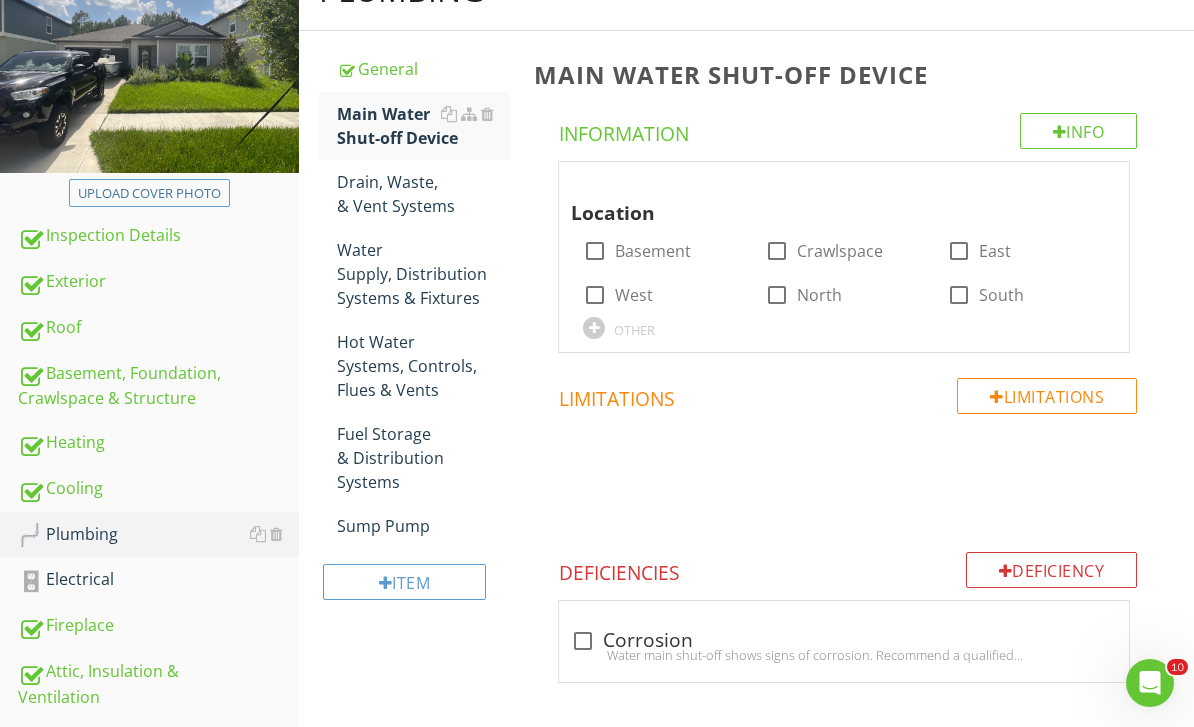 click on "OTHER" at bounding box center (634, 330) 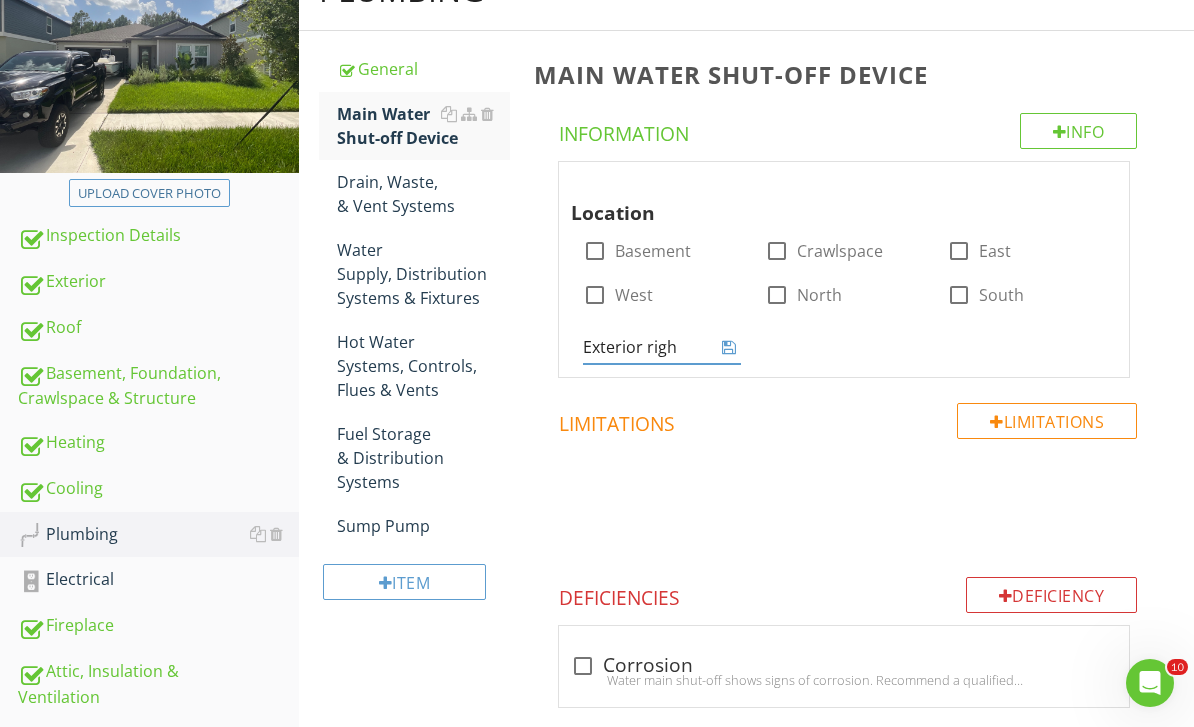 type on "Exterior right" 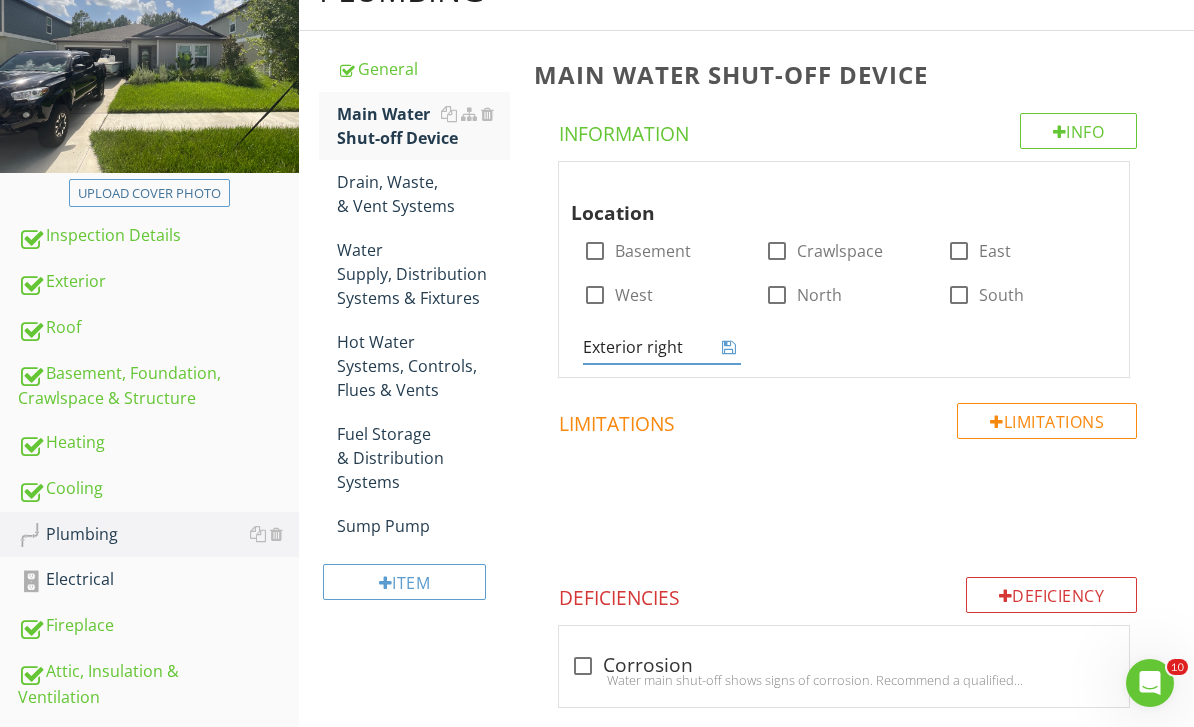 click at bounding box center (729, 347) 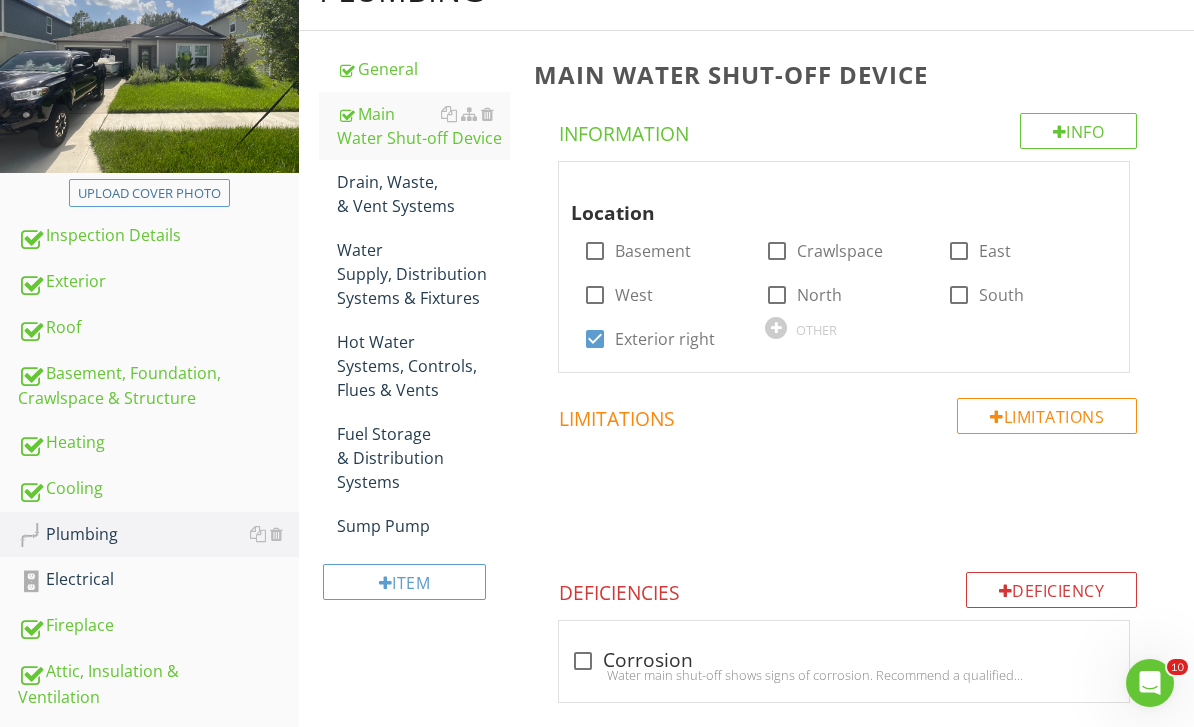 click on "Info" at bounding box center (1079, 131) 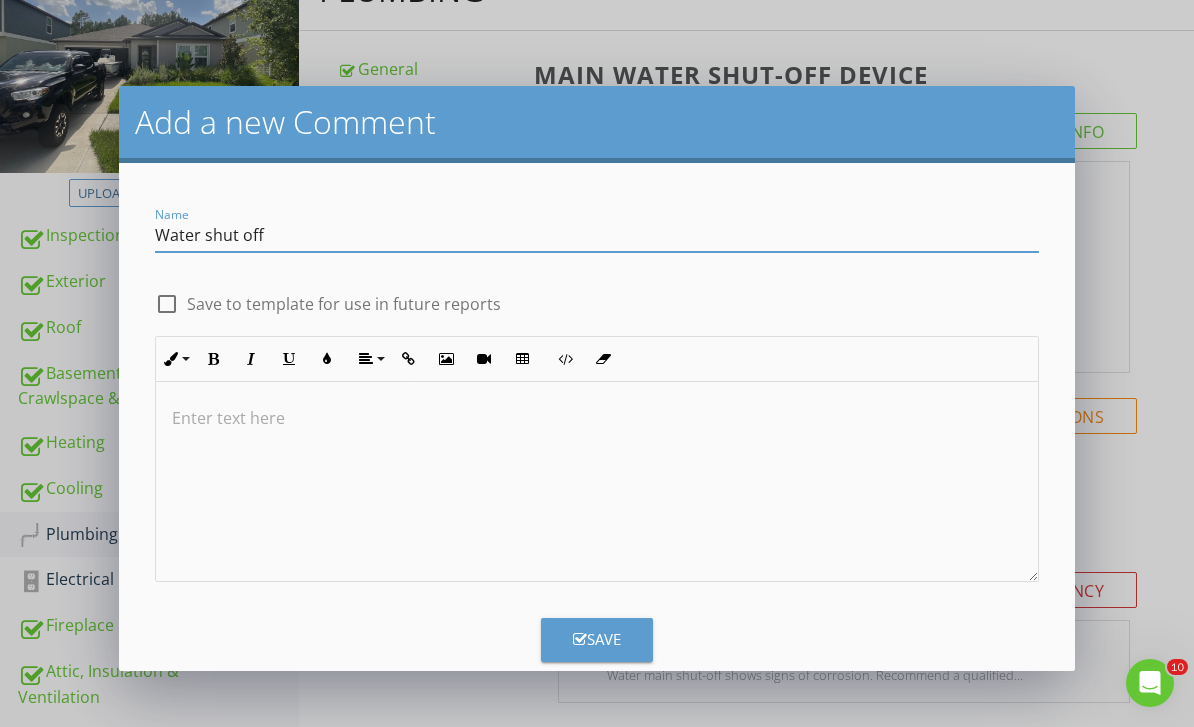 type on "Water shut off" 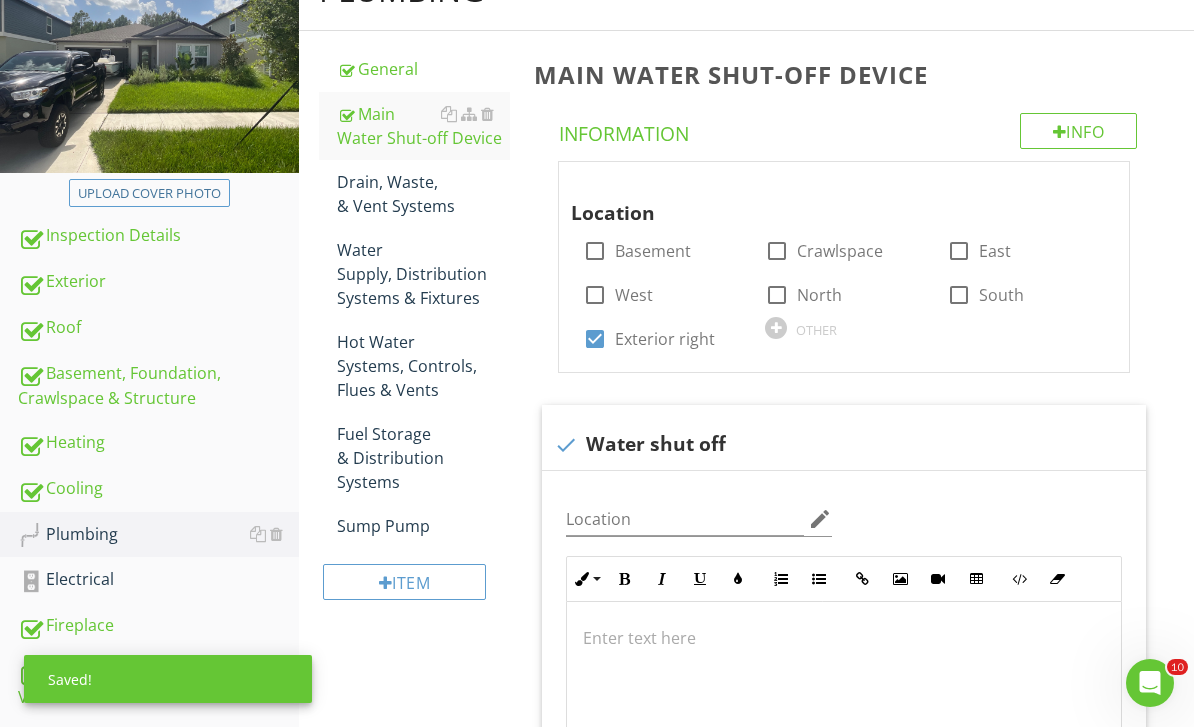 scroll, scrollTop: 674, scrollLeft: 0, axis: vertical 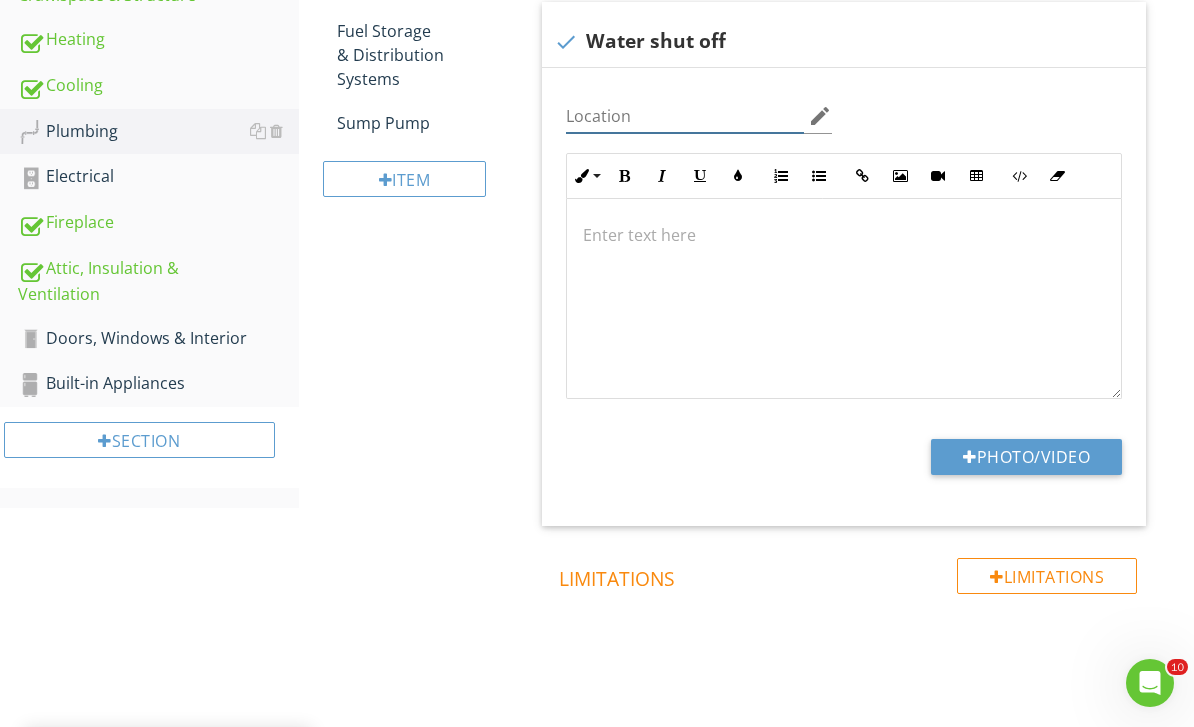 click at bounding box center [685, 116] 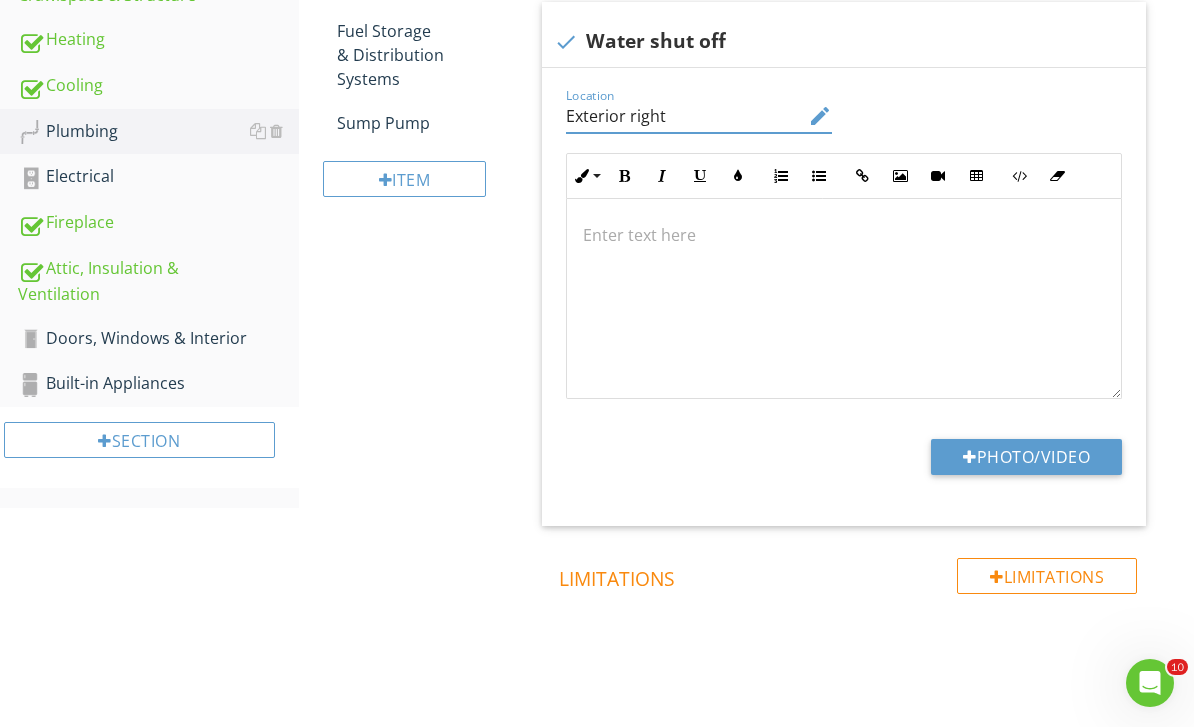 type on "Exterior right" 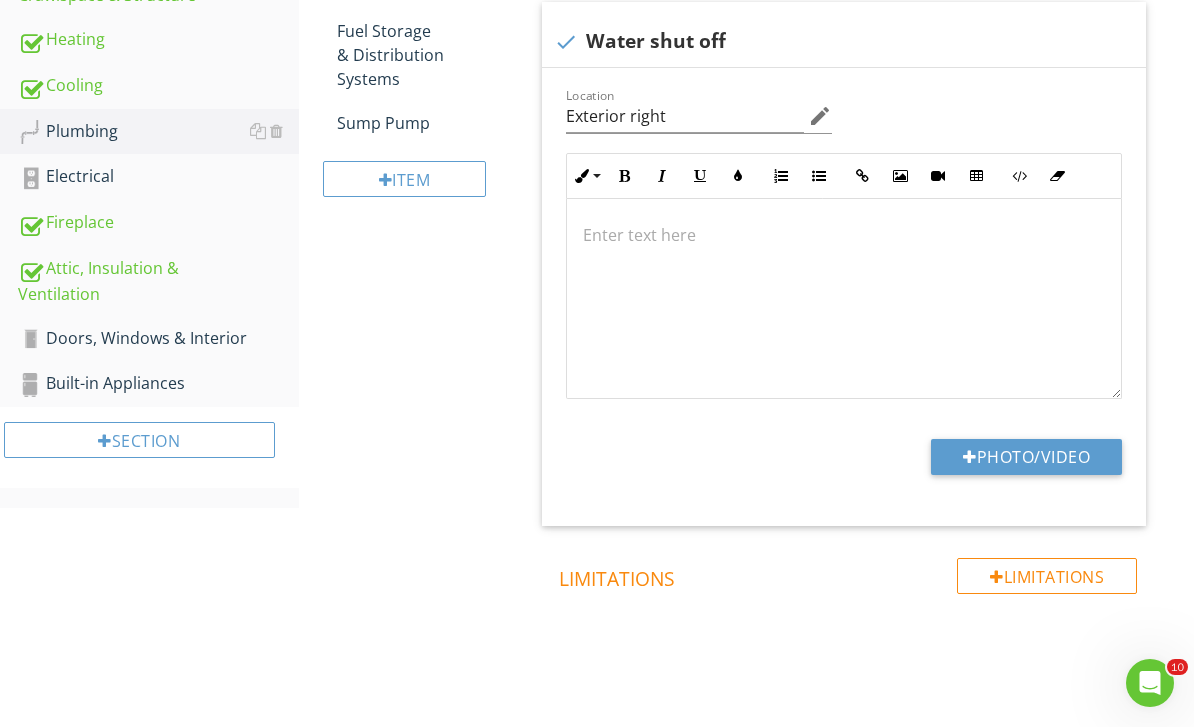 type on "C:\fakepath\IMG_9447.jpeg" 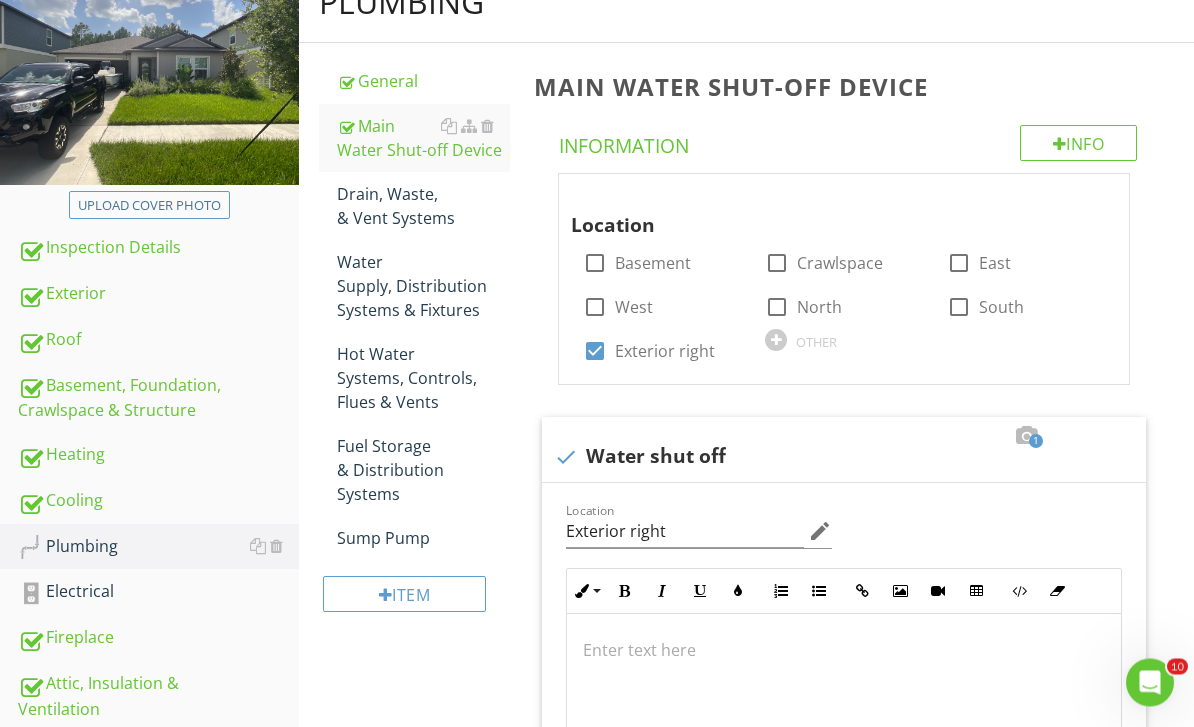 scroll, scrollTop: 258, scrollLeft: 0, axis: vertical 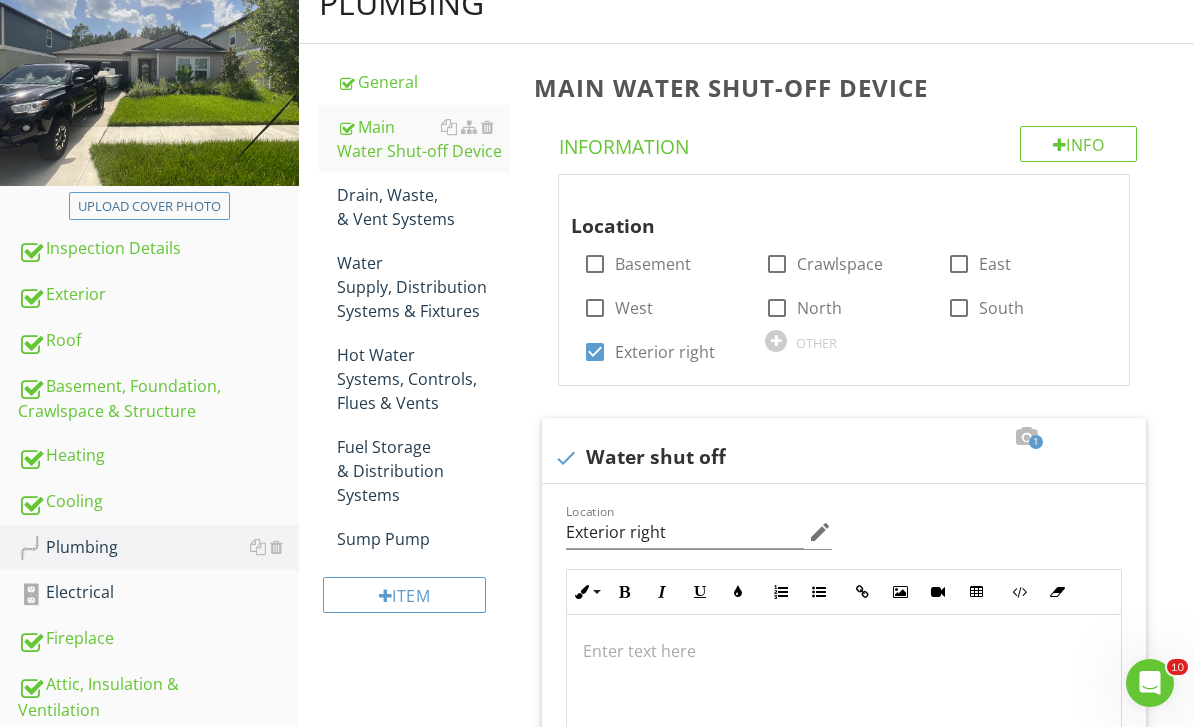 click on "Drain, Waste, & Vent Systems" at bounding box center [424, 207] 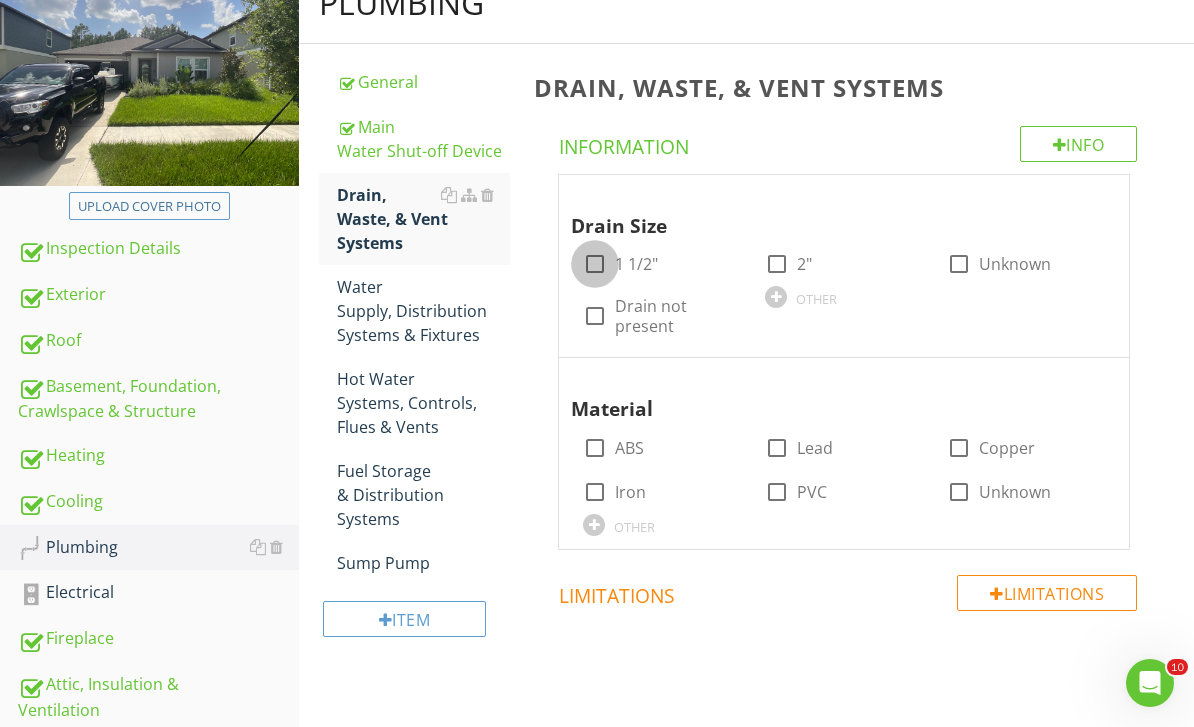click at bounding box center [595, 264] 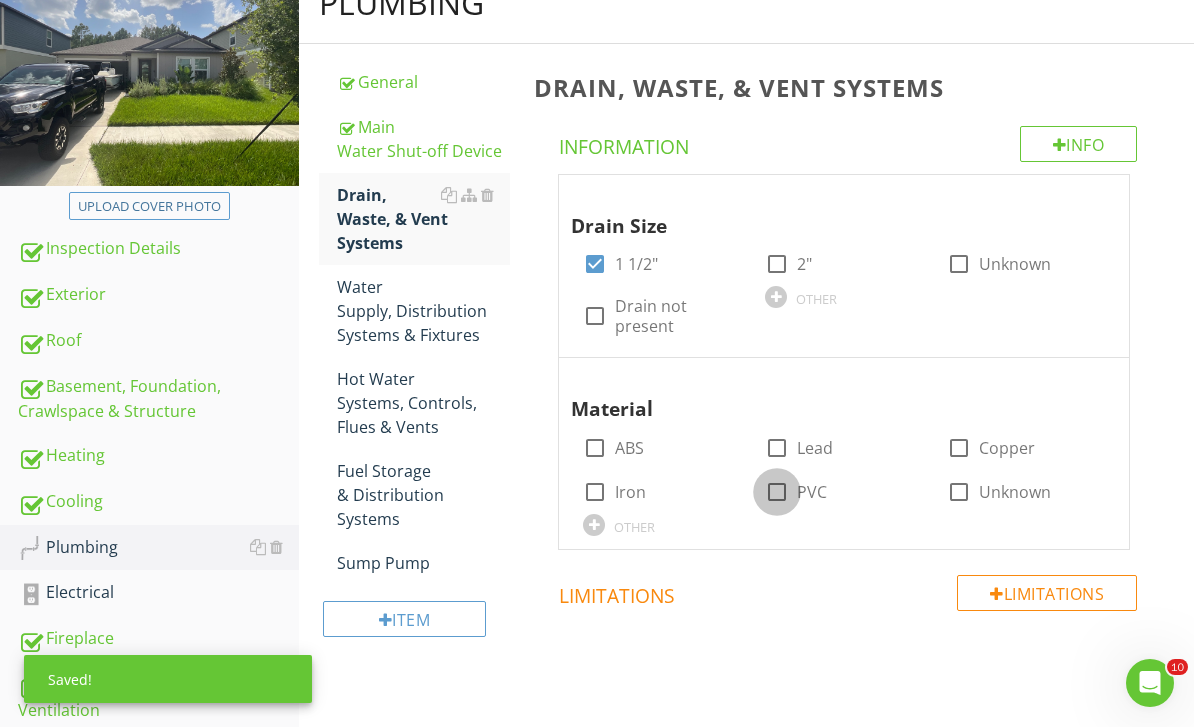 click at bounding box center (777, 492) 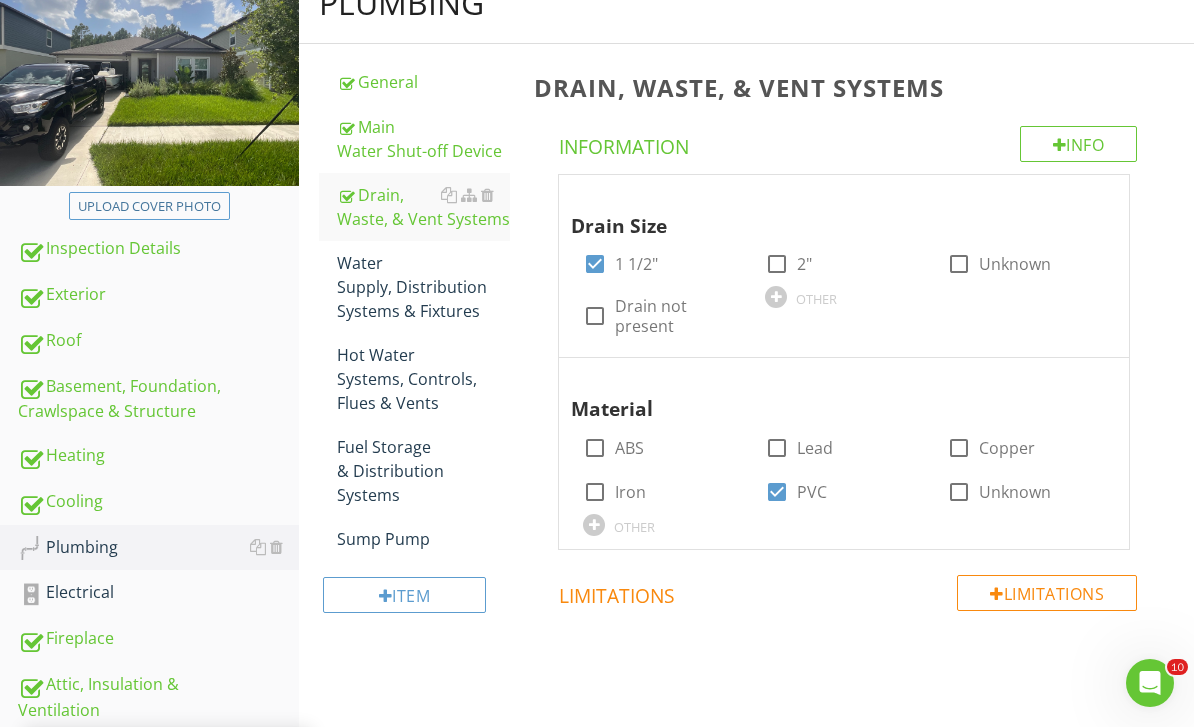 click on "Water Supply, Distribution Systems & Fixtures" at bounding box center (424, 287) 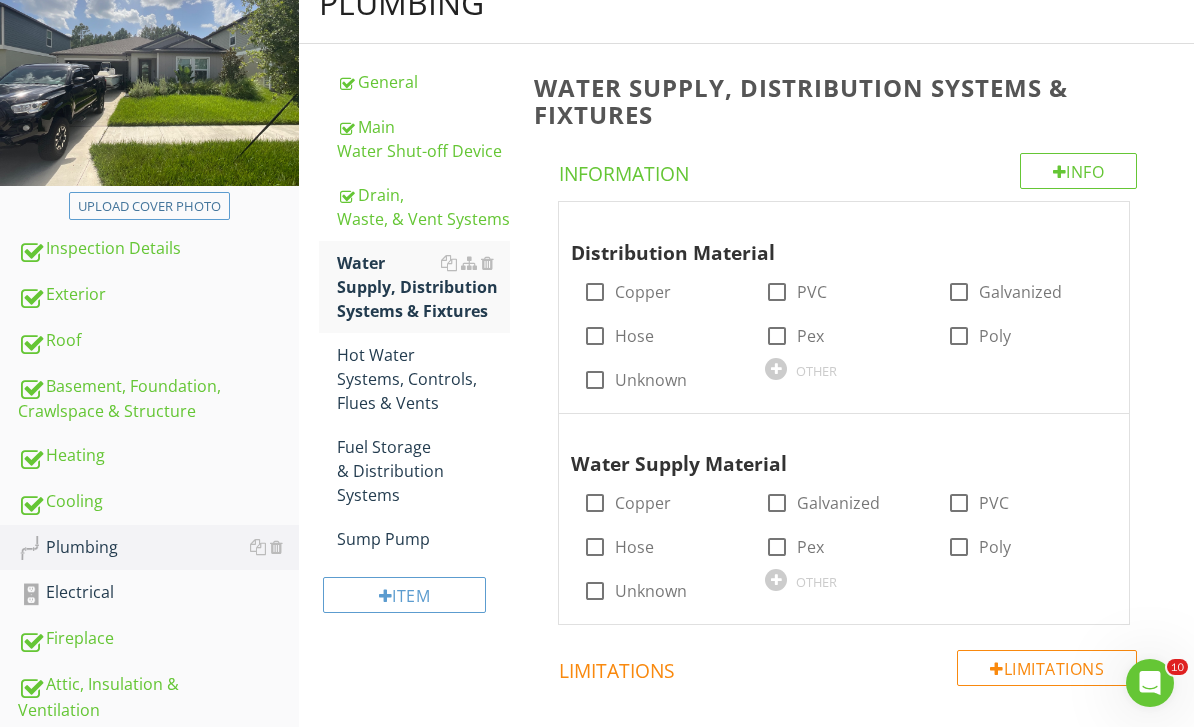 click on "Hot Water Systems, Controls, Flues & Vents" at bounding box center (424, 379) 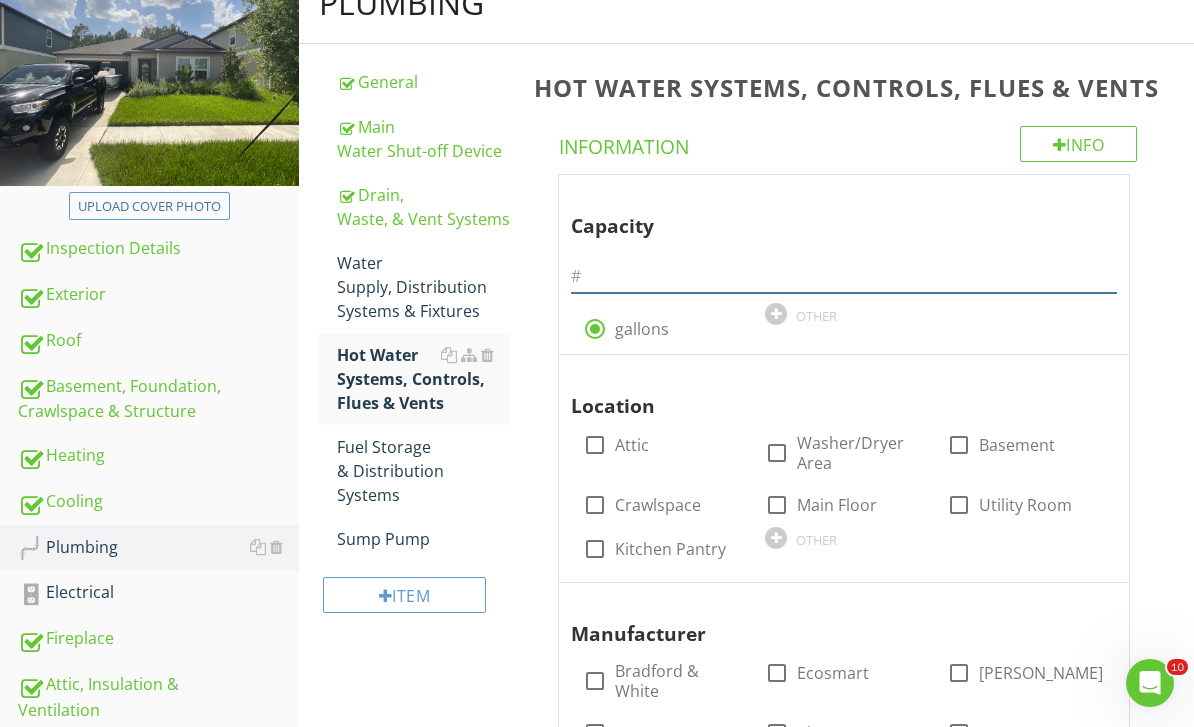 click at bounding box center [844, 276] 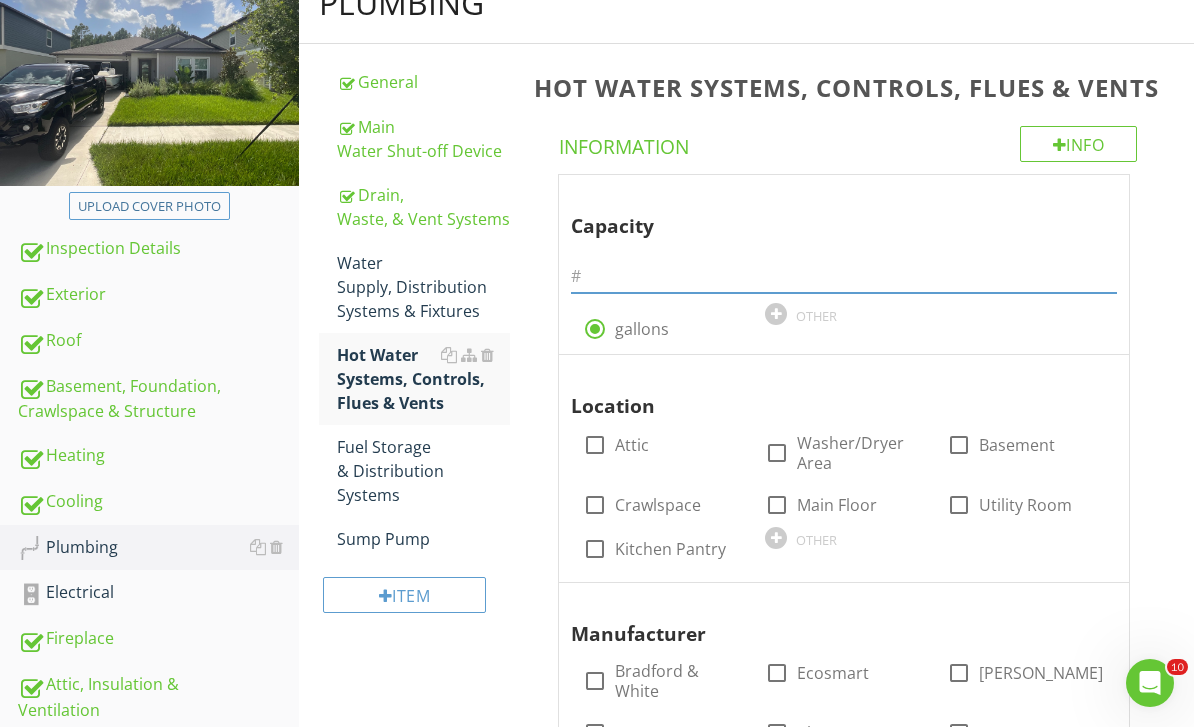 click at bounding box center [776, 314] 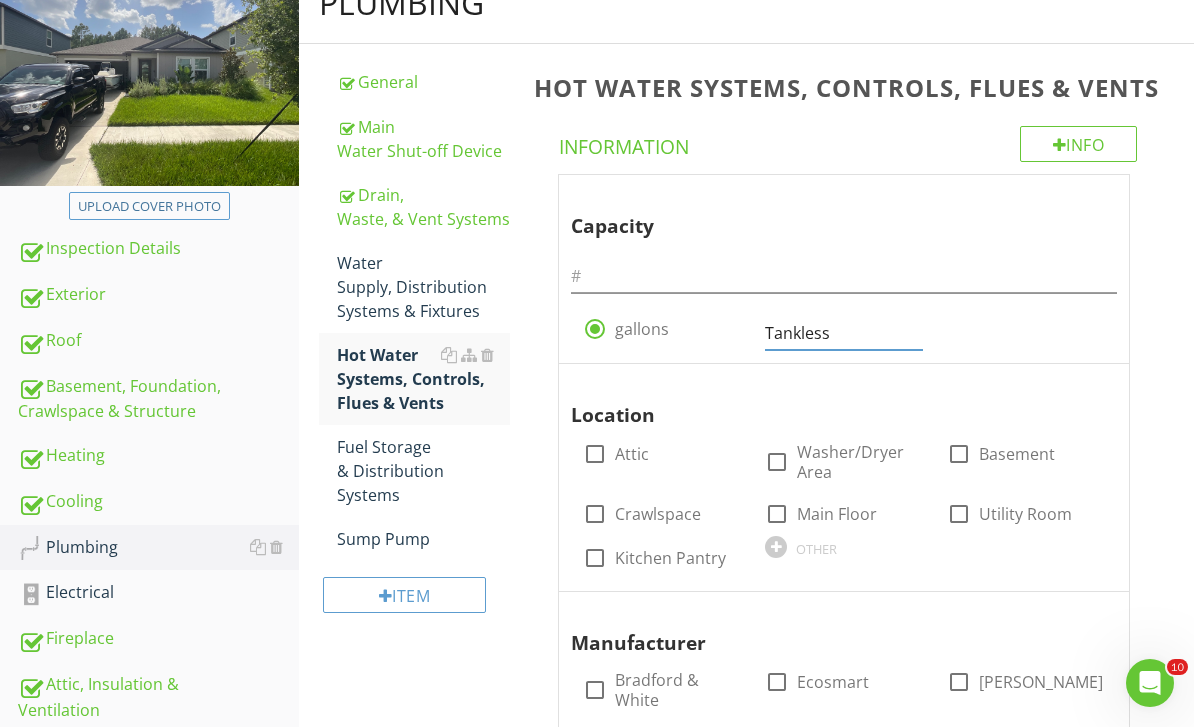 type on "Tankless" 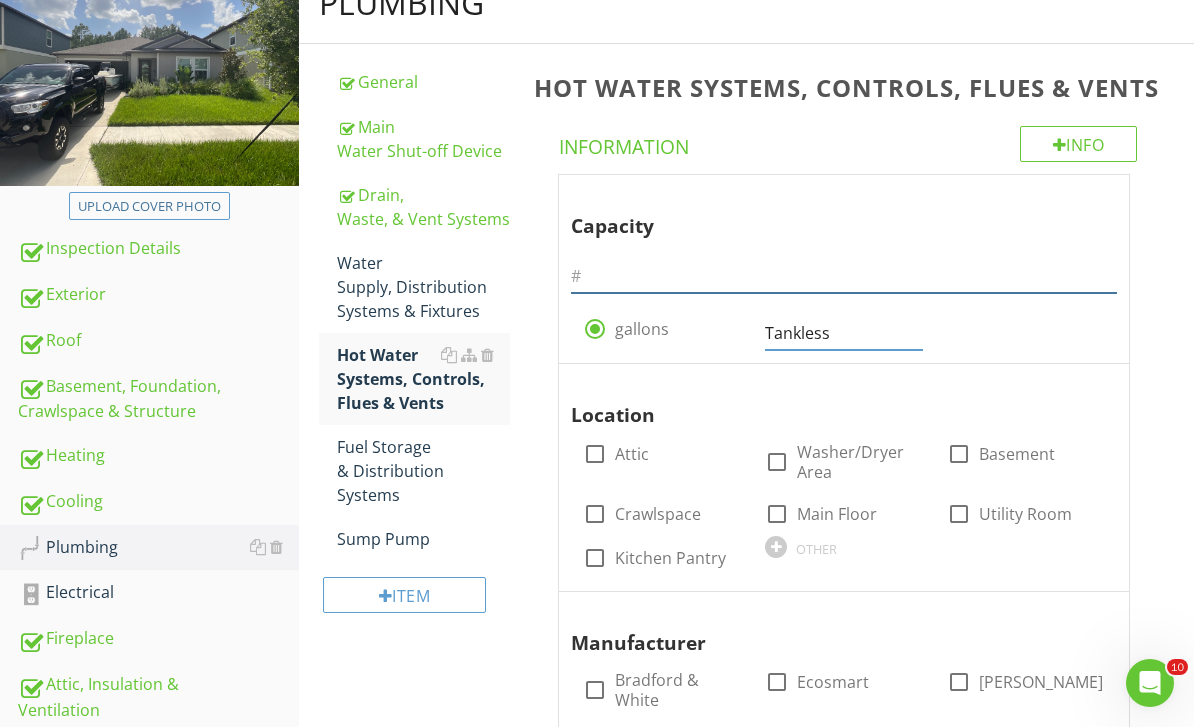 click at bounding box center [844, 276] 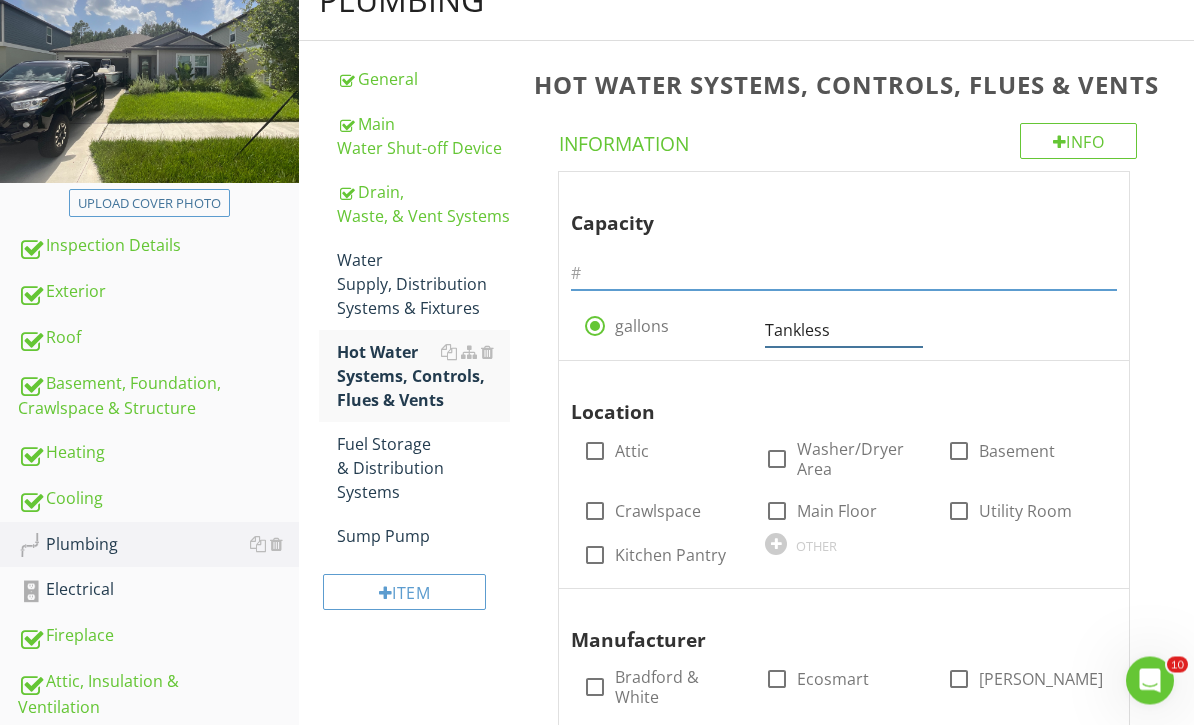 click on "Tankless" at bounding box center (844, 333) 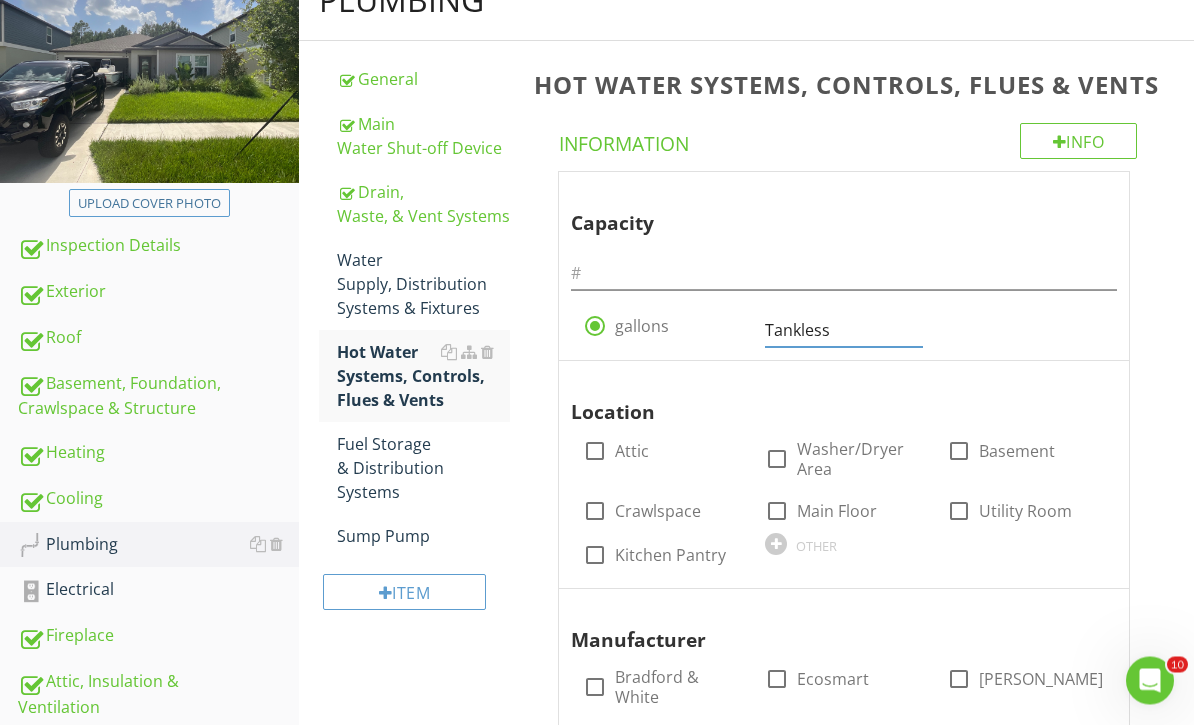 click at bounding box center (776, 547) 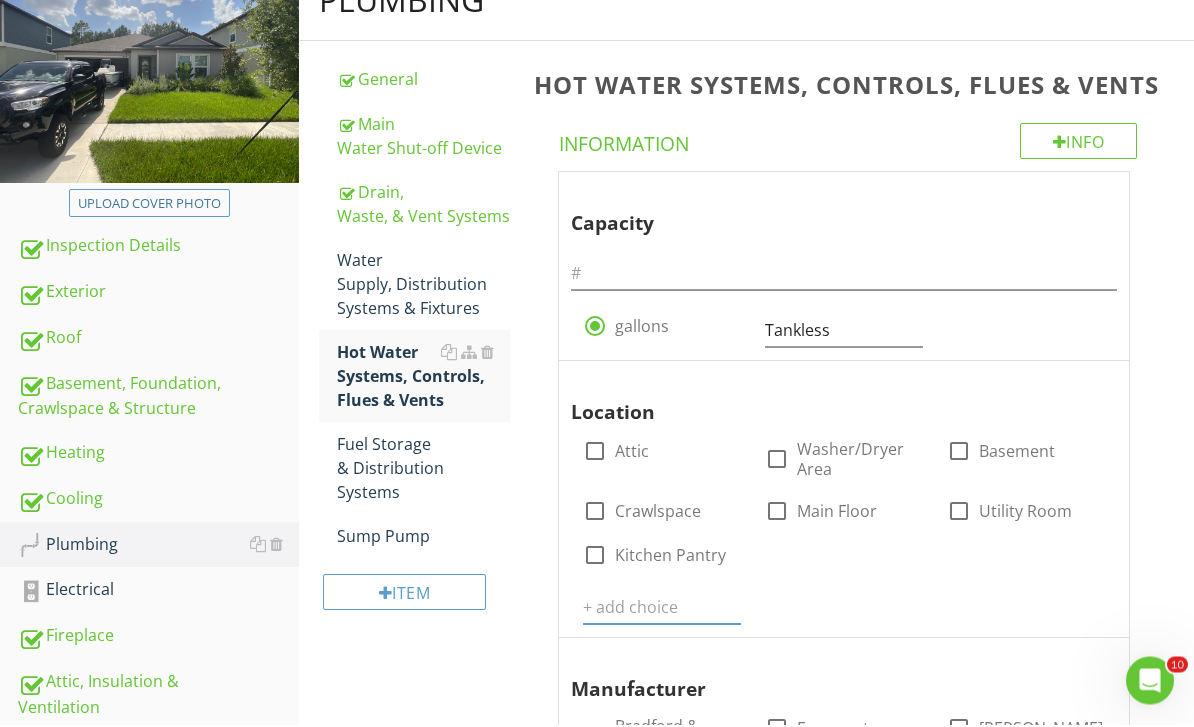 scroll, scrollTop: 465, scrollLeft: 0, axis: vertical 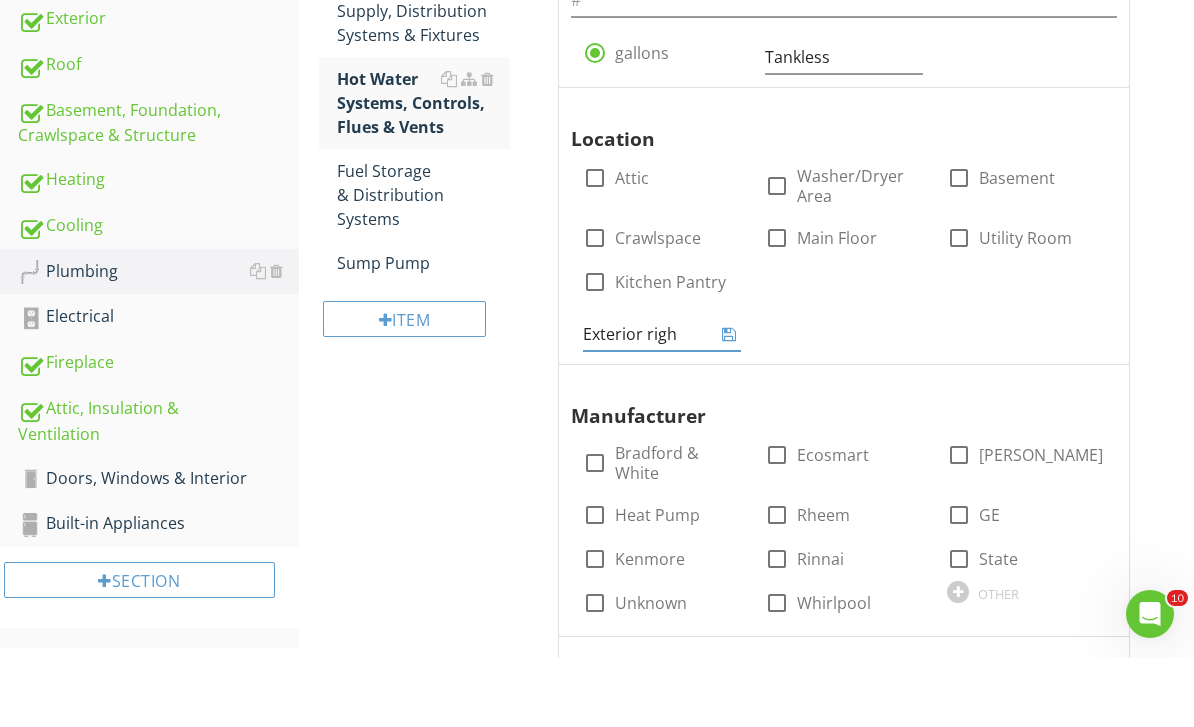 type on "Exterior right" 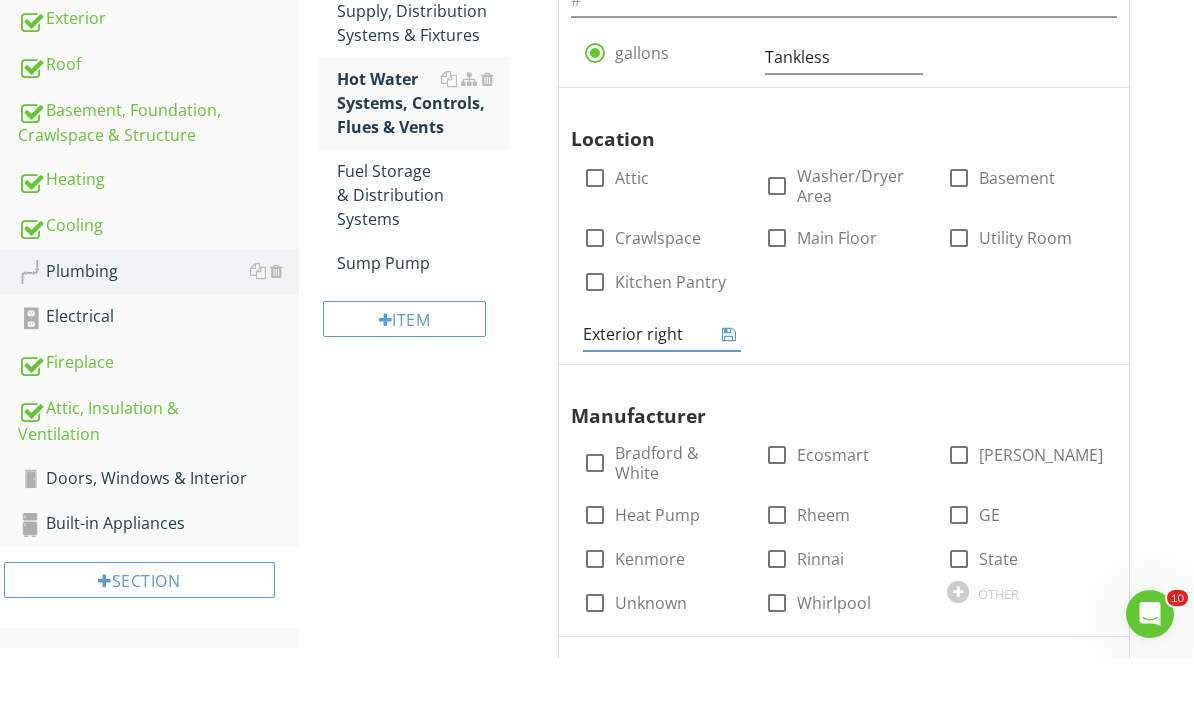 click at bounding box center (729, 403) 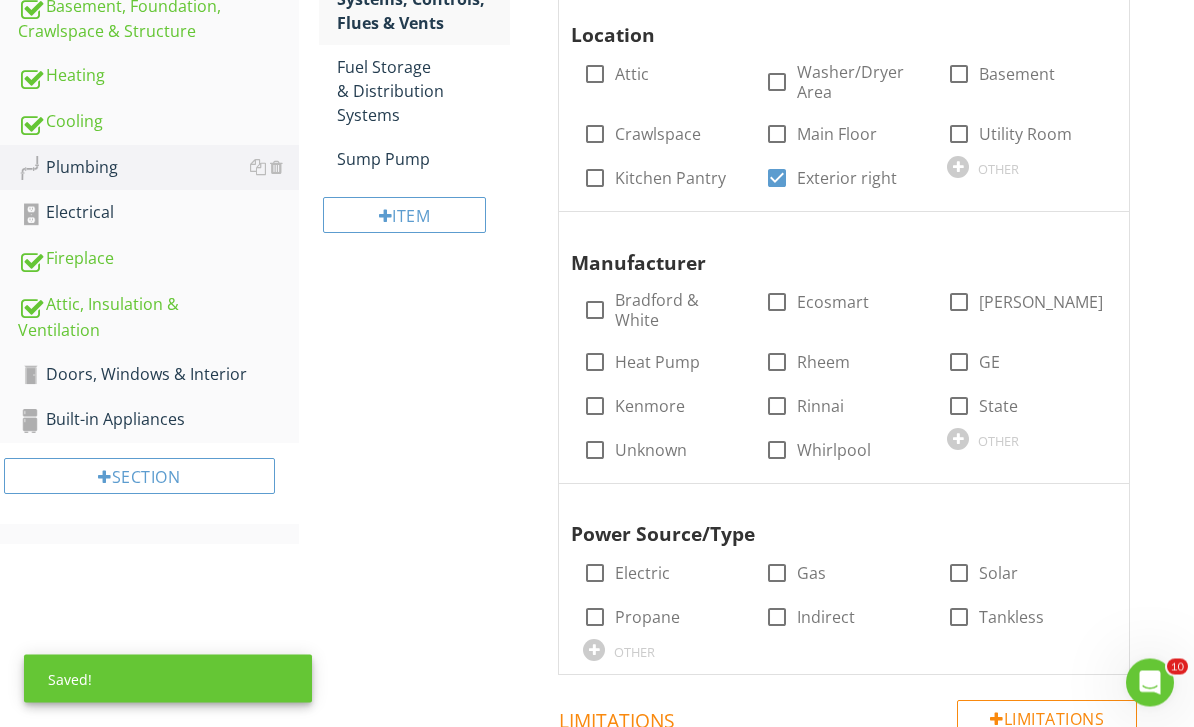 scroll, scrollTop: 638, scrollLeft: 0, axis: vertical 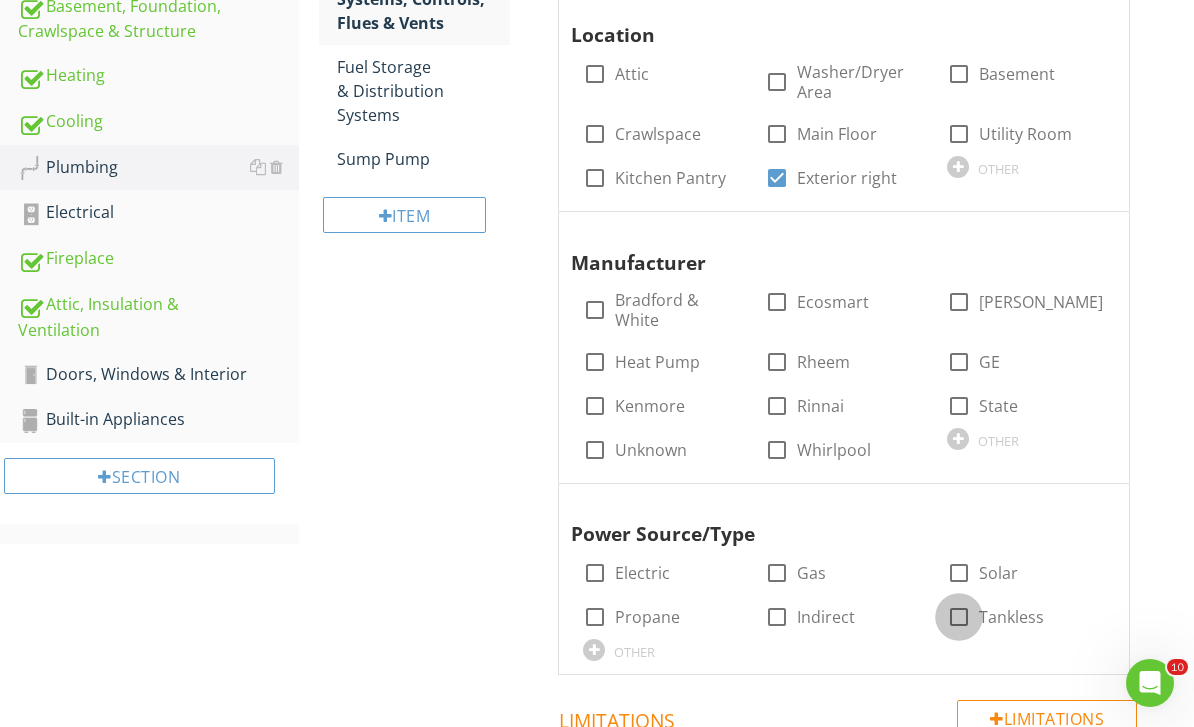 click at bounding box center [959, 617] 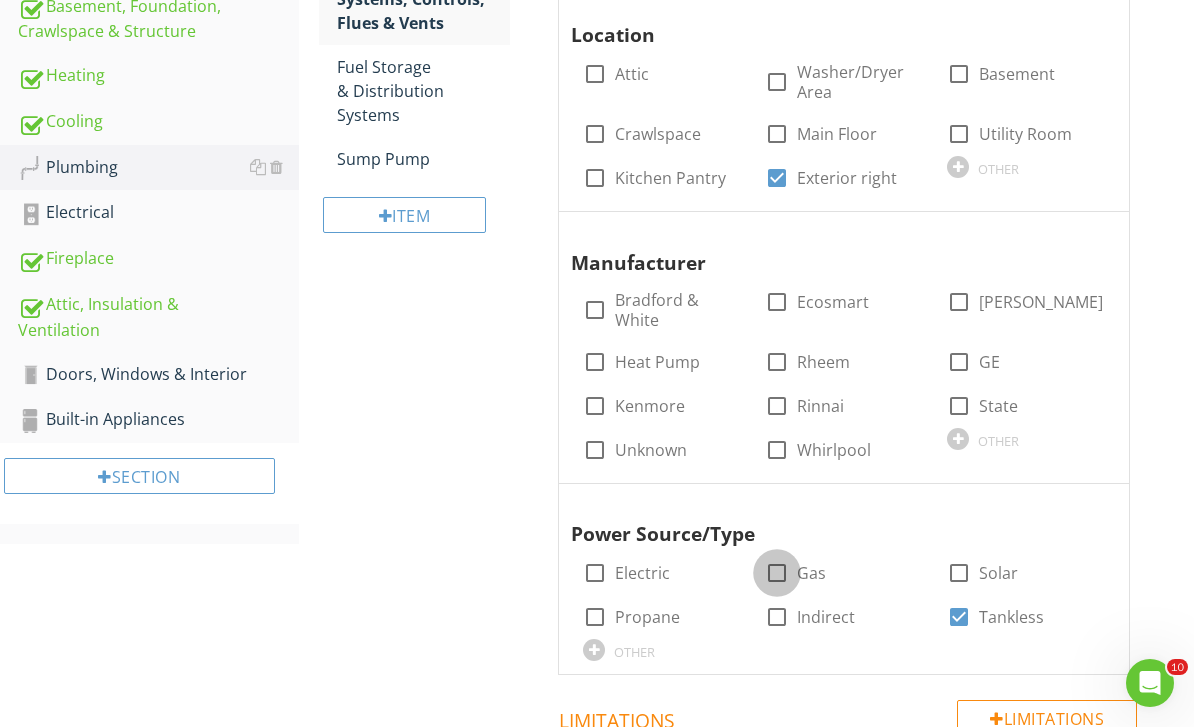 click at bounding box center [777, 573] 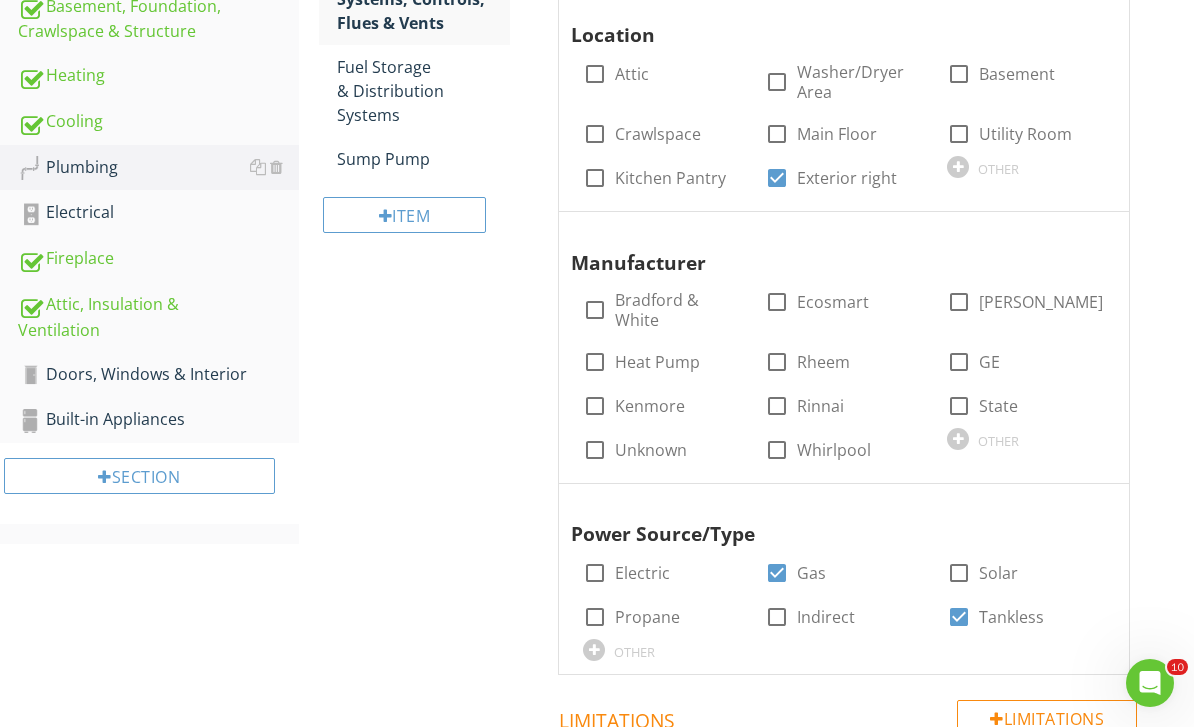 click at bounding box center (958, 439) 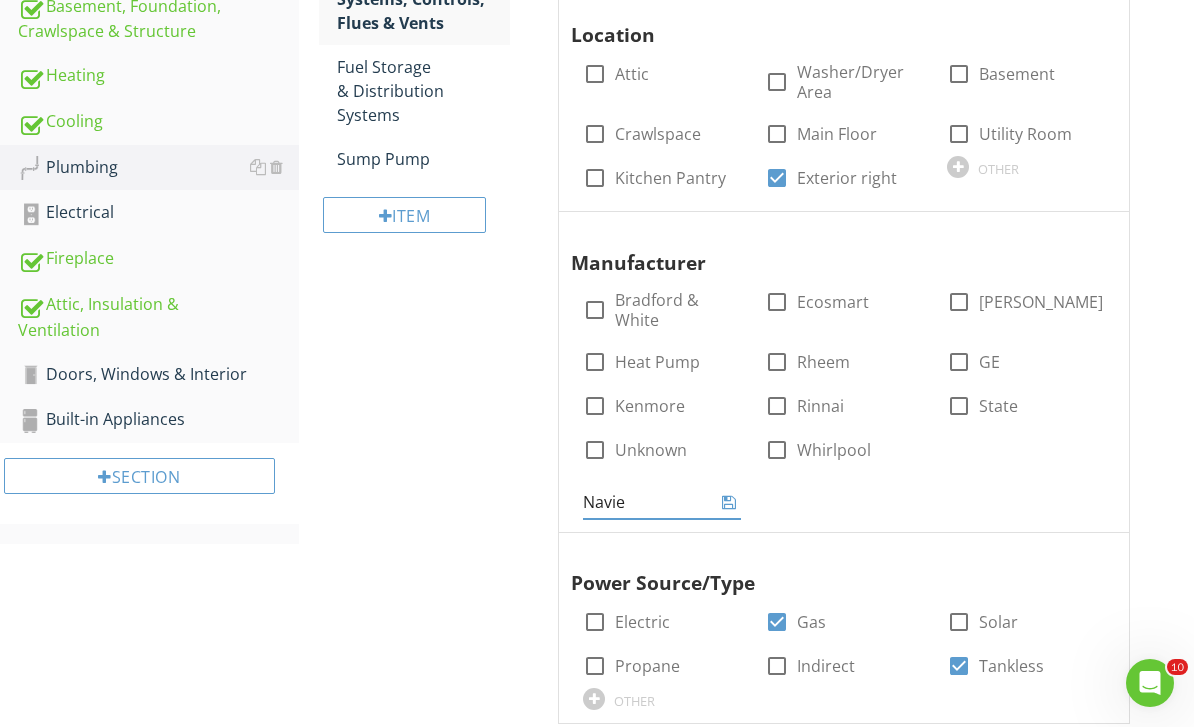 type on "Navien" 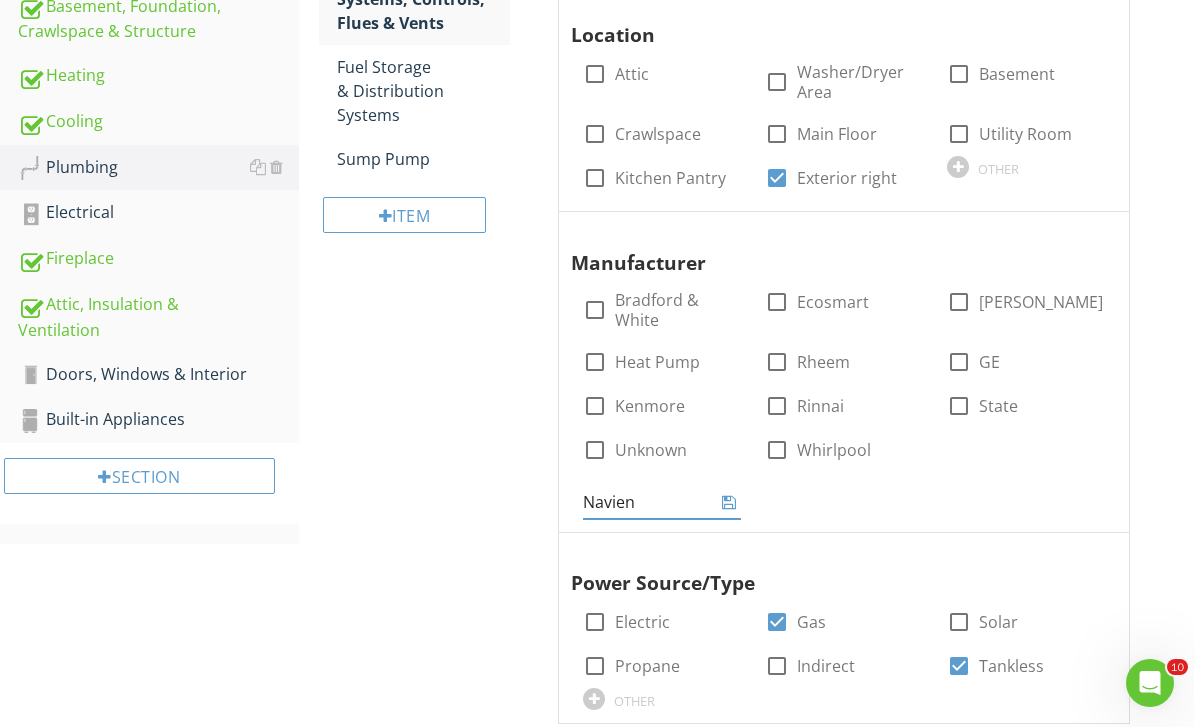 click at bounding box center (729, 502) 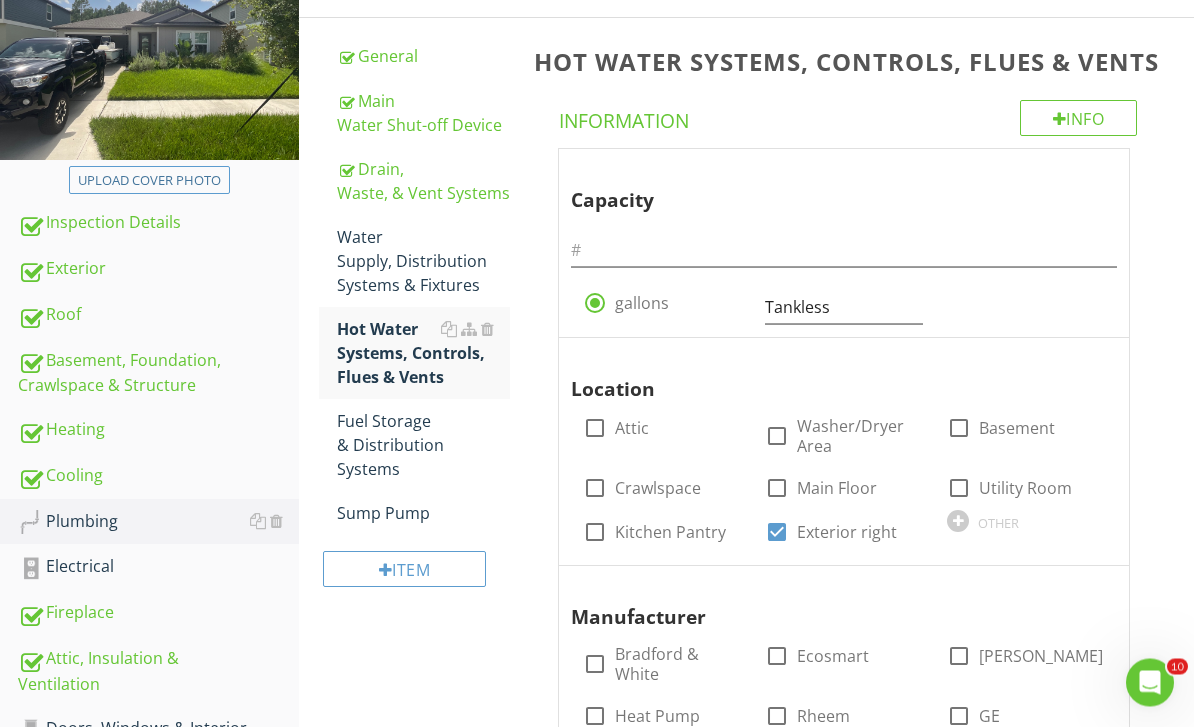 click on "Info" at bounding box center [1079, 119] 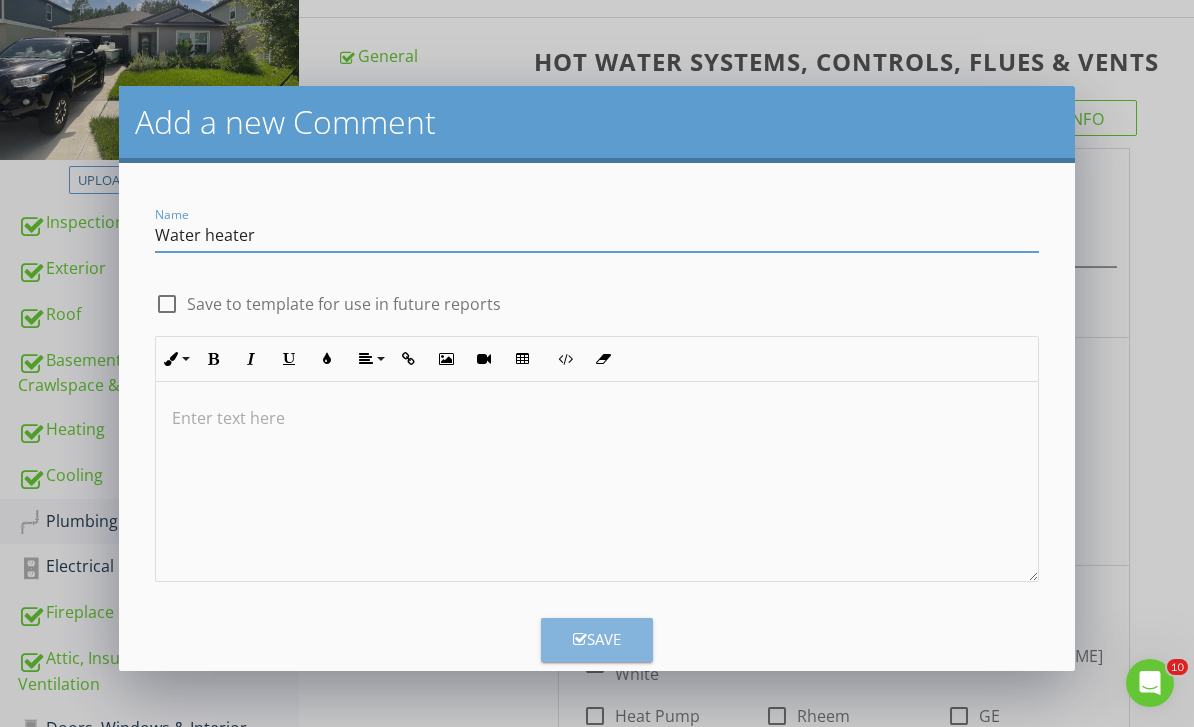 scroll, scrollTop: 281, scrollLeft: 0, axis: vertical 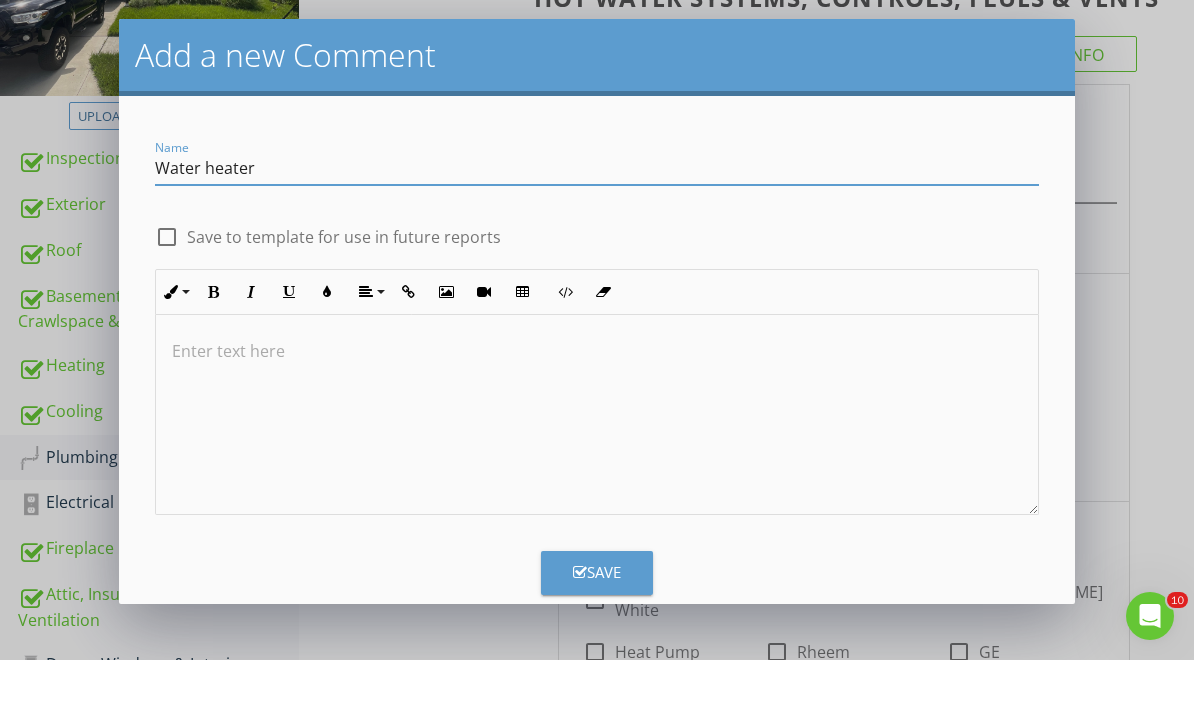 type on "Water heater" 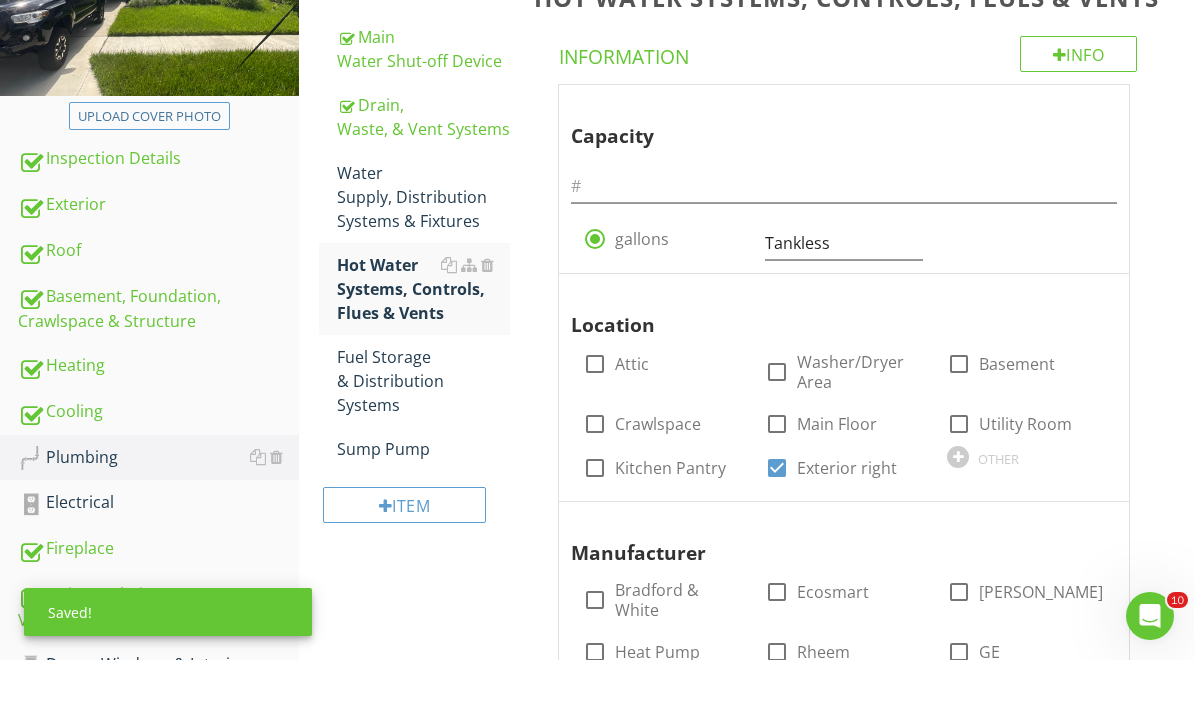 scroll, scrollTop: 1362, scrollLeft: 0, axis: vertical 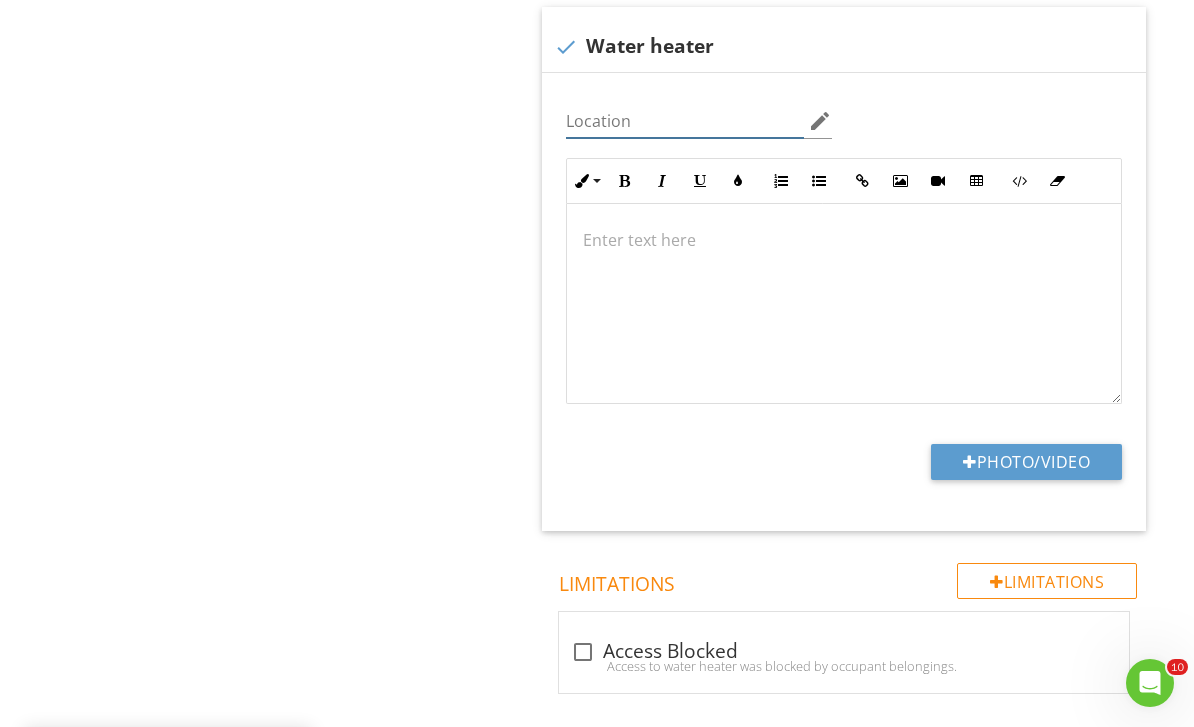 click at bounding box center (685, 121) 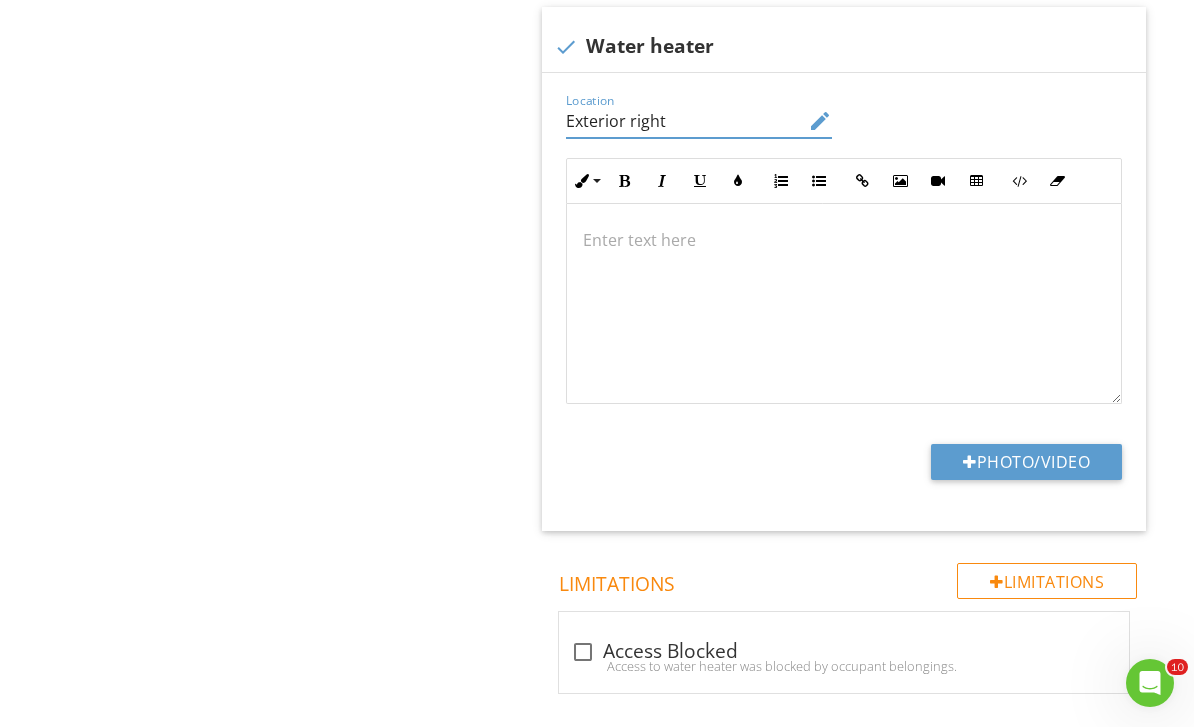type on "Exterior right" 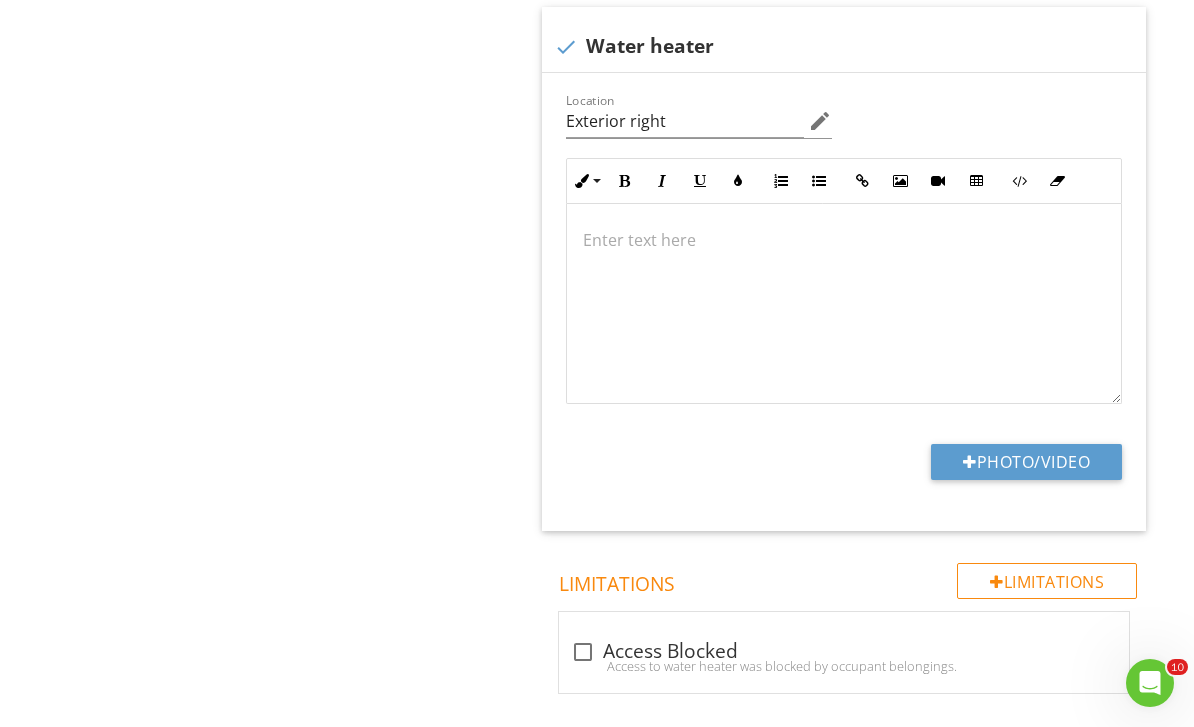 type on "C:\fakepath\IMG_9454.jpeg" 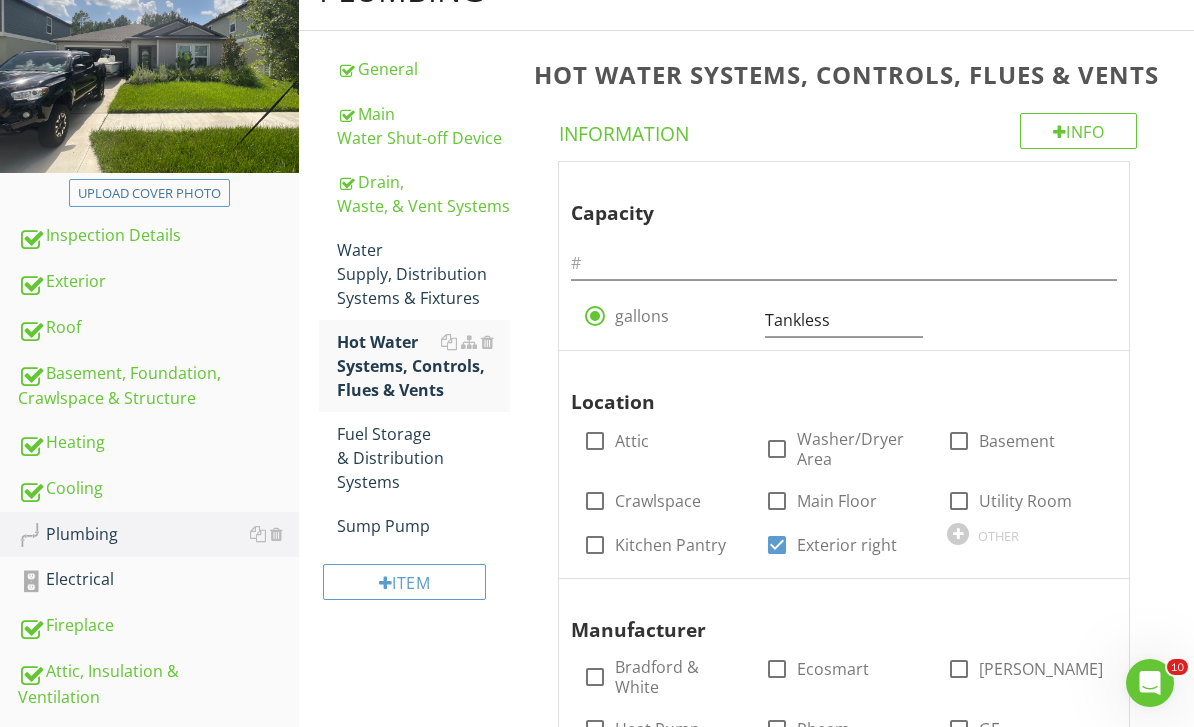 scroll, scrollTop: 270, scrollLeft: 0, axis: vertical 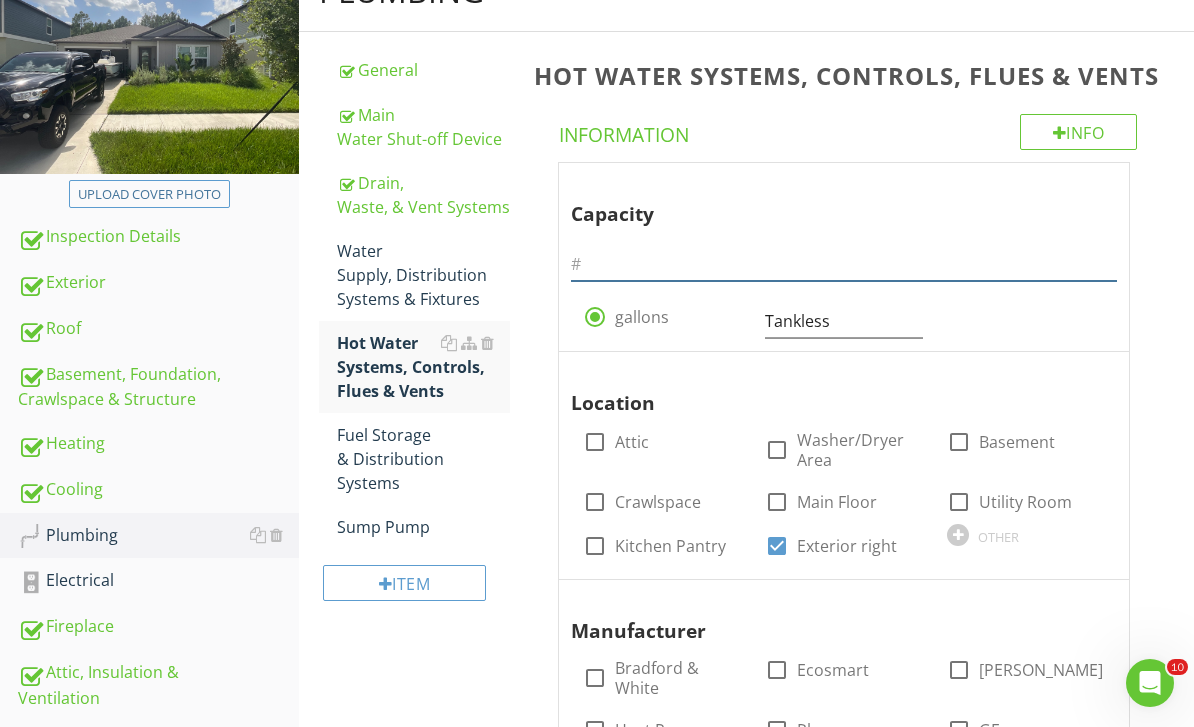 click at bounding box center [844, 264] 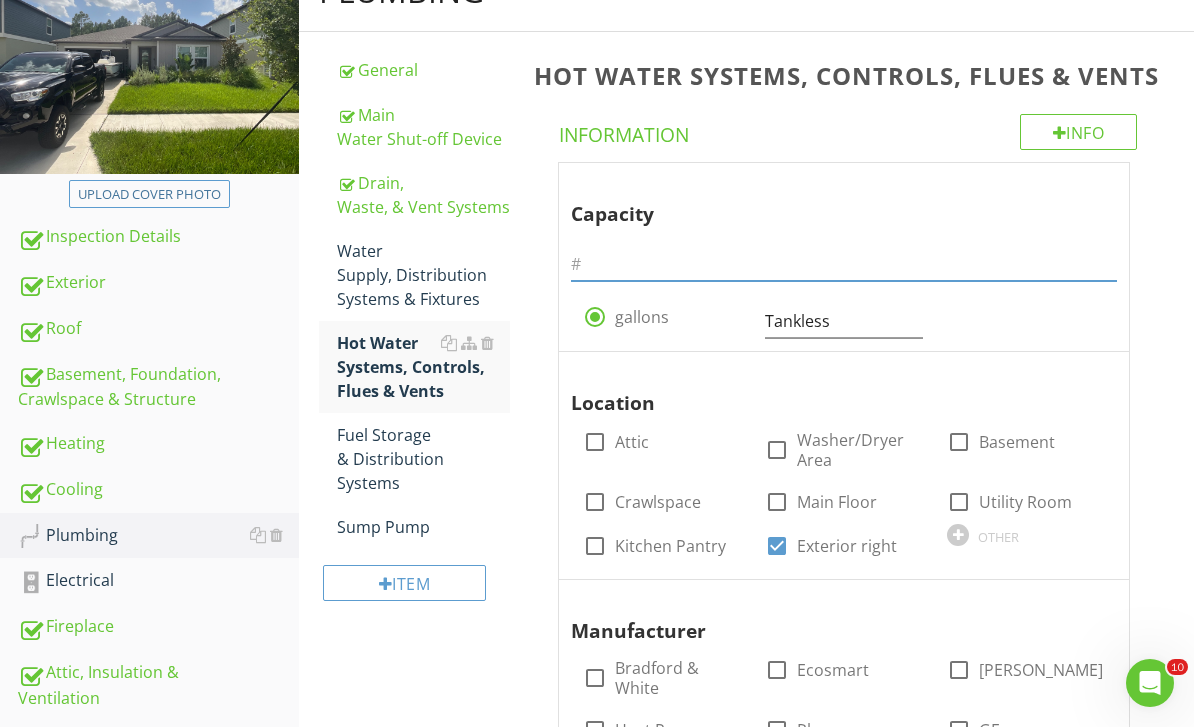scroll, scrollTop: 269, scrollLeft: 0, axis: vertical 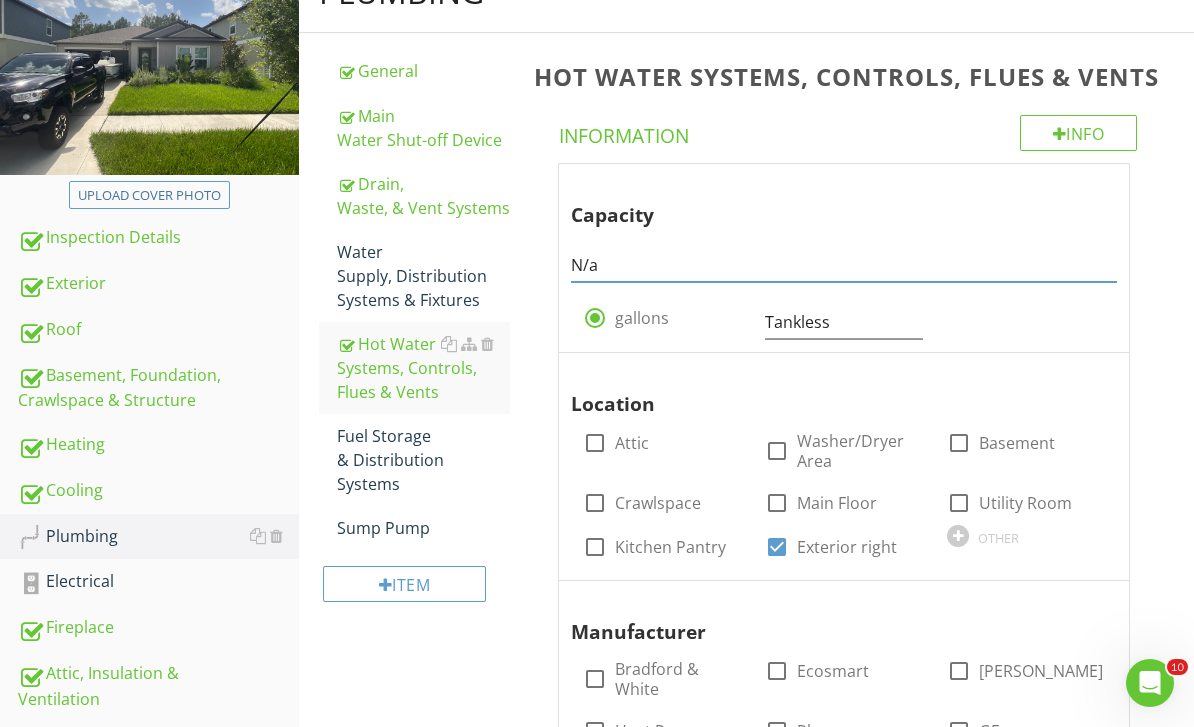 type on "N/a" 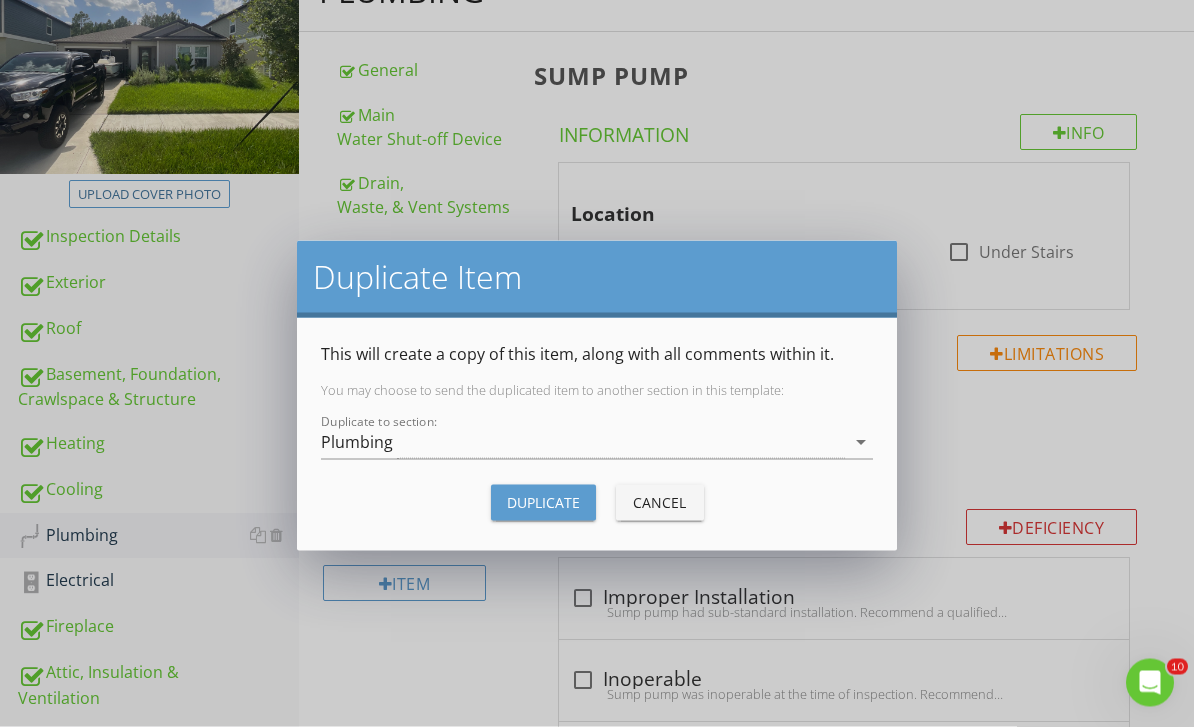 scroll, scrollTop: 270, scrollLeft: 0, axis: vertical 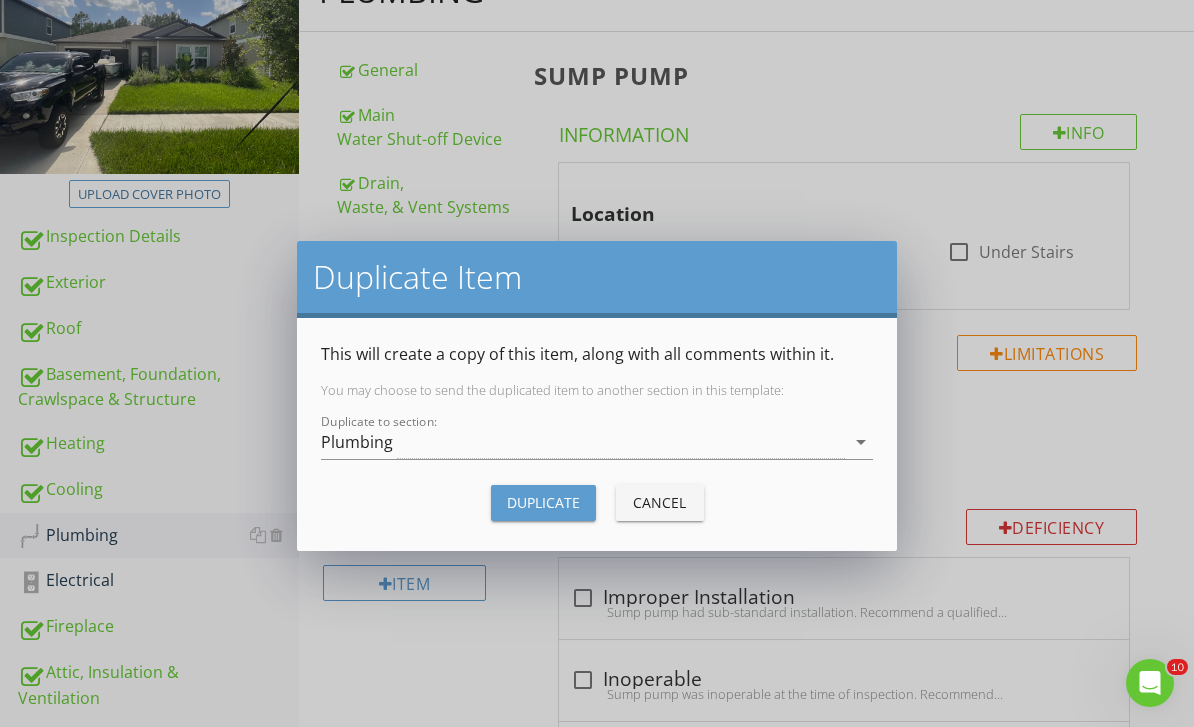 click on "Cancel" at bounding box center (660, 503) 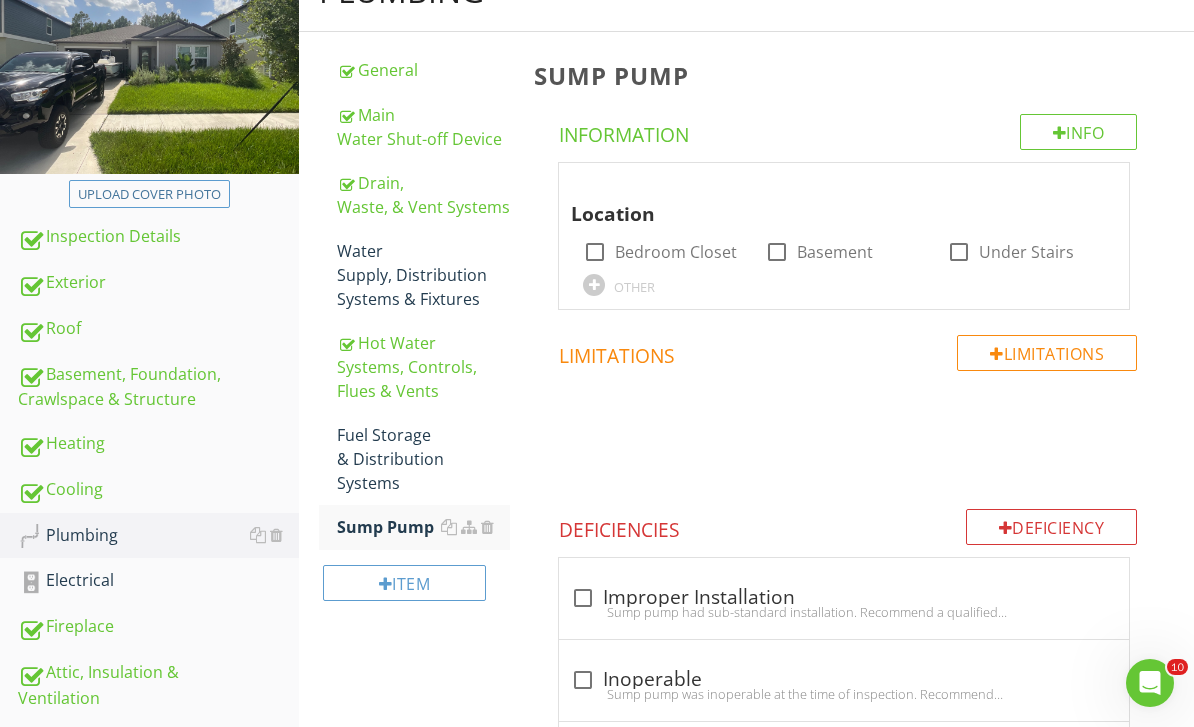 click on "Sump Pump" at bounding box center [424, 527] 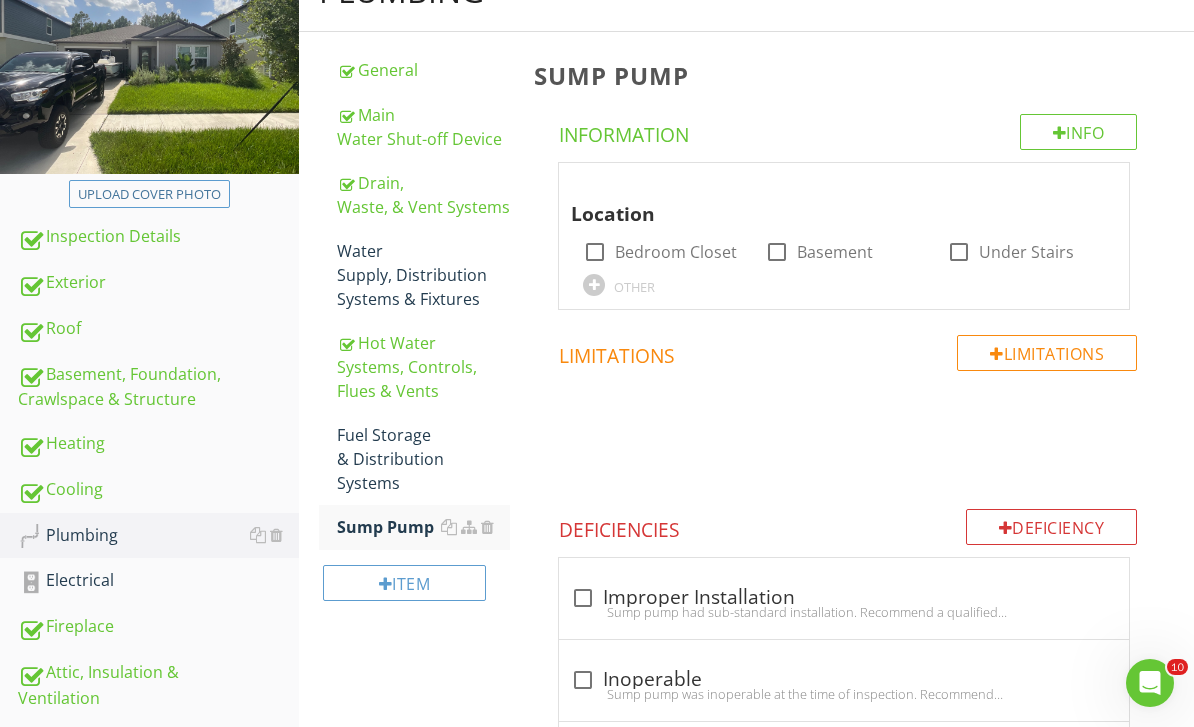 click on "Sump Pump" at bounding box center [424, 527] 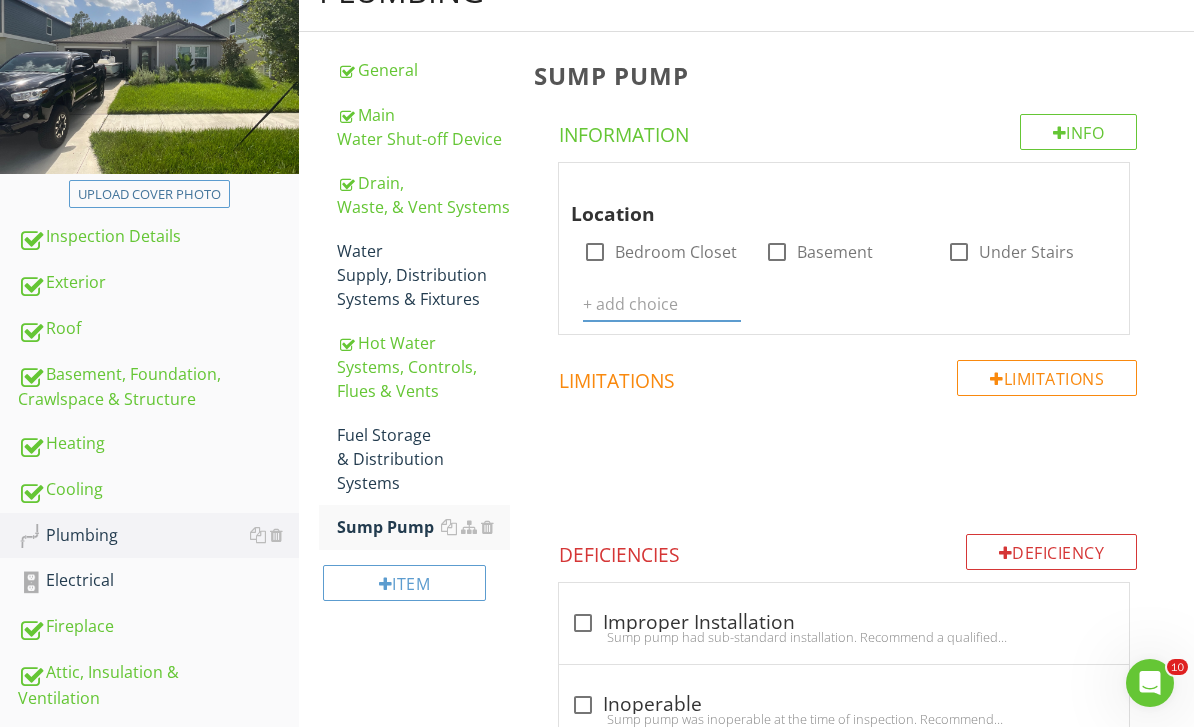 scroll, scrollTop: 269, scrollLeft: 0, axis: vertical 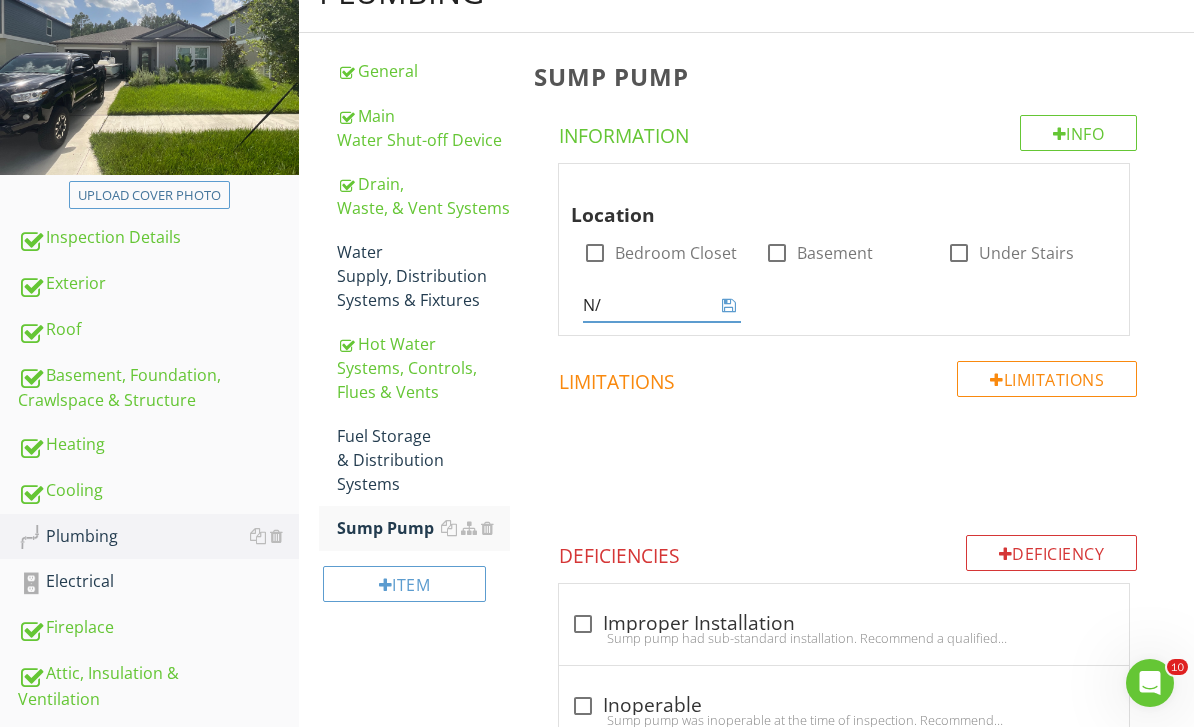 type on "N/a" 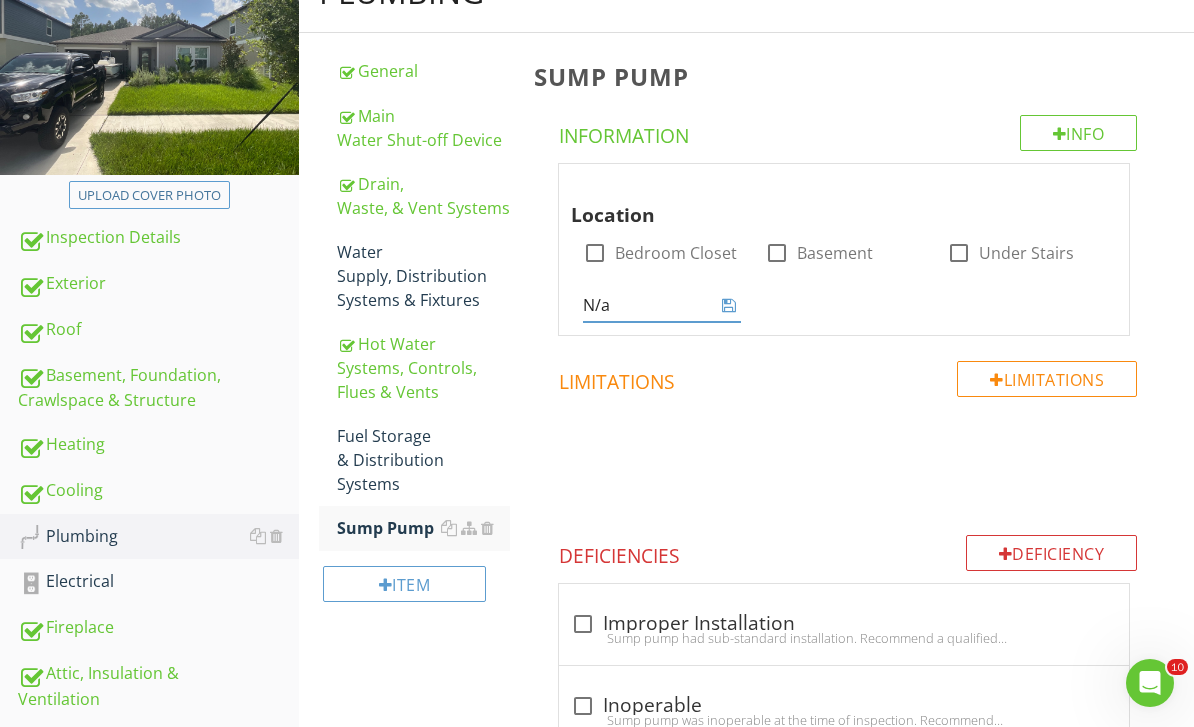 click at bounding box center (729, 305) 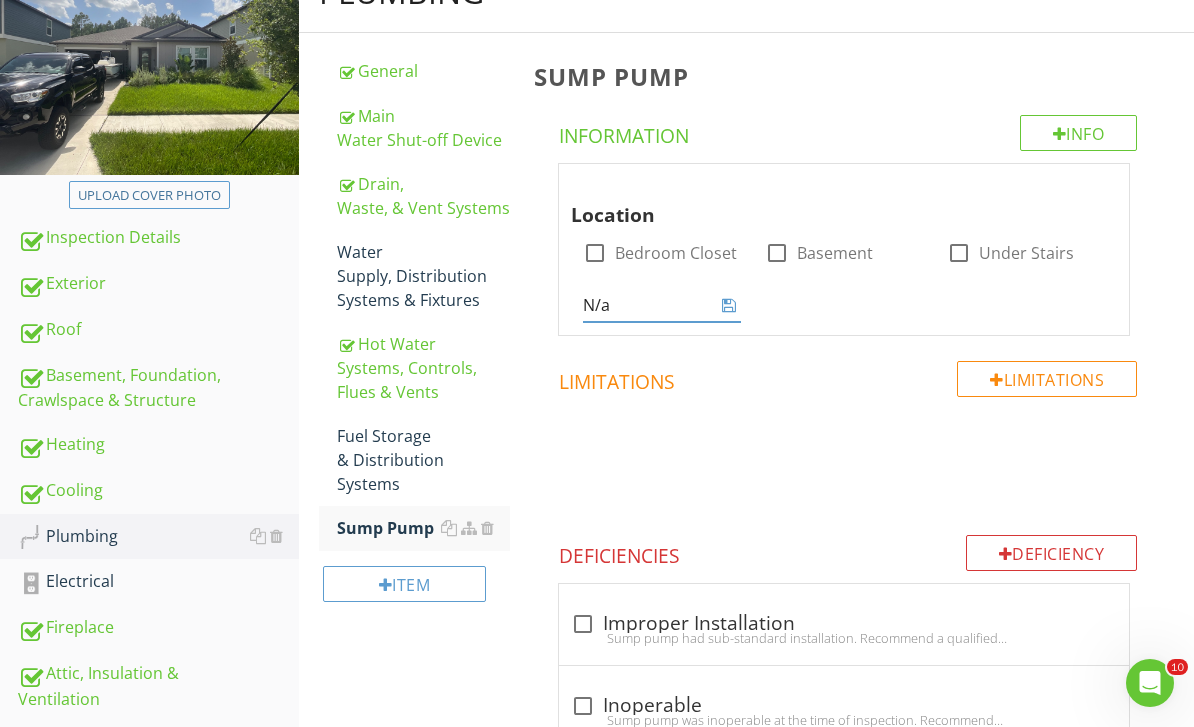 click at bounding box center (729, 305) 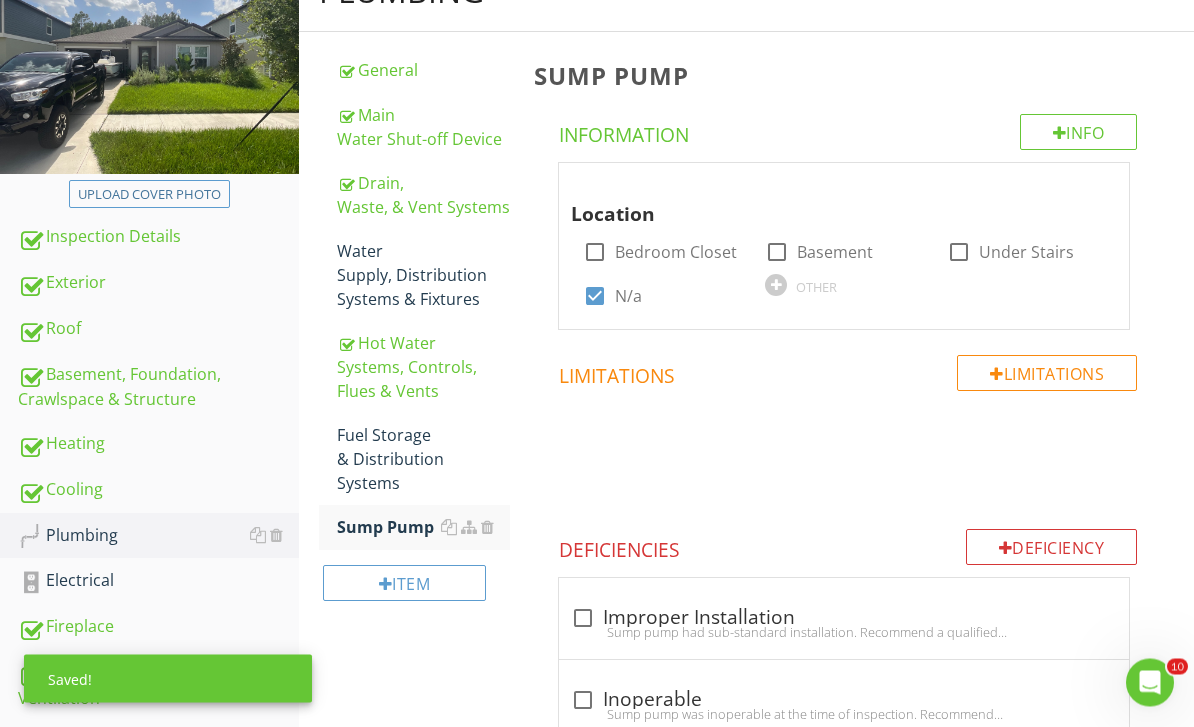 scroll, scrollTop: 270, scrollLeft: 0, axis: vertical 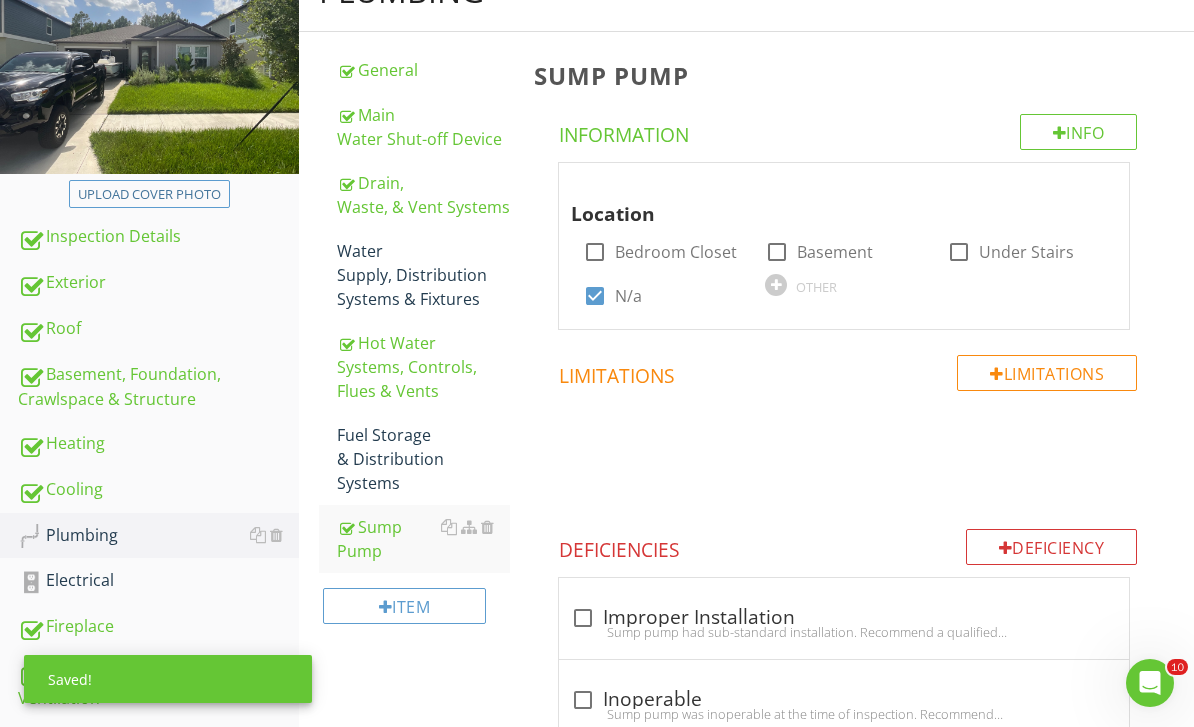 click at bounding box center (449, 435) 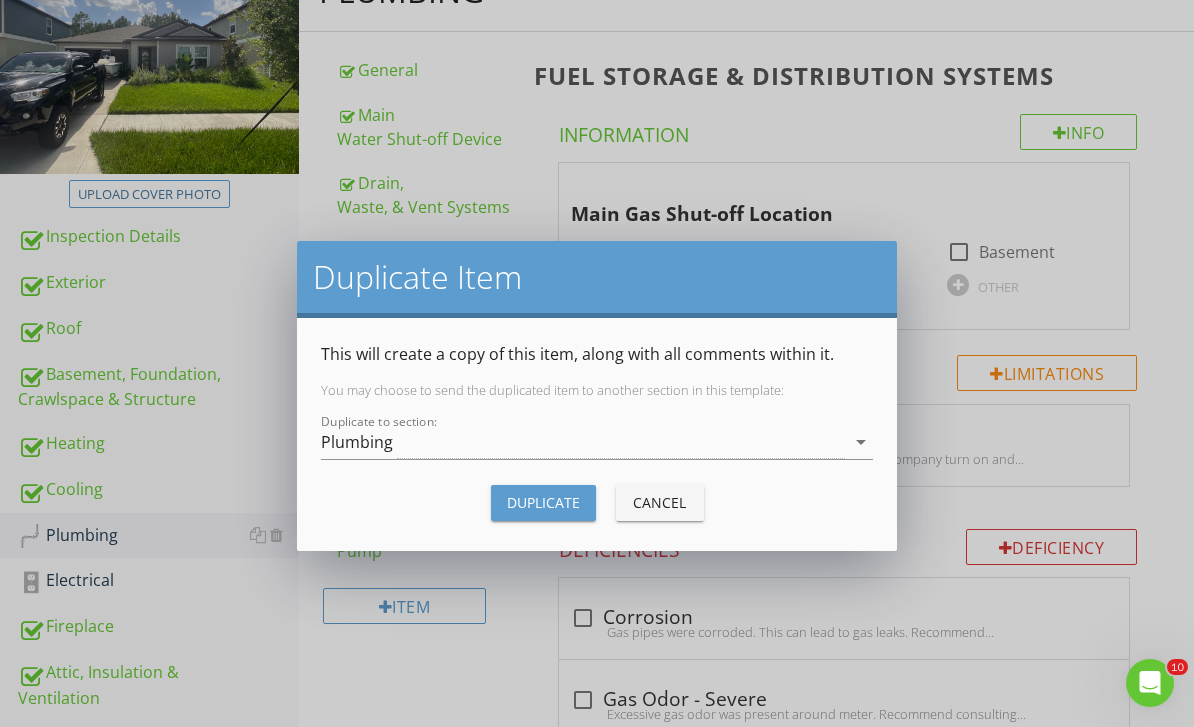 click on "Cancel" at bounding box center [660, 502] 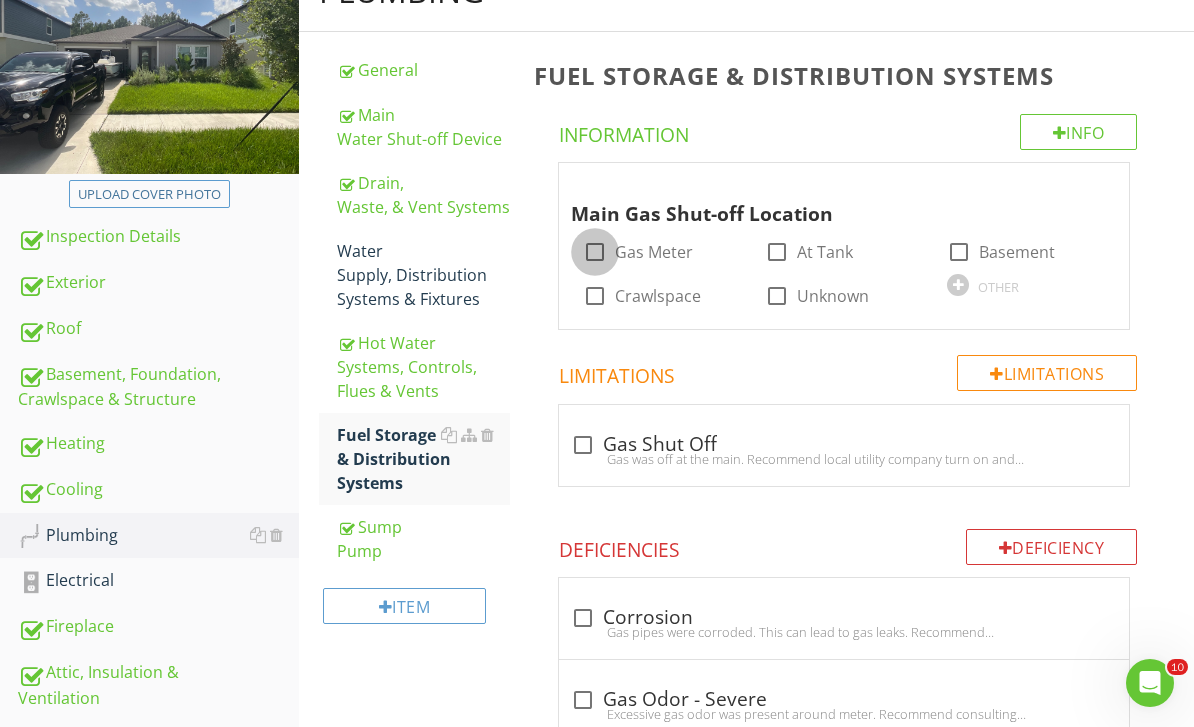 click at bounding box center (595, 252) 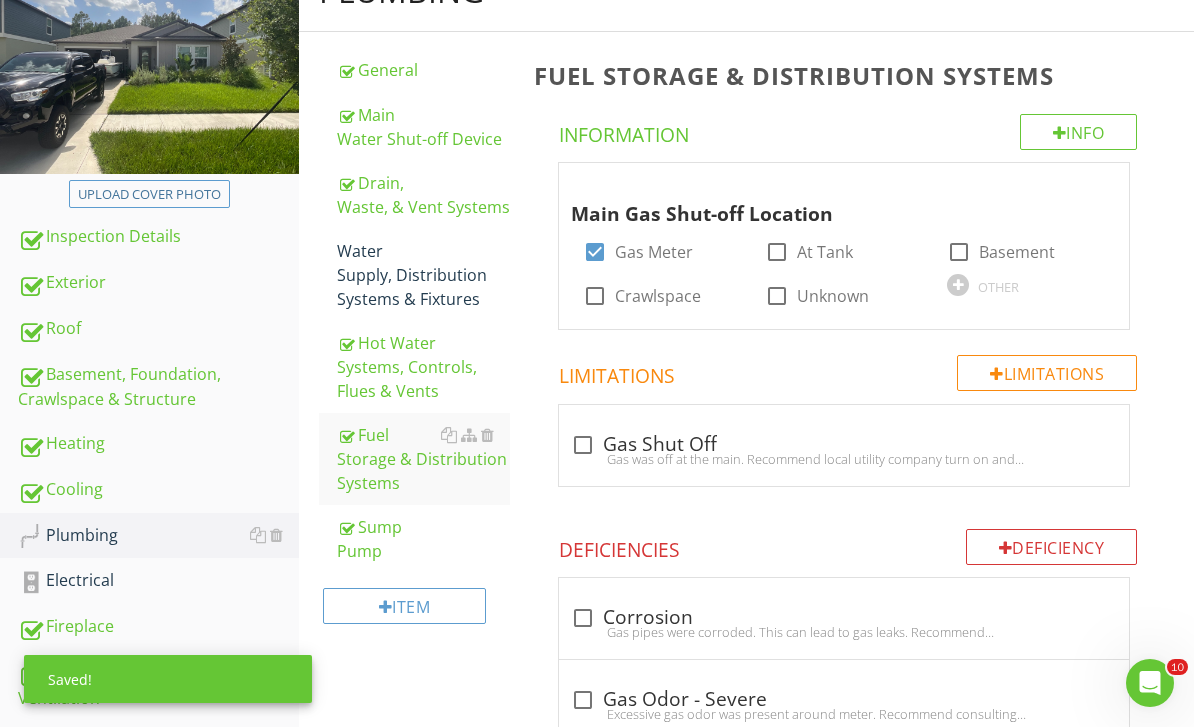 click on "Info" at bounding box center [1079, 132] 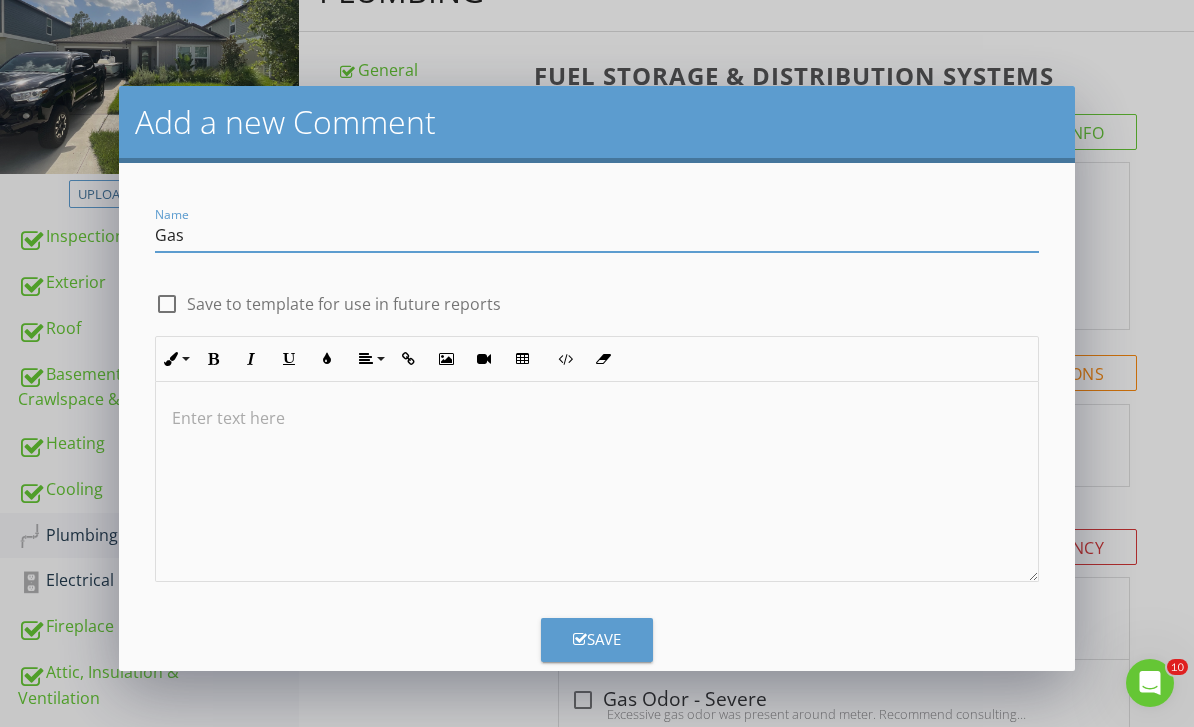 type on "Gas" 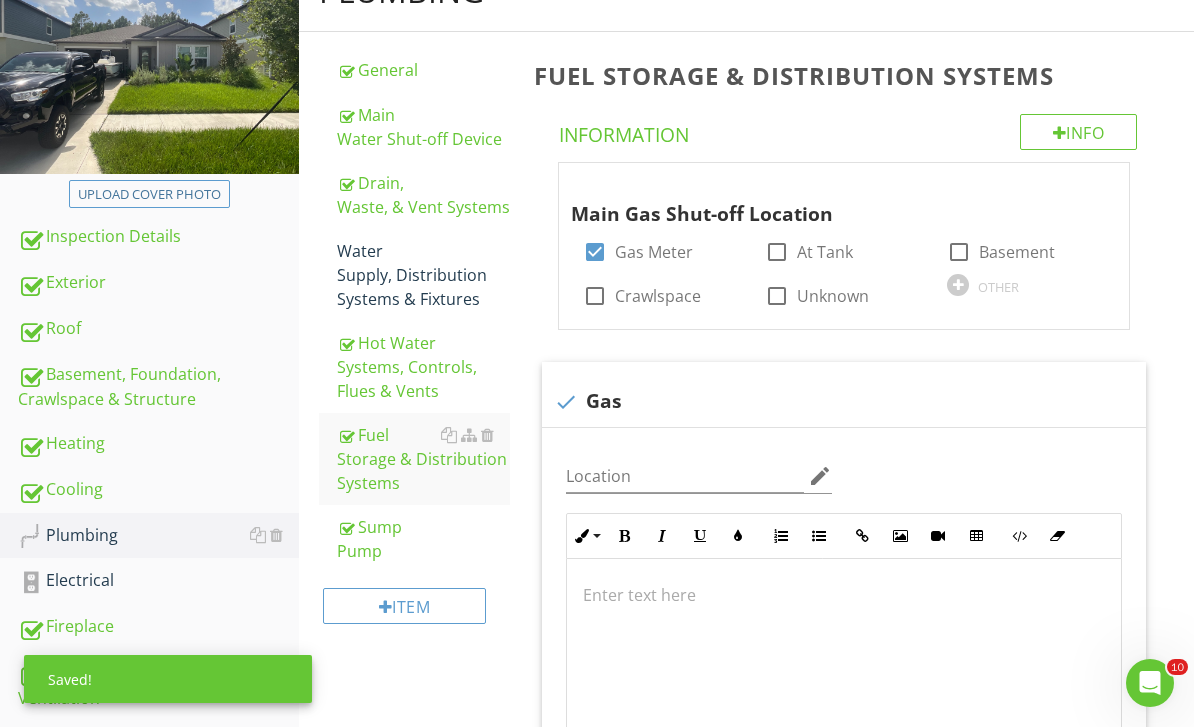 scroll, scrollTop: 630, scrollLeft: 0, axis: vertical 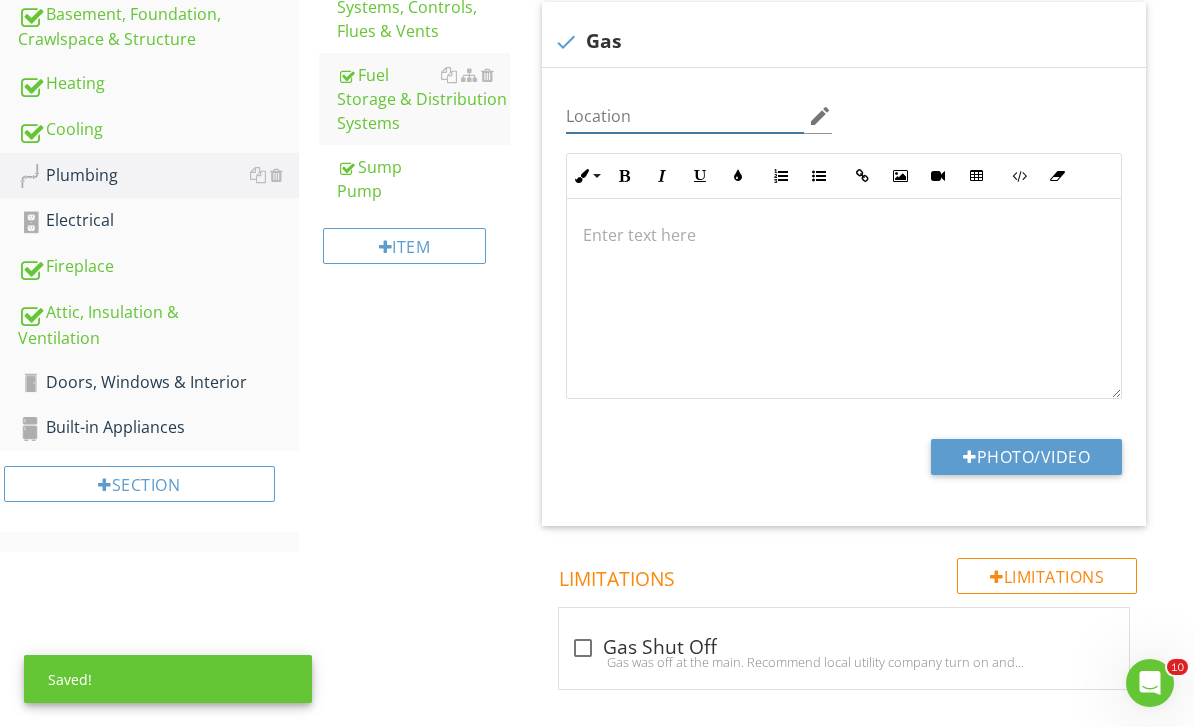 click at bounding box center (685, 116) 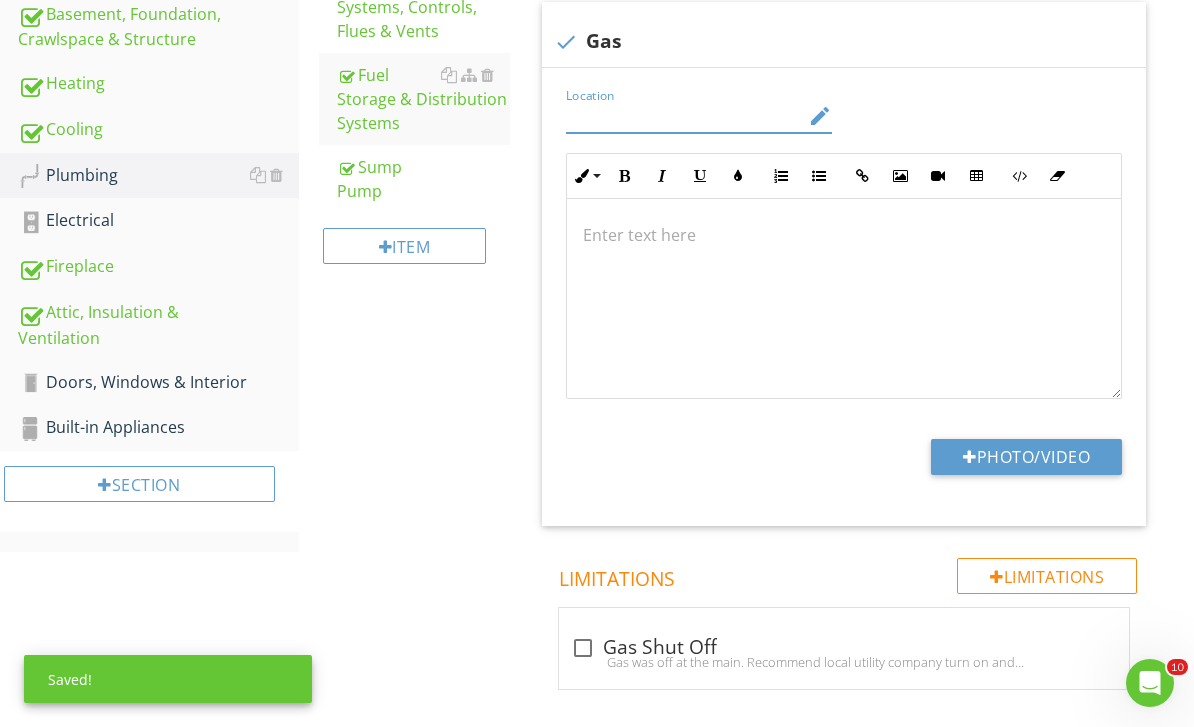 click at bounding box center (685, 116) 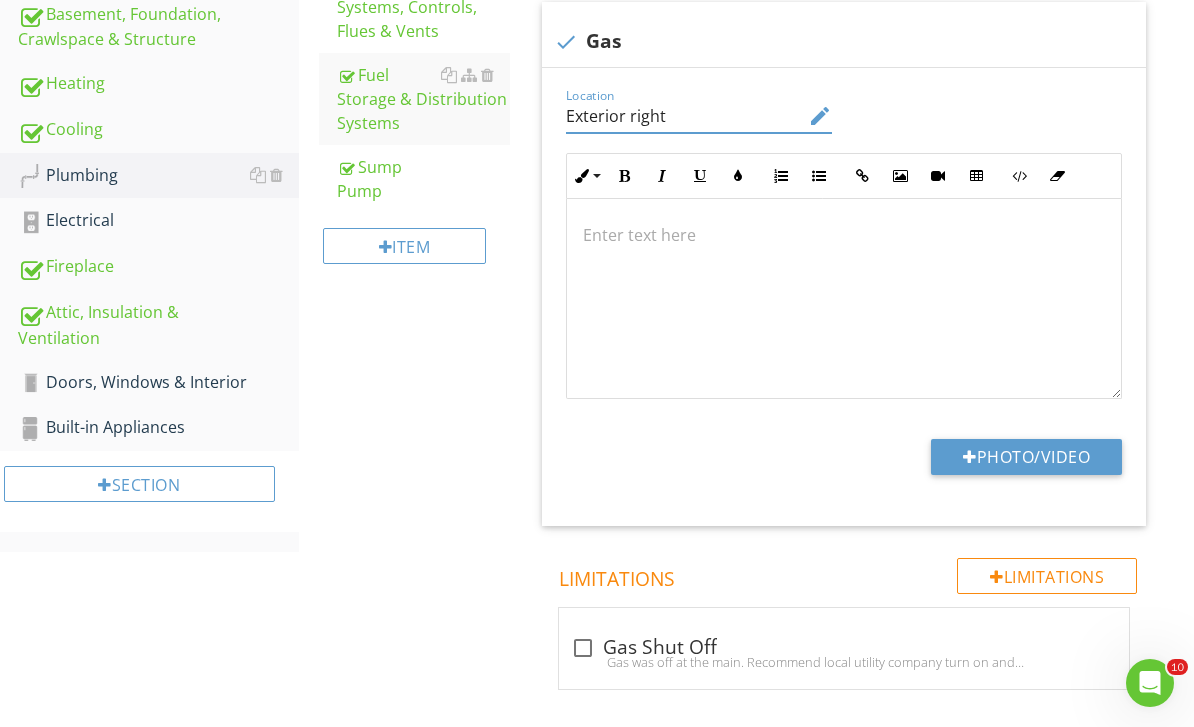 type on "Exterior right" 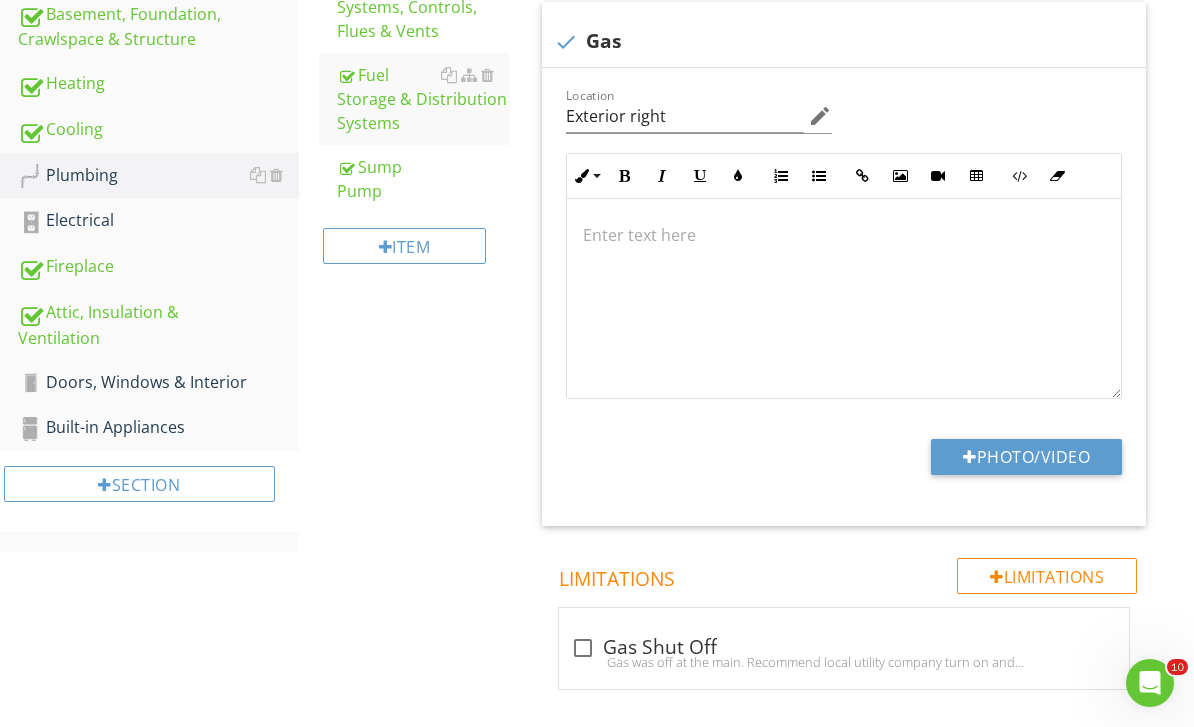 type on "C:\fakepath\IMG_9458.jpeg" 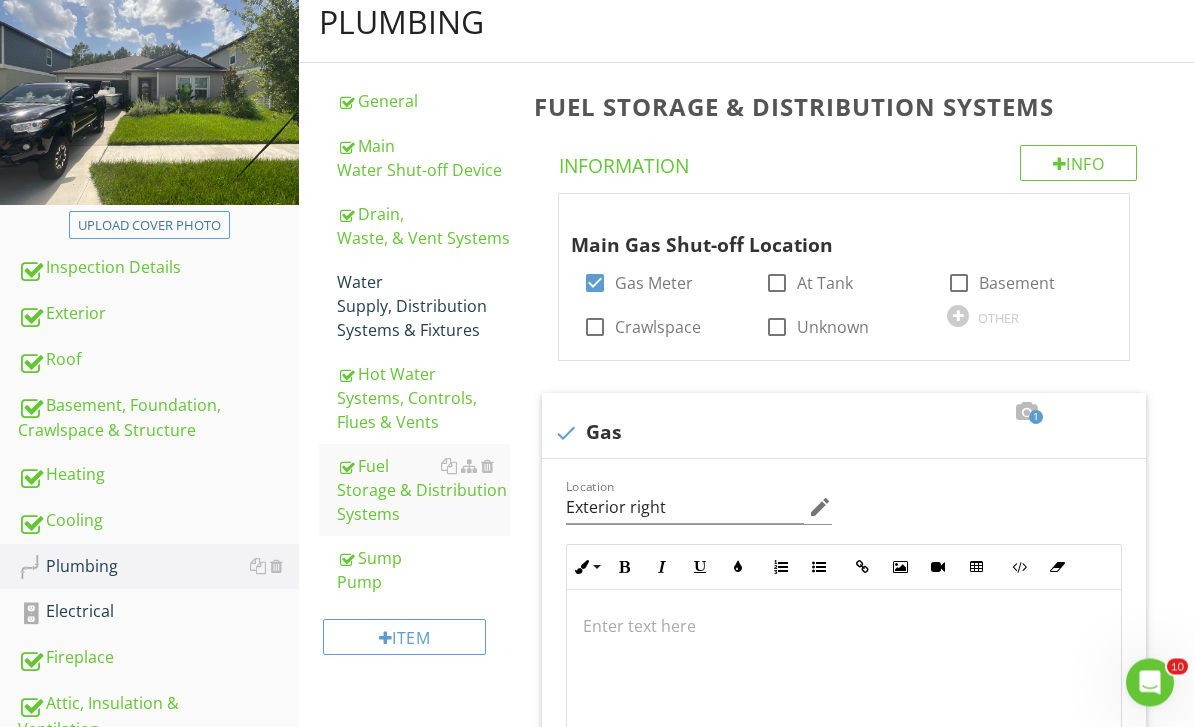 scroll, scrollTop: 238, scrollLeft: 0, axis: vertical 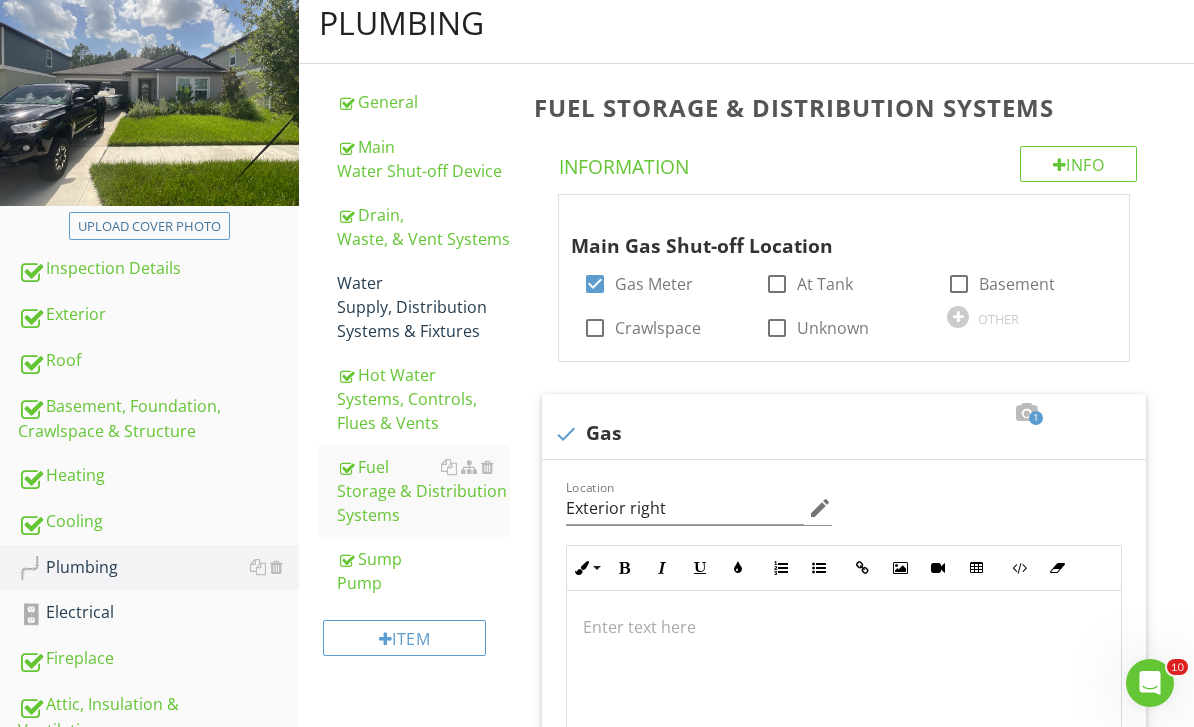 click on "Water Supply, Distribution Systems & Fixtures" at bounding box center [424, 307] 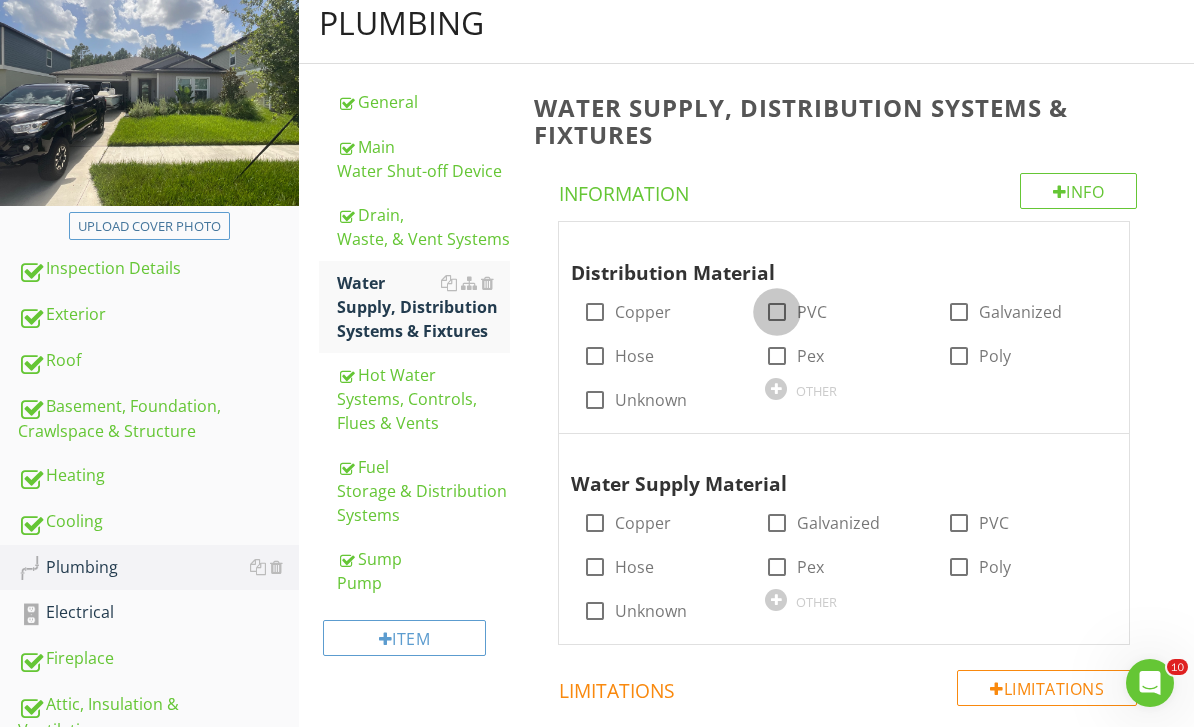 click at bounding box center (777, 312) 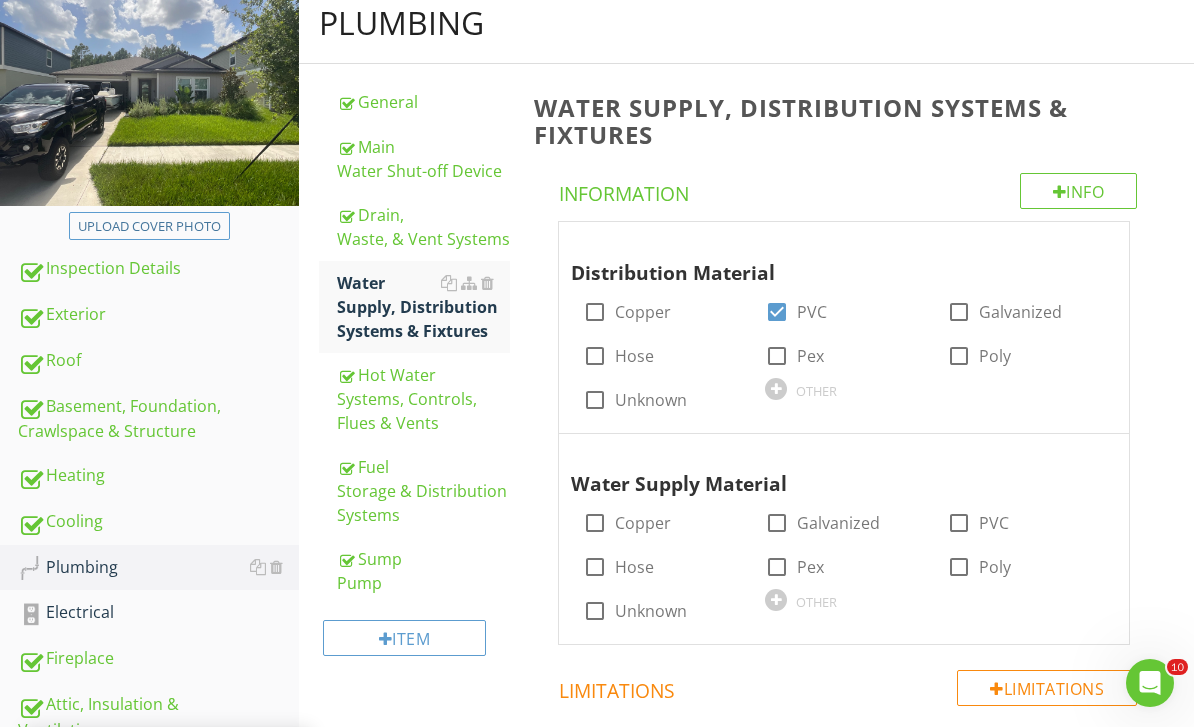 click at bounding box center (959, 531) 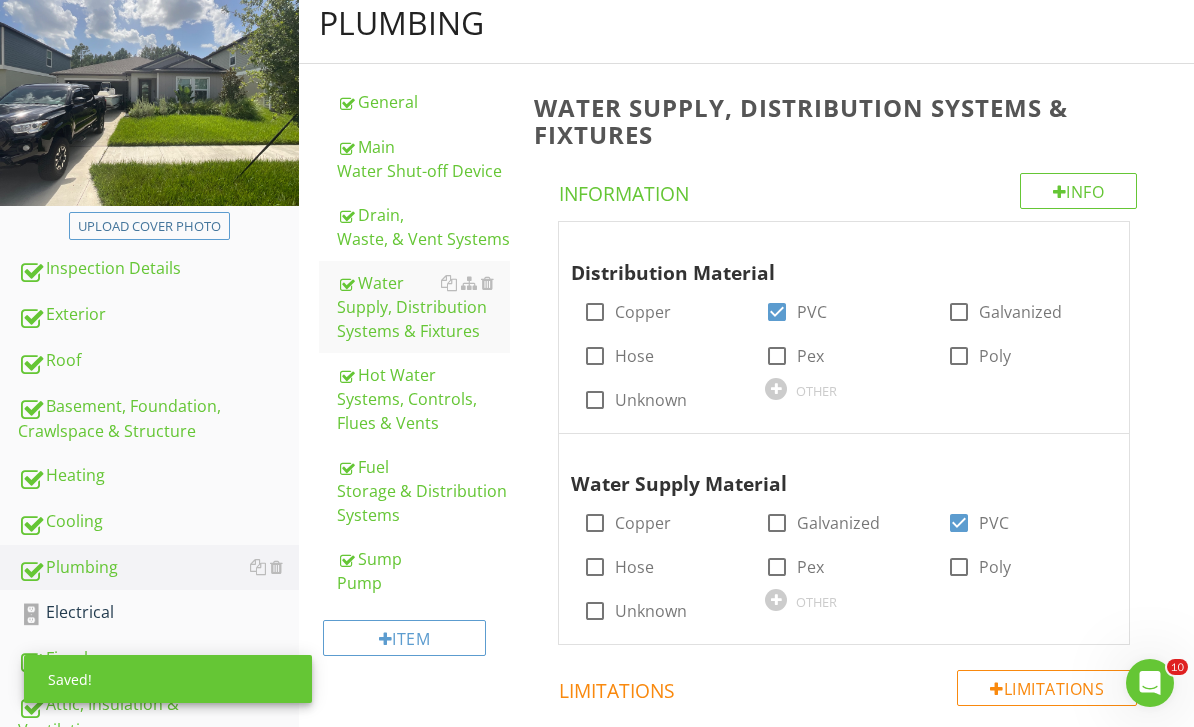 click on "Info" at bounding box center (1079, 191) 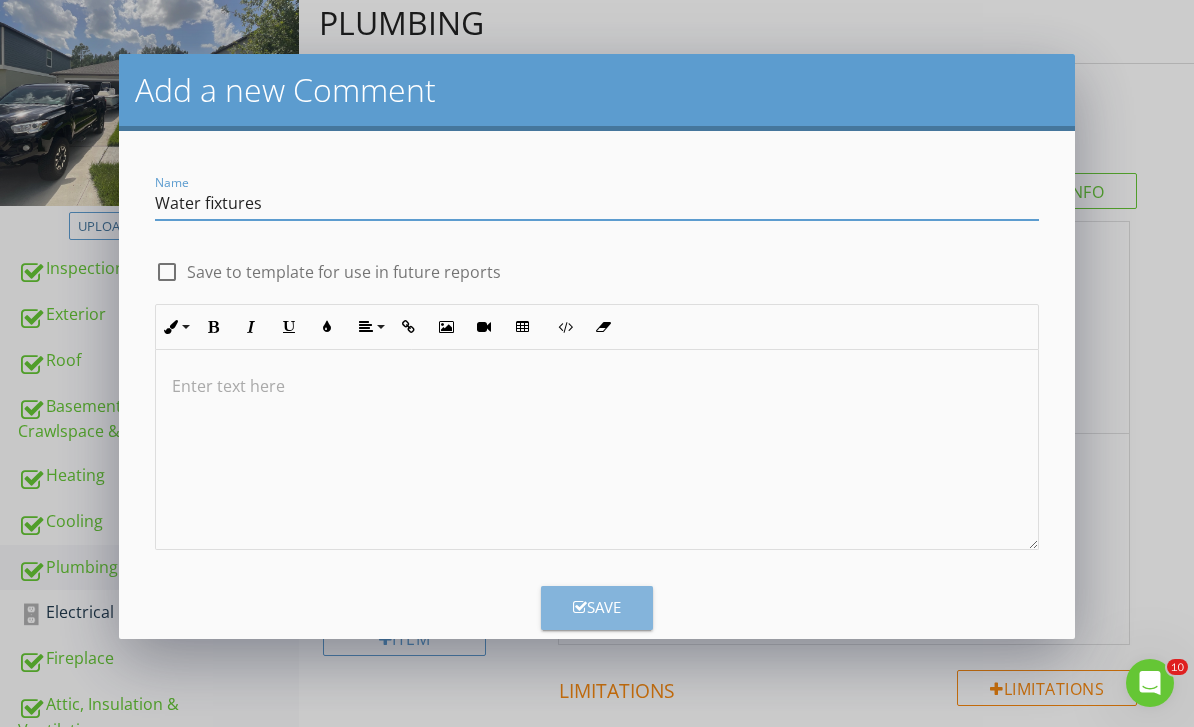 type on "Water fixtures" 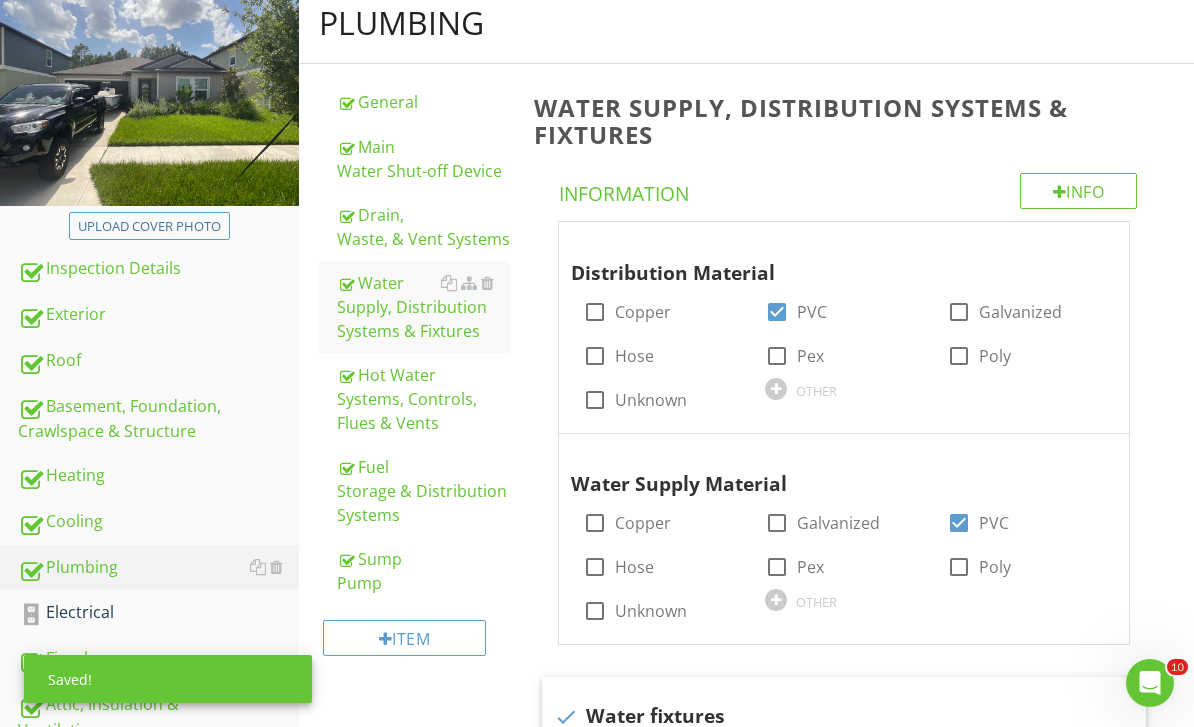 scroll, scrollTop: 911, scrollLeft: 0, axis: vertical 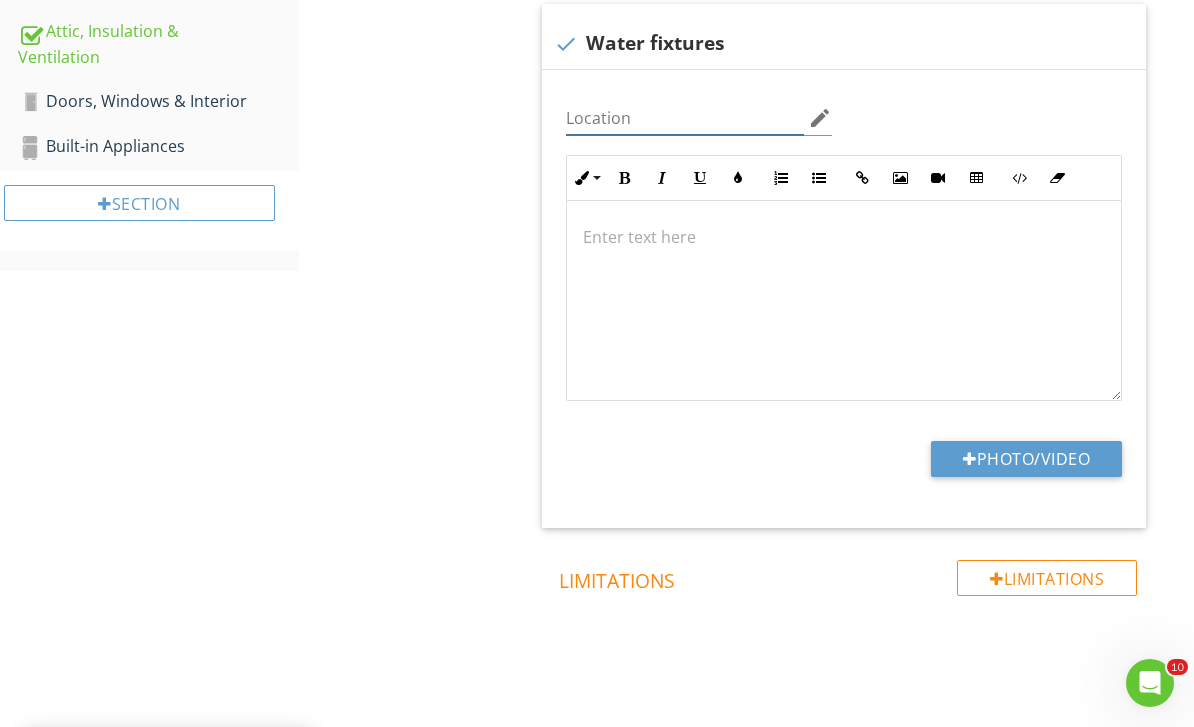 click at bounding box center [685, 118] 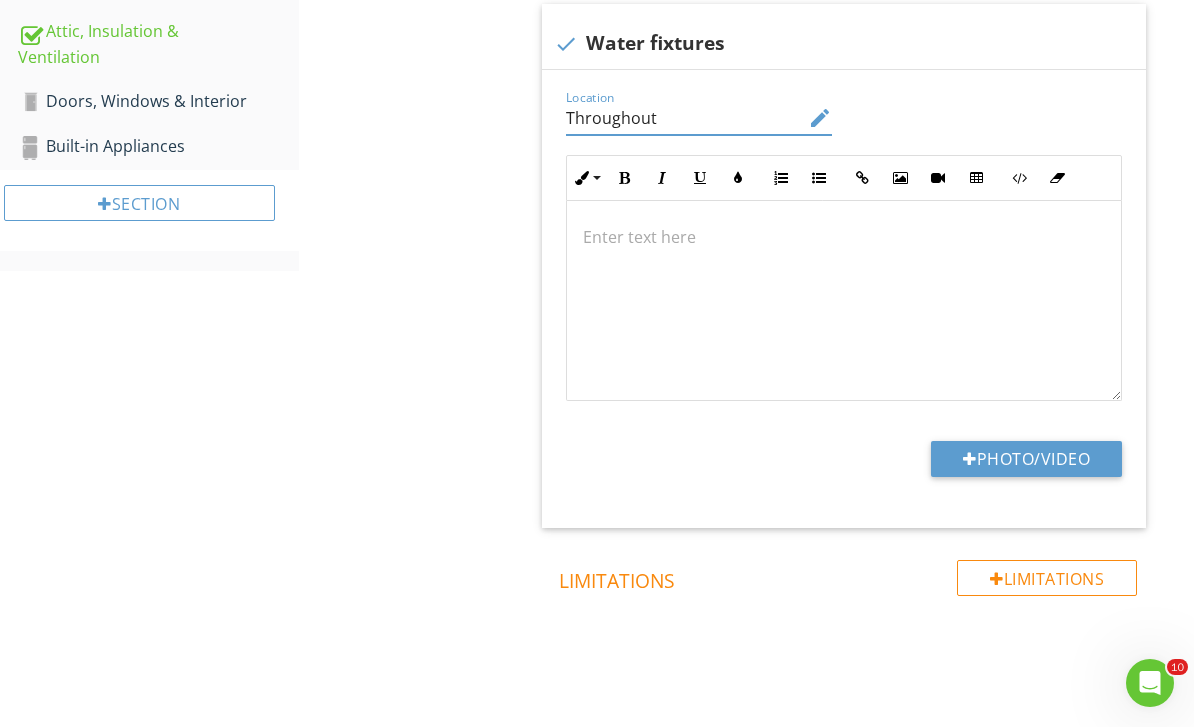 type on "Throughout" 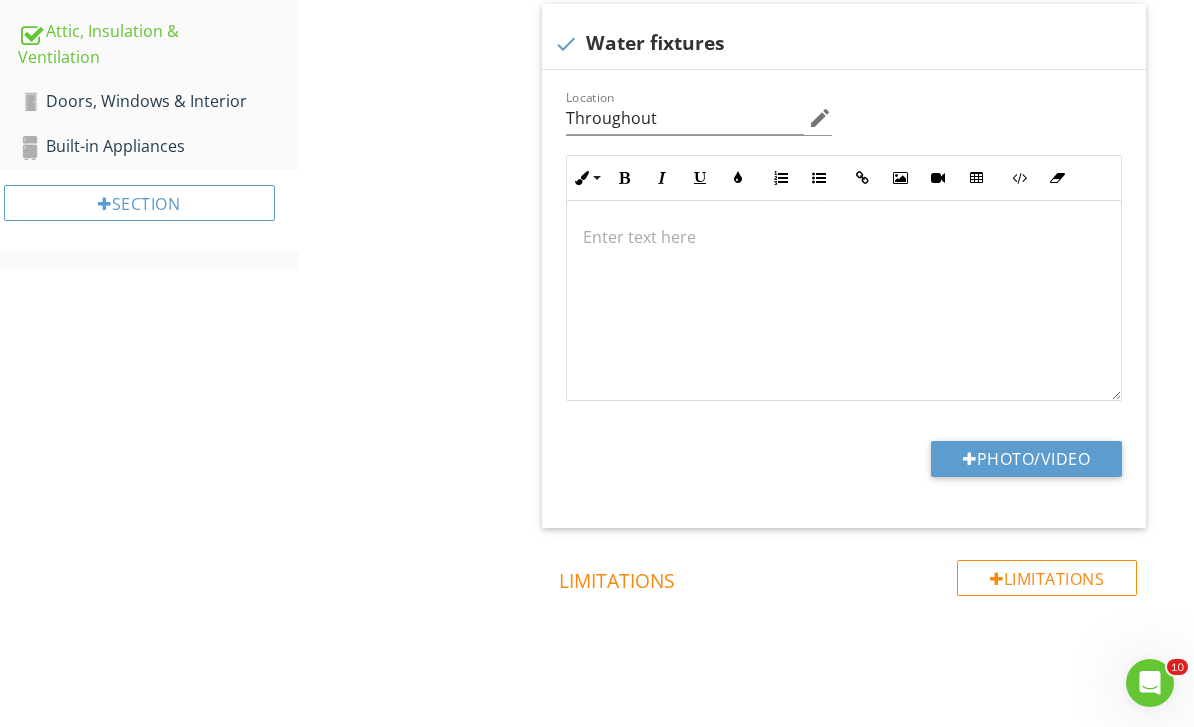 type on "C:\fakepath\IMG_9529.jpeg" 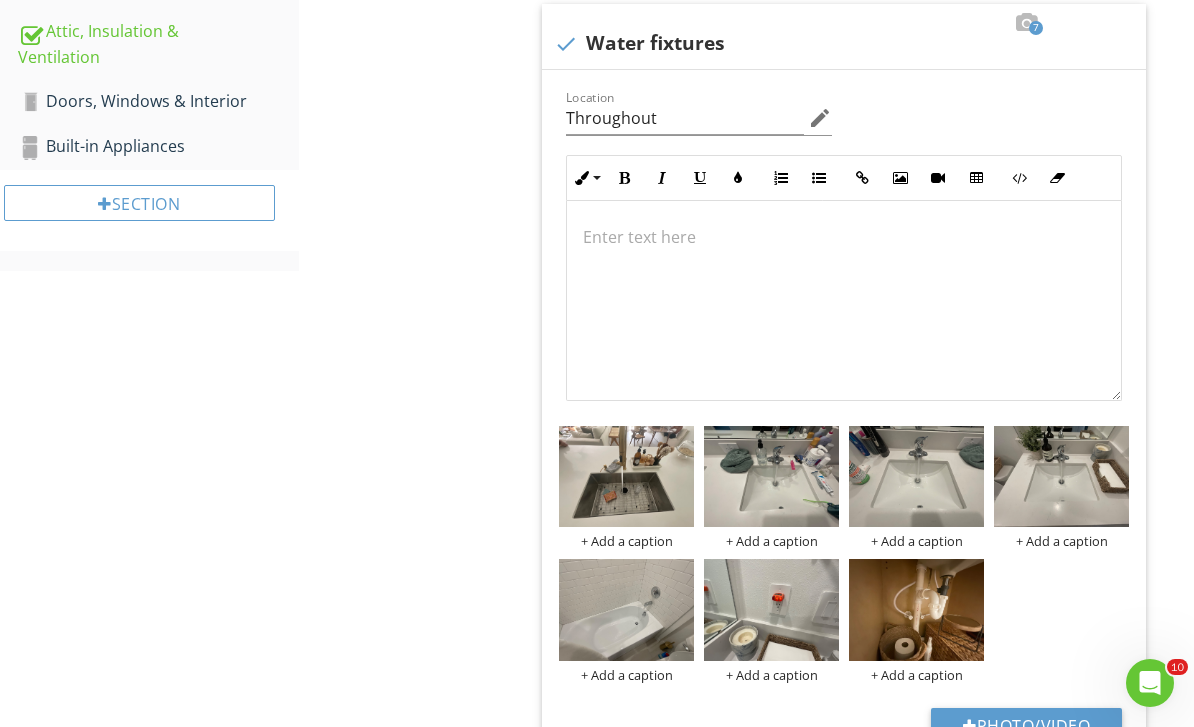 click at bounding box center [0, 0] 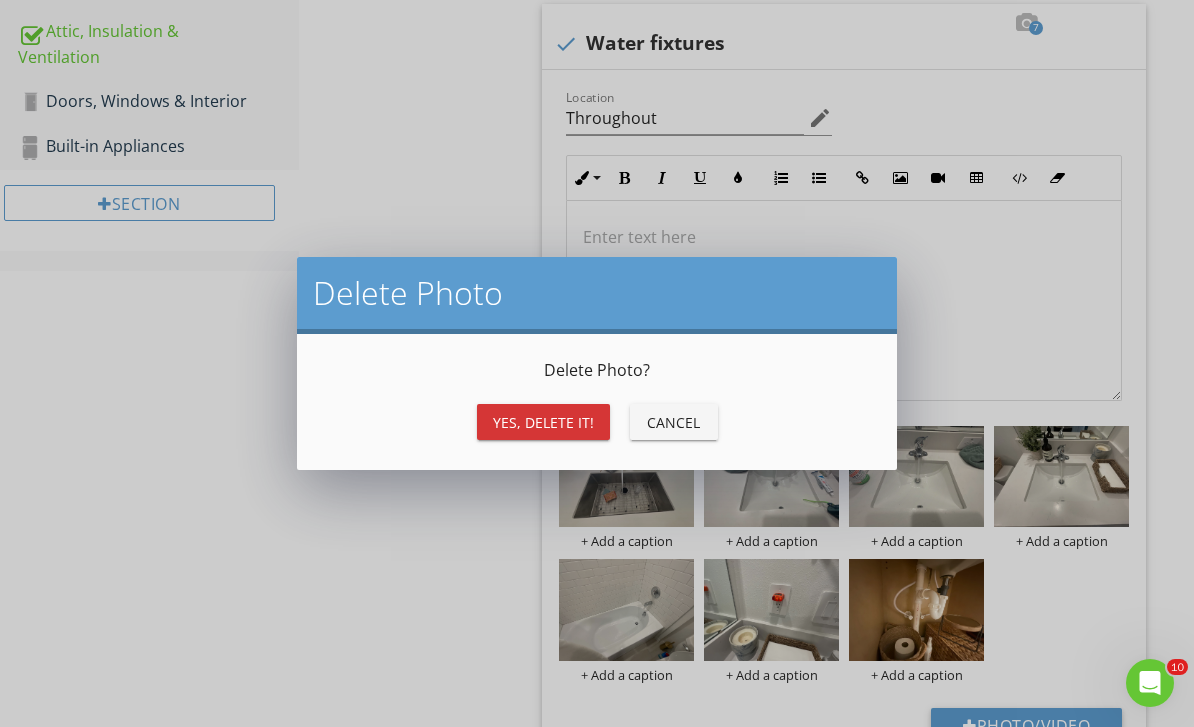 click on "Yes, Delete it!" at bounding box center [543, 422] 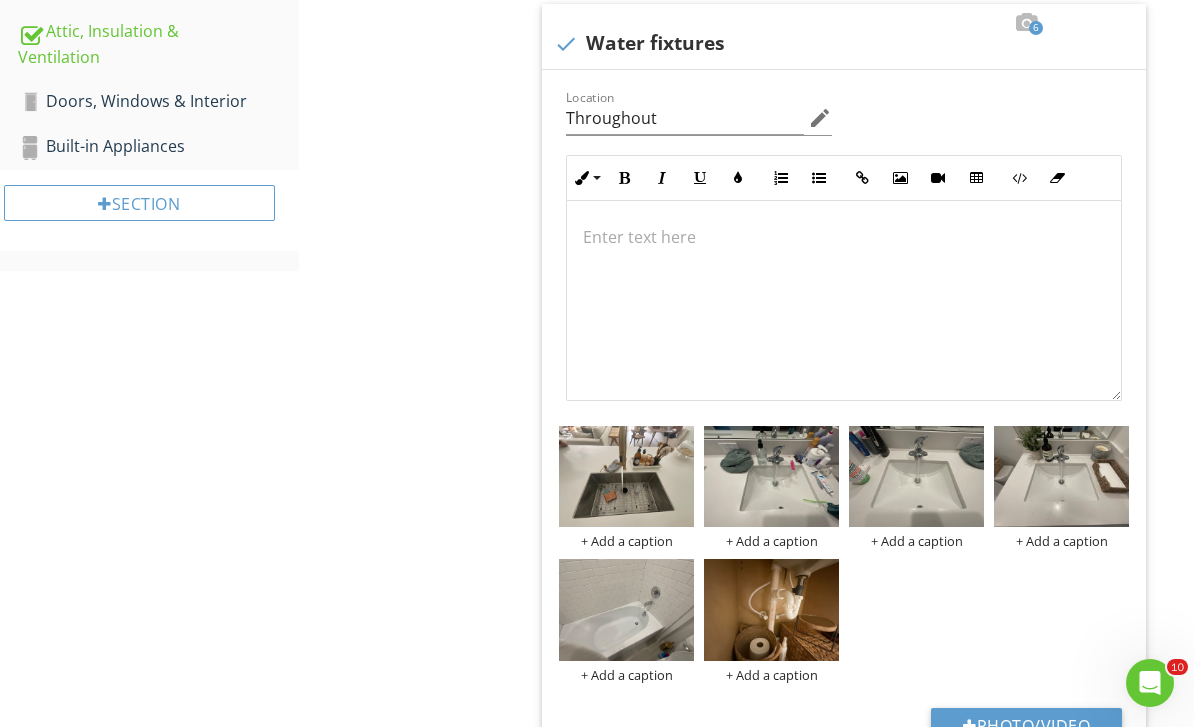 click at bounding box center (771, 609) 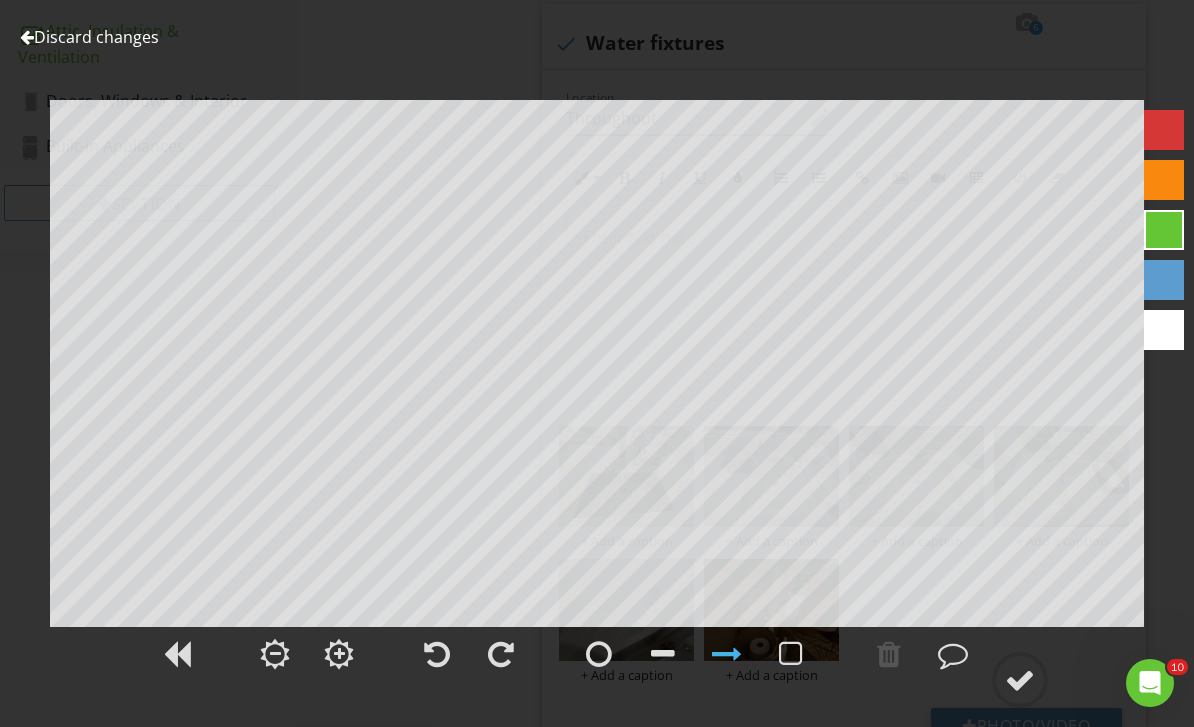 click on "Discard changes" at bounding box center [89, 37] 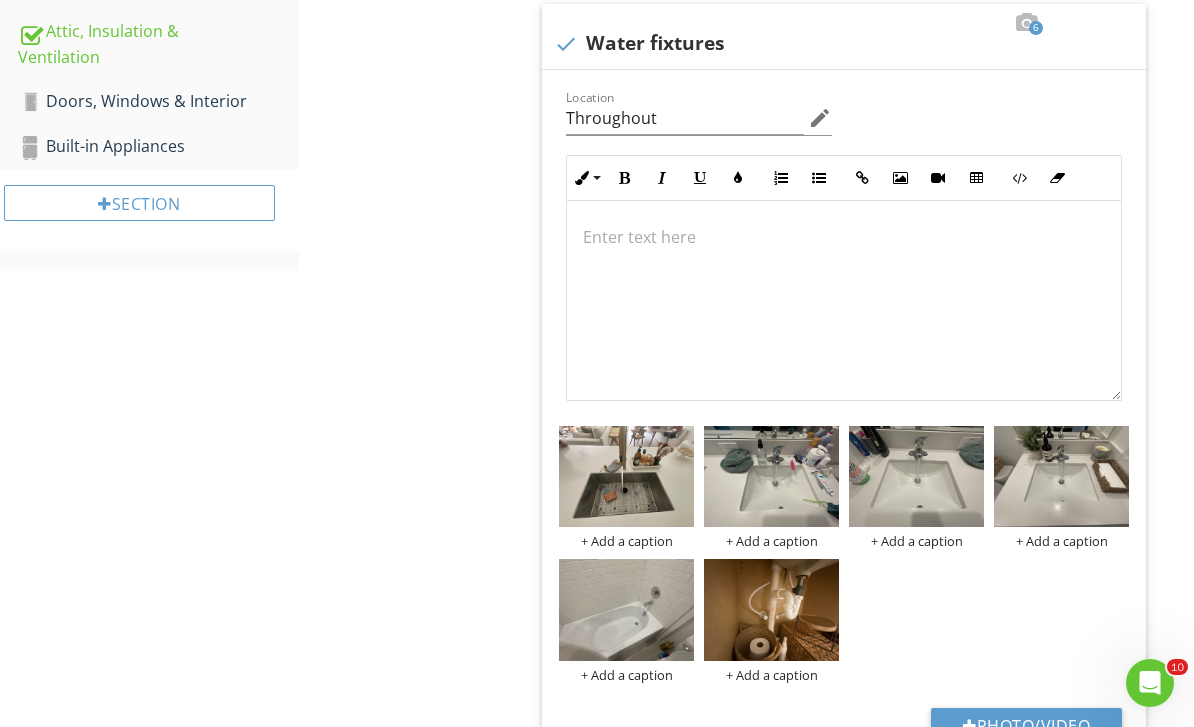 click at bounding box center (0, 0) 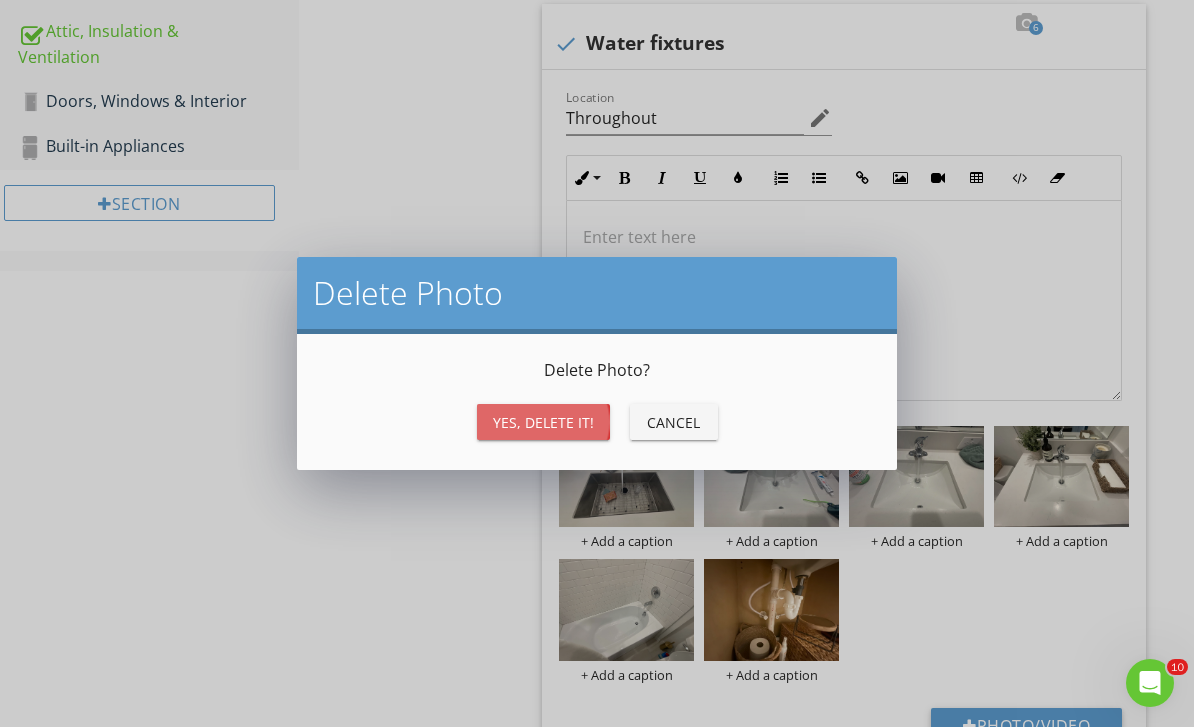 click on "Yes, Delete it!" at bounding box center [543, 422] 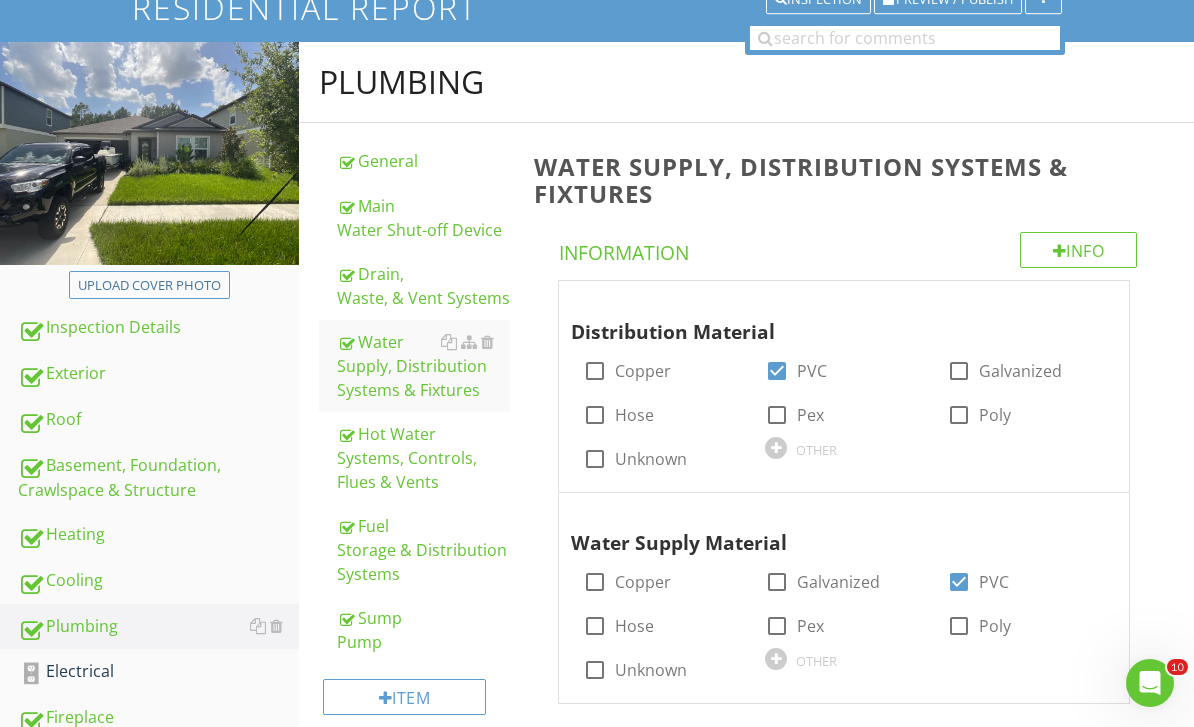 scroll, scrollTop: 176, scrollLeft: 0, axis: vertical 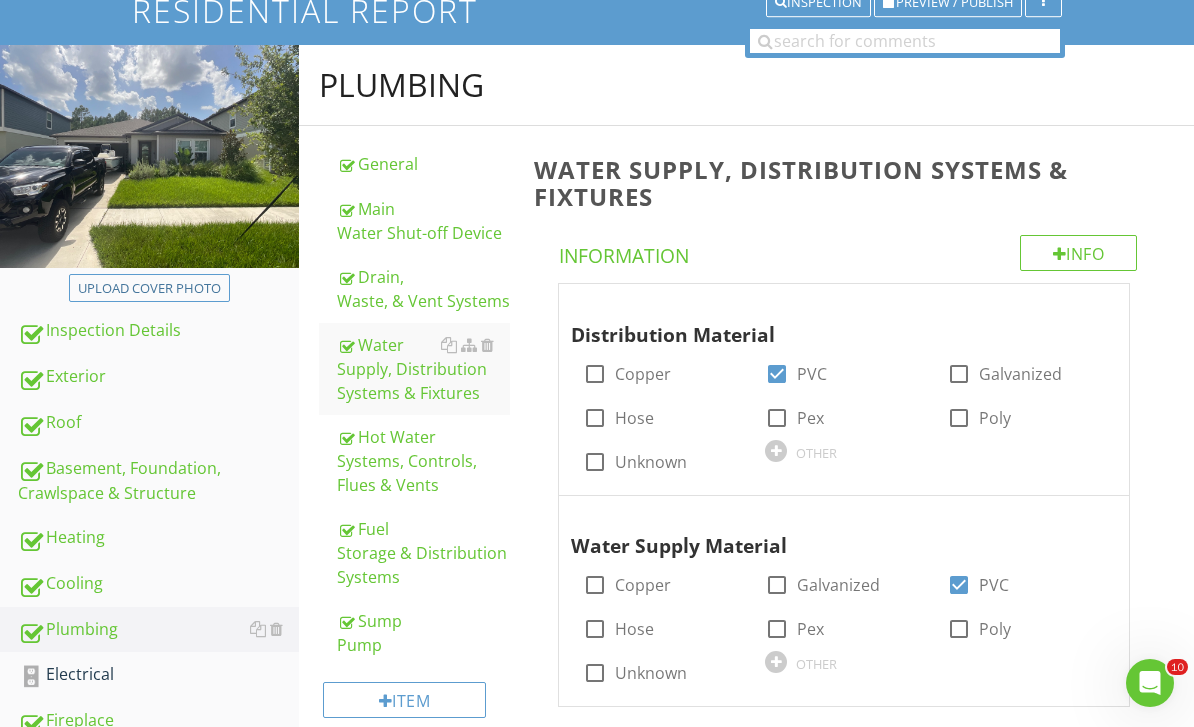 click on "Drain, Waste, & Vent Systems" at bounding box center (424, 289) 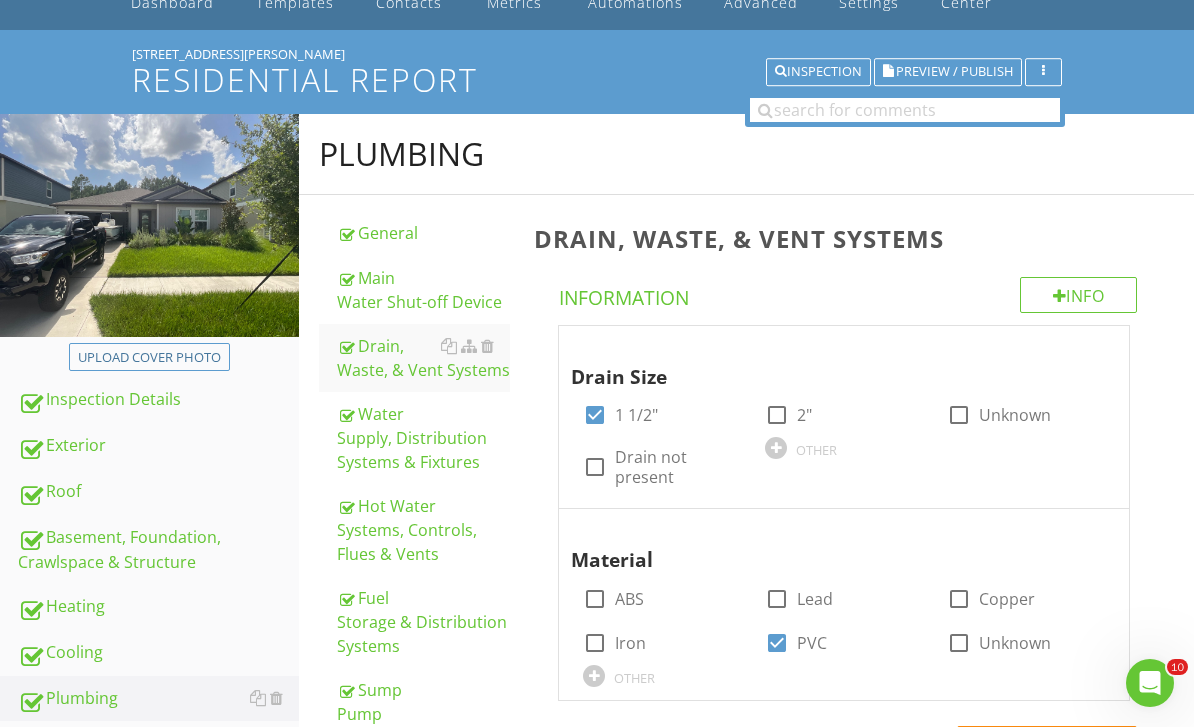 scroll, scrollTop: 0, scrollLeft: 0, axis: both 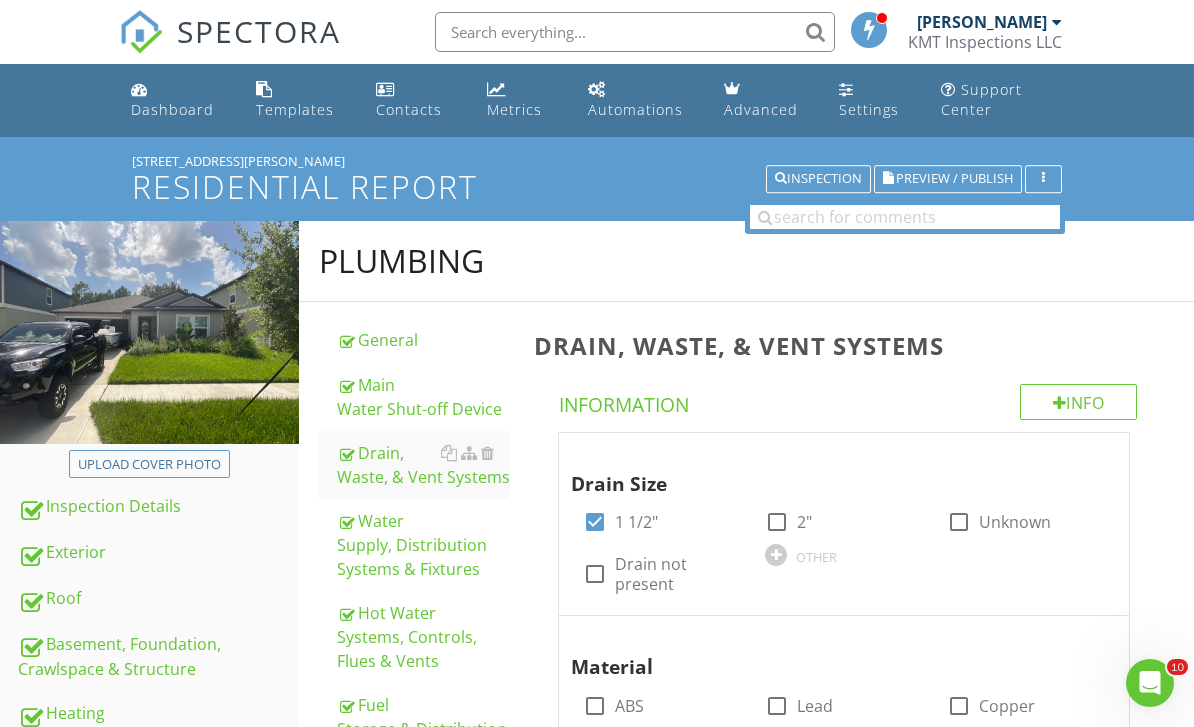 click on "Info" at bounding box center [1079, 402] 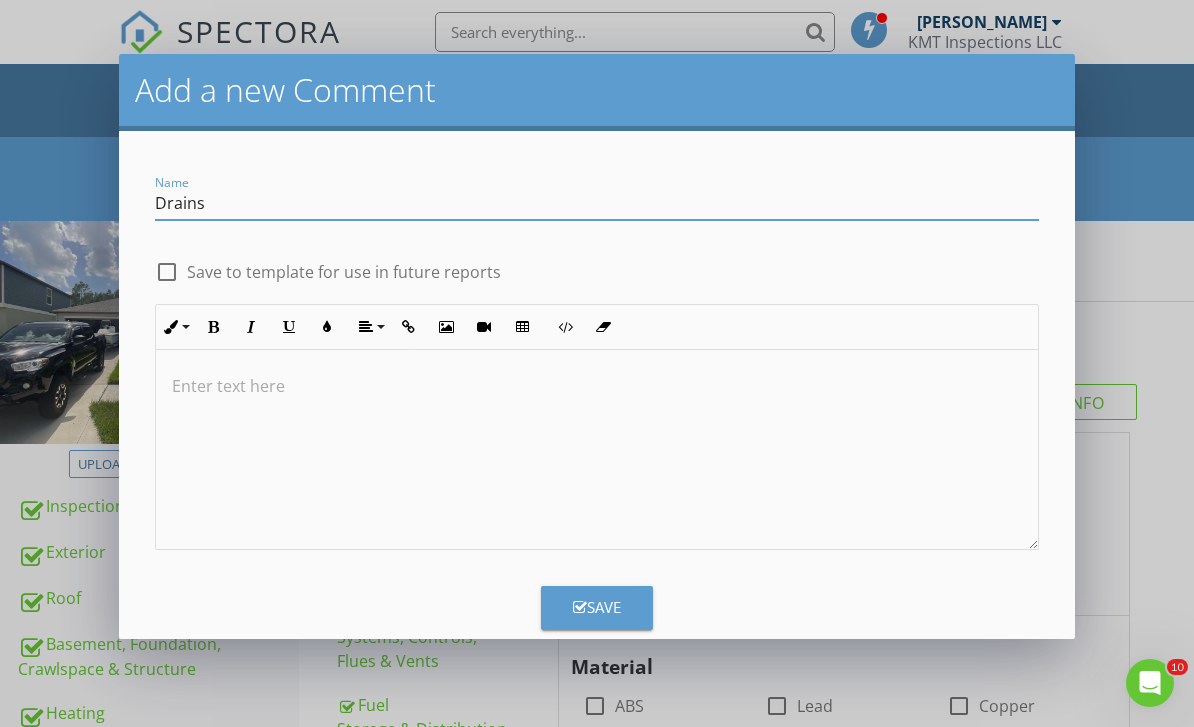 type on "Drains" 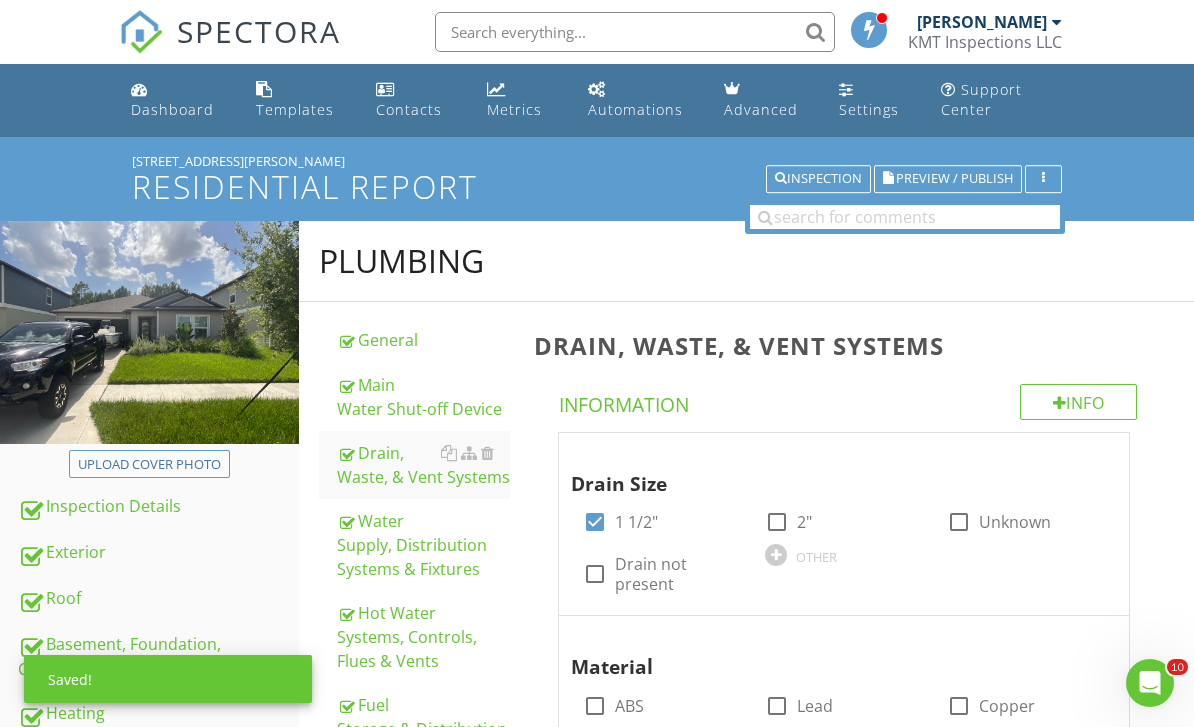 scroll, scrollTop: 836, scrollLeft: 0, axis: vertical 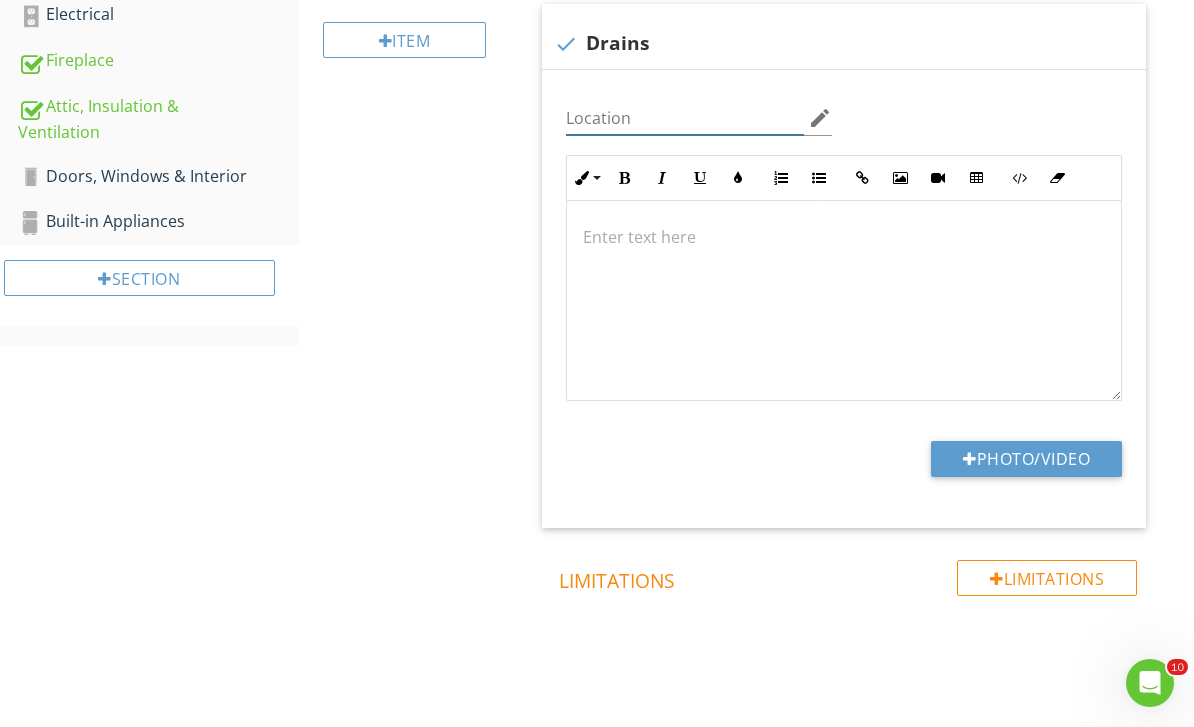 click at bounding box center (685, 118) 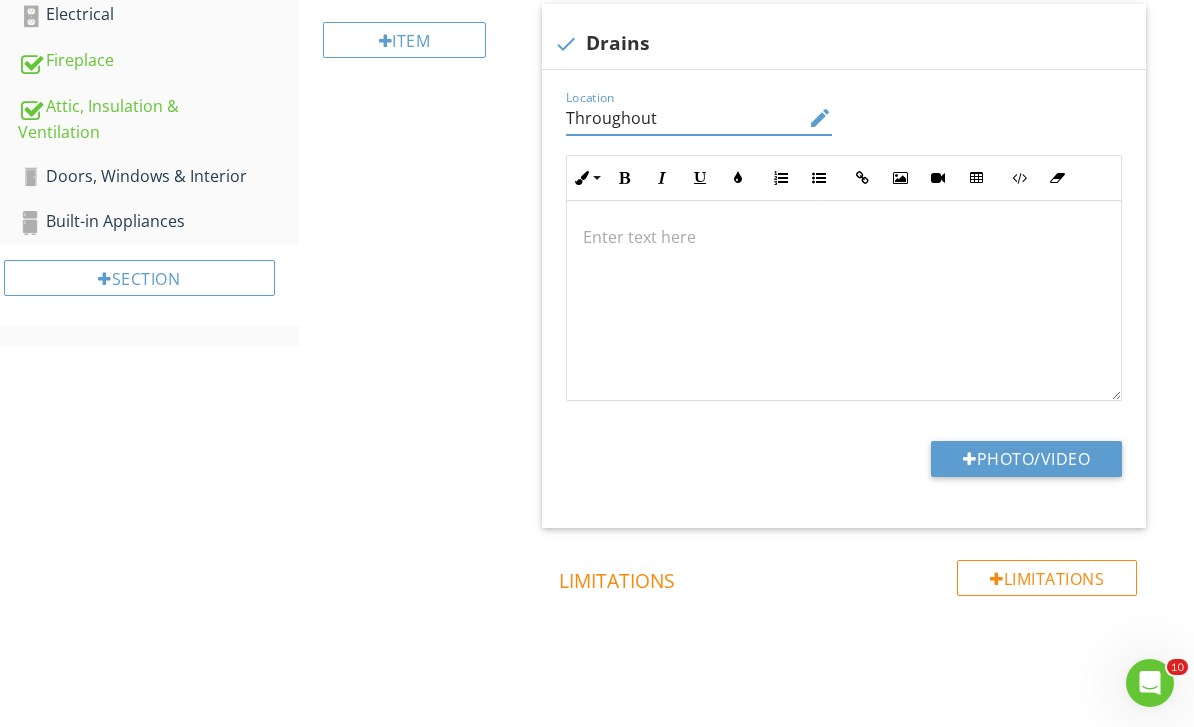 type on "Throughout" 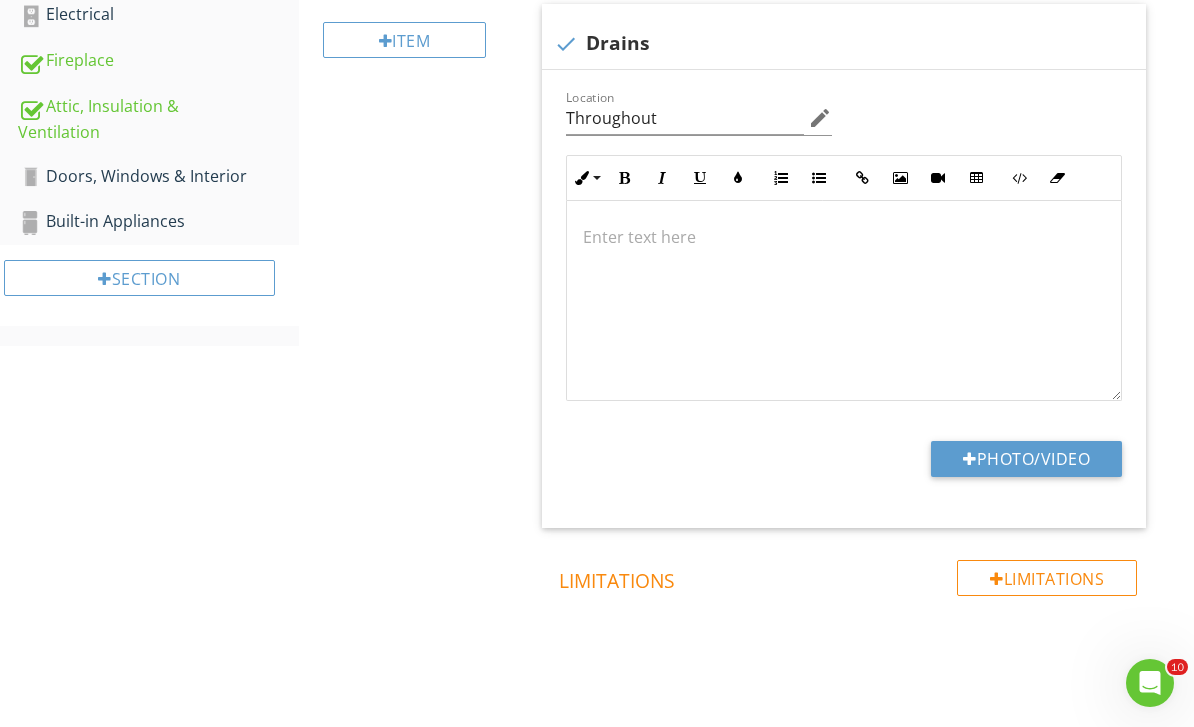 type on "C:\fakepath\IMG_9530.jpeg" 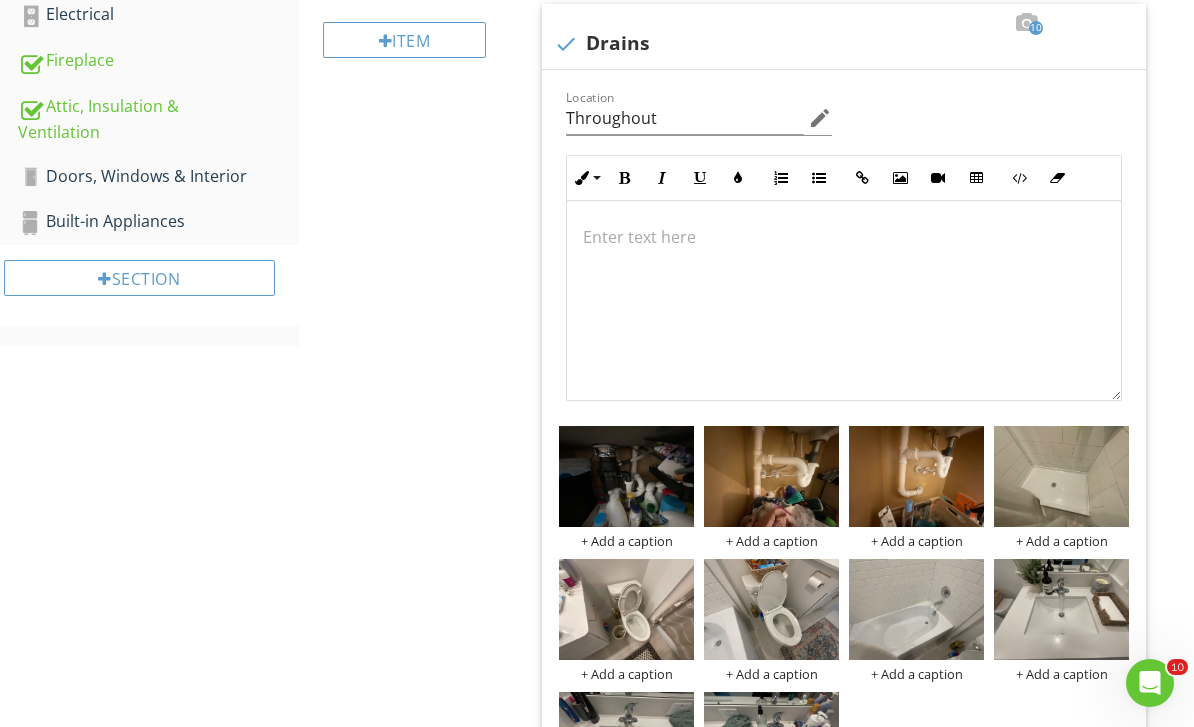 click at bounding box center (844, 301) 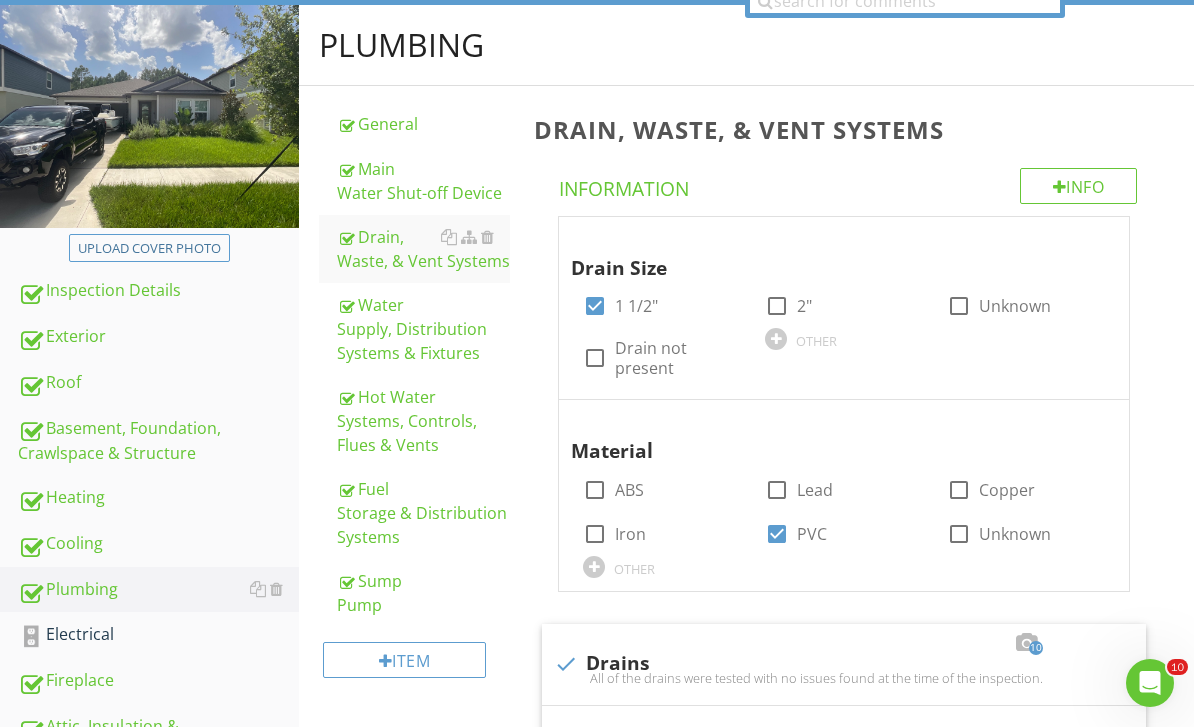 scroll, scrollTop: 0, scrollLeft: 0, axis: both 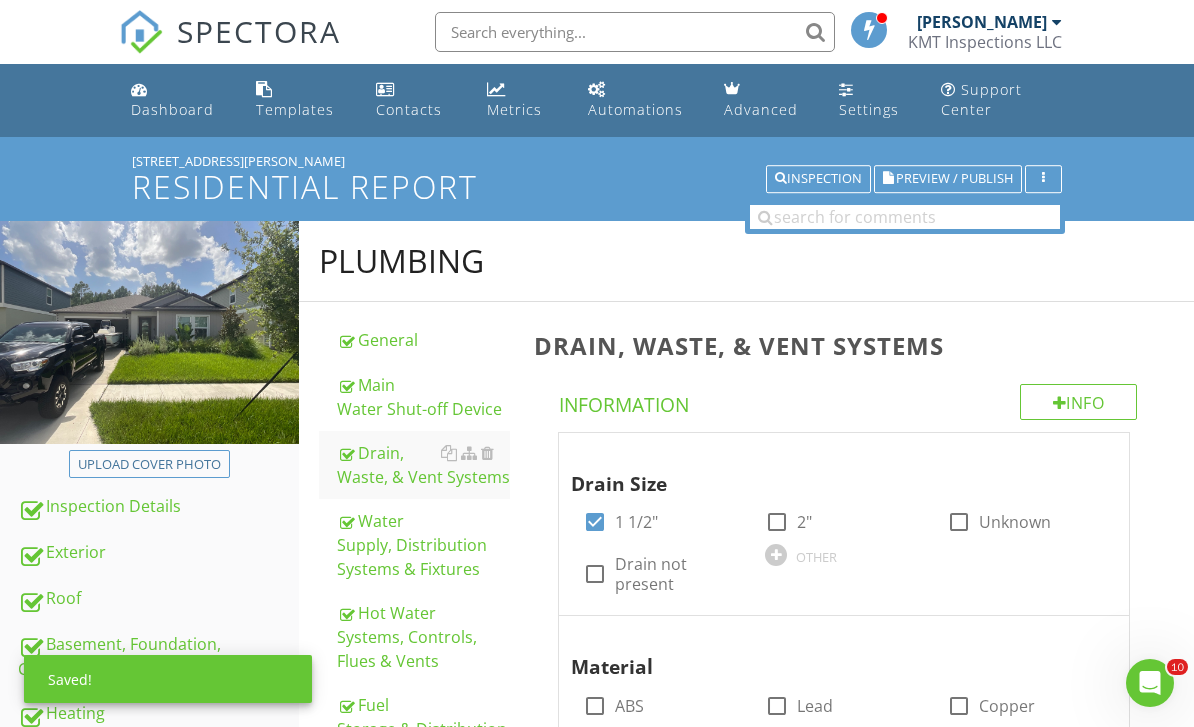 click on "Dashboard" at bounding box center (172, 109) 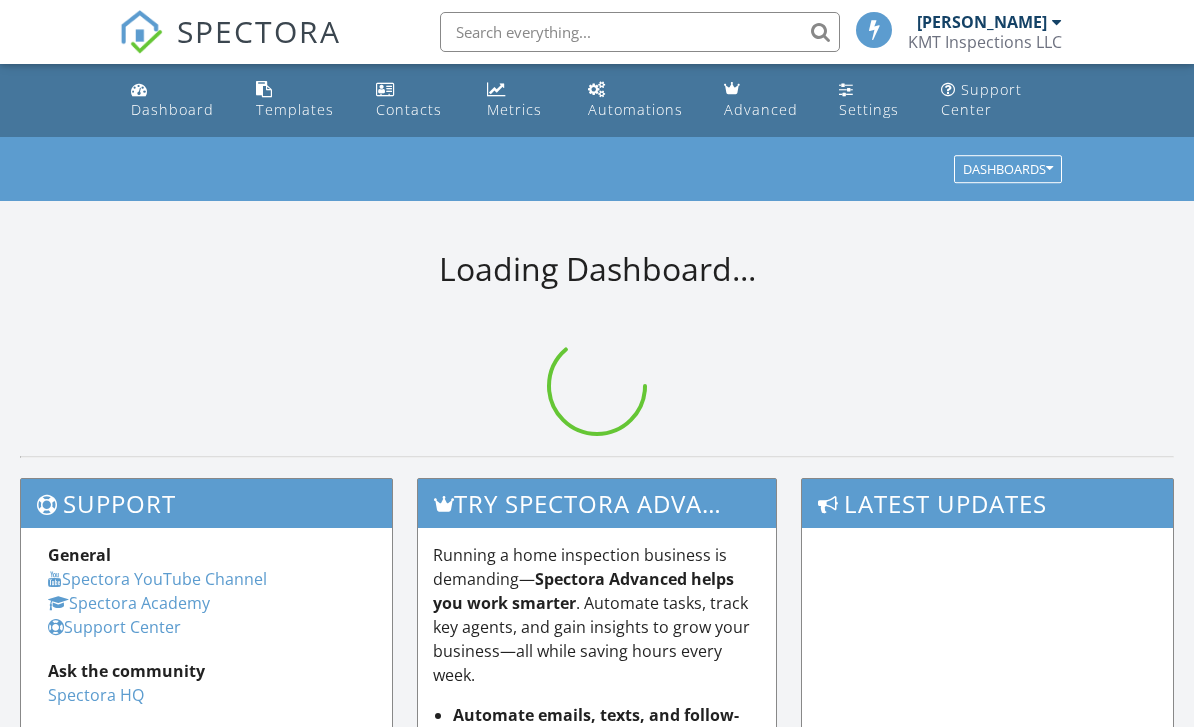 scroll, scrollTop: 0, scrollLeft: 0, axis: both 